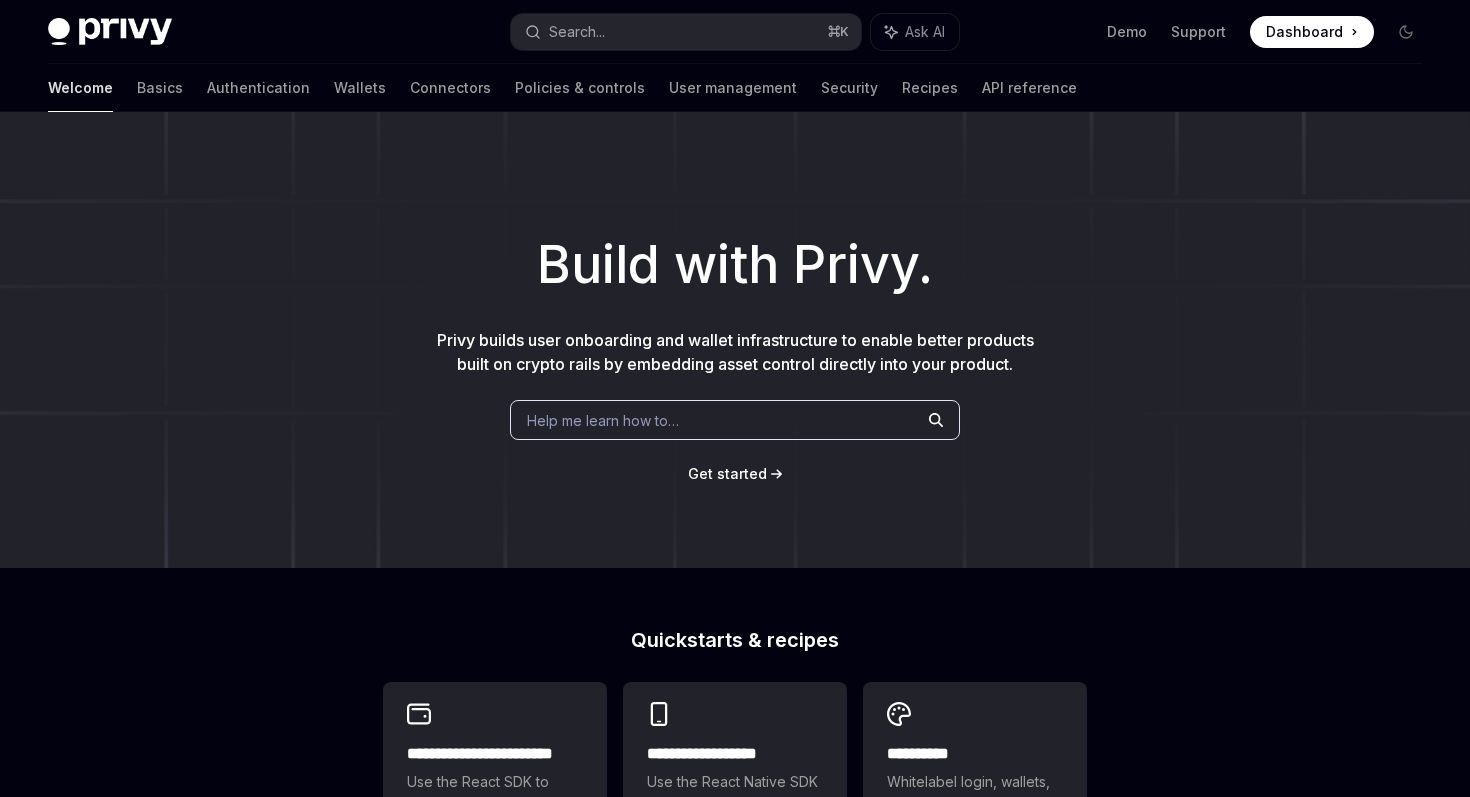 scroll, scrollTop: 0, scrollLeft: 0, axis: both 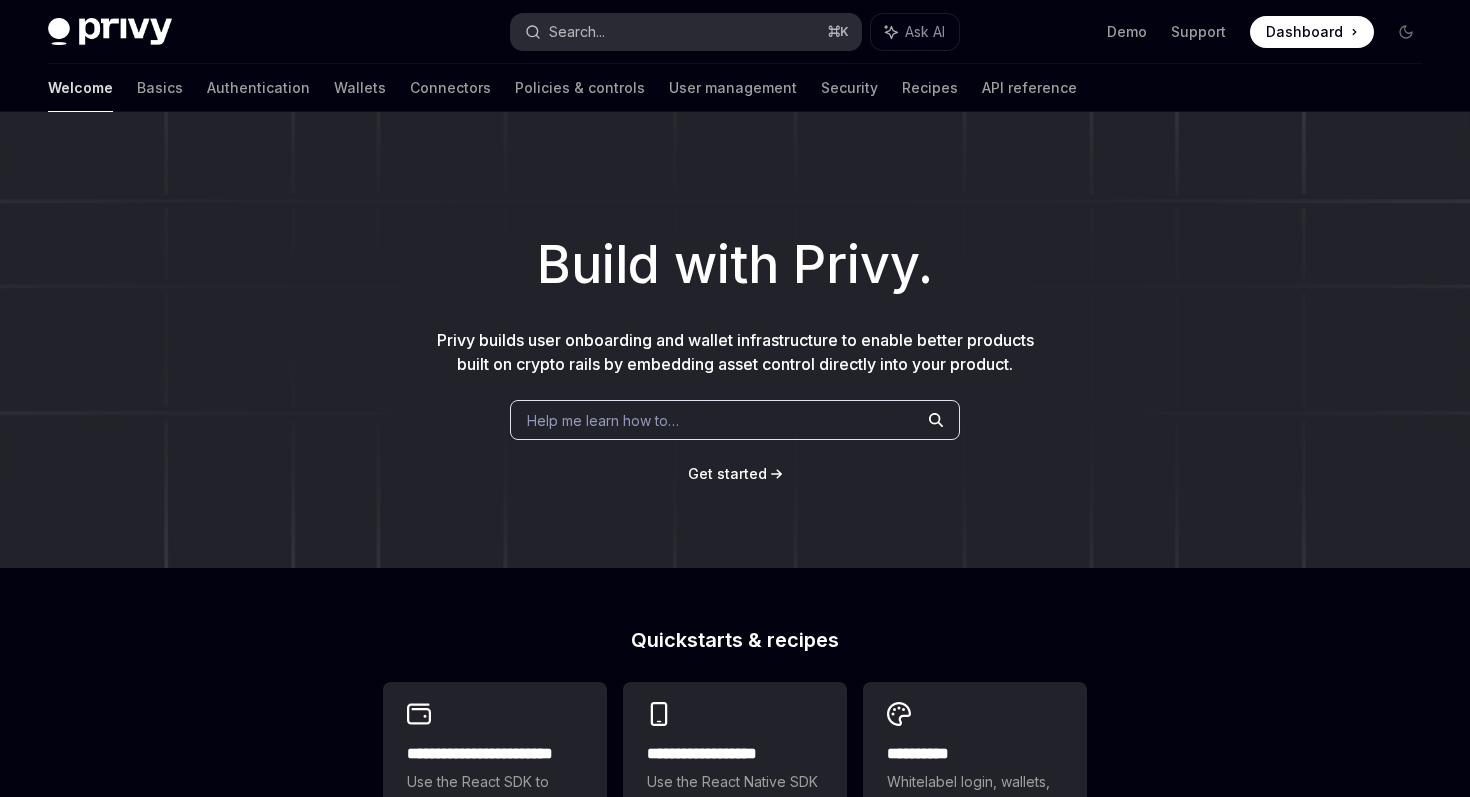 click on "Search..." at bounding box center (577, 32) 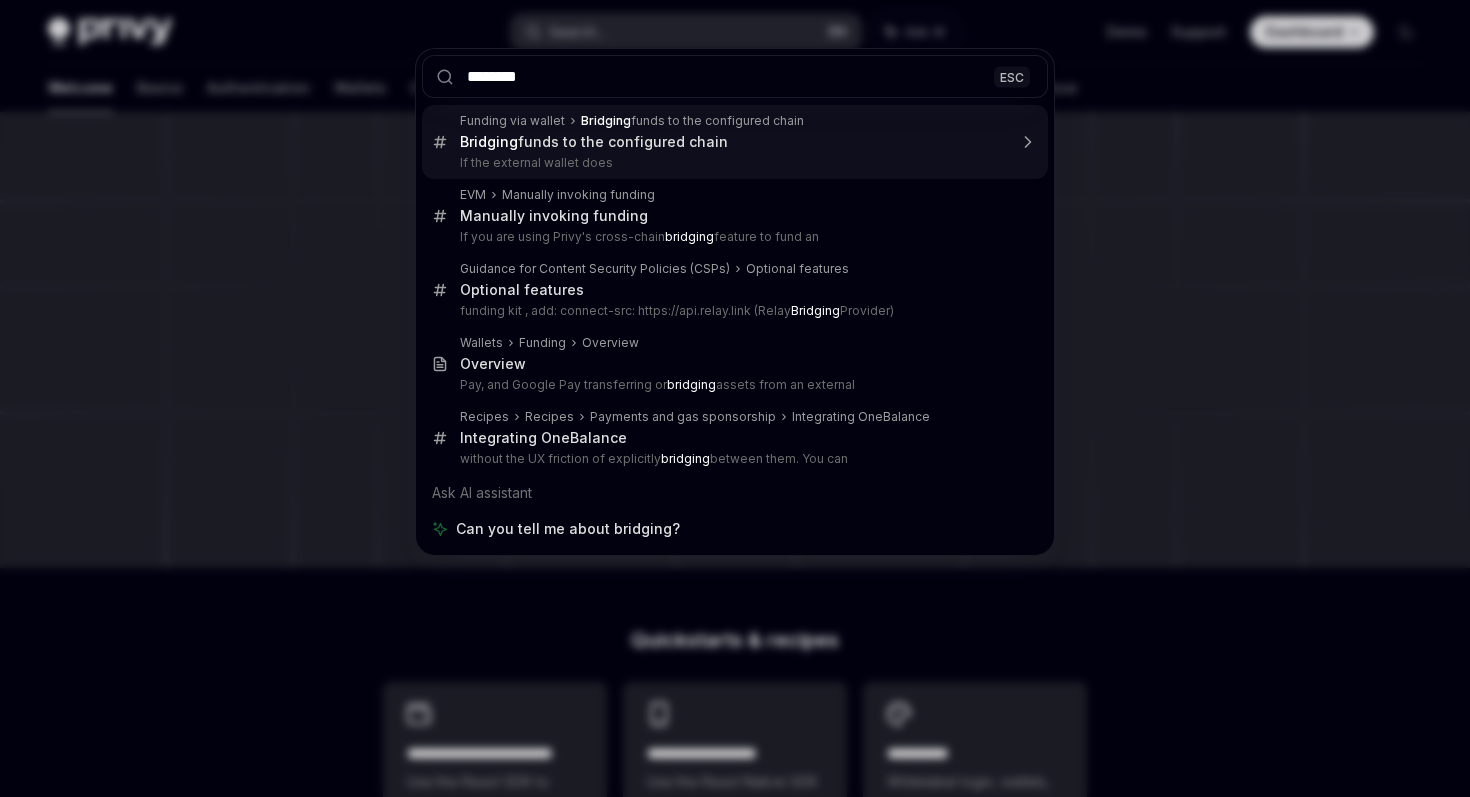 type on "********" 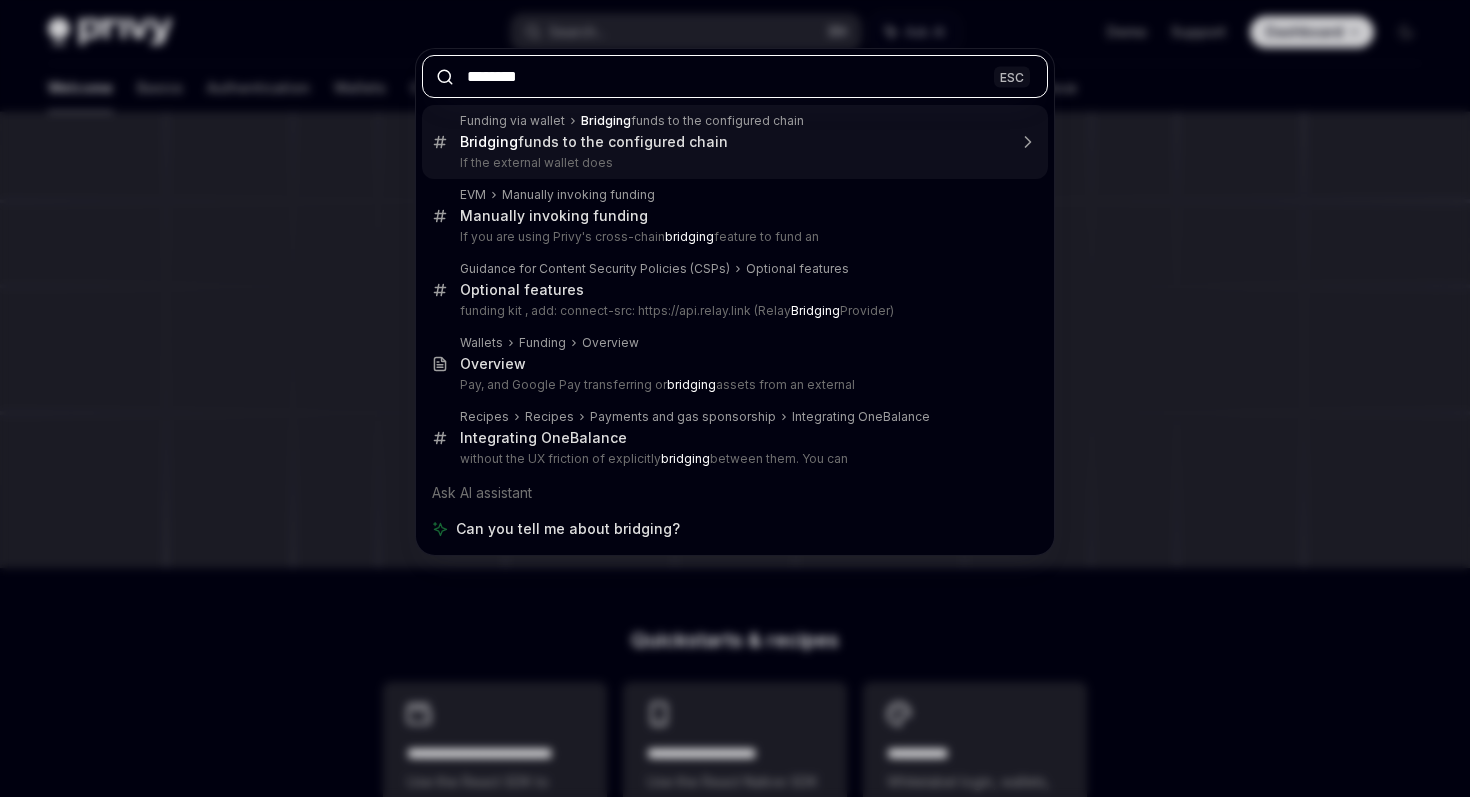 click on "Funding via wallet Bridging  funds to the configured chain Bridging  funds to the configured chain
If the external wallet does" at bounding box center [733, 142] 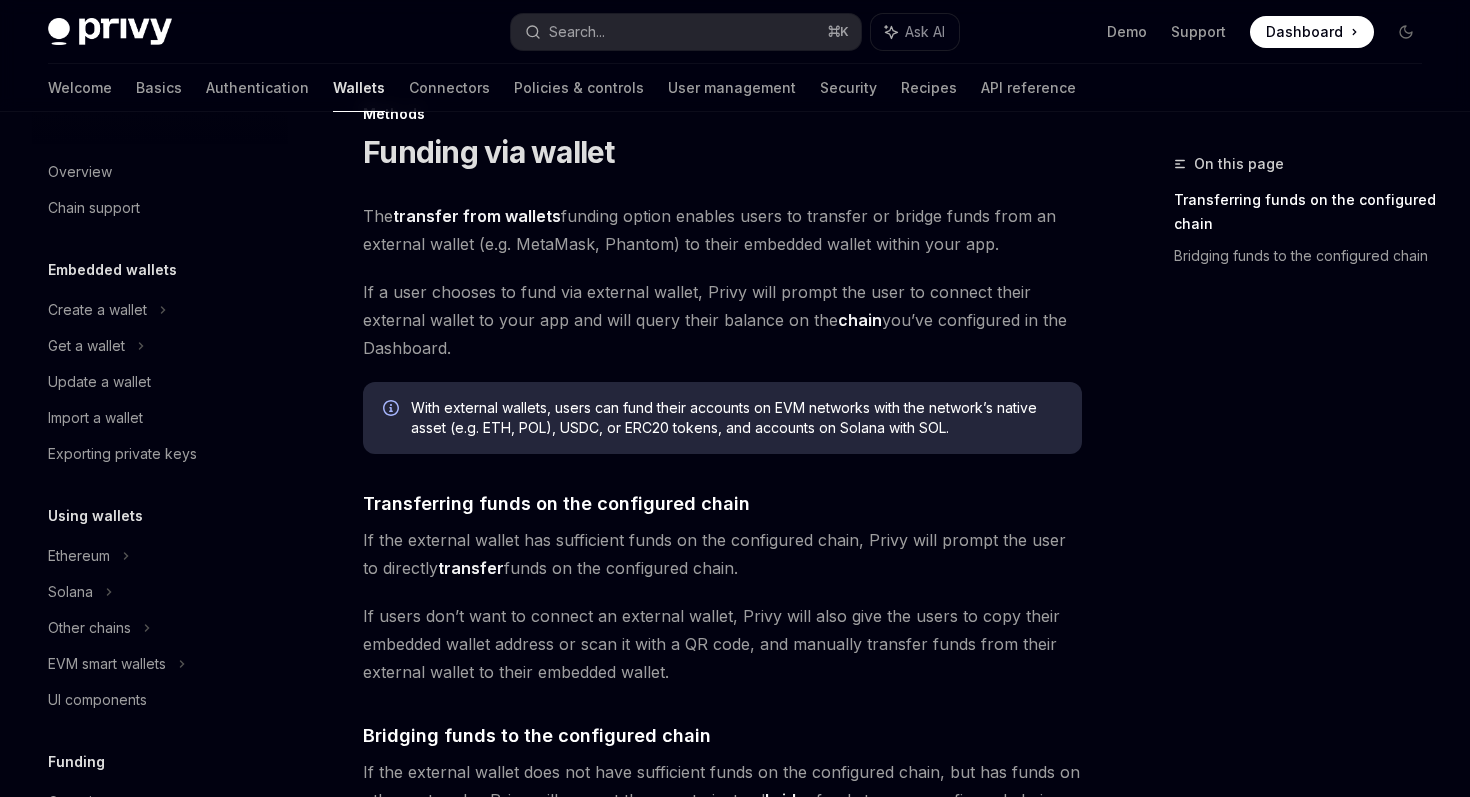 scroll, scrollTop: 203, scrollLeft: 0, axis: vertical 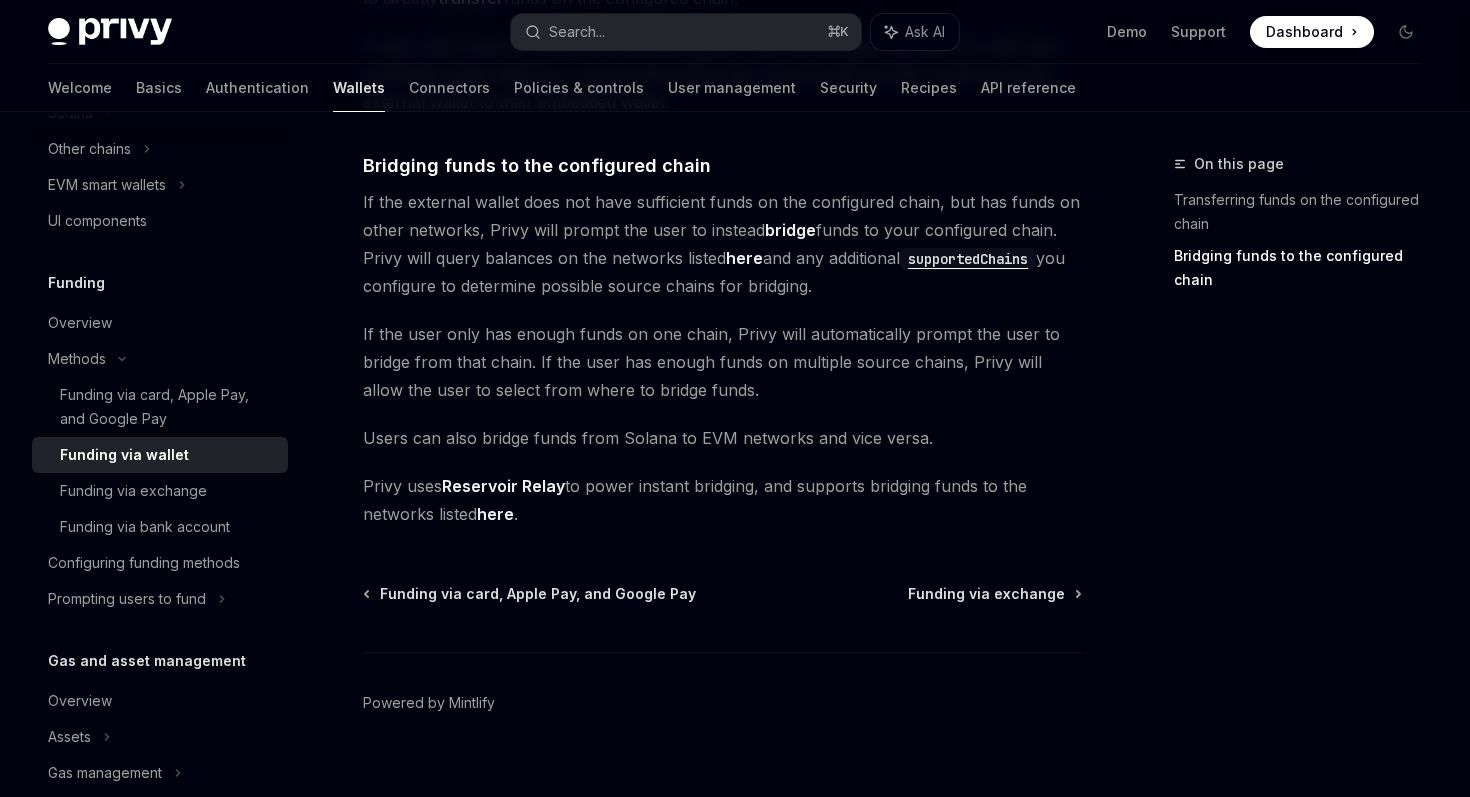 click on "If the external wallet does not have sufficient funds on the configured chain, but has funds on other networks, Privy will prompt the user to instead  bridge  funds to your configured chain. Privy will query balances on the networks listed  here  and any additional  supportedChains  you configure to determine possible source chains for bridging." at bounding box center (722, 244) 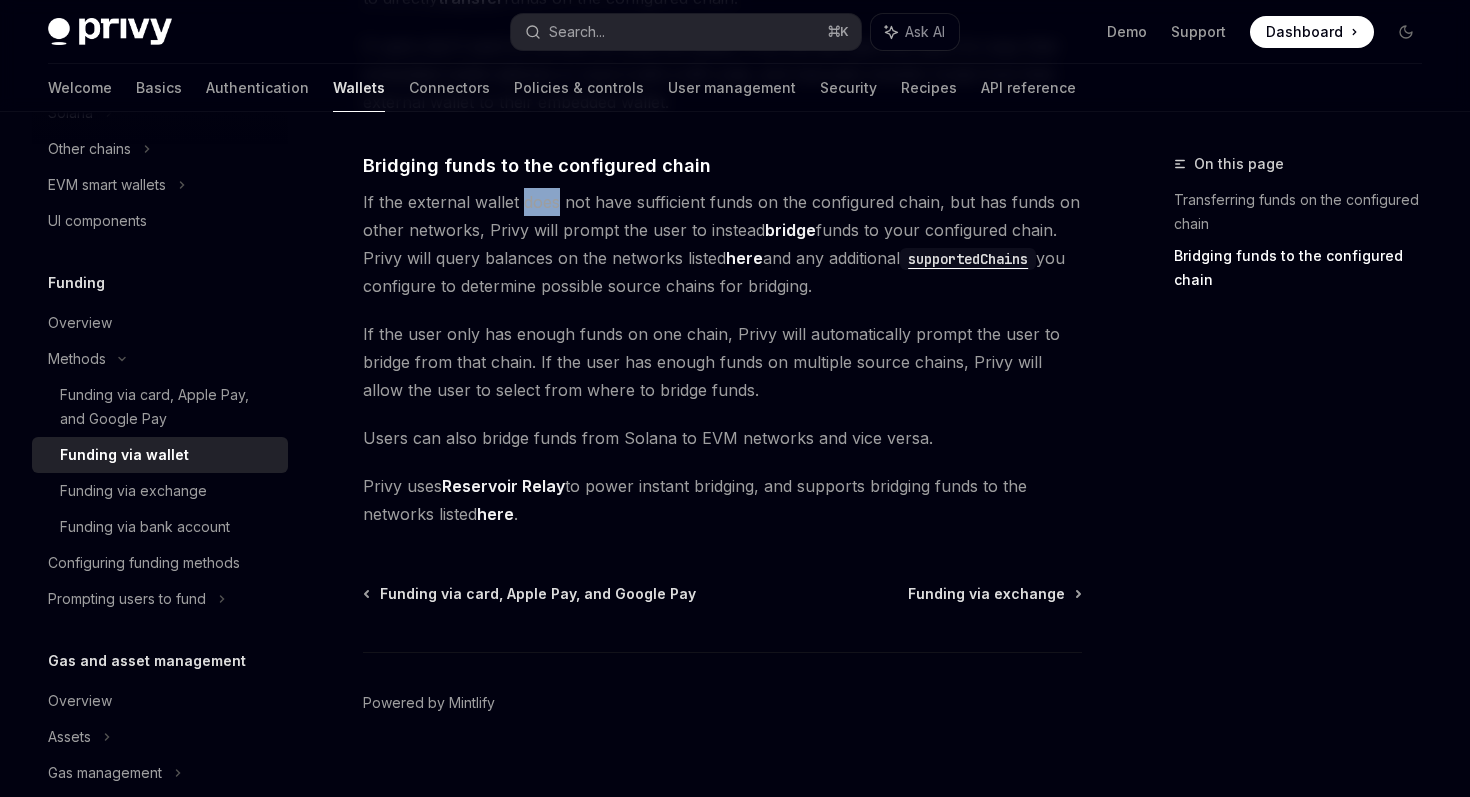 click on "If the external wallet does not have sufficient funds on the configured chain, but has funds on other networks, Privy will prompt the user to instead  bridge  funds to your configured chain. Privy will query balances on the networks listed  here  and any additional  supportedChains  you configure to determine possible source chains for bridging." at bounding box center (722, 244) 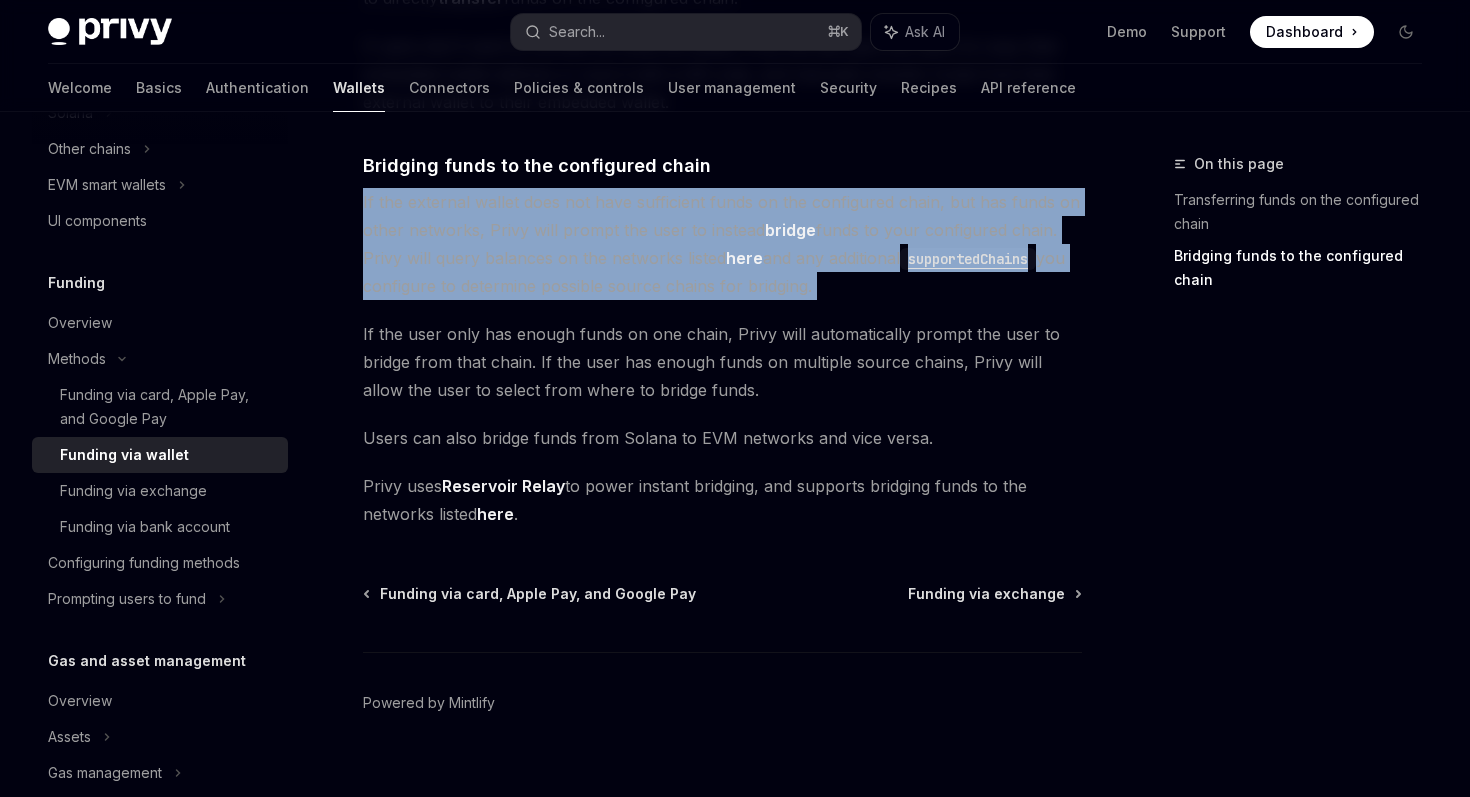 click on "If the external wallet does not have sufficient funds on the configured chain, but has funds on other networks, Privy will prompt the user to instead  bridge  funds to your configured chain. Privy will query balances on the networks listed  here  and any additional  supportedChains  you configure to determine possible source chains for bridging." at bounding box center [722, 244] 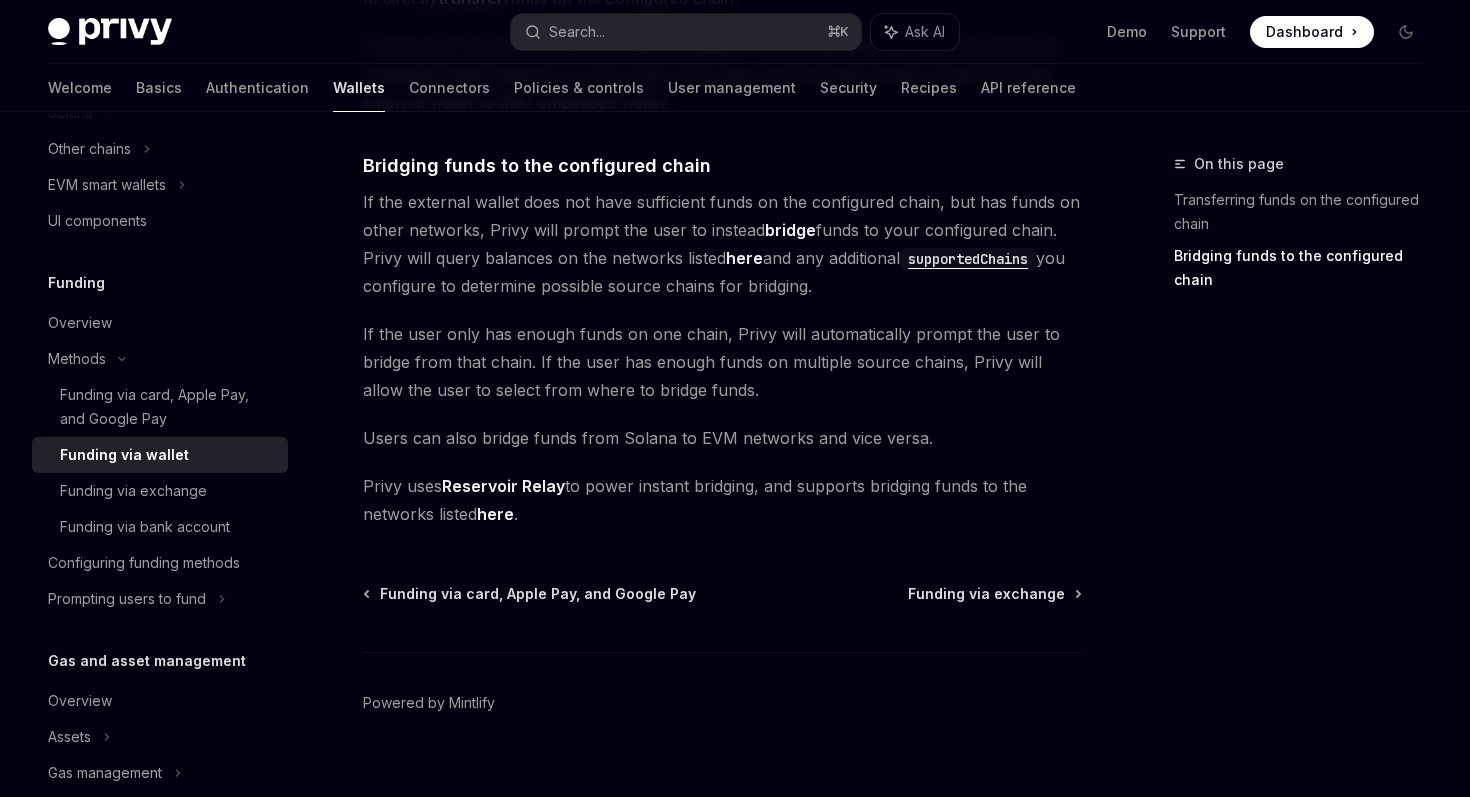 click on "If the external wallet does not have sufficient funds on the configured chain, but has funds on other networks, Privy will prompt the user to instead  bridge  funds to your configured chain. Privy will query balances on the networks listed  here  and any additional  supportedChains  you configure to determine possible source chains for bridging." at bounding box center (722, 244) 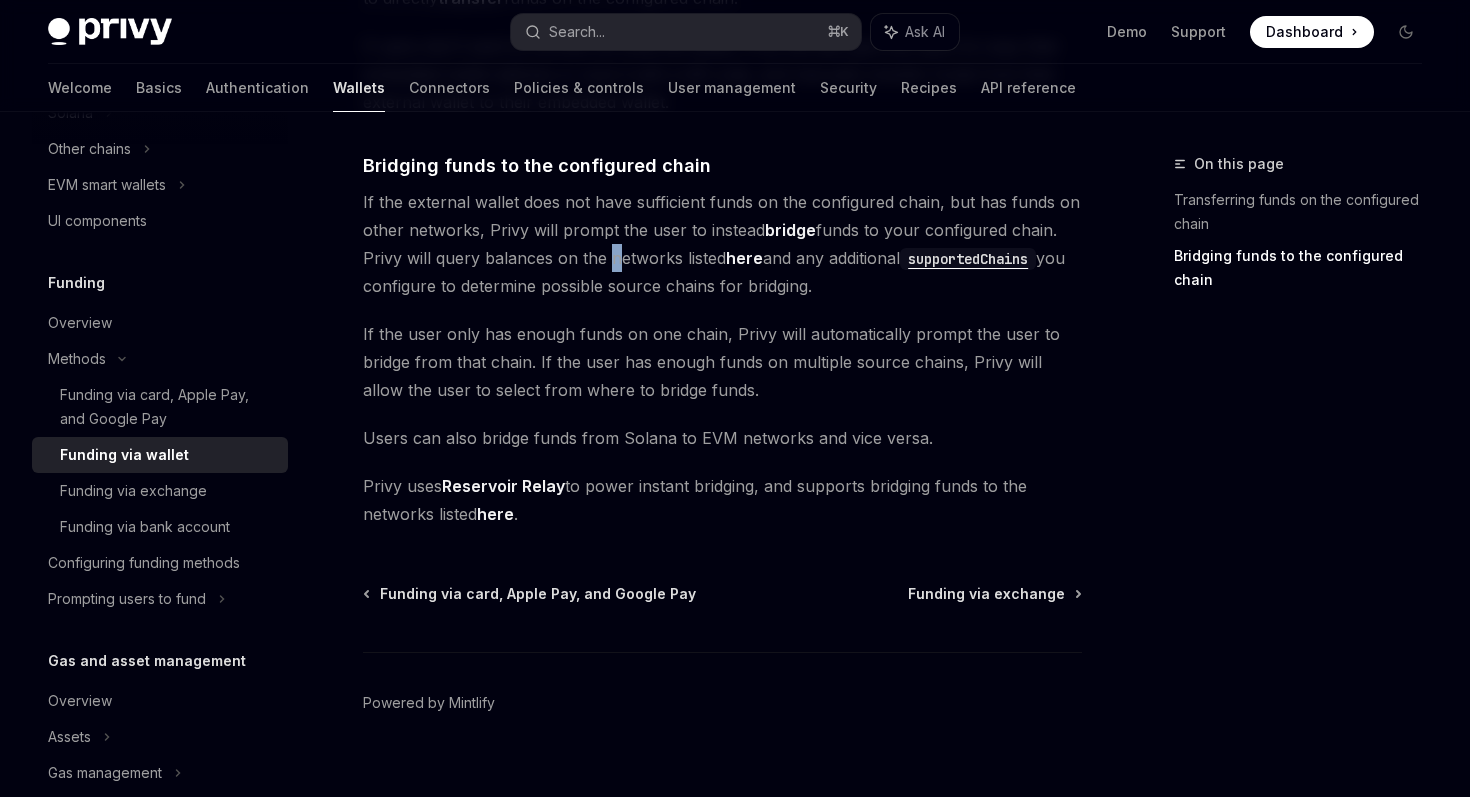 click on "If the external wallet does not have sufficient funds on the configured chain, but has funds on other networks, Privy will prompt the user to instead  bridge  funds to your configured chain. Privy will query balances on the networks listed  here  and any additional  supportedChains  you configure to determine possible source chains for bridging." at bounding box center (722, 244) 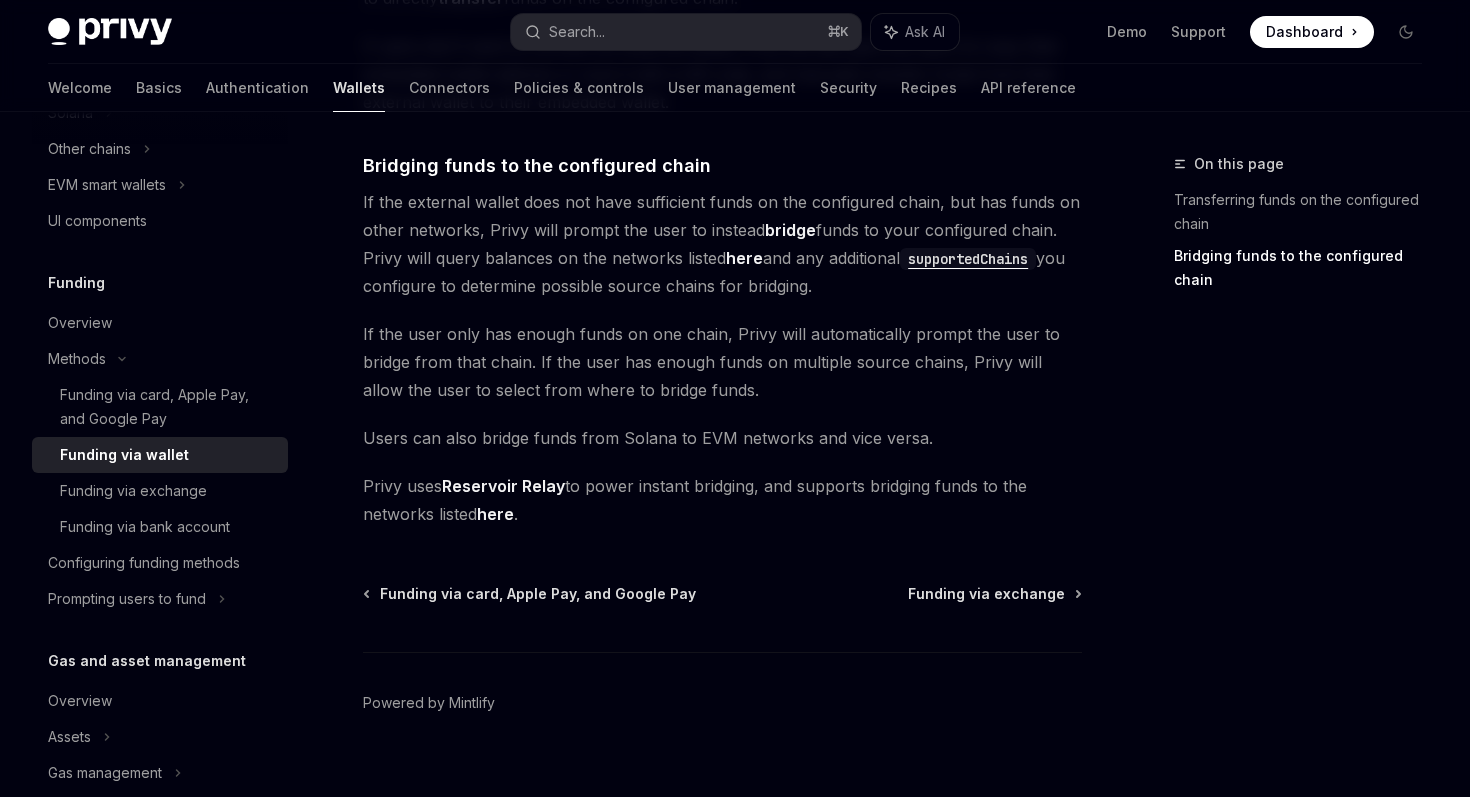 click on "If the external wallet does not have sufficient funds on the configured chain, but has funds on other networks, Privy will prompt the user to instead  bridge  funds to your configured chain. Privy will query balances on the networks listed  here  and any additional  supportedChains  you configure to determine possible source chains for bridging." at bounding box center [722, 244] 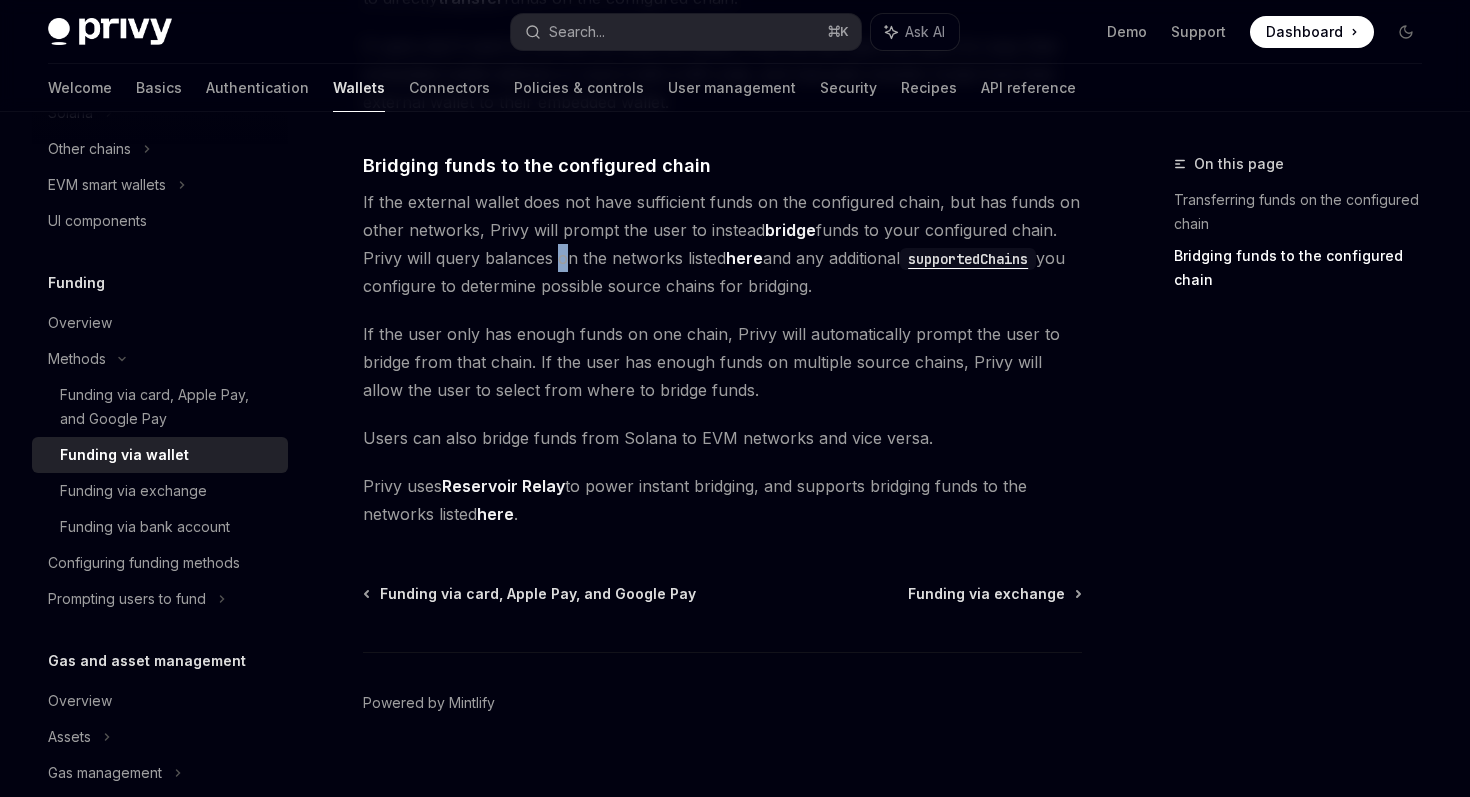 click on "If the external wallet does not have sufficient funds on the configured chain, but has funds on other networks, Privy will prompt the user to instead  bridge  funds to your configured chain. Privy will query balances on the networks listed  here  and any additional  supportedChains  you configure to determine possible source chains for bridging." at bounding box center [722, 244] 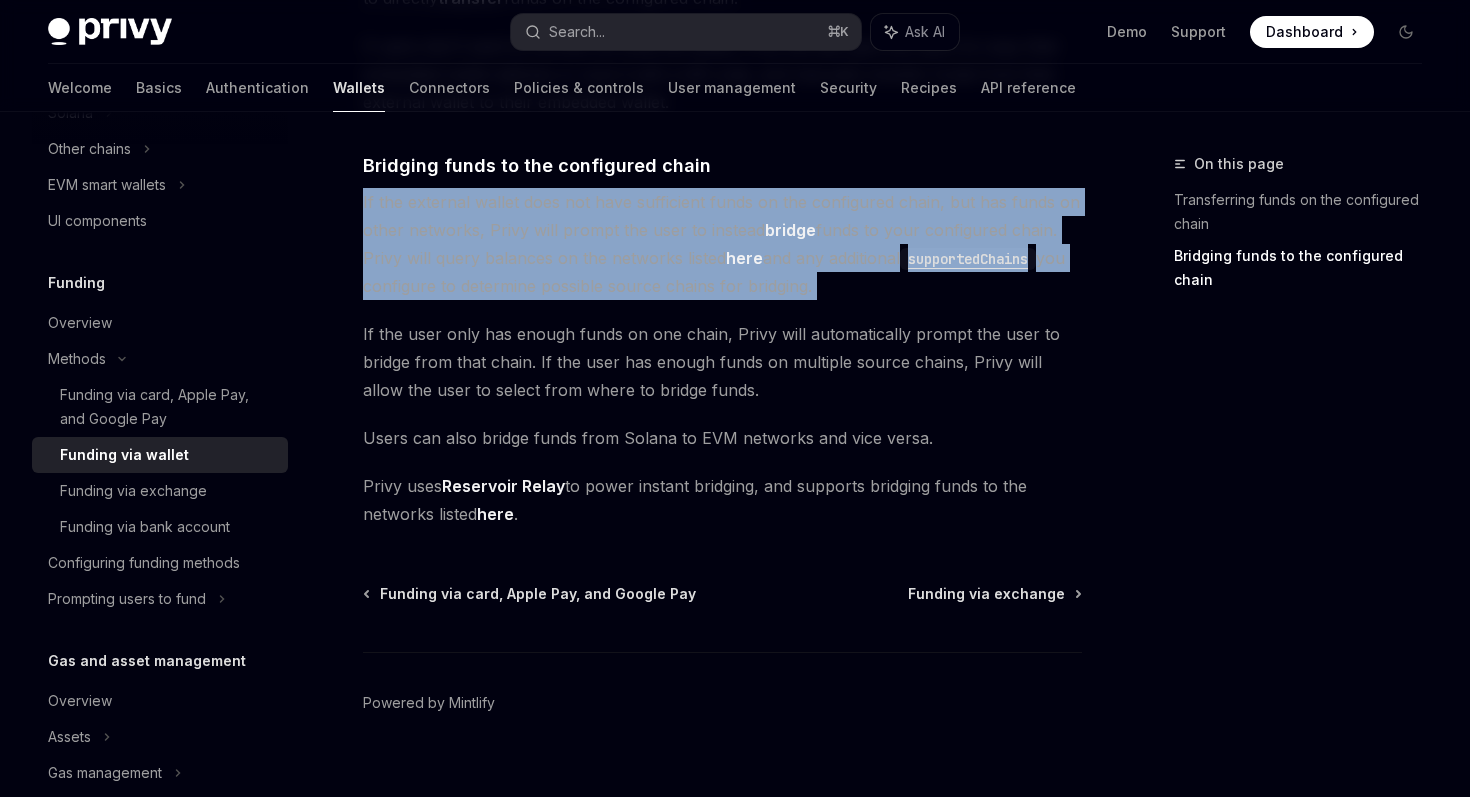 click on "If the external wallet does not have sufficient funds on the configured chain, but has funds on other networks, Privy will prompt the user to instead  bridge  funds to your configured chain. Privy will query balances on the networks listed  here  and any additional  supportedChains  you configure to determine possible source chains for bridging." at bounding box center [722, 244] 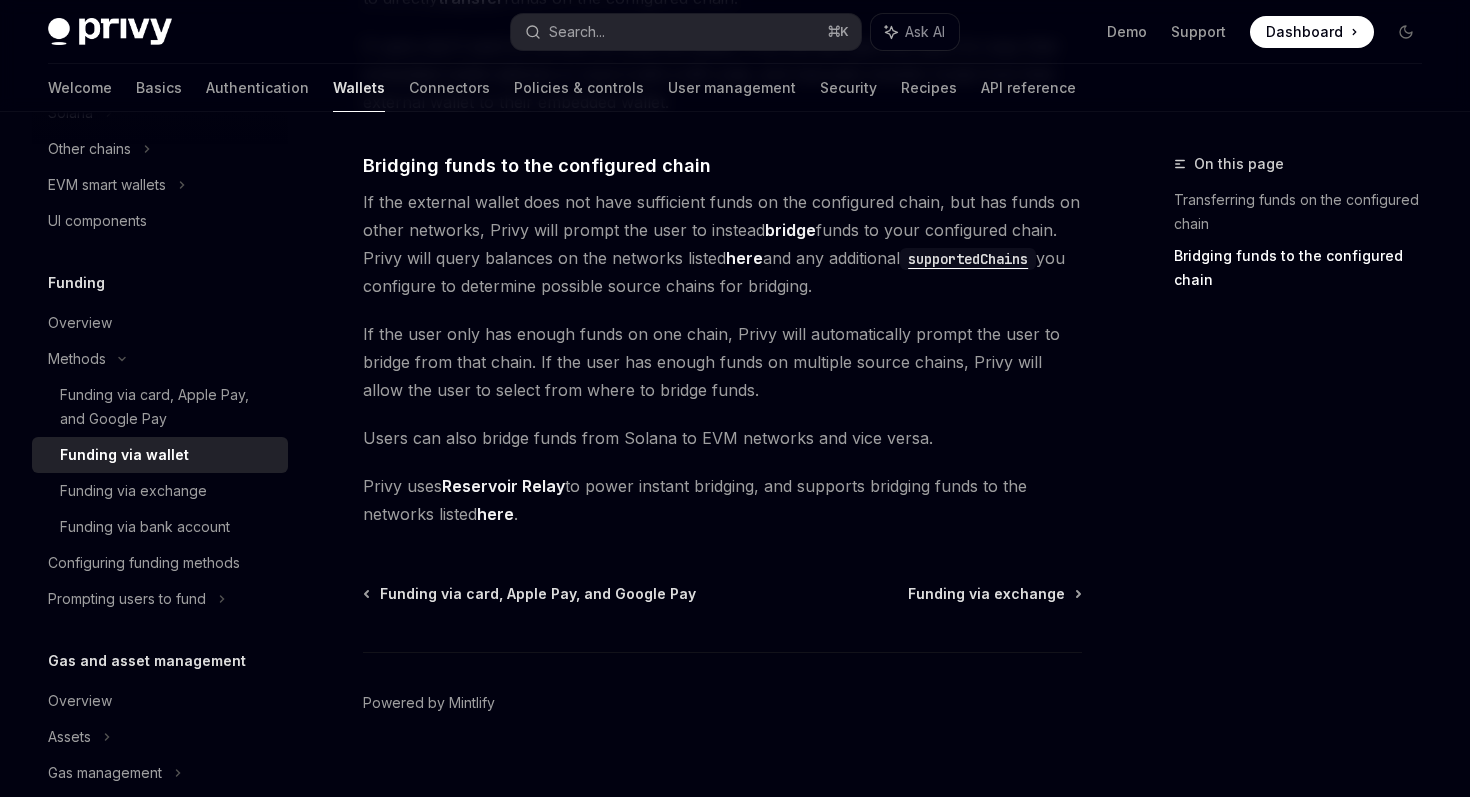 click on "If the external wallet does not have sufficient funds on the configured chain, but has funds on other networks, Privy will prompt the user to instead  bridge  funds to your configured chain. Privy will query balances on the networks listed  here  and any additional  supportedChains  you configure to determine possible source chains for bridging." at bounding box center [722, 244] 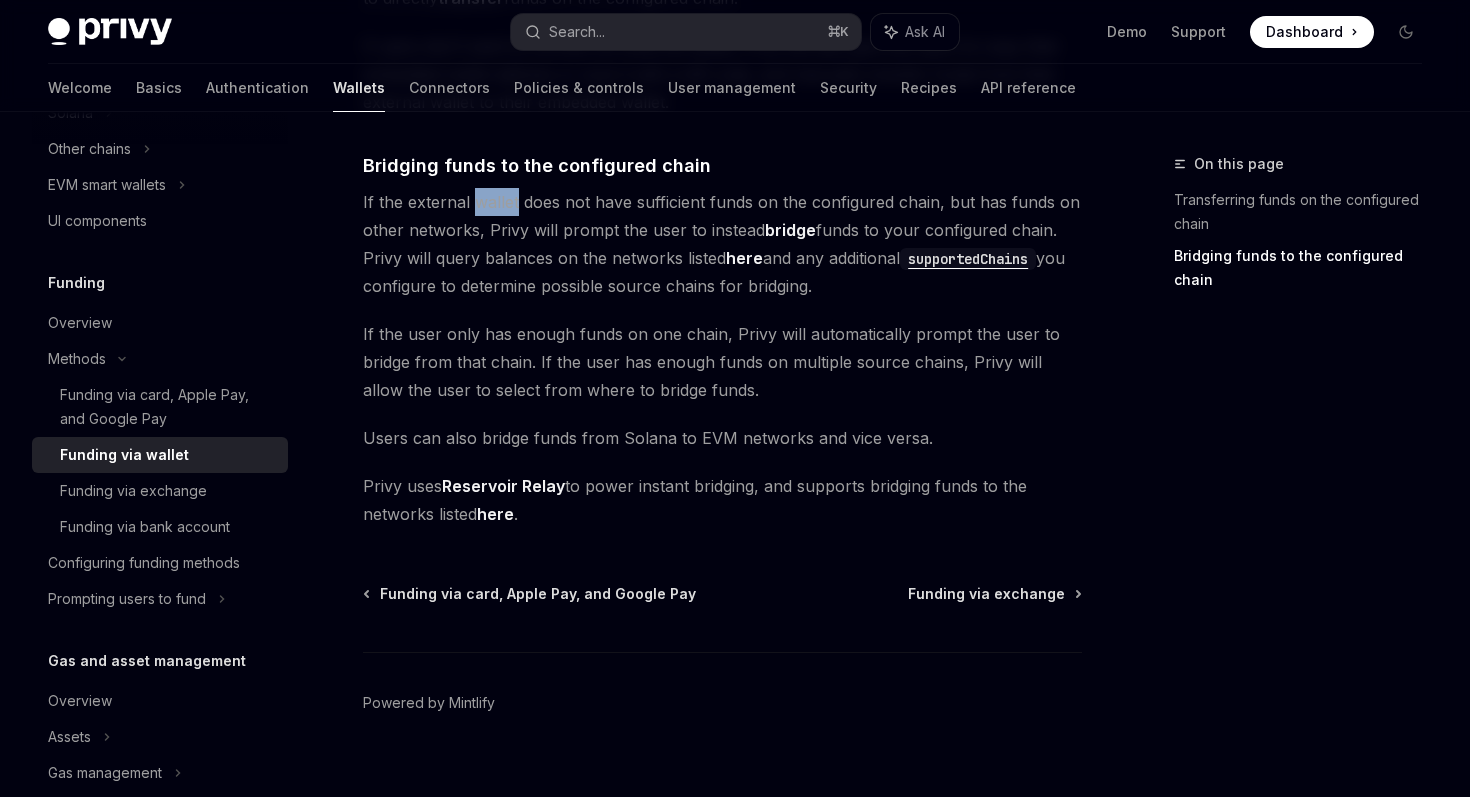 click on "If the external wallet does not have sufficient funds on the configured chain, but has funds on other networks, Privy will prompt the user to instead  bridge  funds to your configured chain. Privy will query balances on the networks listed  here  and any additional  supportedChains  you configure to determine possible source chains for bridging." at bounding box center [722, 244] 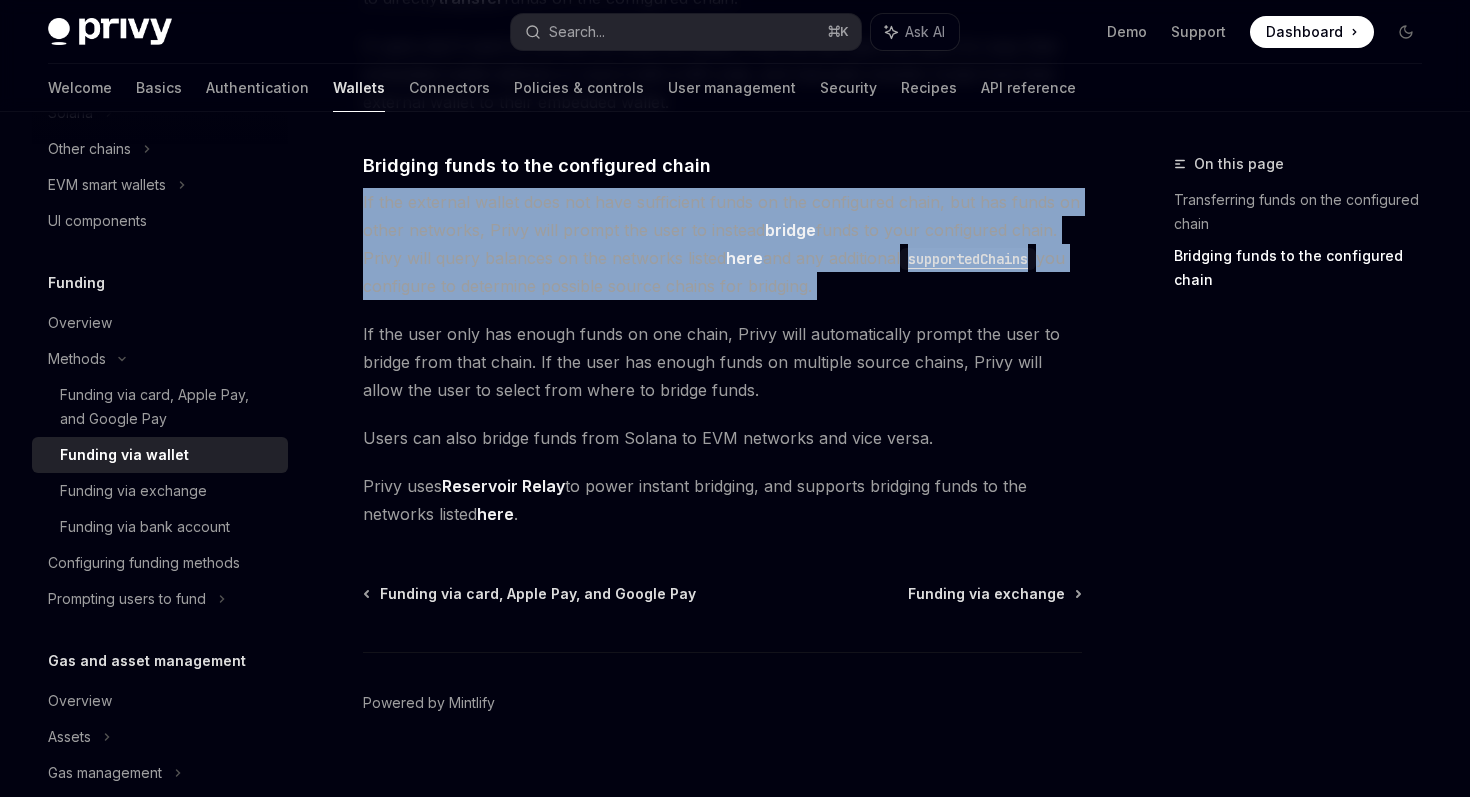 click on "If the external wallet does not have sufficient funds on the configured chain, but has funds on other networks, Privy will prompt the user to instead  bridge  funds to your configured chain. Privy will query balances on the networks listed  here  and any additional  supportedChains  you configure to determine possible source chains for bridging." at bounding box center (722, 244) 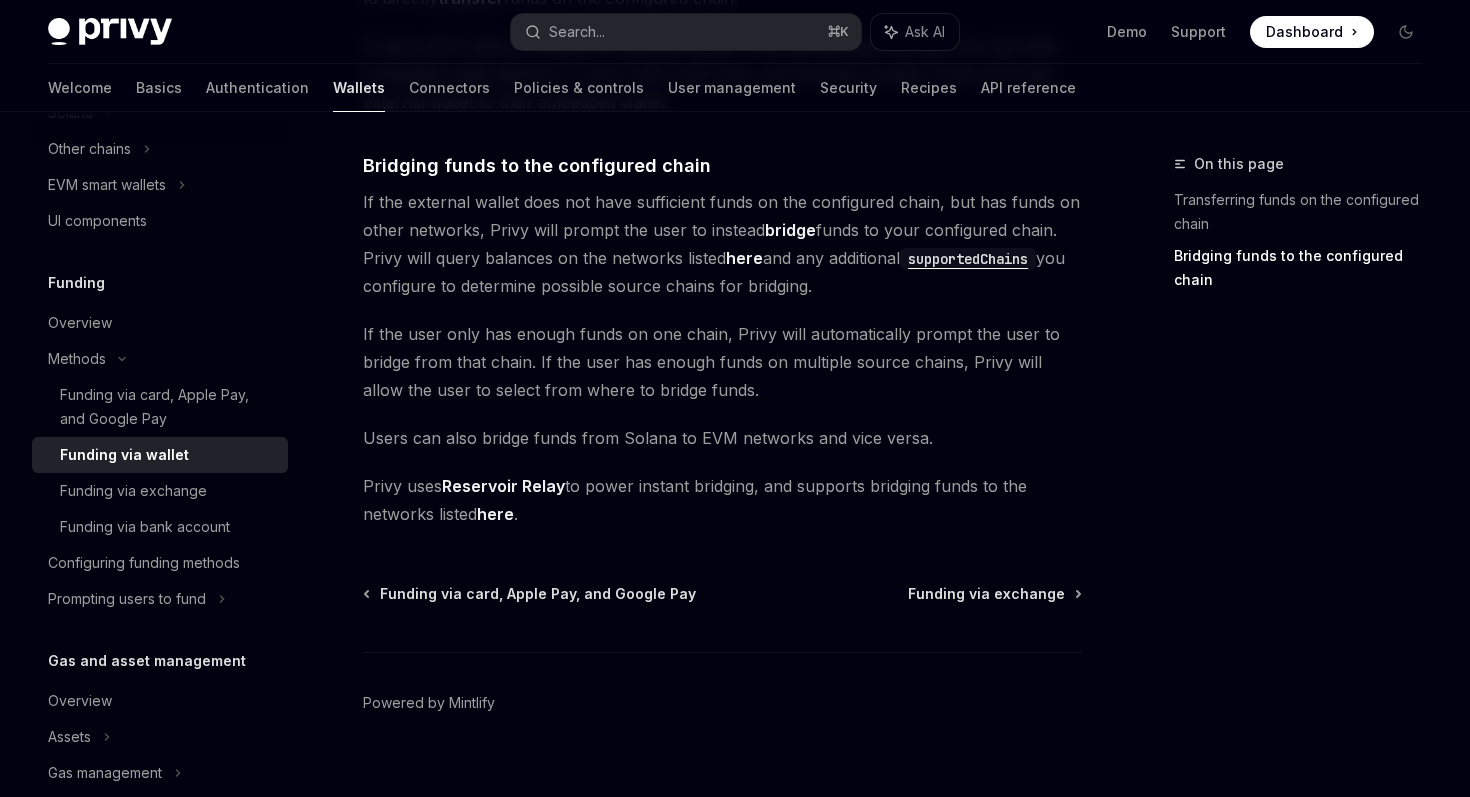 click on "here" at bounding box center (744, 258) 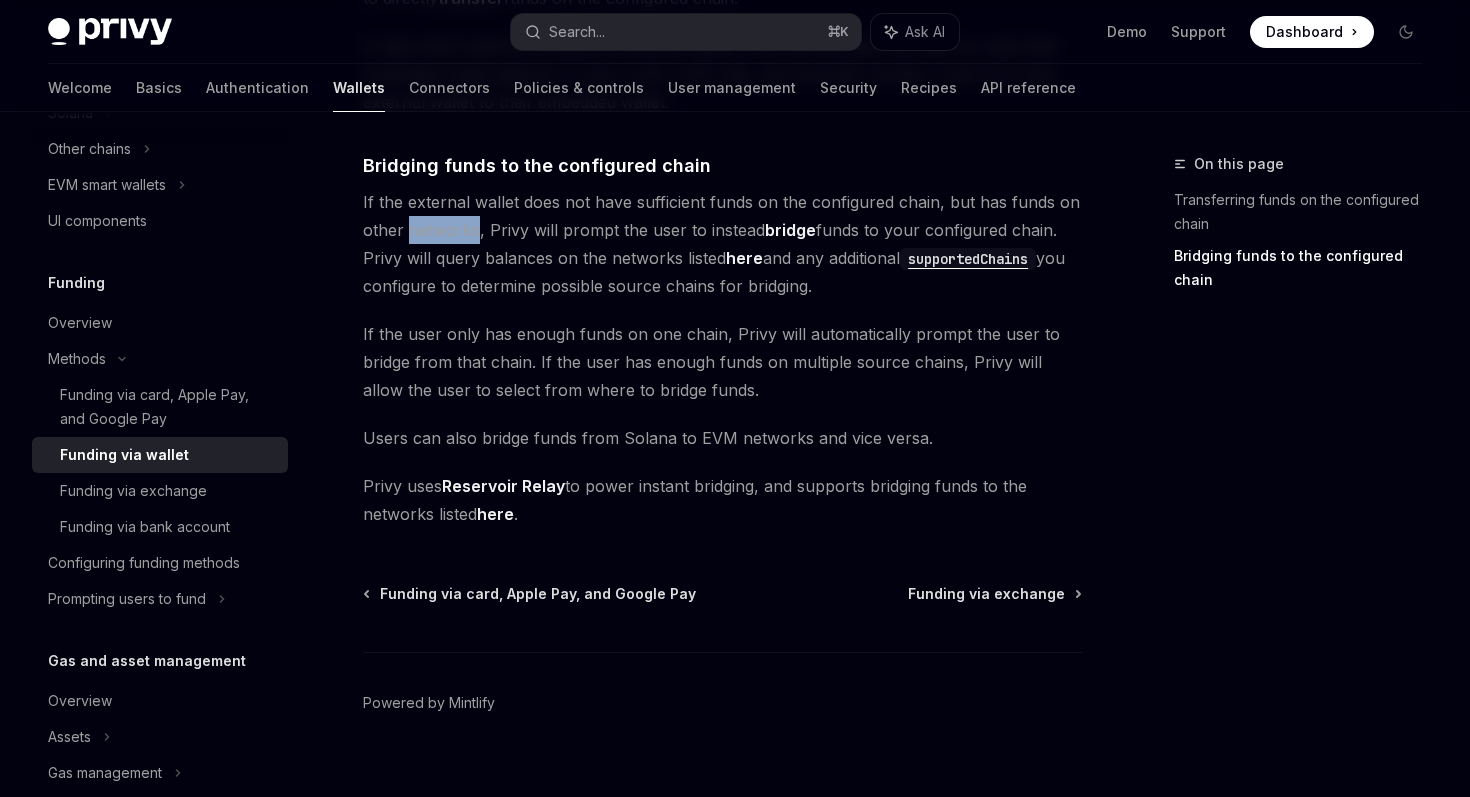 click on "If the external wallet does not have sufficient funds on the configured chain, but has funds on other networks, Privy will prompt the user to instead  bridge  funds to your configured chain. Privy will query balances on the networks listed  here  and any additional  supportedChains  you configure to determine possible source chains for bridging." at bounding box center [722, 244] 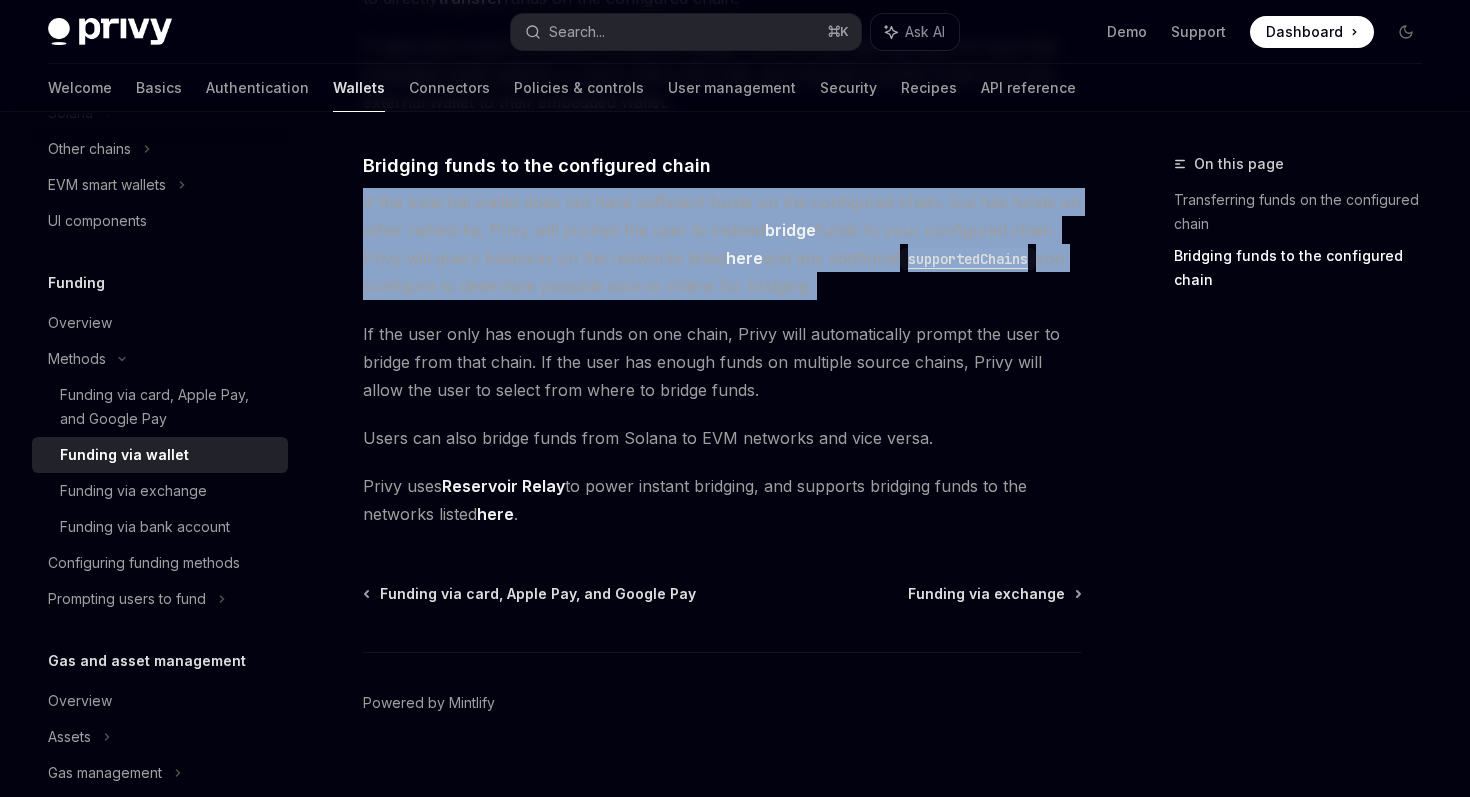click on "If the external wallet does not have sufficient funds on the configured chain, but has funds on other networks, Privy will prompt the user to instead  bridge  funds to your configured chain. Privy will query balances on the networks listed  here  and any additional  supportedChains  you configure to determine possible source chains for bridging." at bounding box center (722, 244) 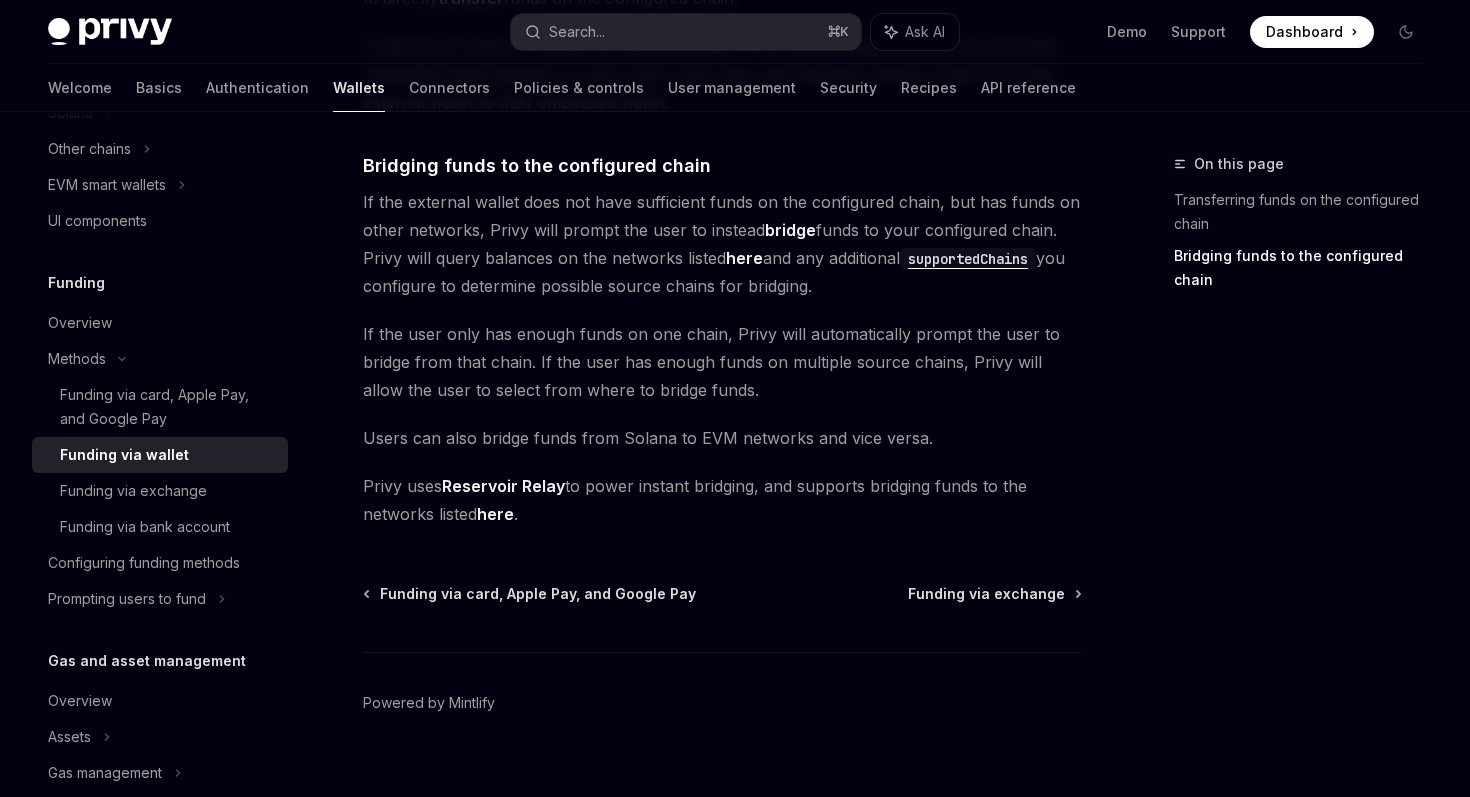 click on "If the external wallet does not have sufficient funds on the configured chain, but has funds on other networks, Privy will prompt the user to instead  bridge  funds to your configured chain. Privy will query balances on the networks listed  here  and any additional  supportedChains  you configure to determine possible source chains for bridging." at bounding box center (722, 244) 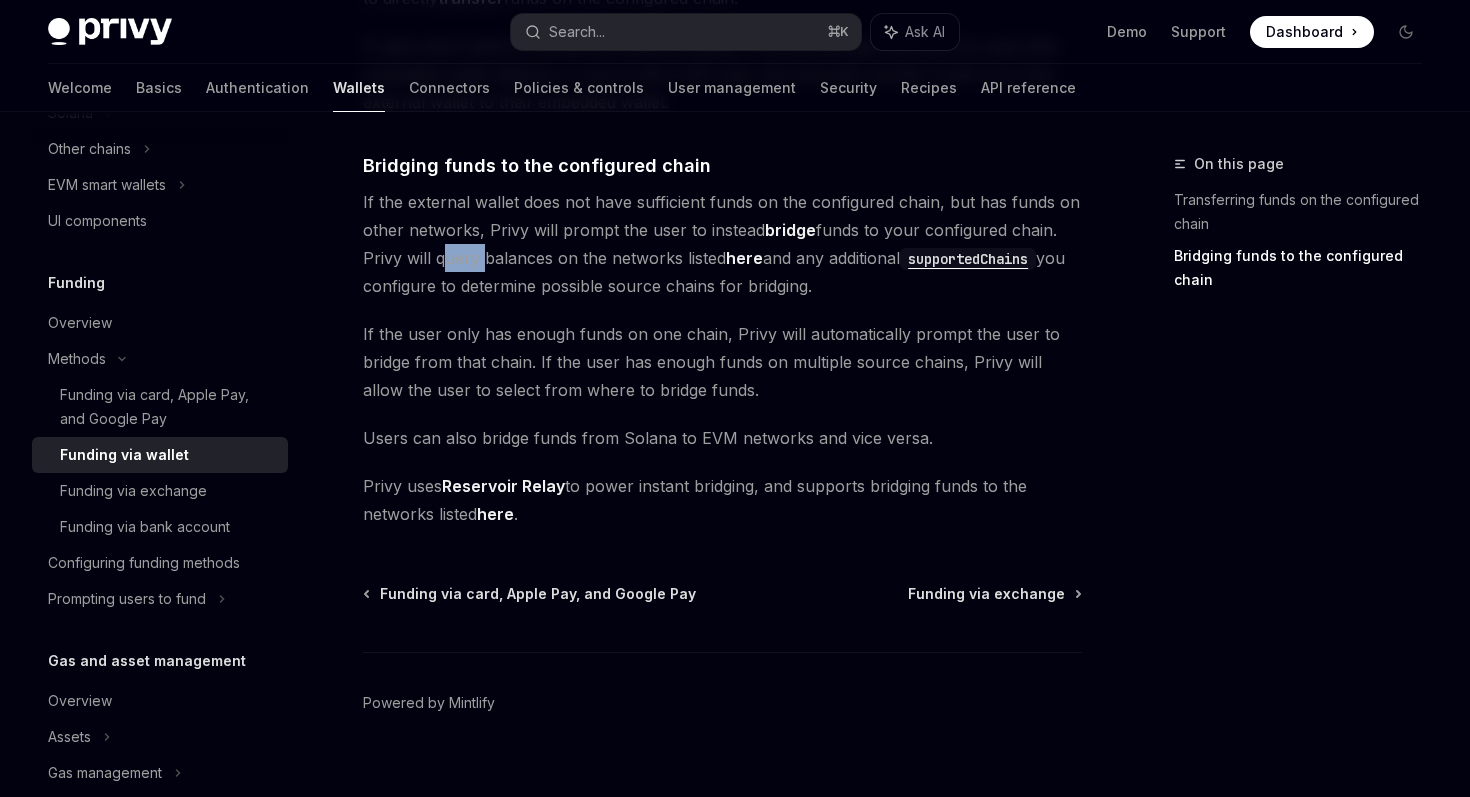 click on "If the external wallet does not have sufficient funds on the configured chain, but has funds on other networks, Privy will prompt the user to instead  bridge  funds to your configured chain. Privy will query balances on the networks listed  here  and any additional  supportedChains  you configure to determine possible source chains for bridging." at bounding box center (722, 244) 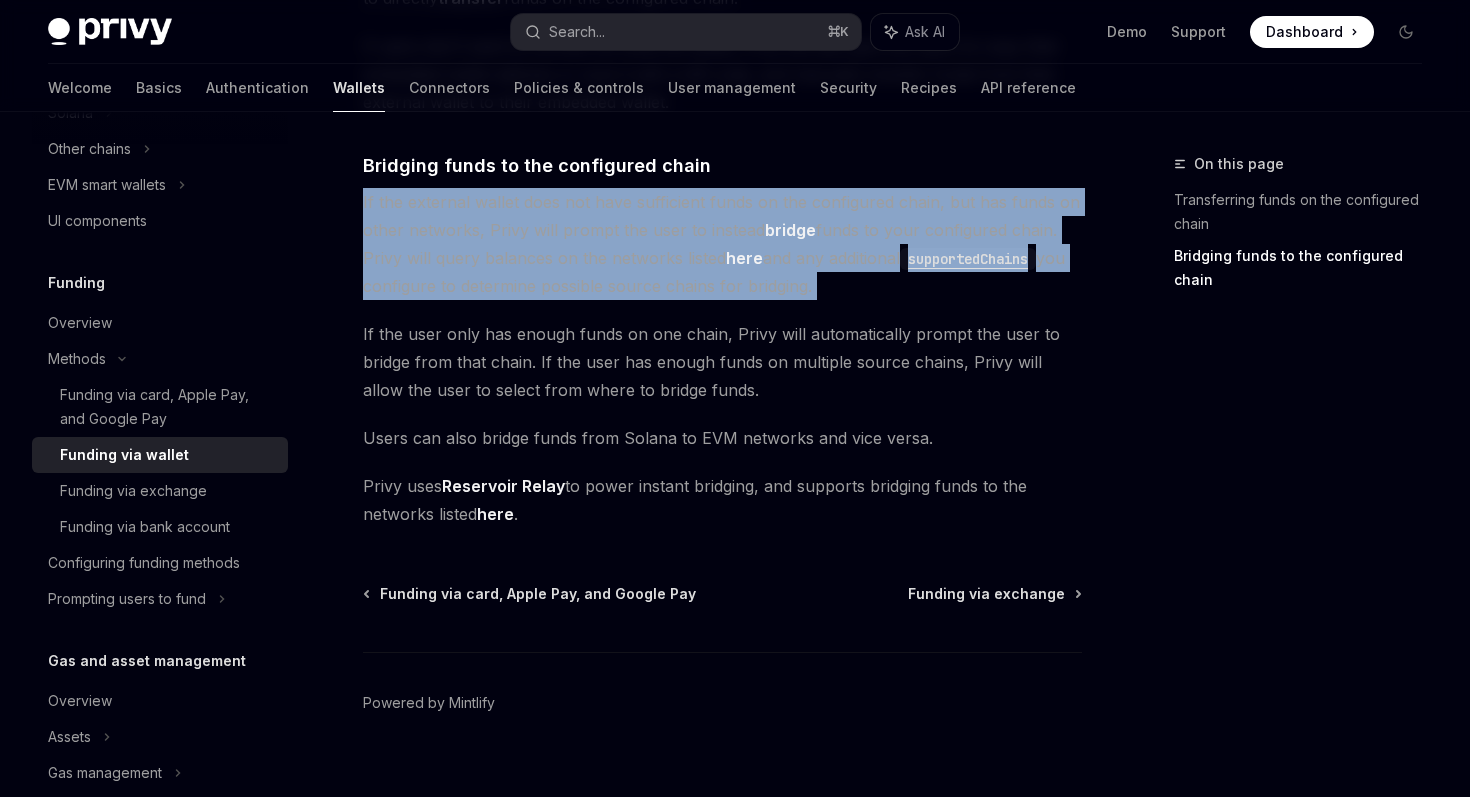 click on "If the user only has enough funds on one chain, Privy will automatically prompt the user to bridge from that chain. If the user has enough funds on multiple source chains, Privy will allow the user to select from where to bridge funds." at bounding box center [722, 362] 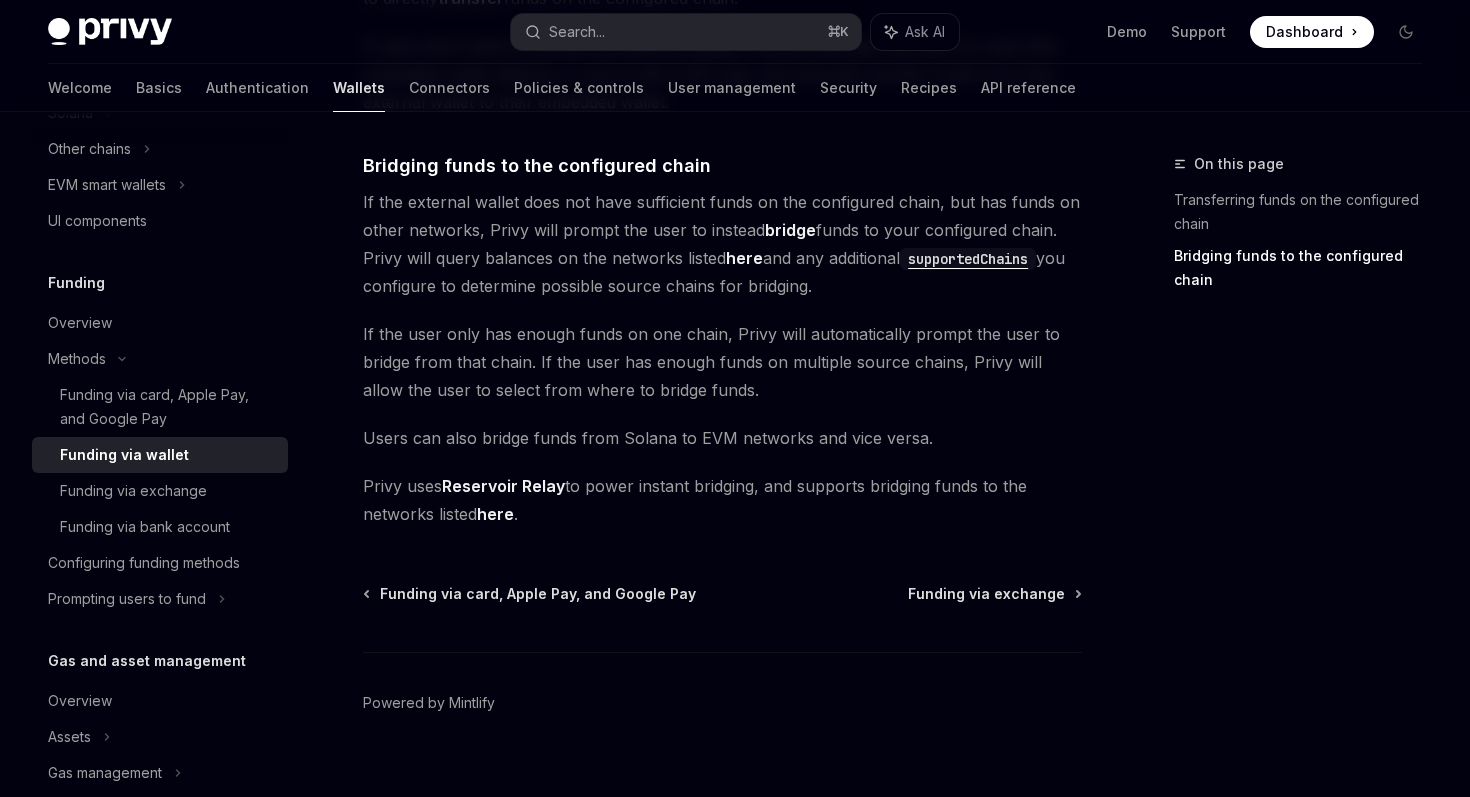click on "If the external wallet does not have sufficient funds on the configured chain, but has funds on other networks, Privy will prompt the user to instead  bridge  funds to your configured chain. Privy will query balances on the networks listed  here  and any additional  supportedChains  you configure to determine possible source chains for bridging." at bounding box center (722, 244) 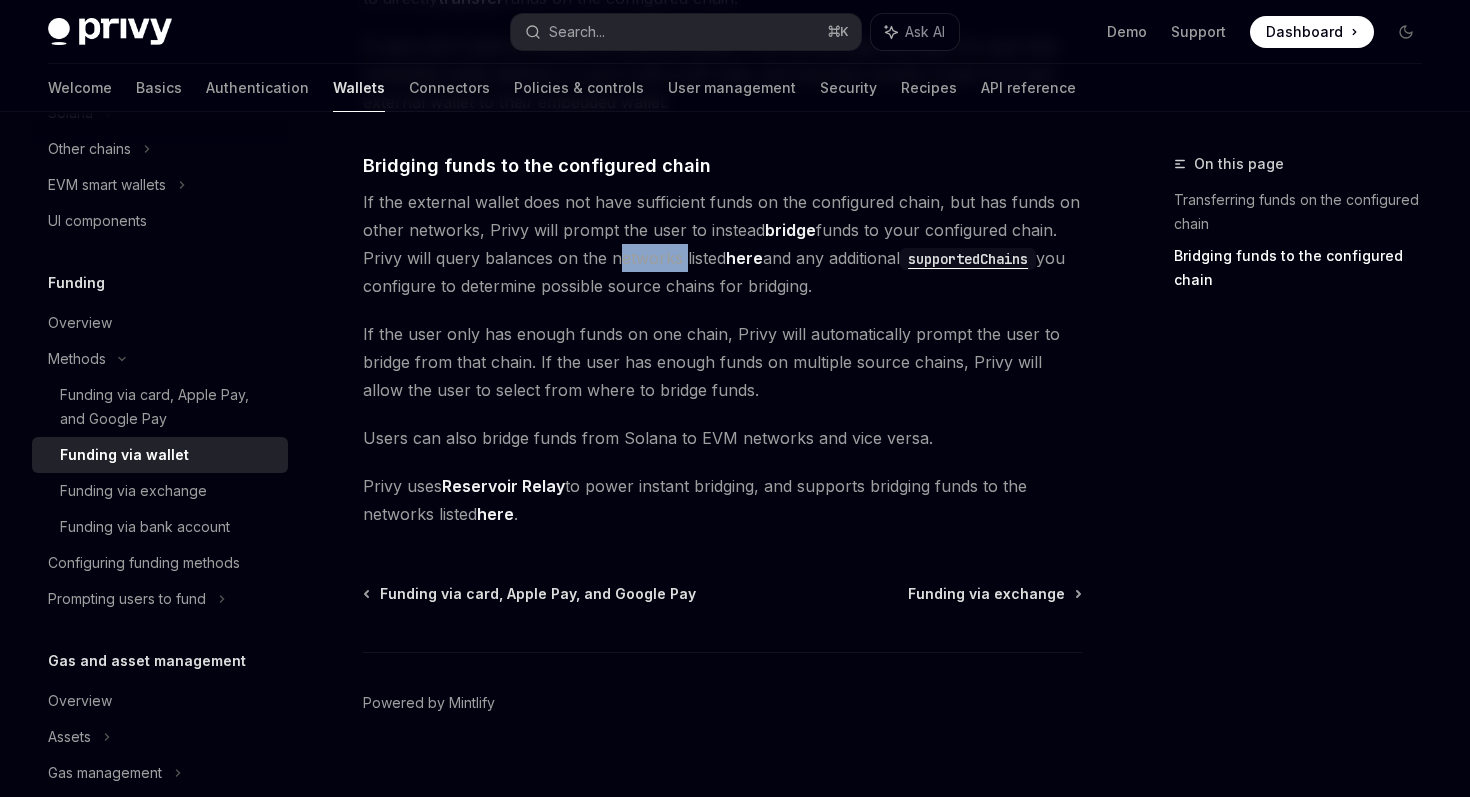 click on "If the external wallet does not have sufficient funds on the configured chain, but has funds on other networks, Privy will prompt the user to instead  bridge  funds to your configured chain. Privy will query balances on the networks listed  here  and any additional  supportedChains  you configure to determine possible source chains for bridging." at bounding box center [722, 244] 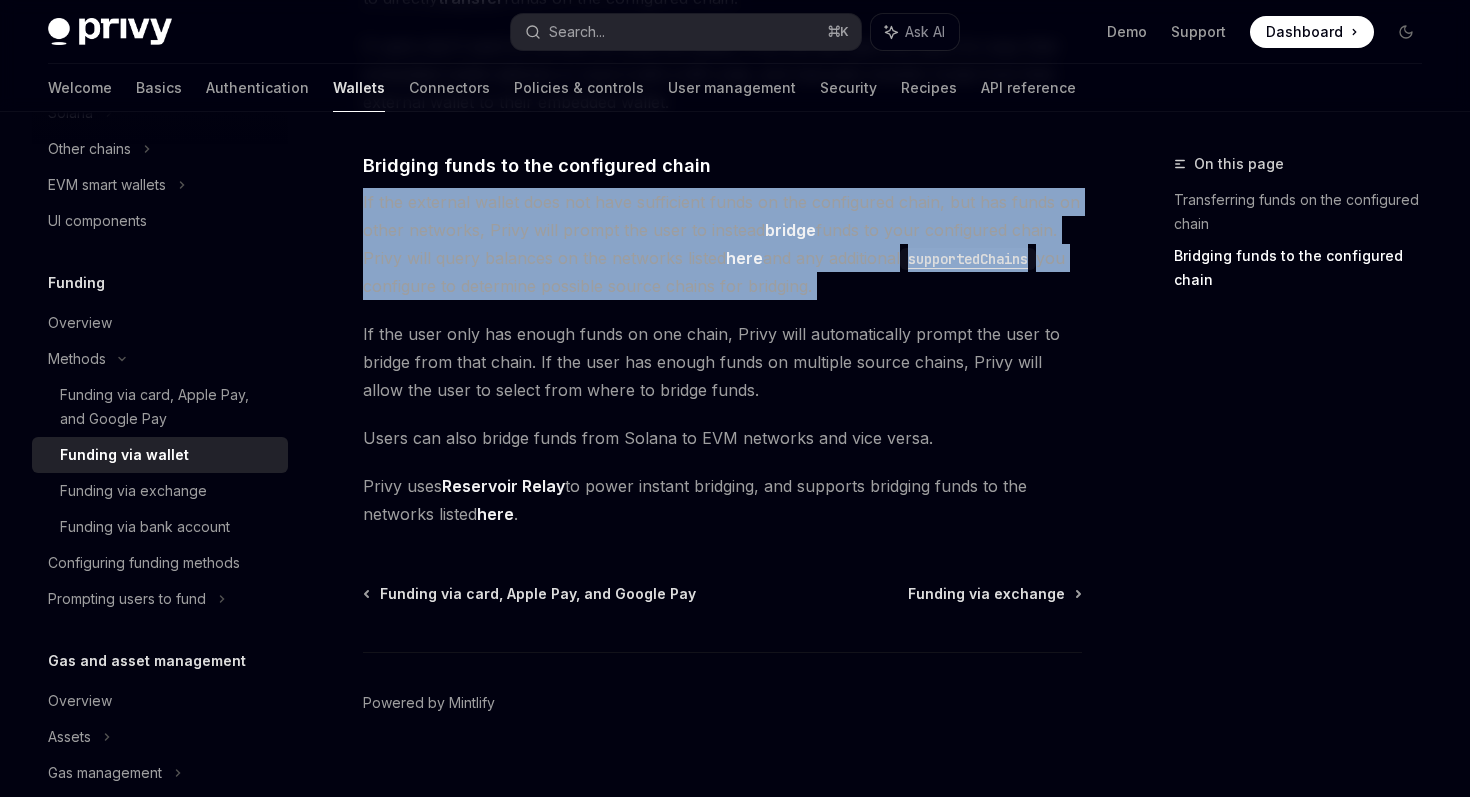 click on "If the external wallet does not have sufficient funds on the configured chain, but has funds on other networks, Privy will prompt the user to instead  bridge  funds to your configured chain. Privy will query balances on the networks listed  here  and any additional  supportedChains  you configure to determine possible source chains for bridging." at bounding box center [722, 244] 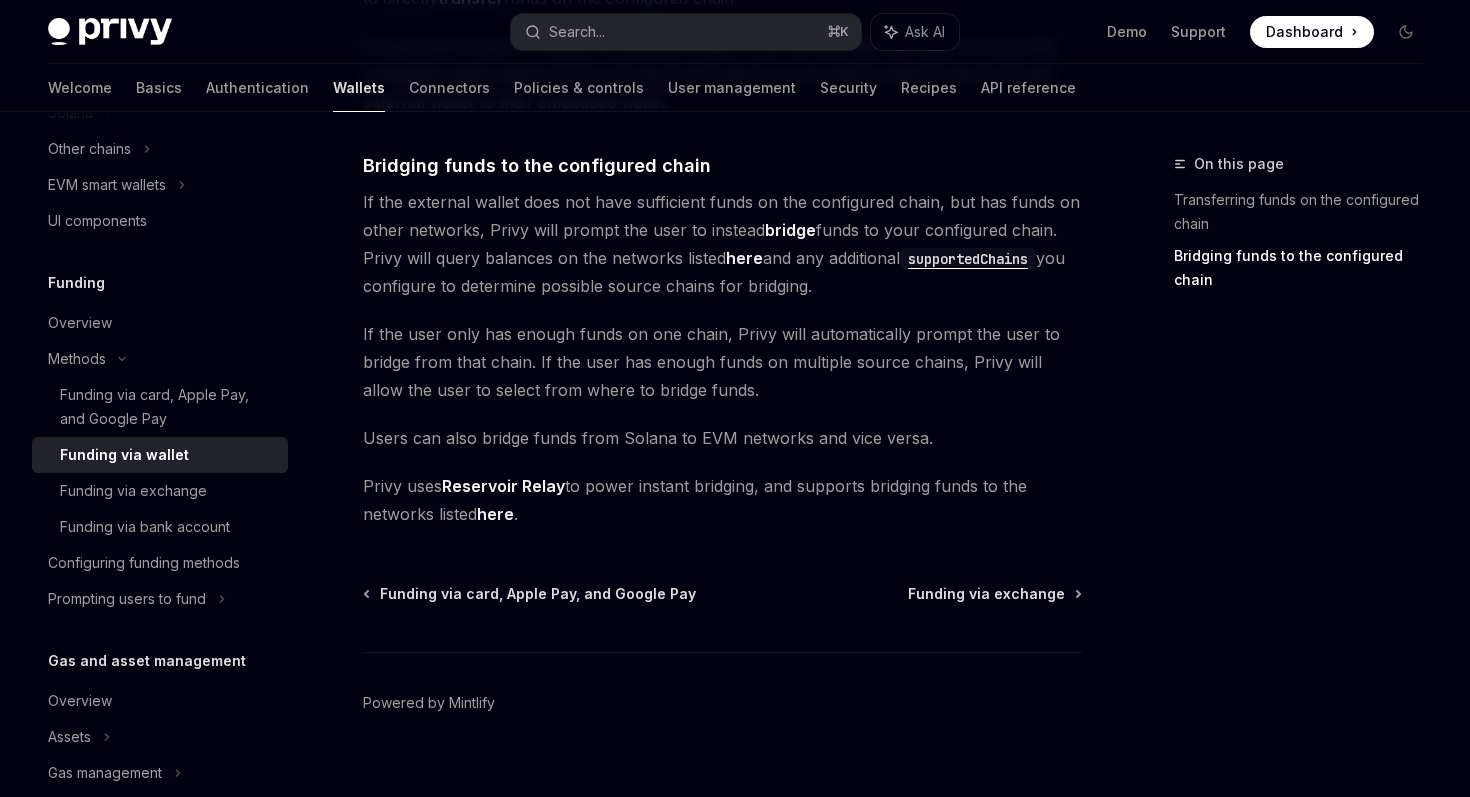 click on "If the external wallet does not have sufficient funds on the configured chain, but has funds on other networks, Privy will prompt the user to instead  bridge  funds to your configured chain. Privy will query balances on the networks listed  here  and any additional  supportedChains  you configure to determine possible source chains for bridging." at bounding box center [722, 244] 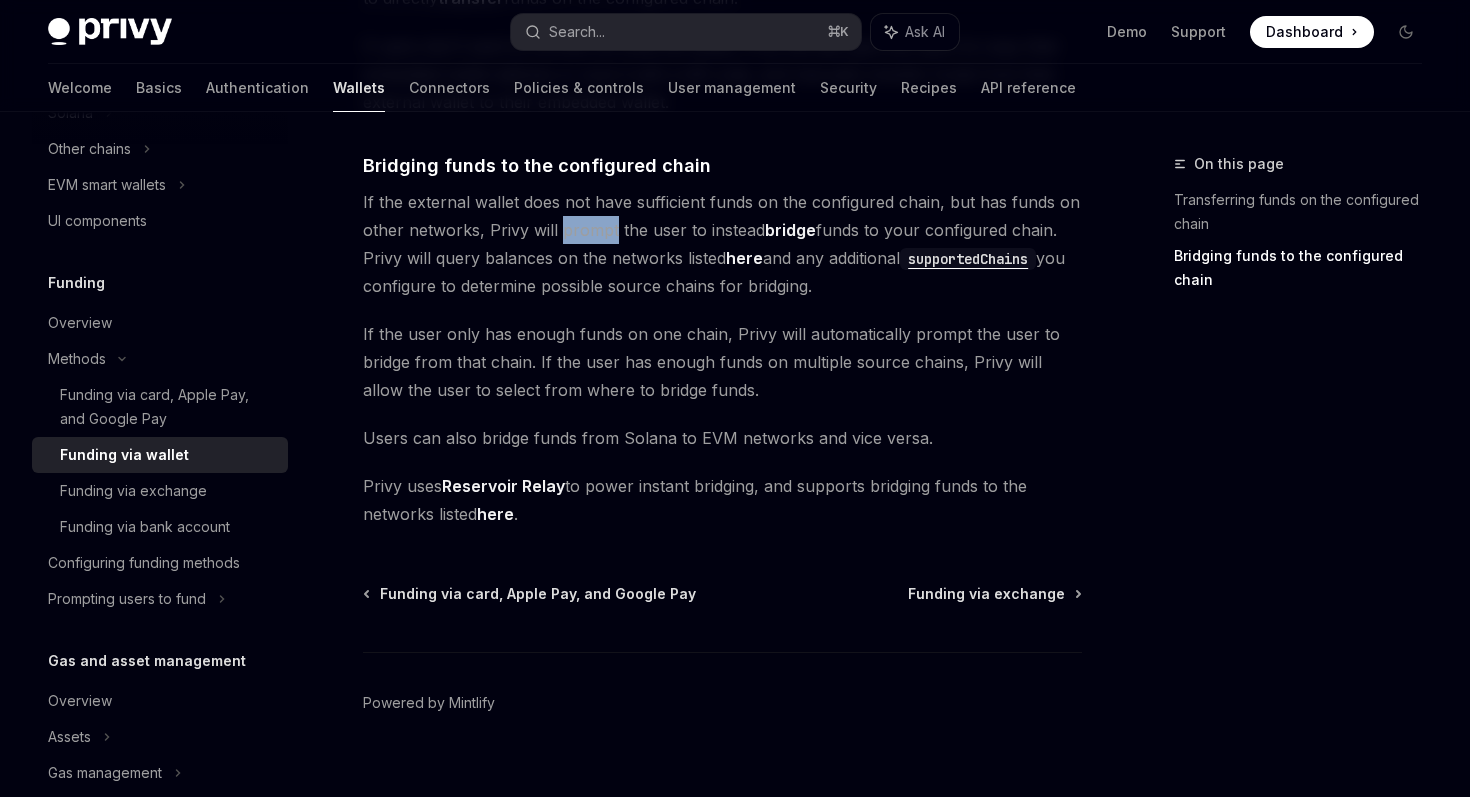 click on "If the external wallet does not have sufficient funds on the configured chain, but has funds on other networks, Privy will prompt the user to instead  bridge  funds to your configured chain. Privy will query balances on the networks listed  here  and any additional  supportedChains  you configure to determine possible source chains for bridging." at bounding box center [722, 244] 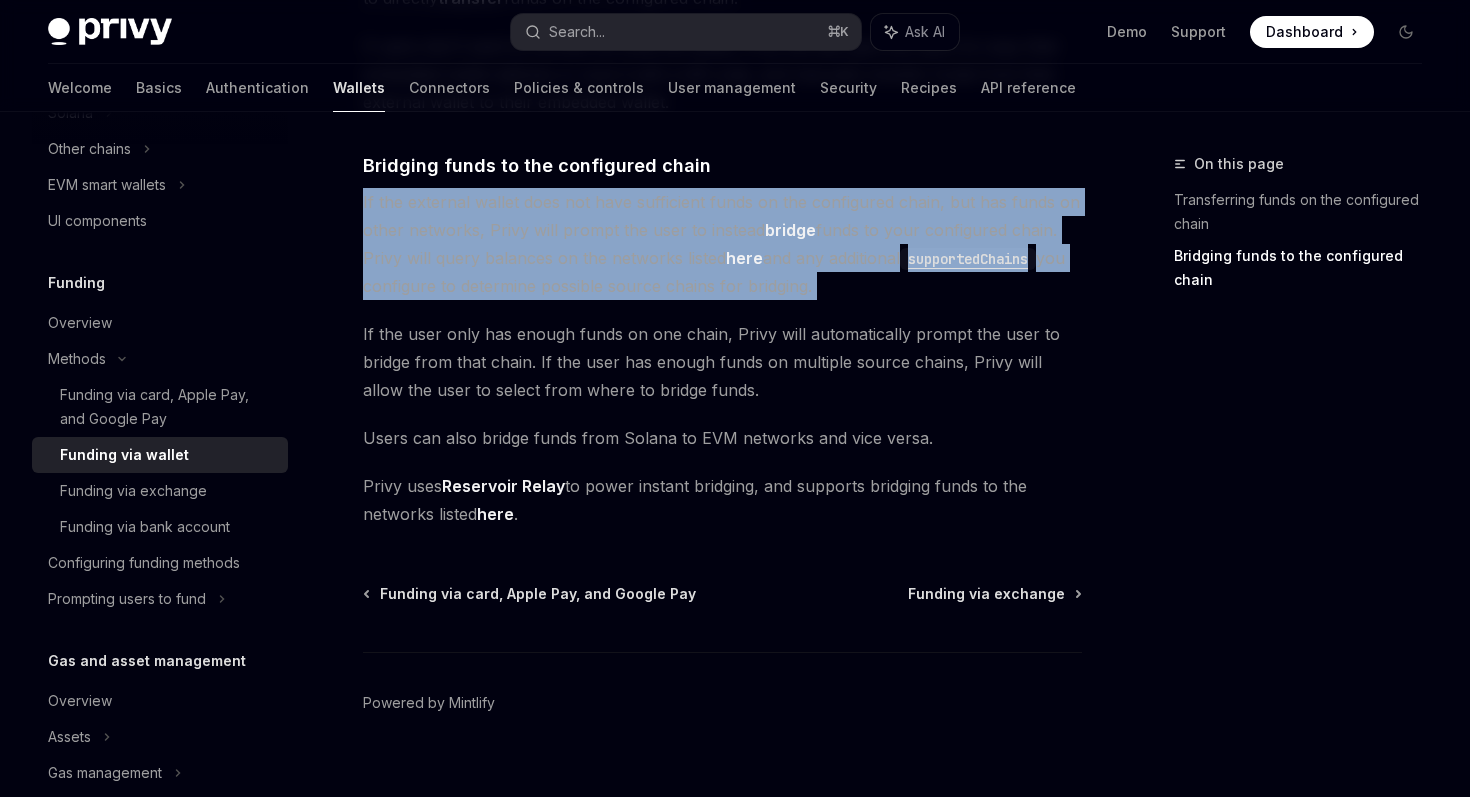 click on "If the external wallet does not have sufficient funds on the configured chain, but has funds on other networks, Privy will prompt the user to instead  bridge  funds to your configured chain. Privy will query balances on the networks listed  here  and any additional  supportedChains  you configure to determine possible source chains for bridging." at bounding box center [722, 244] 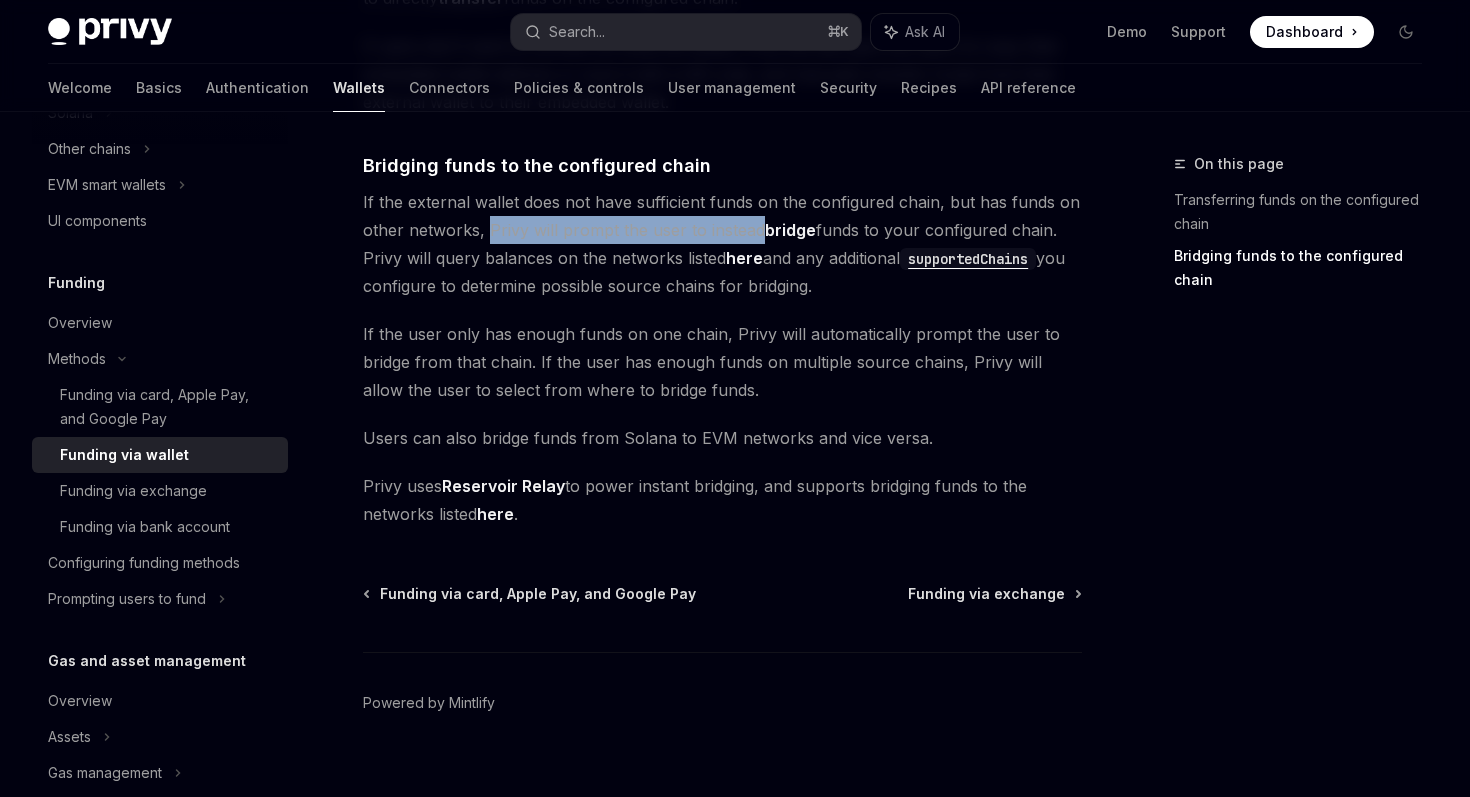 drag, startPoint x: 486, startPoint y: 233, endPoint x: 714, endPoint y: 234, distance: 228.0022 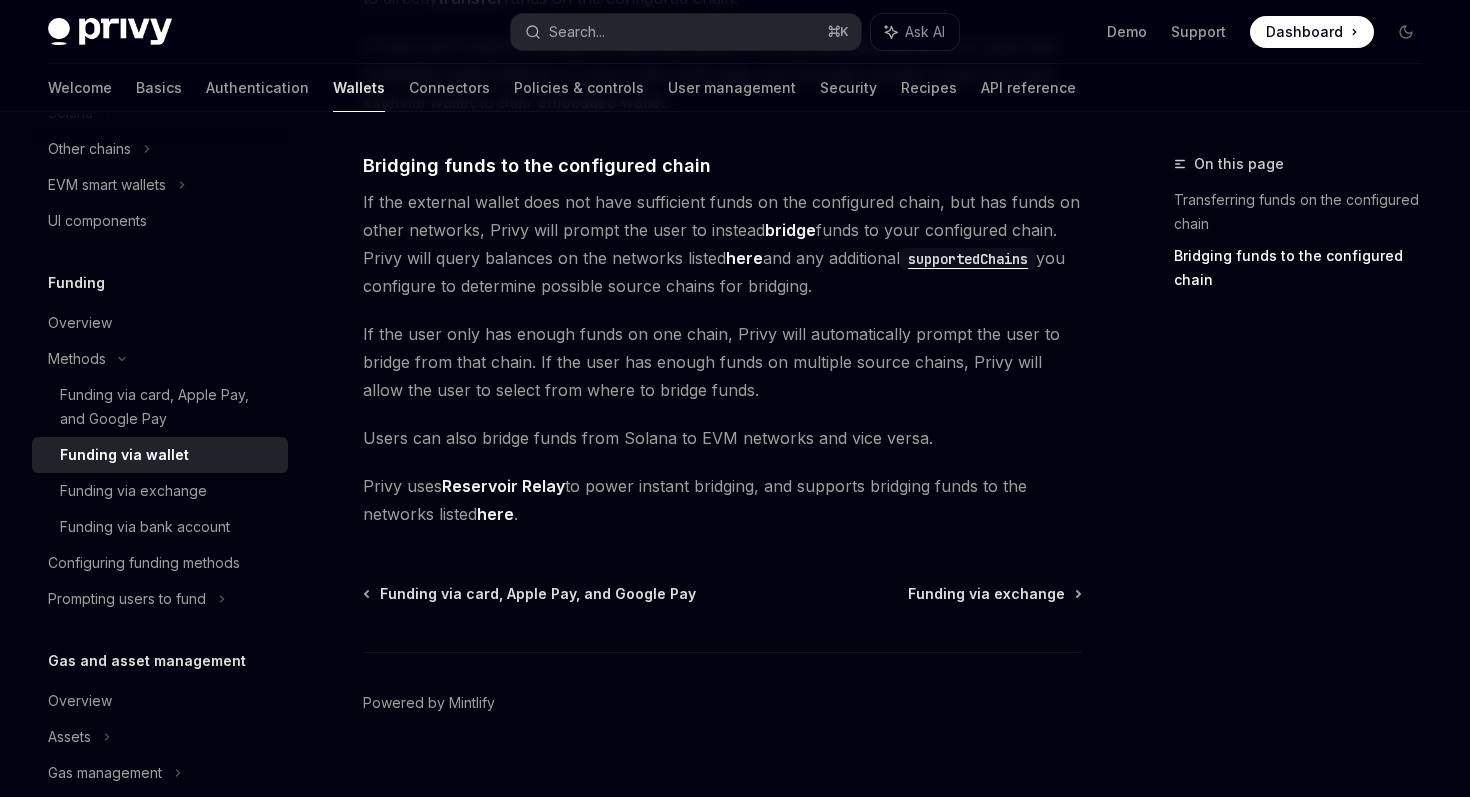 click on "If the external wallet does not have sufficient funds on the configured chain, but has funds on other networks, Privy will prompt the user to instead  bridge  funds to your configured chain. Privy will query balances on the networks listed  here  and any additional  supportedChains  you configure to determine possible source chains for bridging." at bounding box center [722, 244] 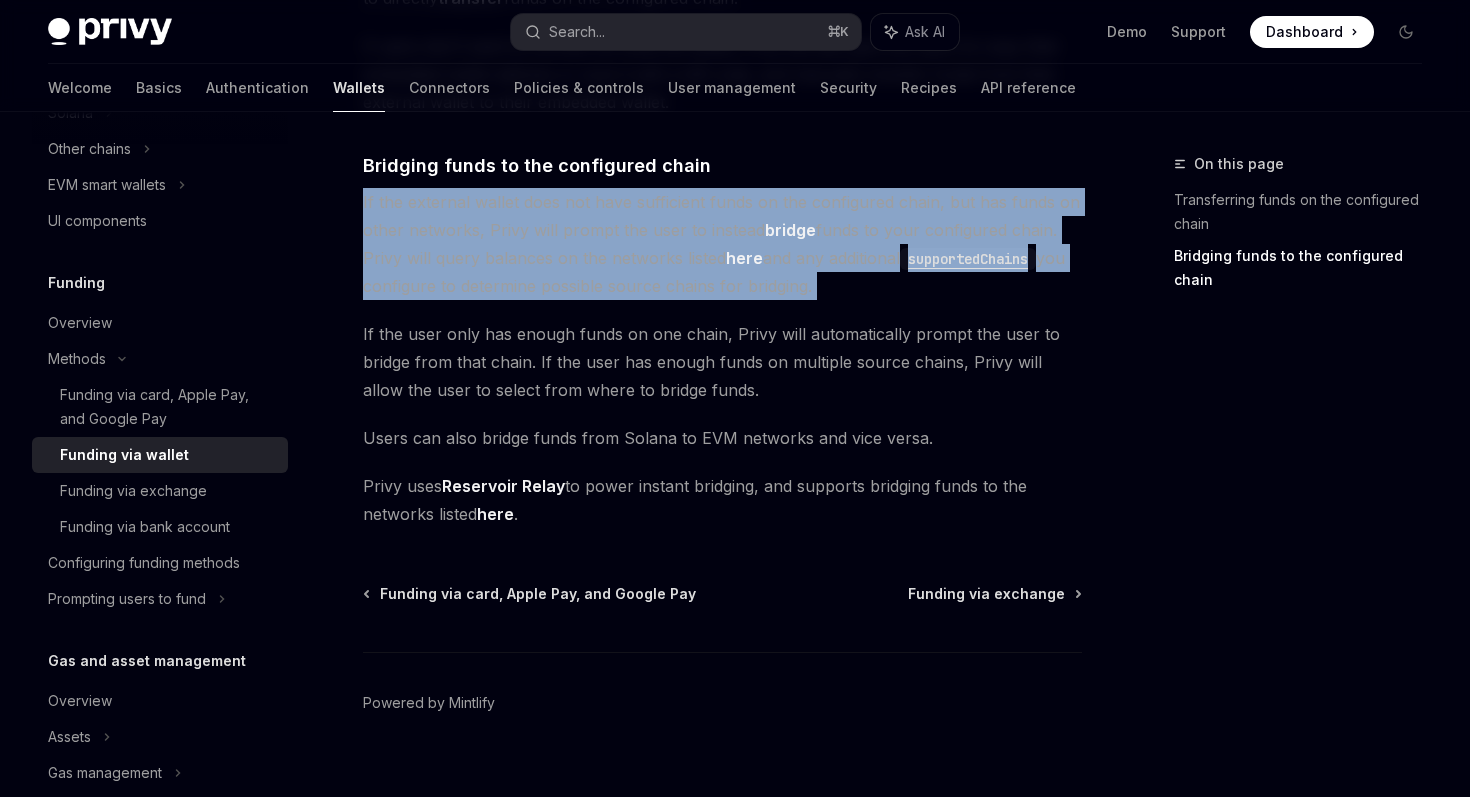 click on "If the external wallet does not have sufficient funds on the configured chain, but has funds on other networks, Privy will prompt the user to instead  bridge  funds to your configured chain. Privy will query balances on the networks listed  here  and any additional  supportedChains  you configure to determine possible source chains for bridging." at bounding box center [722, 244] 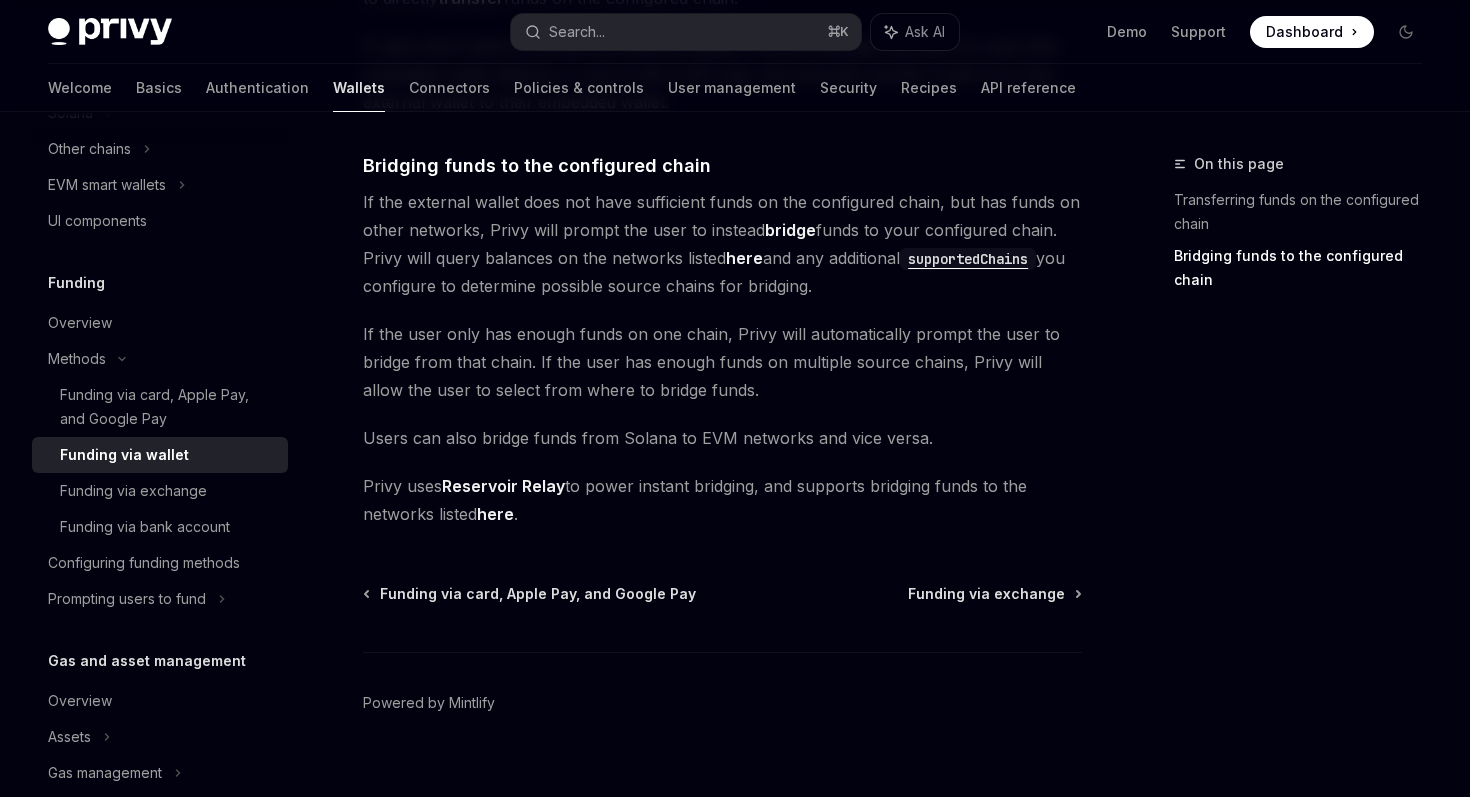 click on "If the external wallet does not have sufficient funds on the configured chain, but has funds on other networks, Privy will prompt the user to instead  bridge  funds to your configured chain. Privy will query balances on the networks listed  here  and any additional  supportedChains  you configure to determine possible source chains for bridging." at bounding box center (722, 244) 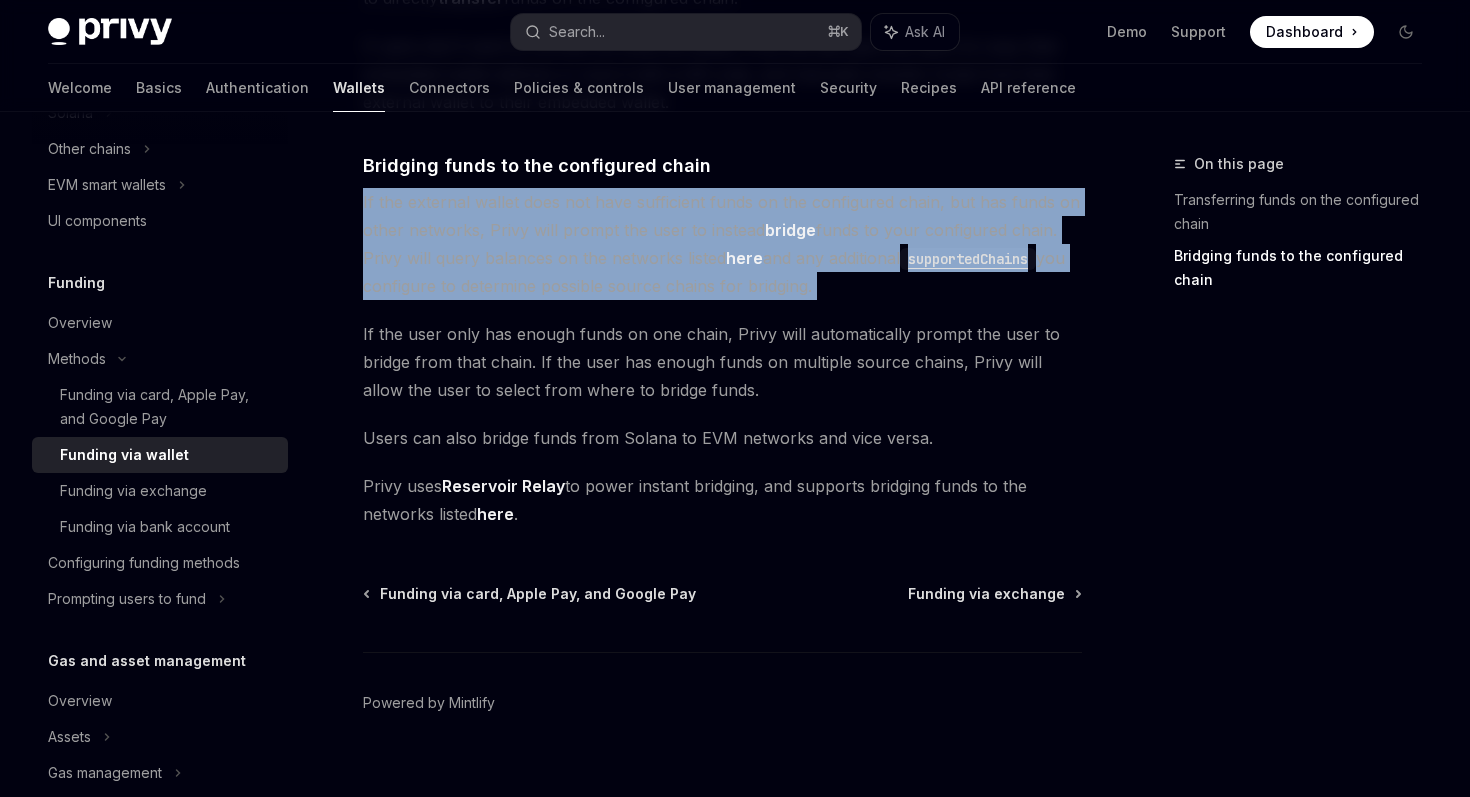 click on "If the external wallet does not have sufficient funds on the configured chain, but has funds on other networks, Privy will prompt the user to instead  bridge  funds to your configured chain. Privy will query balances on the networks listed  here  and any additional  supportedChains  you configure to determine possible source chains for bridging." at bounding box center [722, 244] 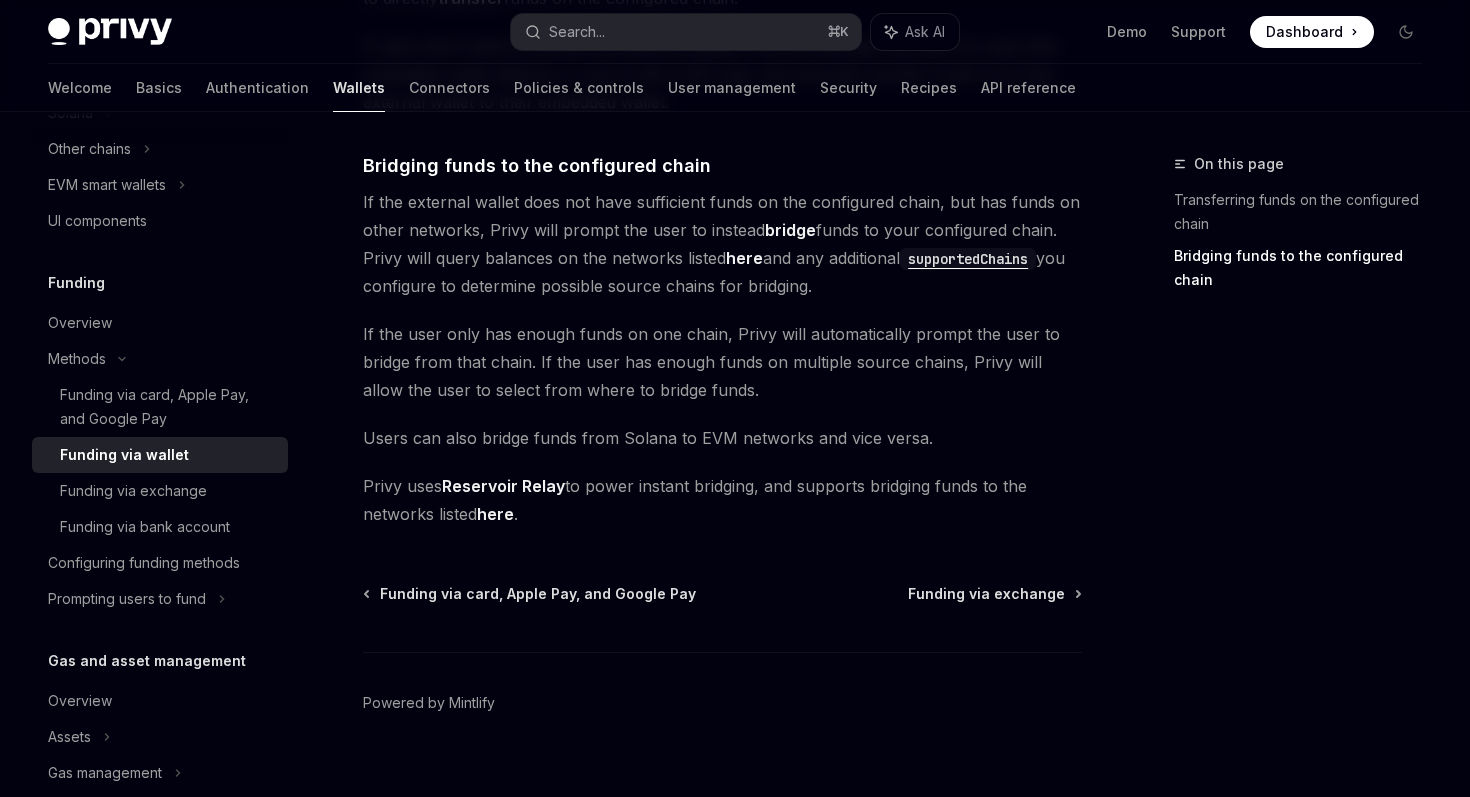 click on "If the external wallet does not have sufficient funds on the configured chain, but has funds on other networks, Privy will prompt the user to instead  bridge  funds to your configured chain. Privy will query balances on the networks listed  here  and any additional  supportedChains  you configure to determine possible source chains for bridging." at bounding box center [722, 244] 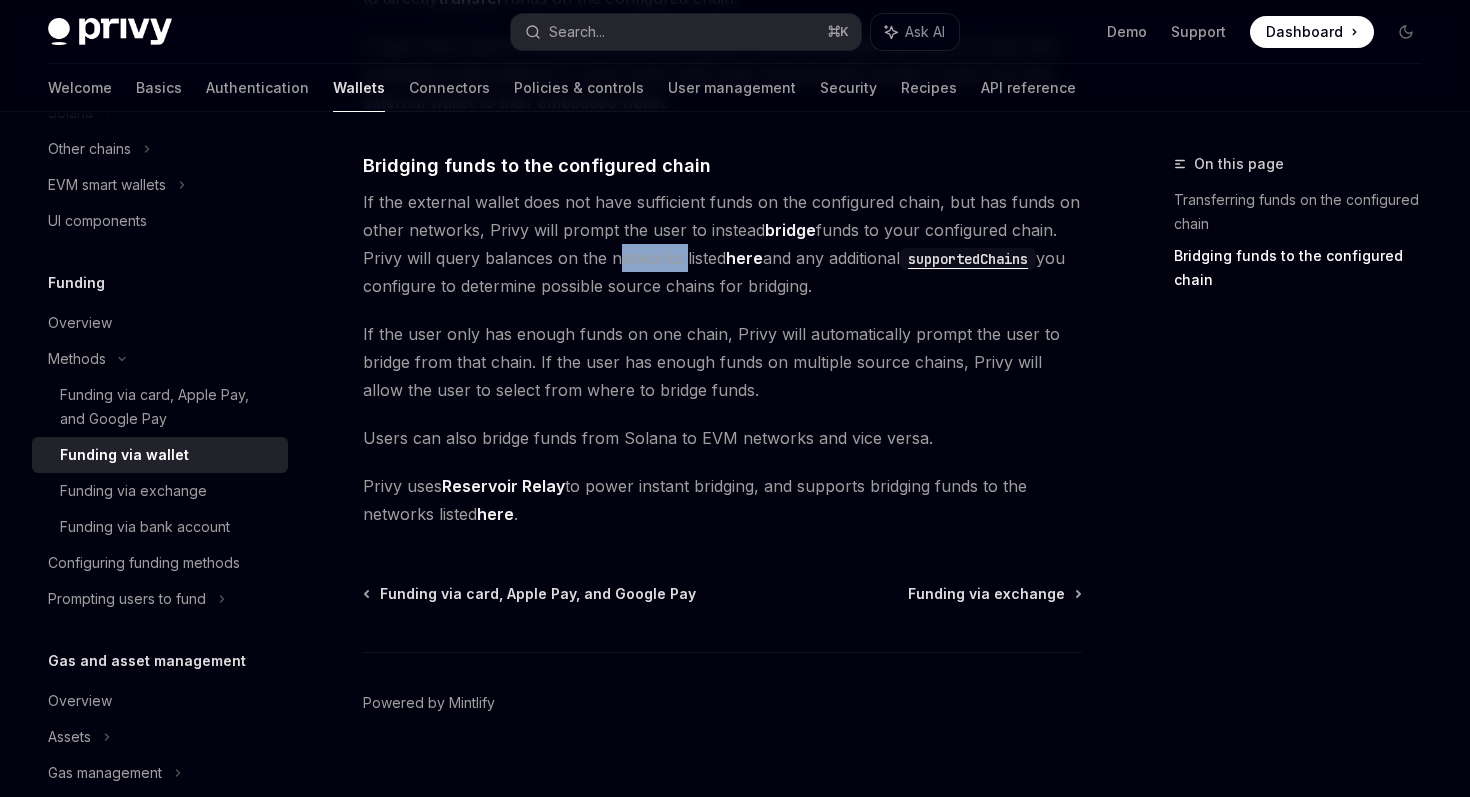 click on "If the external wallet does not have sufficient funds on the configured chain, but has funds on other networks, Privy will prompt the user to instead  bridge  funds to your configured chain. Privy will query balances on the networks listed  here  and any additional  supportedChains  you configure to determine possible source chains for bridging." at bounding box center [722, 244] 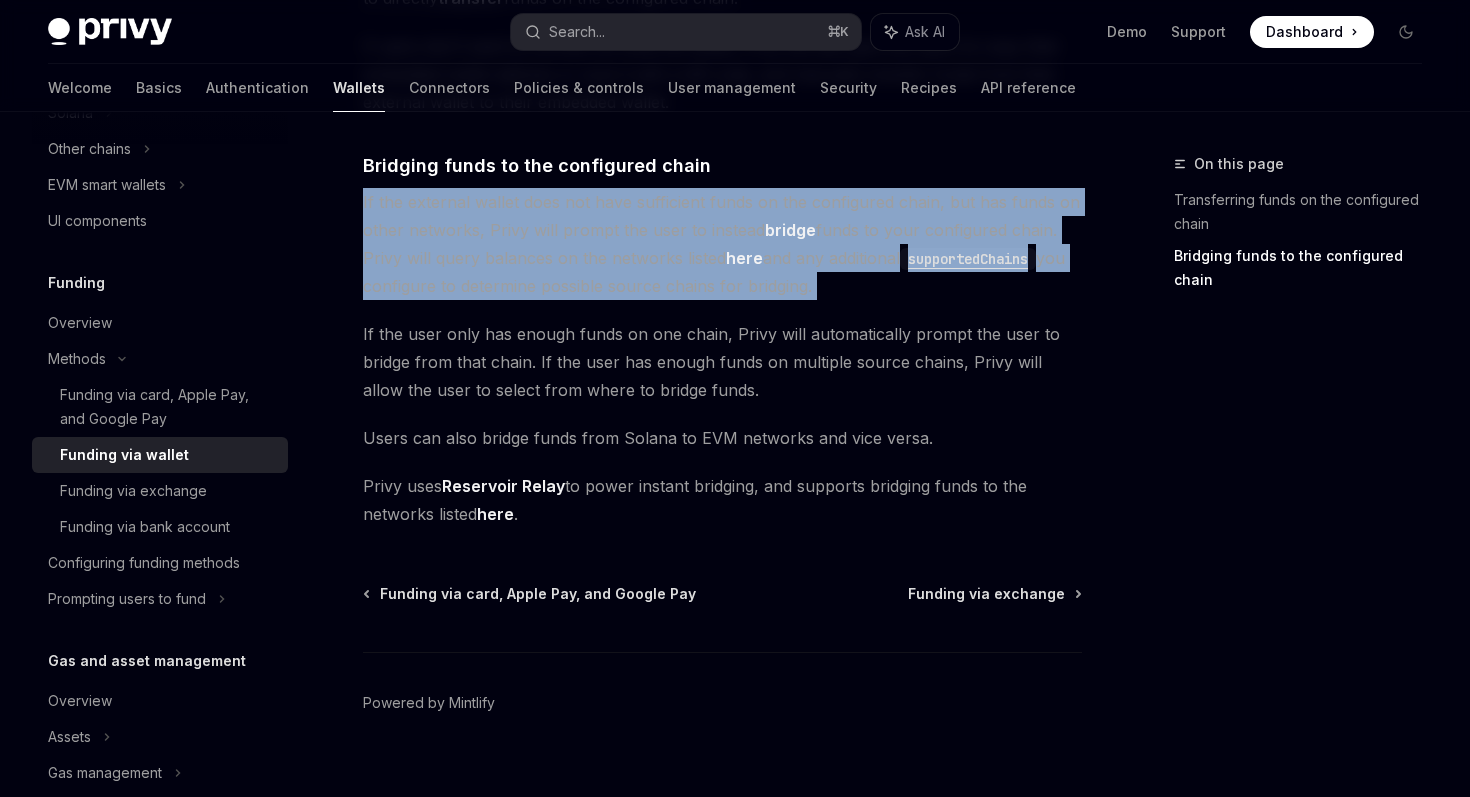 click on "If the external wallet does not have sufficient funds on the configured chain, but has funds on other networks, Privy will prompt the user to instead  bridge  funds to your configured chain. Privy will query balances on the networks listed  here  and any additional  supportedChains  you configure to determine possible source chains for bridging." at bounding box center [722, 244] 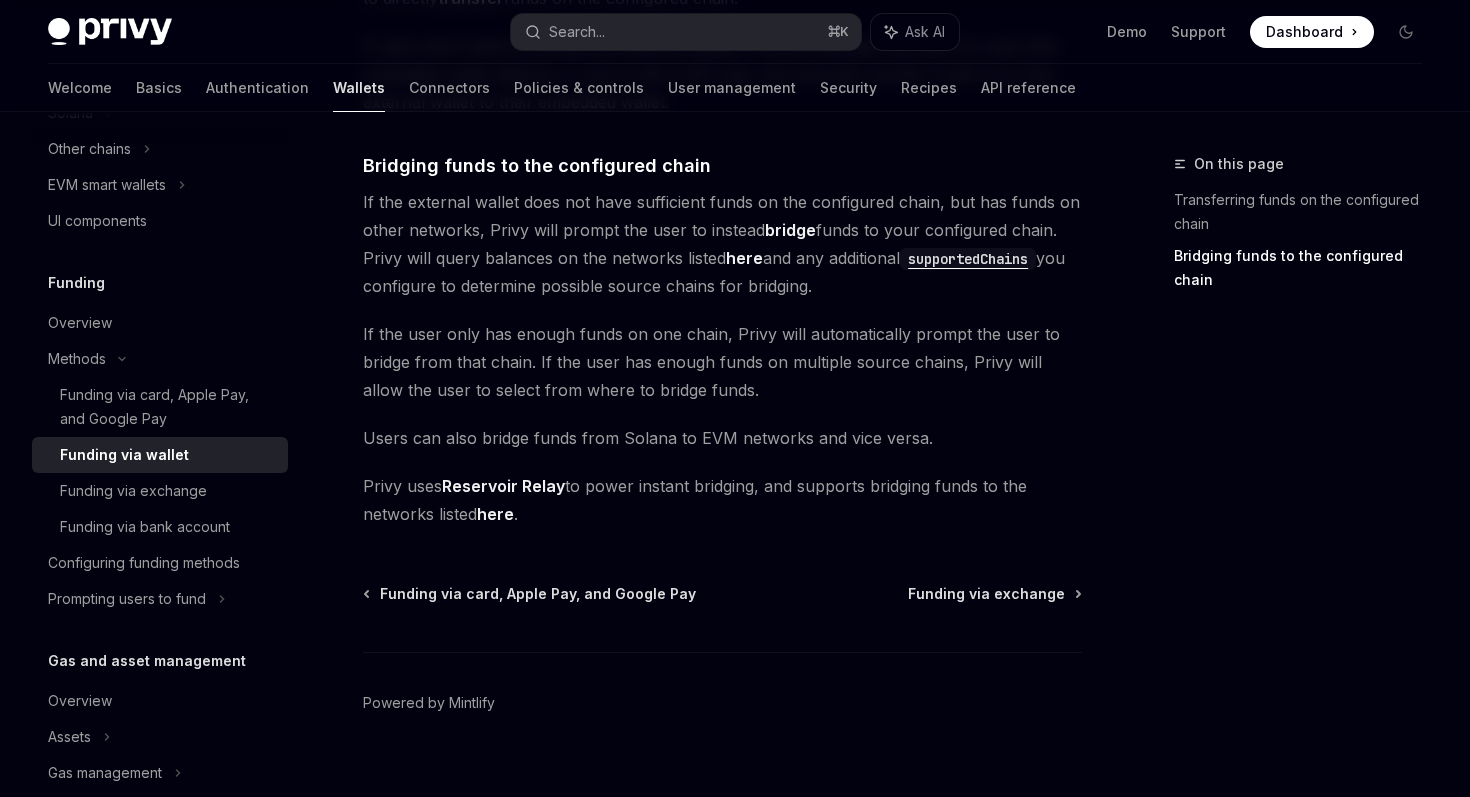 click on "If the external wallet does not have sufficient funds on the configured chain, but has funds on other networks, Privy will prompt the user to instead  bridge  funds to your configured chain. Privy will query balances on the networks listed  here  and any additional  supportedChains  you configure to determine possible source chains for bridging." at bounding box center (722, 244) 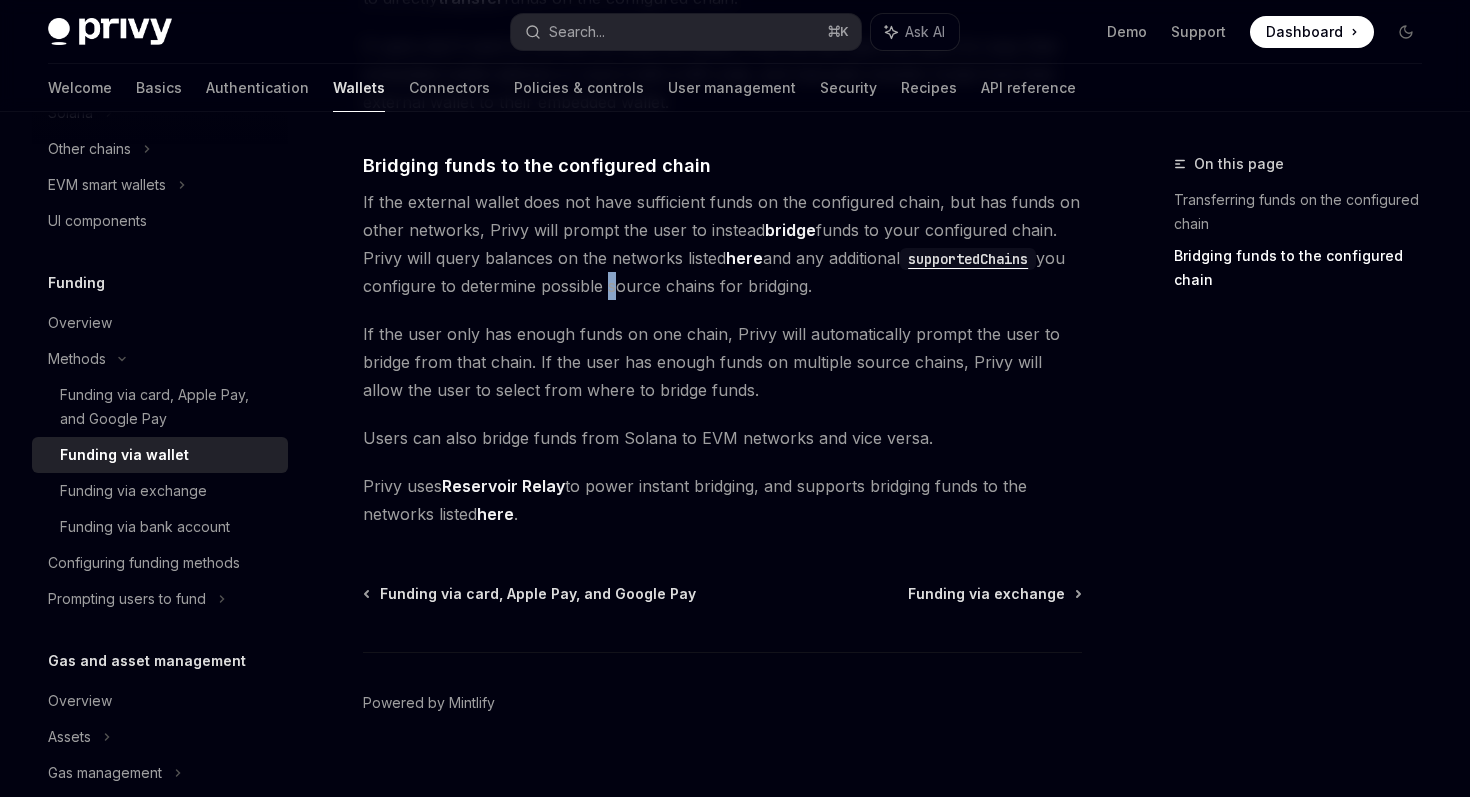 click on "If the external wallet does not have sufficient funds on the configured chain, but has funds on other networks, Privy will prompt the user to instead  bridge  funds to your configured chain. Privy will query balances on the networks listed  here  and any additional  supportedChains  you configure to determine possible source chains for bridging." at bounding box center (722, 244) 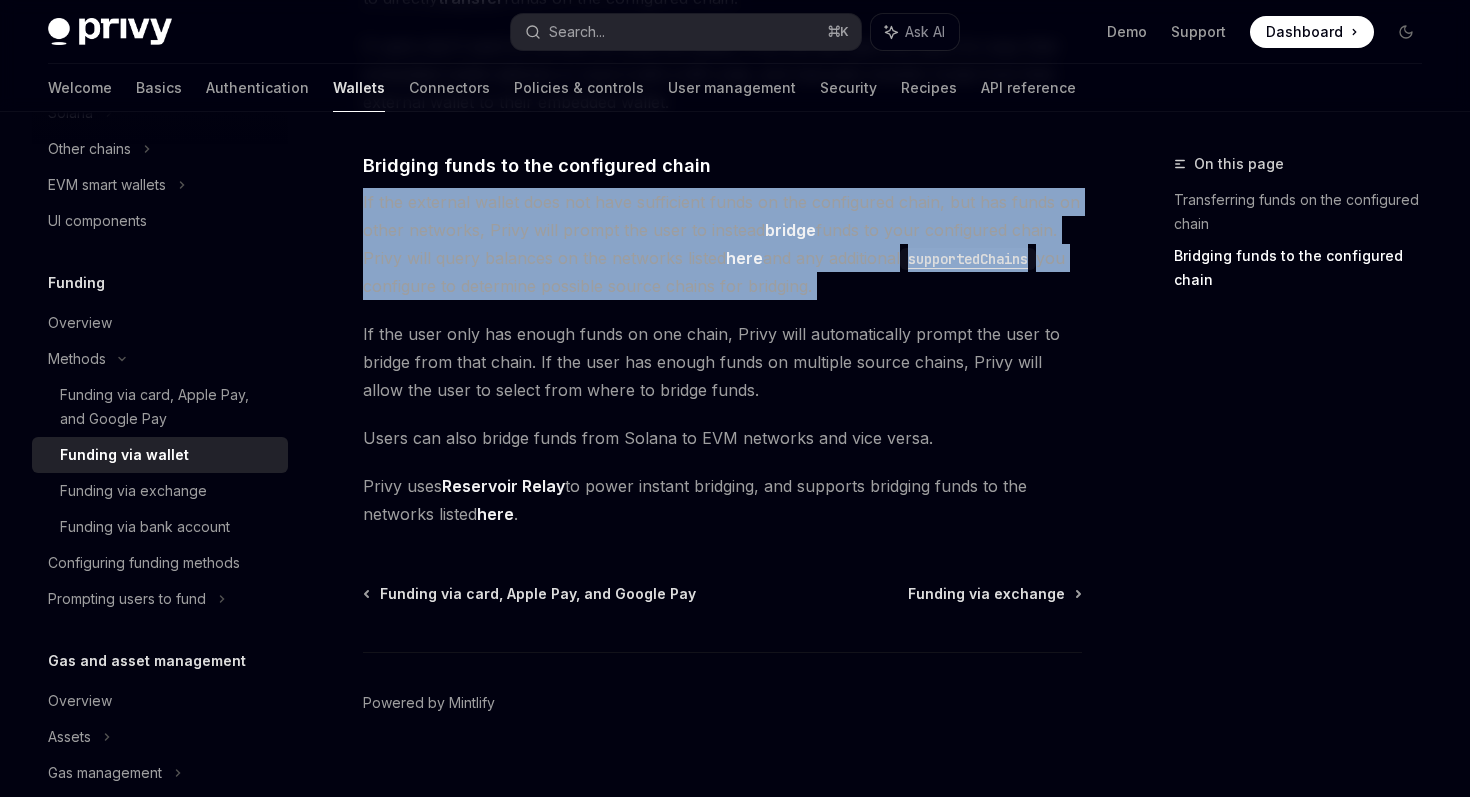 click on "If the external wallet does not have sufficient funds on the configured chain, but has funds on other networks, Privy will prompt the user to instead  bridge  funds to your configured chain. Privy will query balances on the networks listed  here  and any additional  supportedChains  you configure to determine possible source chains for bridging." at bounding box center (722, 244) 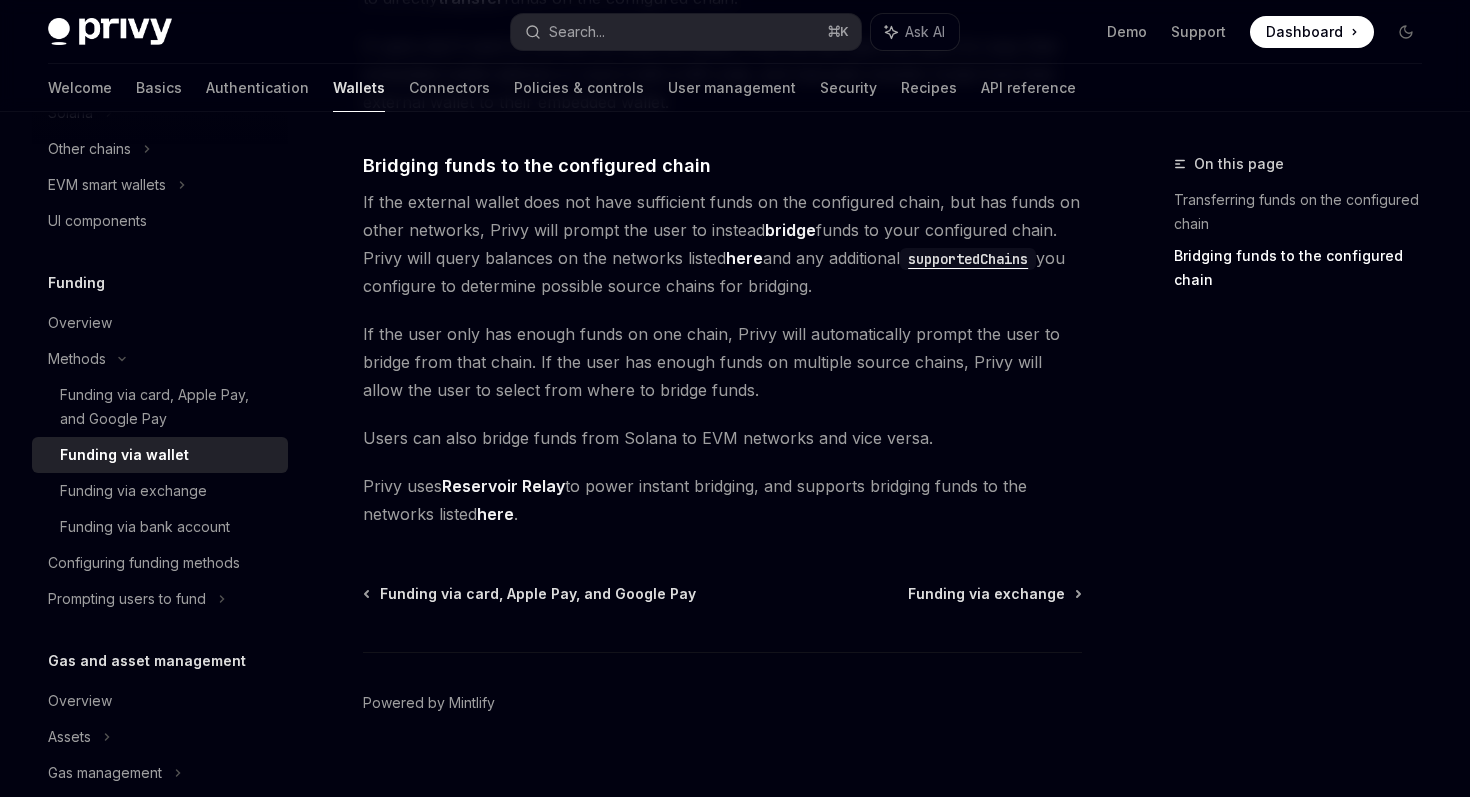 click on "If the external wallet does not have sufficient funds on the configured chain, but has funds on other networks, Privy will prompt the user to instead  bridge  funds to your configured chain. Privy will query balances on the networks listed  here  and any additional  supportedChains  you configure to determine possible source chains for bridging." at bounding box center (722, 244) 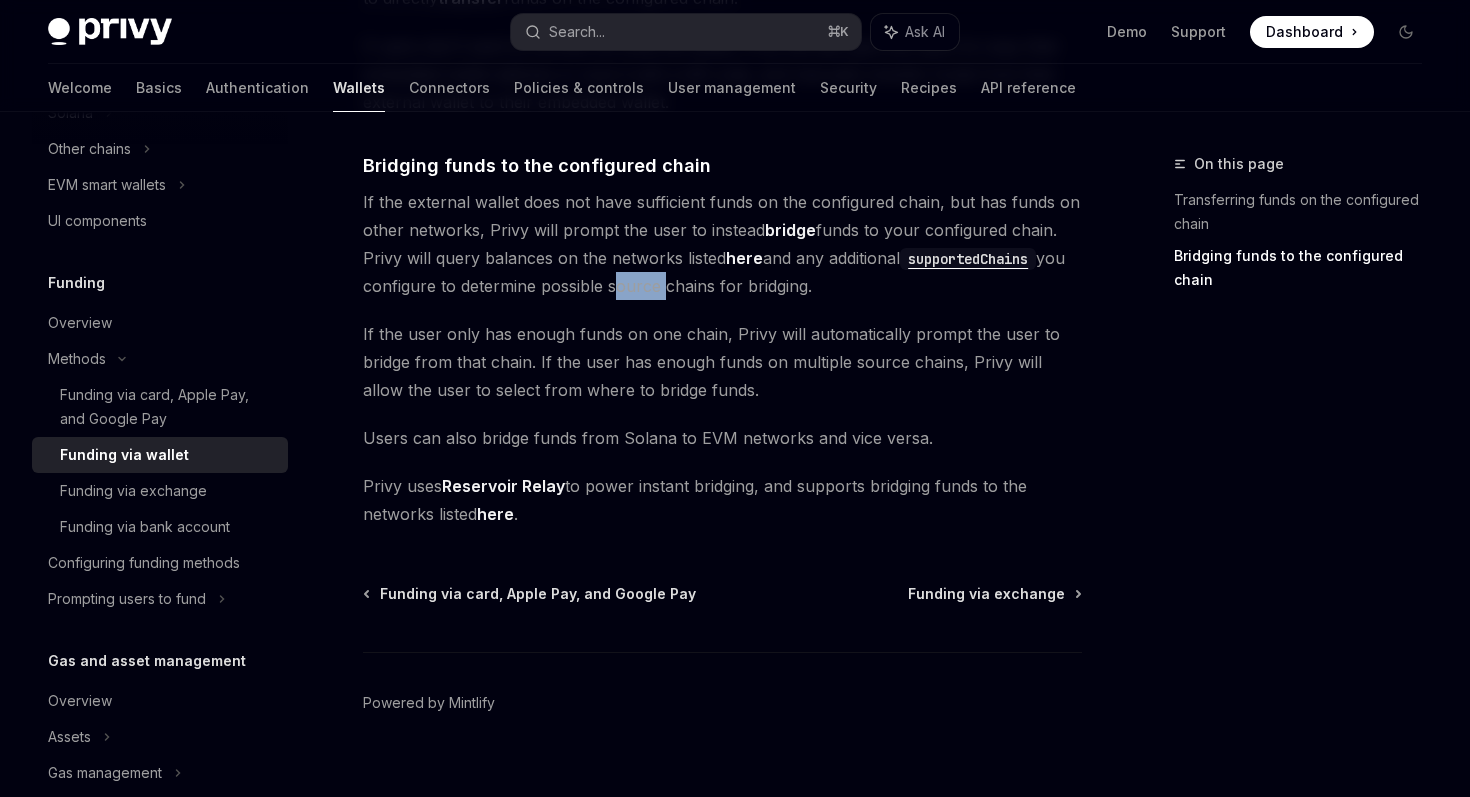 click on "If the external wallet does not have sufficient funds on the configured chain, but has funds on other networks, Privy will prompt the user to instead  bridge  funds to your configured chain. Privy will query balances on the networks listed  here  and any additional  supportedChains  you configure to determine possible source chains for bridging." at bounding box center [722, 244] 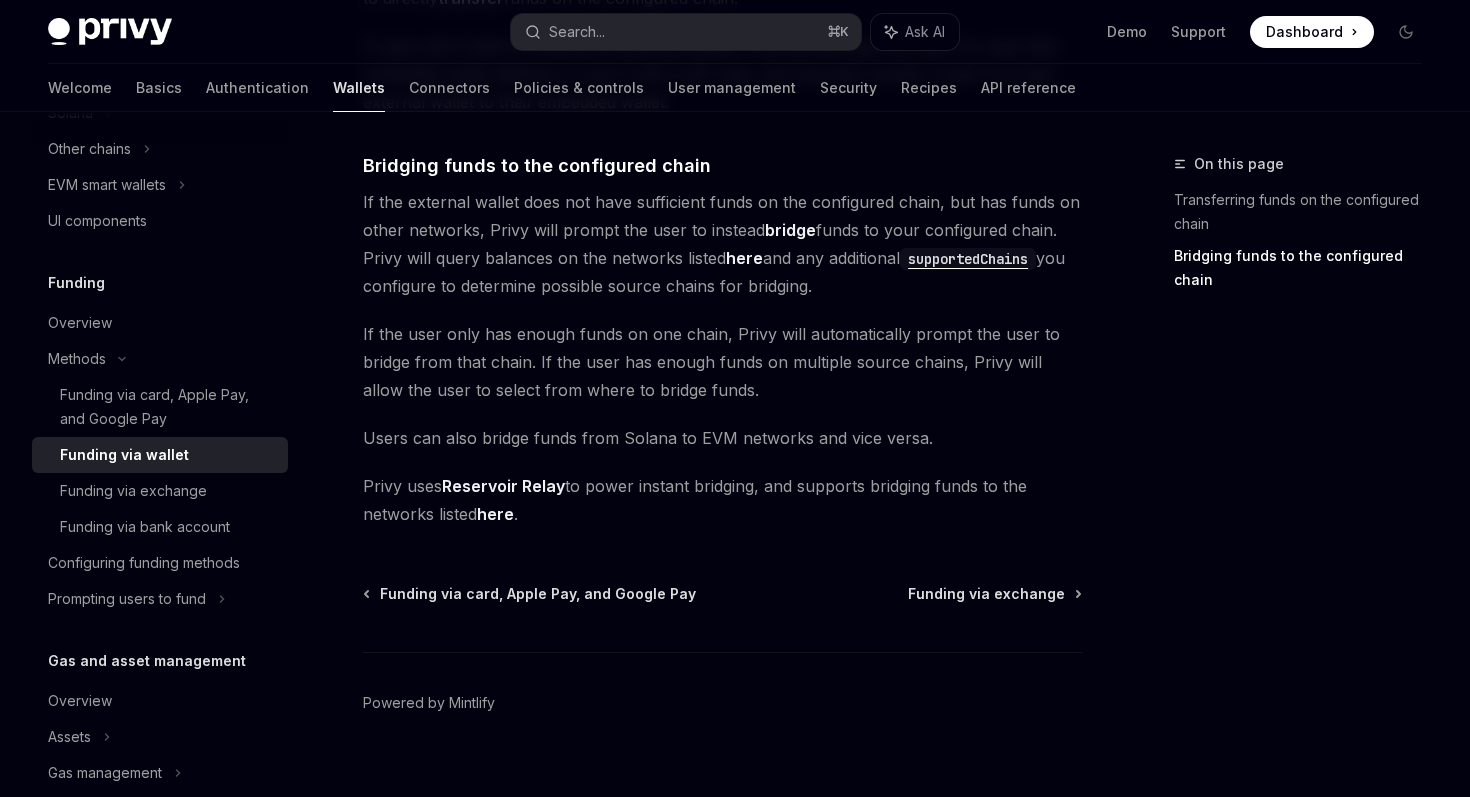 click on "If the external wallet does not have sufficient funds on the configured chain, but has funds on other networks, Privy will prompt the user to instead  bridge  funds to your configured chain. Privy will query balances on the networks listed  here  and any additional  supportedChains  you configure to determine possible source chains for bridging." at bounding box center [722, 244] 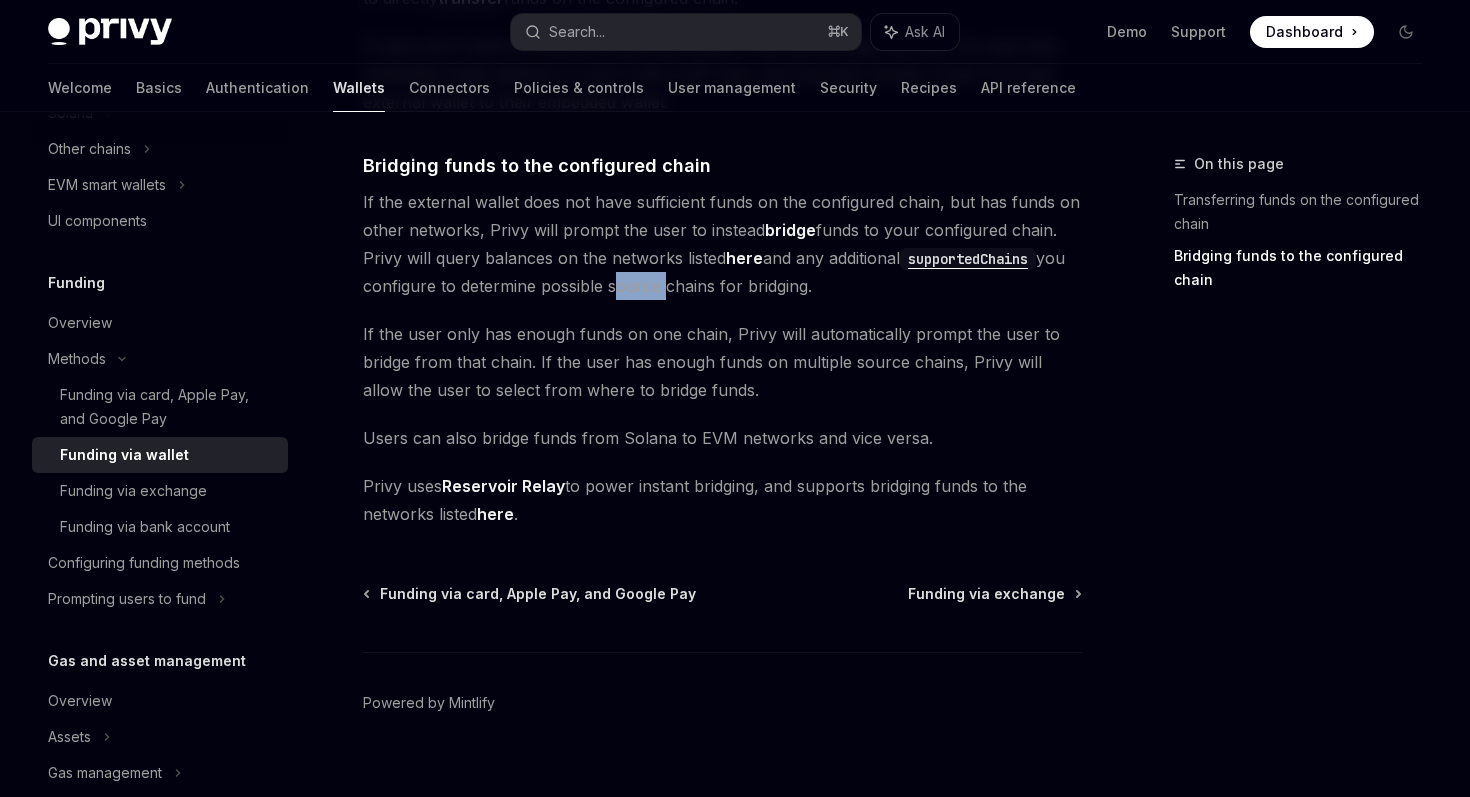 click on "If the external wallet does not have sufficient funds on the configured chain, but has funds on other networks, Privy will prompt the user to instead  bridge  funds to your configured chain. Privy will query balances on the networks listed  here  and any additional  supportedChains  you configure to determine possible source chains for bridging." at bounding box center (722, 244) 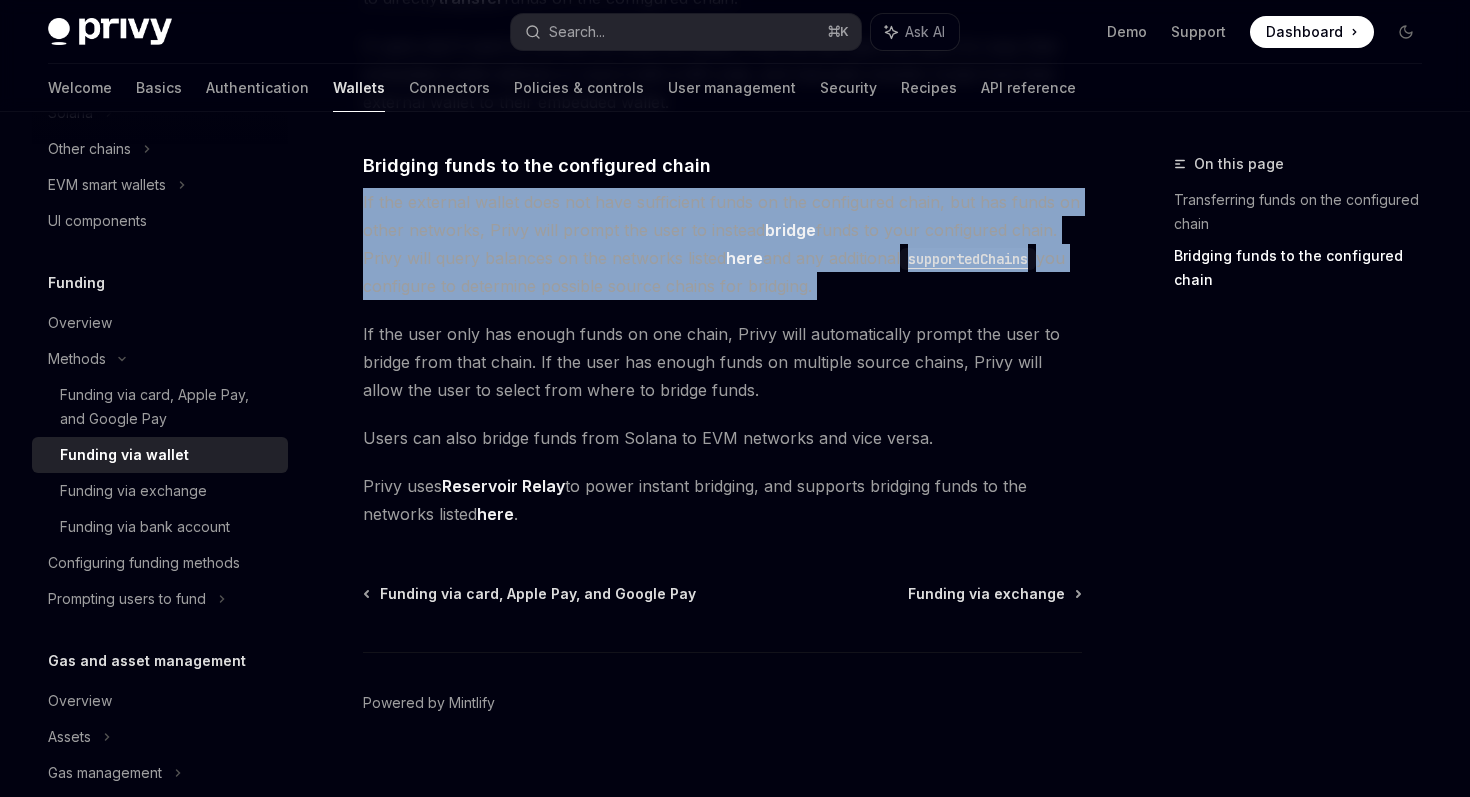 click on "If the user only has enough funds on one chain, Privy will automatically prompt the user to bridge from that chain. If the user has enough funds on multiple source chains, Privy will allow the user to select from where to bridge funds." at bounding box center (722, 362) 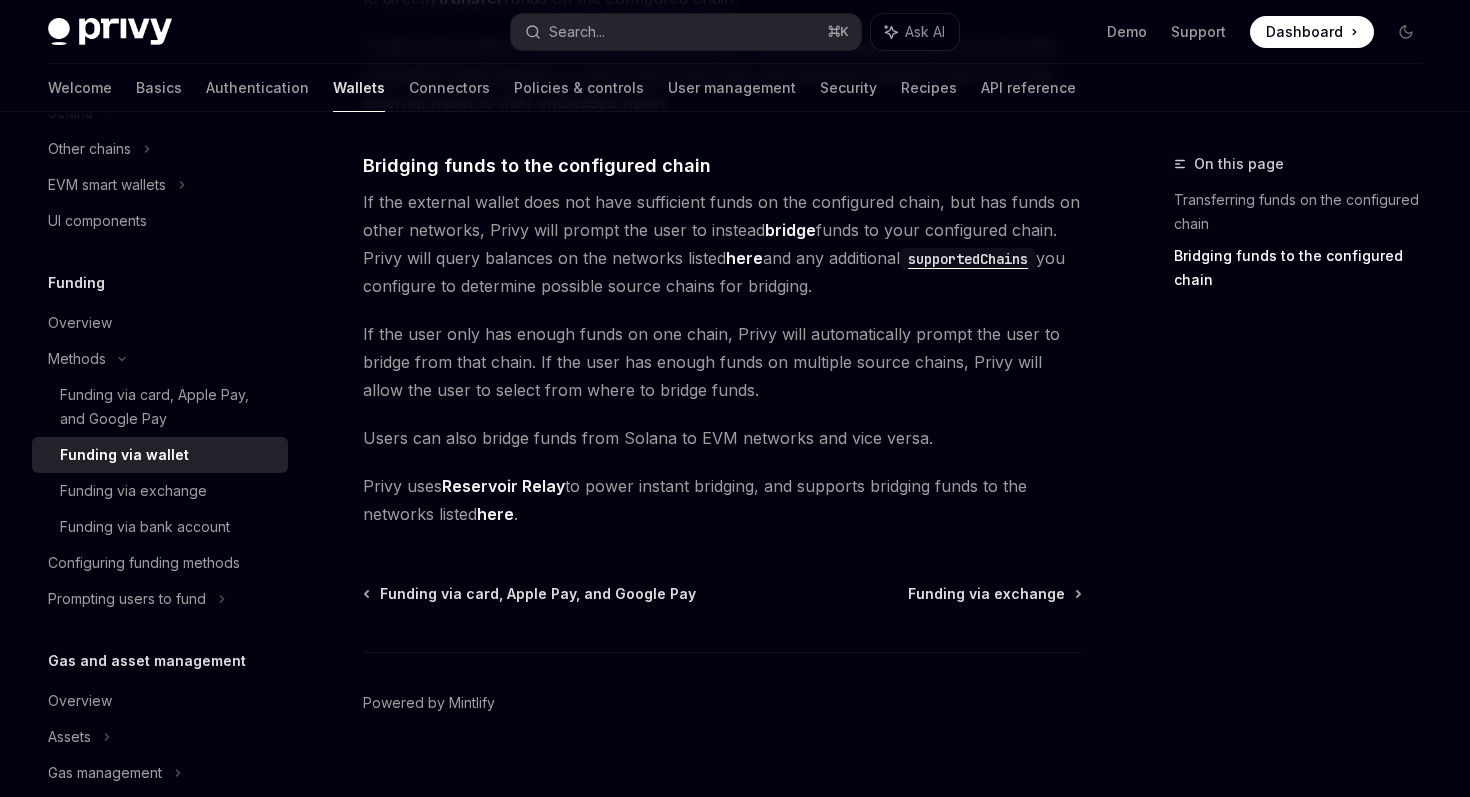 click on "If the user only has enough funds on one chain, Privy will automatically prompt the user to bridge from that chain. If the user has enough funds on multiple source chains, Privy will allow the user to select from where to bridge funds." at bounding box center [722, 362] 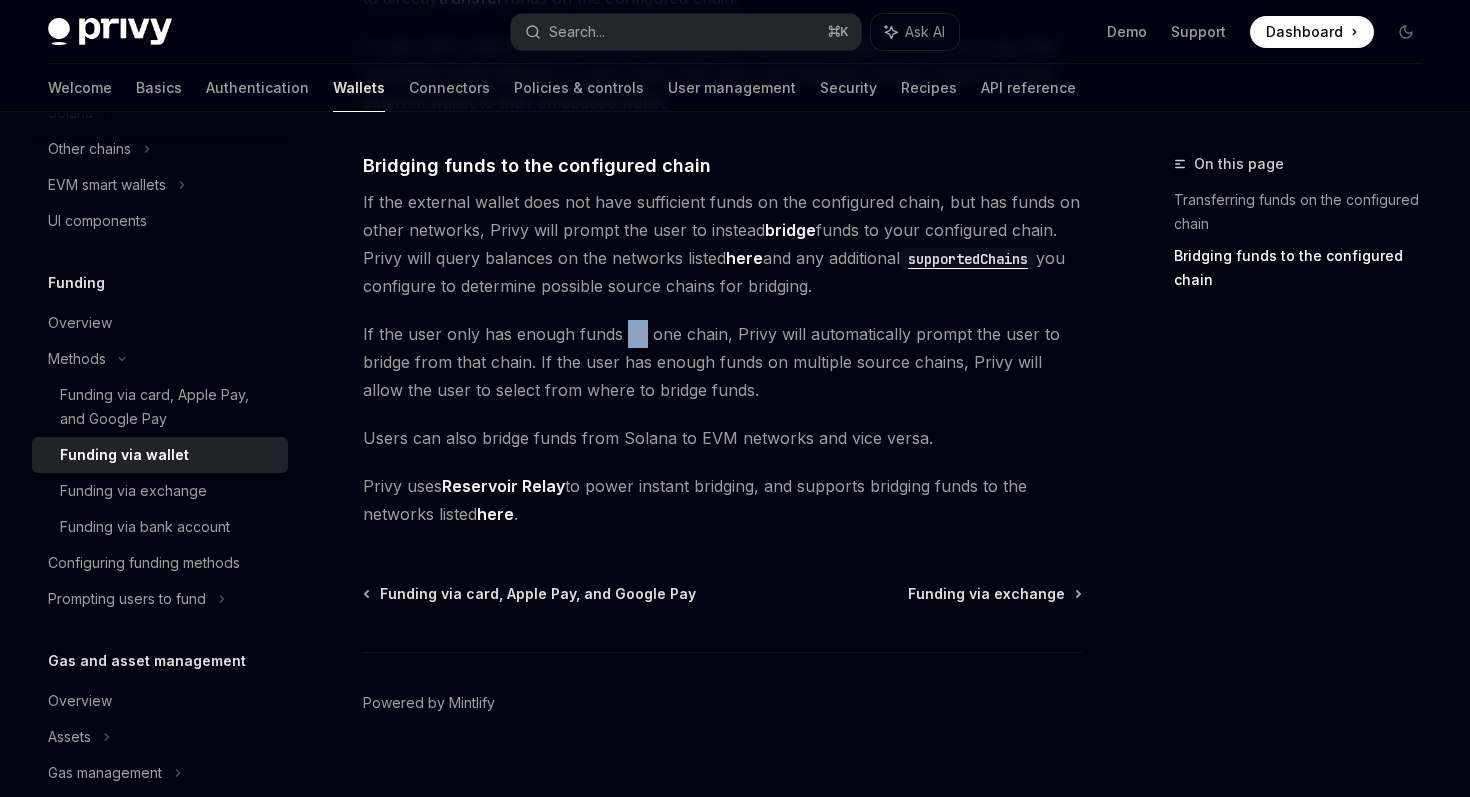 click on "If the user only has enough funds on one chain, Privy will automatically prompt the user to bridge from that chain. If the user has enough funds on multiple source chains, Privy will allow the user to select from where to bridge funds." at bounding box center [722, 362] 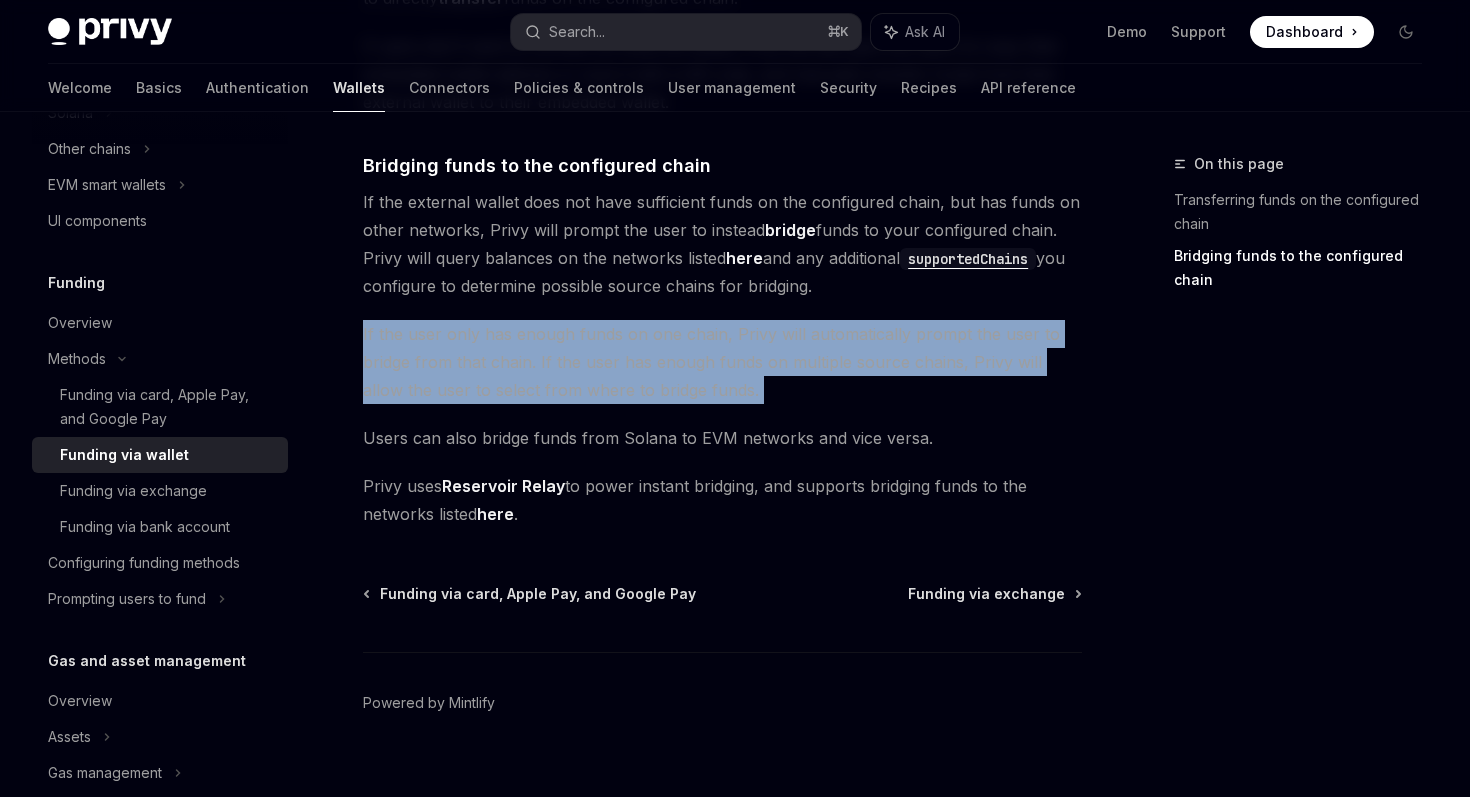 click on "If the user only has enough funds on one chain, Privy will automatically prompt the user to bridge from that chain. If the user has enough funds on multiple source chains, Privy will allow the user to select from where to bridge funds." at bounding box center (722, 362) 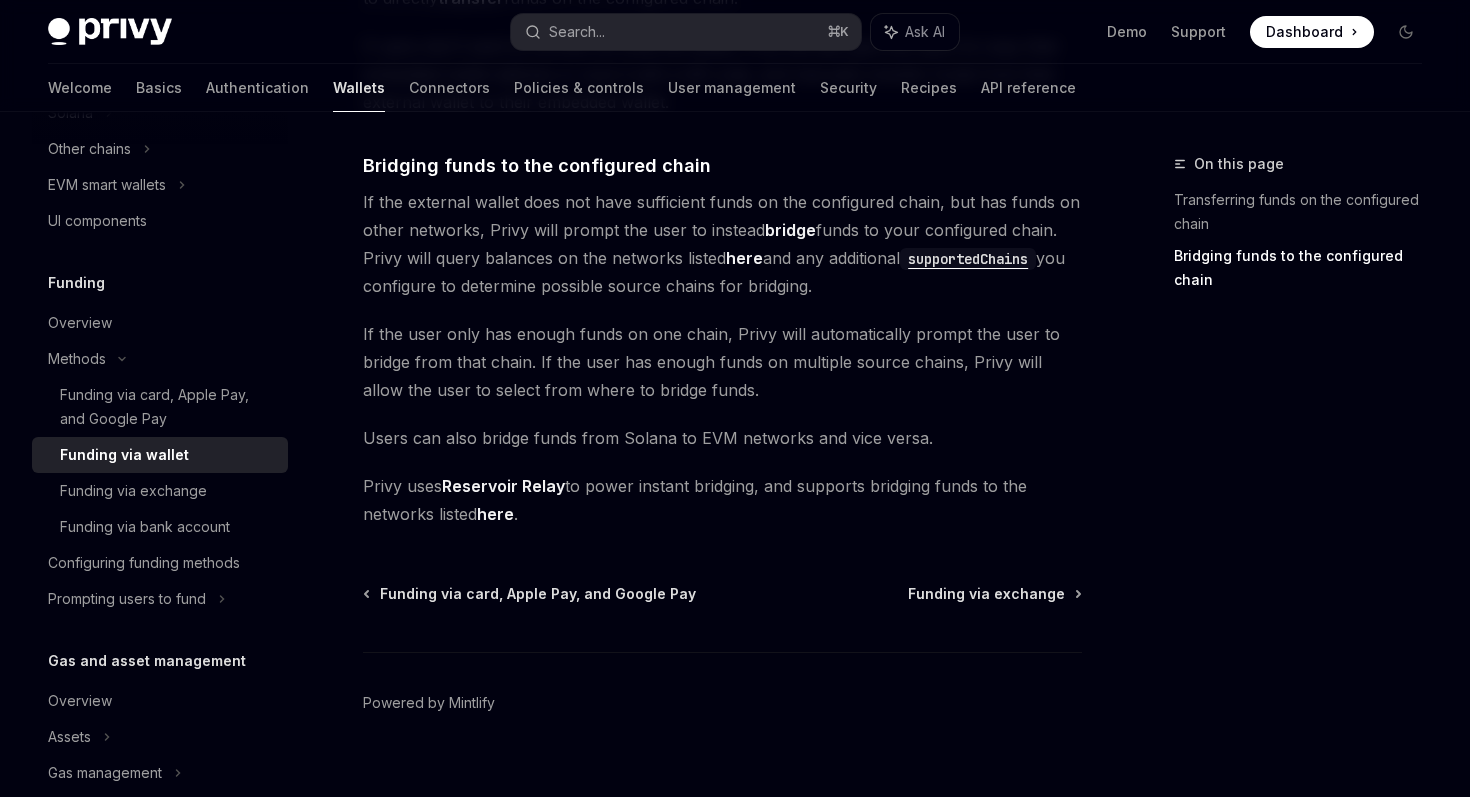 click on "If the user only has enough funds on one chain, Privy will automatically prompt the user to bridge from that chain. If the user has enough funds on multiple source chains, Privy will allow the user to select from where to bridge funds." at bounding box center [722, 362] 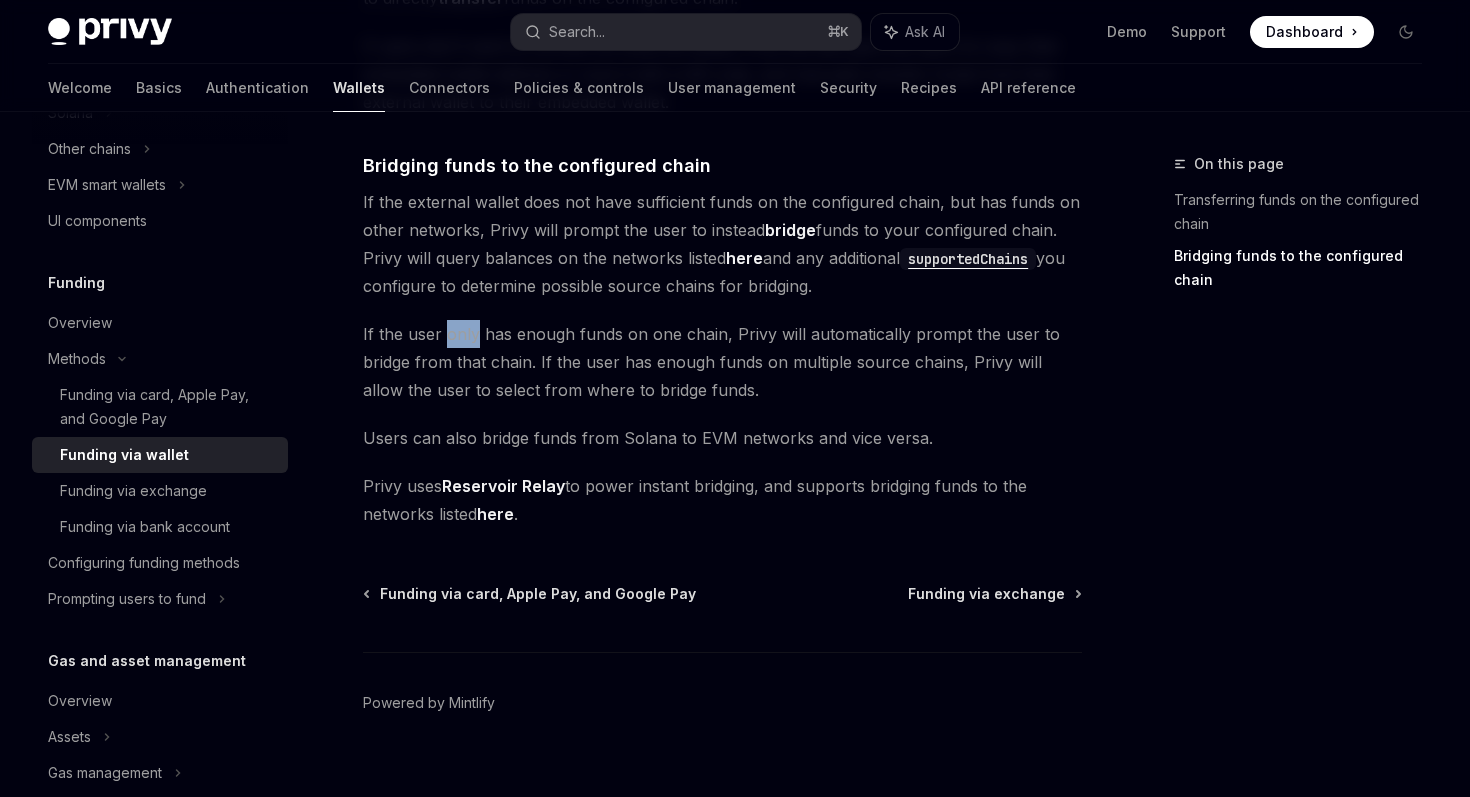 click on "If the user only has enough funds on one chain, Privy will automatically prompt the user to bridge from that chain. If the user has enough funds on multiple source chains, Privy will allow the user to select from where to bridge funds." at bounding box center [722, 362] 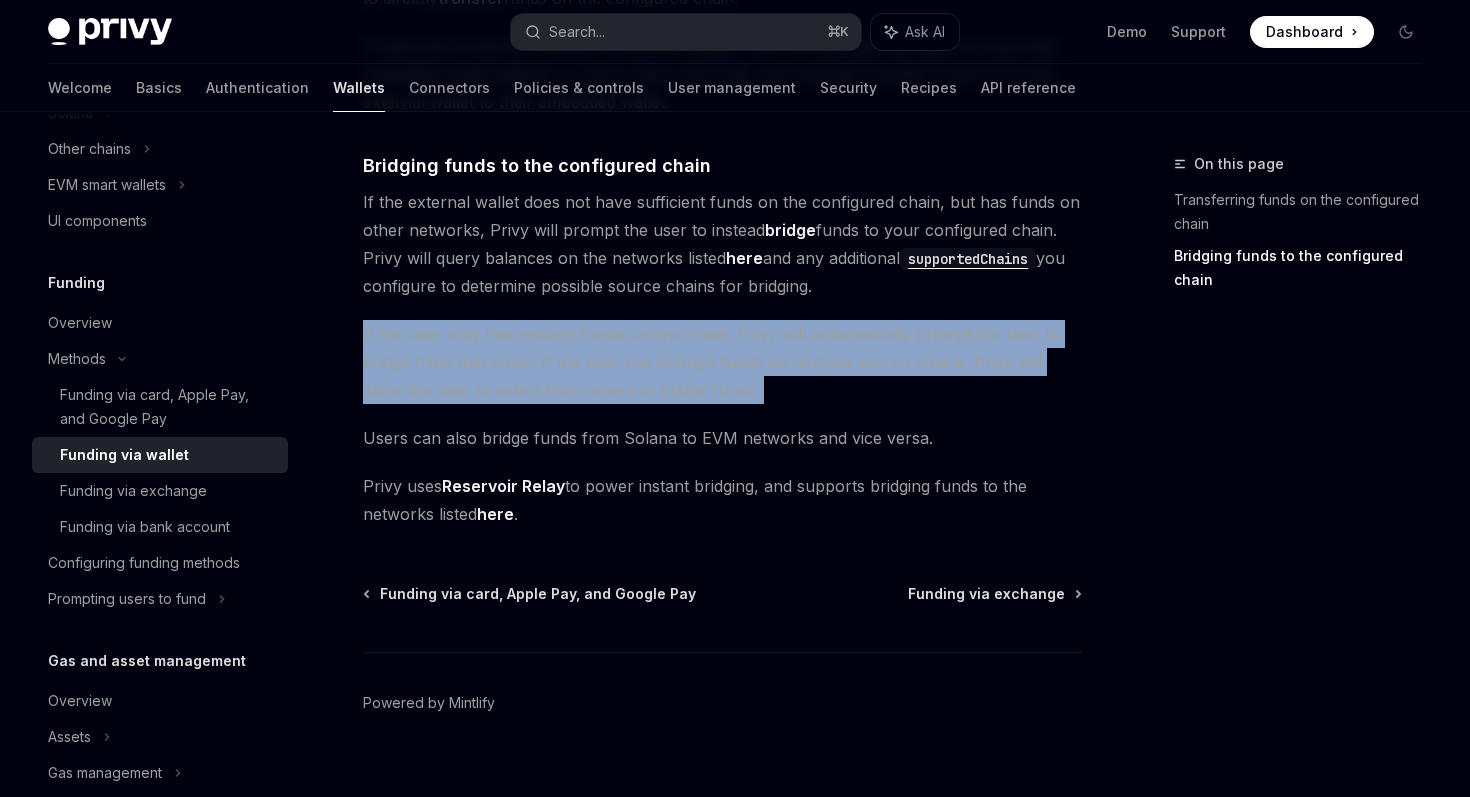 click on "If the user only has enough funds on one chain, Privy will automatically prompt the user to bridge from that chain. If the user has enough funds on multiple source chains, Privy will allow the user to select from where to bridge funds." at bounding box center [722, 362] 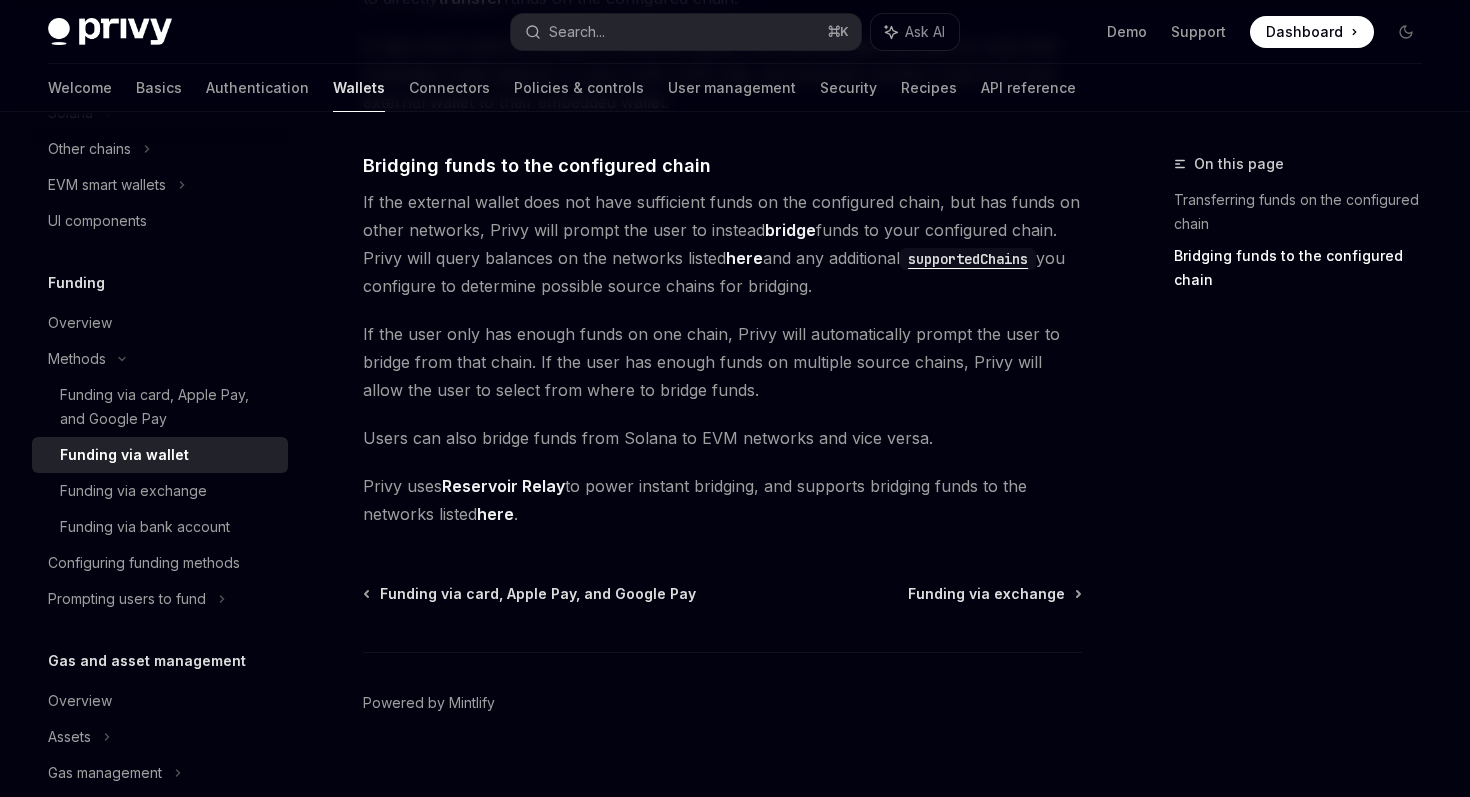 click on "If the user only has enough funds on one chain, Privy will automatically prompt the user to bridge from that chain. If the user has enough funds on multiple source chains, Privy will allow the user to select from where to bridge funds." at bounding box center [722, 362] 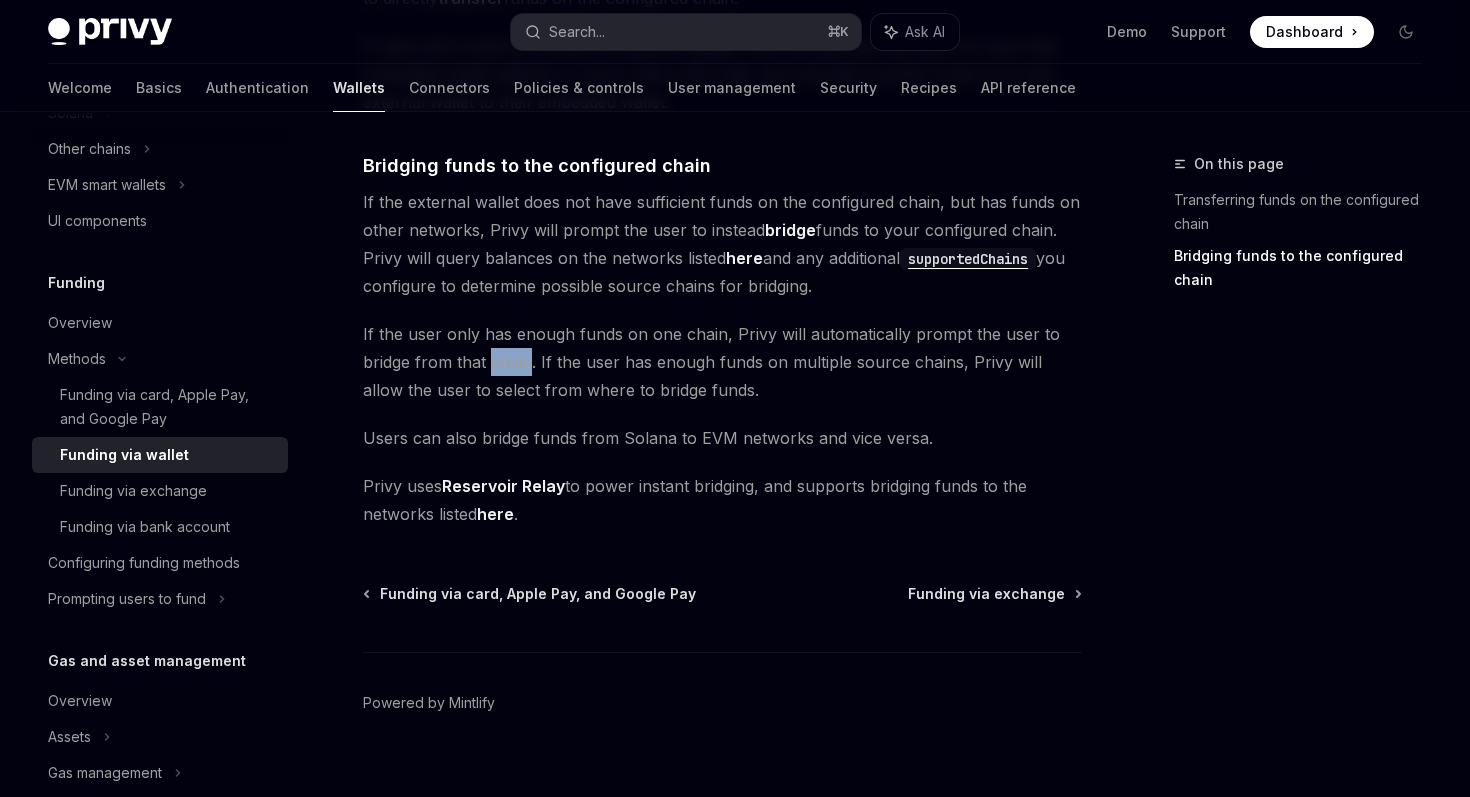 click on "If the user only has enough funds on one chain, Privy will automatically prompt the user to bridge from that chain. If the user has enough funds on multiple source chains, Privy will allow the user to select from where to bridge funds." at bounding box center [722, 362] 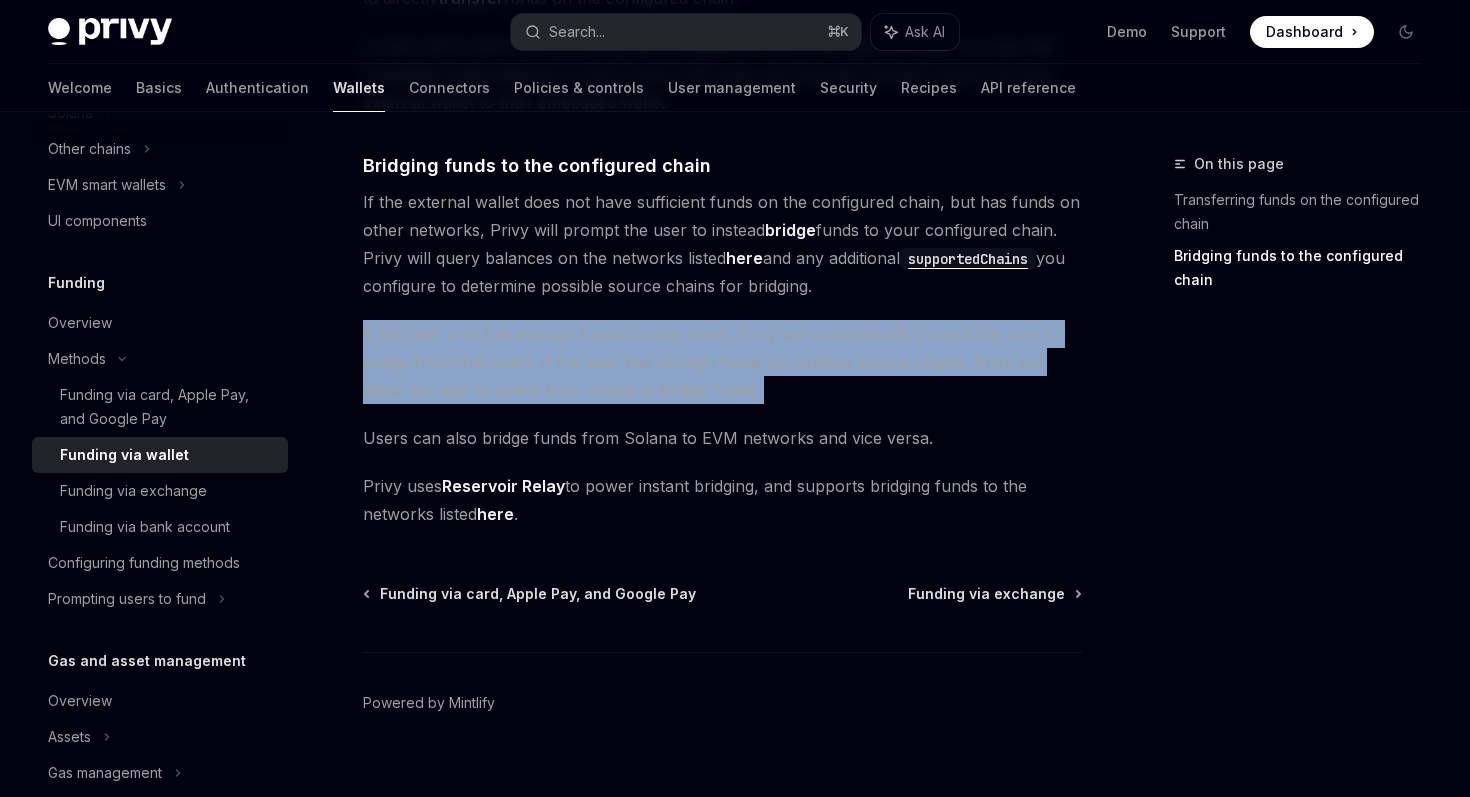 click on "If the user only has enough funds on one chain, Privy will automatically prompt the user to bridge from that chain. If the user has enough funds on multiple source chains, Privy will allow the user to select from where to bridge funds." at bounding box center (722, 362) 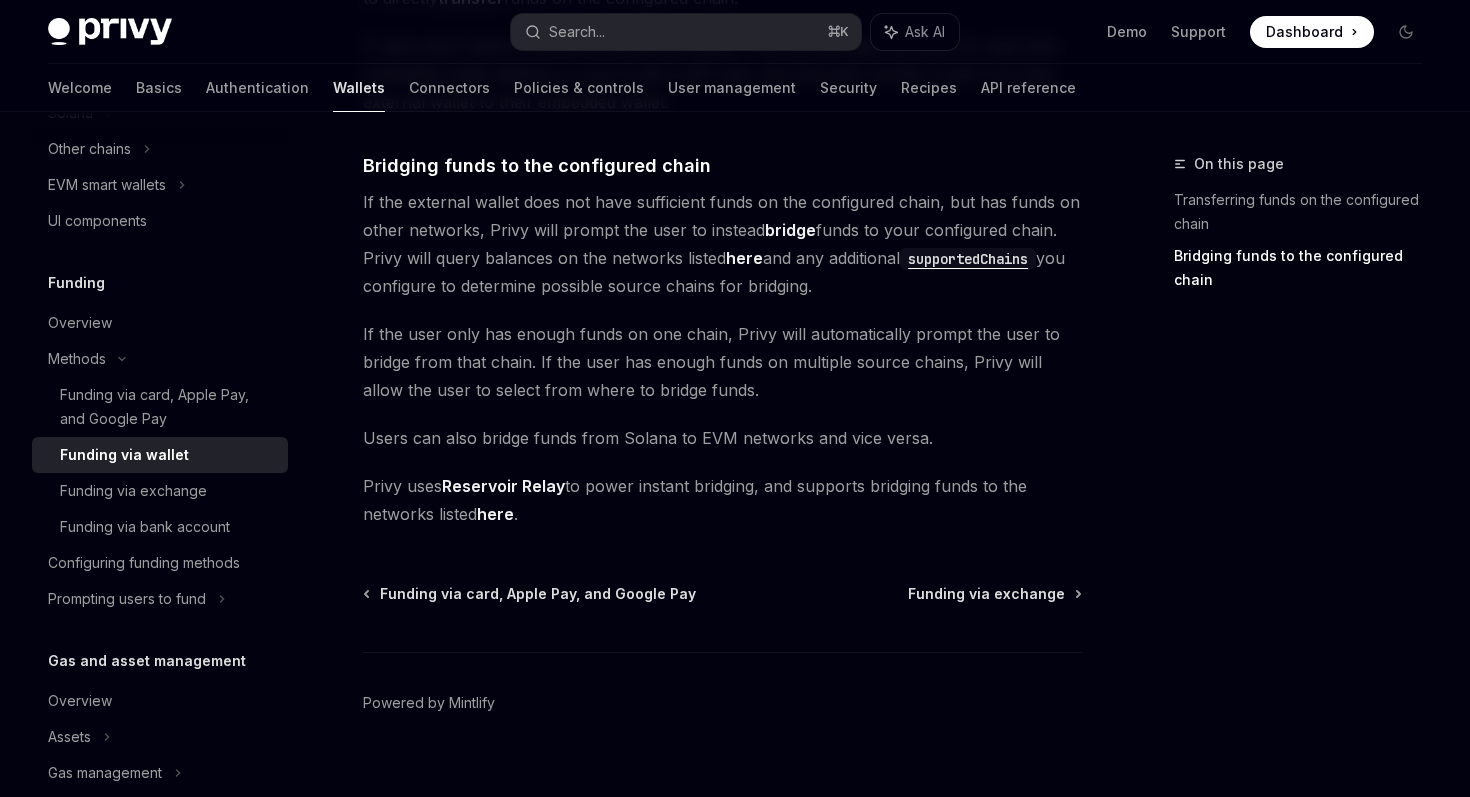 click on "If the user only has enough funds on one chain, Privy will automatically prompt the user to bridge from that chain. If the user has enough funds on multiple source chains, Privy will allow the user to select from where to bridge funds." at bounding box center [722, 362] 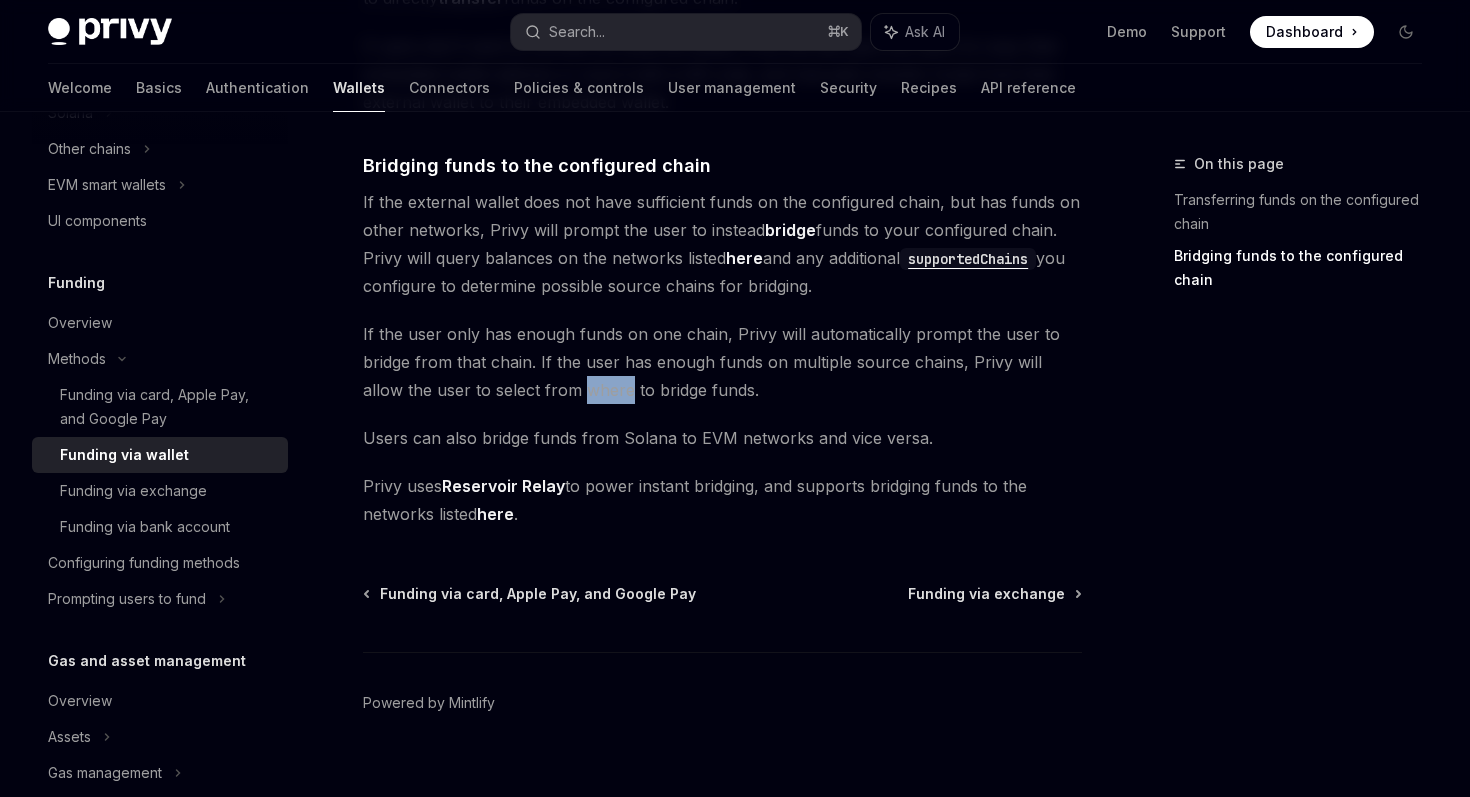 click on "If the user only has enough funds on one chain, Privy will automatically prompt the user to bridge from that chain. If the user has enough funds on multiple source chains, Privy will allow the user to select from where to bridge funds." at bounding box center [722, 362] 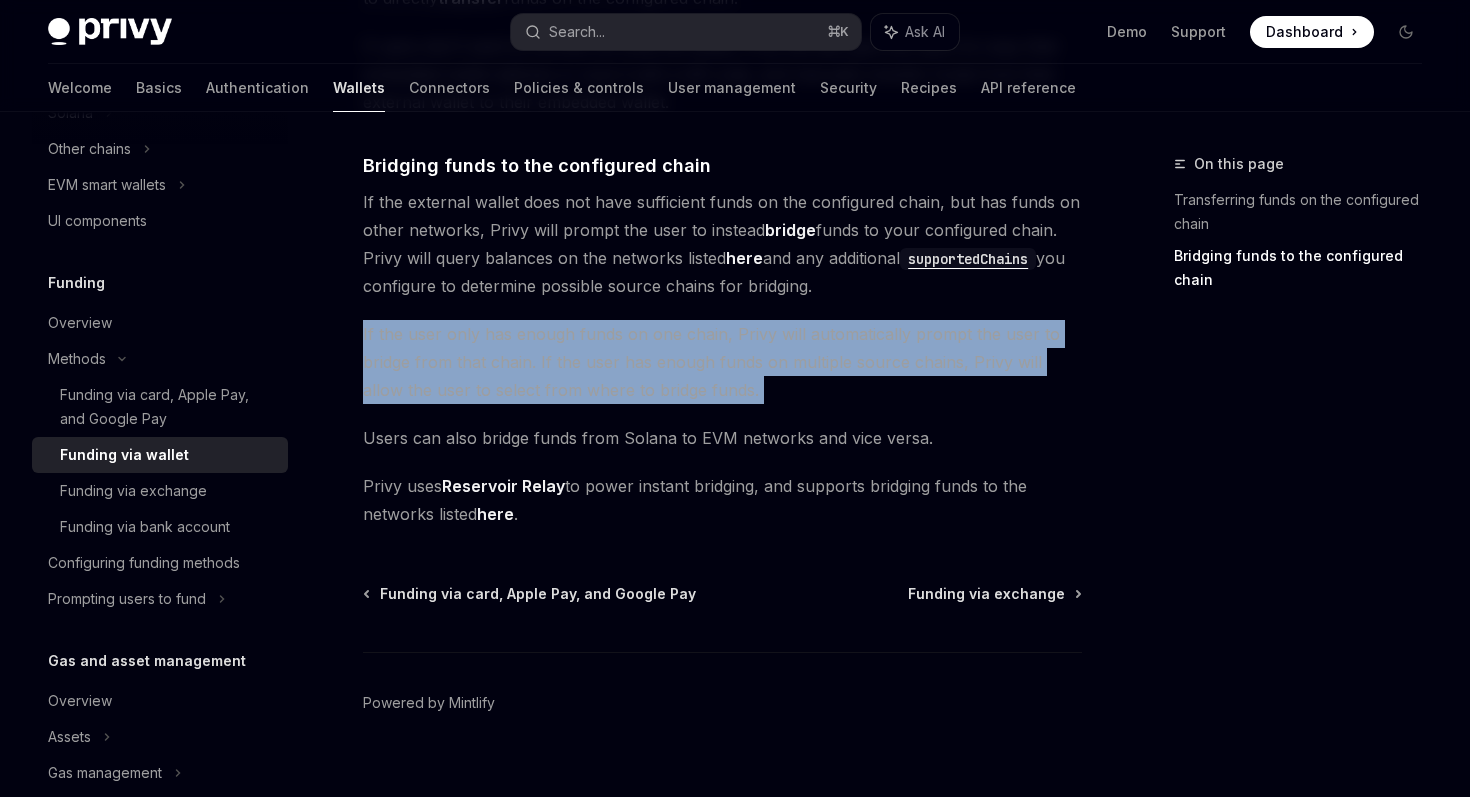 click on "If the user only has enough funds on one chain, Privy will automatically prompt the user to bridge from that chain. If the user has enough funds on multiple source chains, Privy will allow the user to select from where to bridge funds." at bounding box center (722, 362) 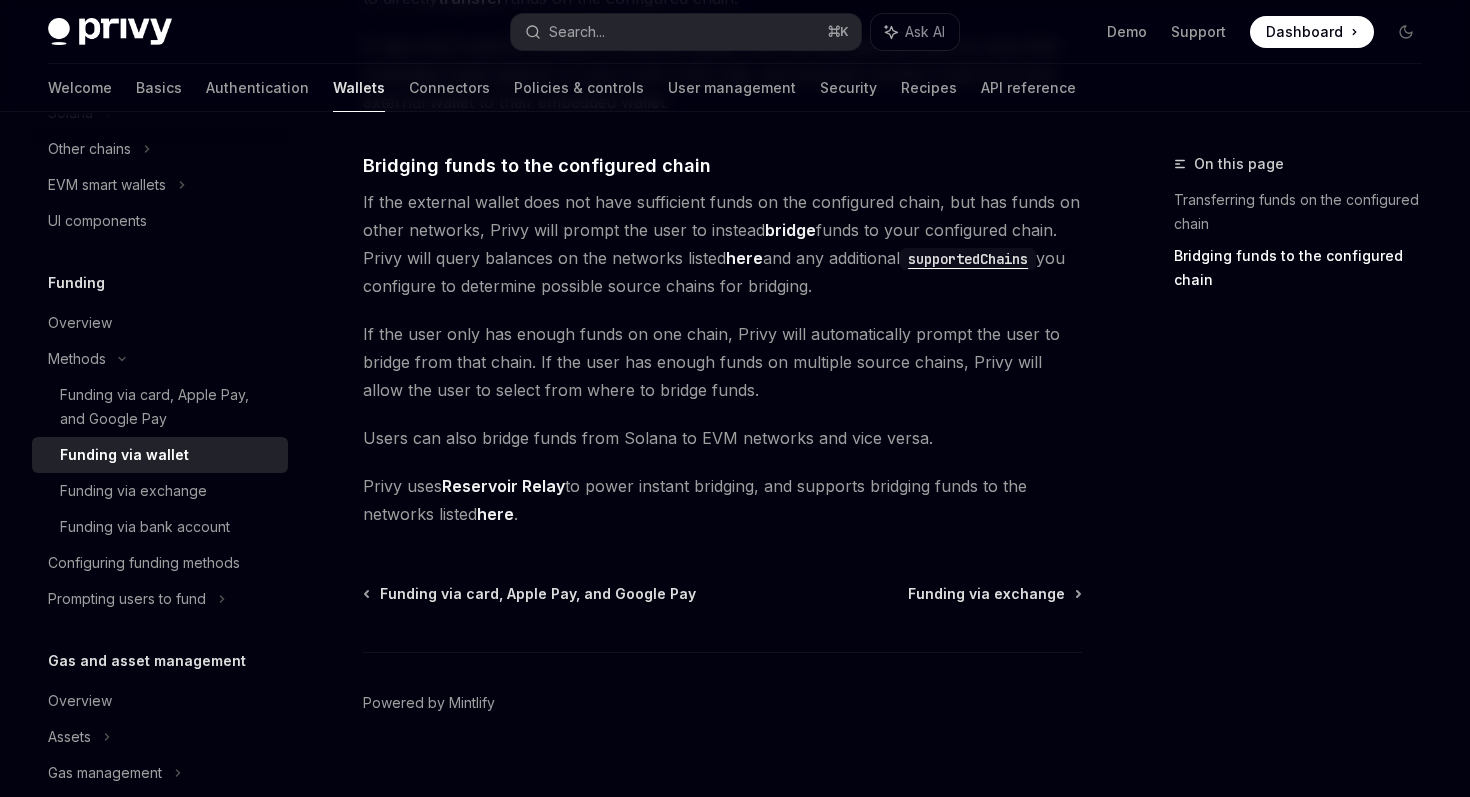 click on "If the user only has enough funds on one chain, Privy will automatically prompt the user to bridge from that chain. If the user has enough funds on multiple source chains, Privy will allow the user to select from where to bridge funds." at bounding box center [722, 362] 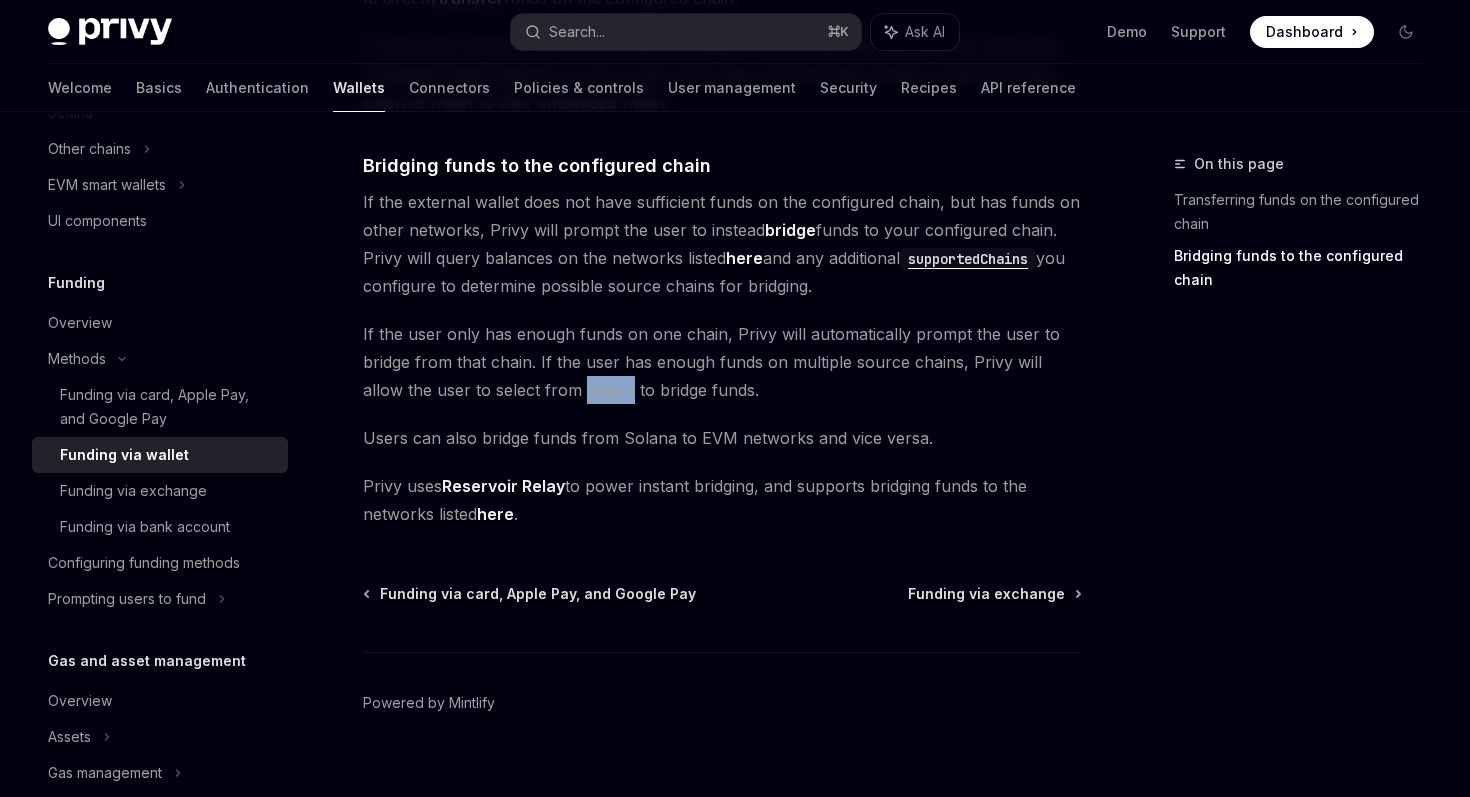 click on "If the user only has enough funds on one chain, Privy will automatically prompt the user to bridge from that chain. If the user has enough funds on multiple source chains, Privy will allow the user to select from where to bridge funds." at bounding box center [722, 362] 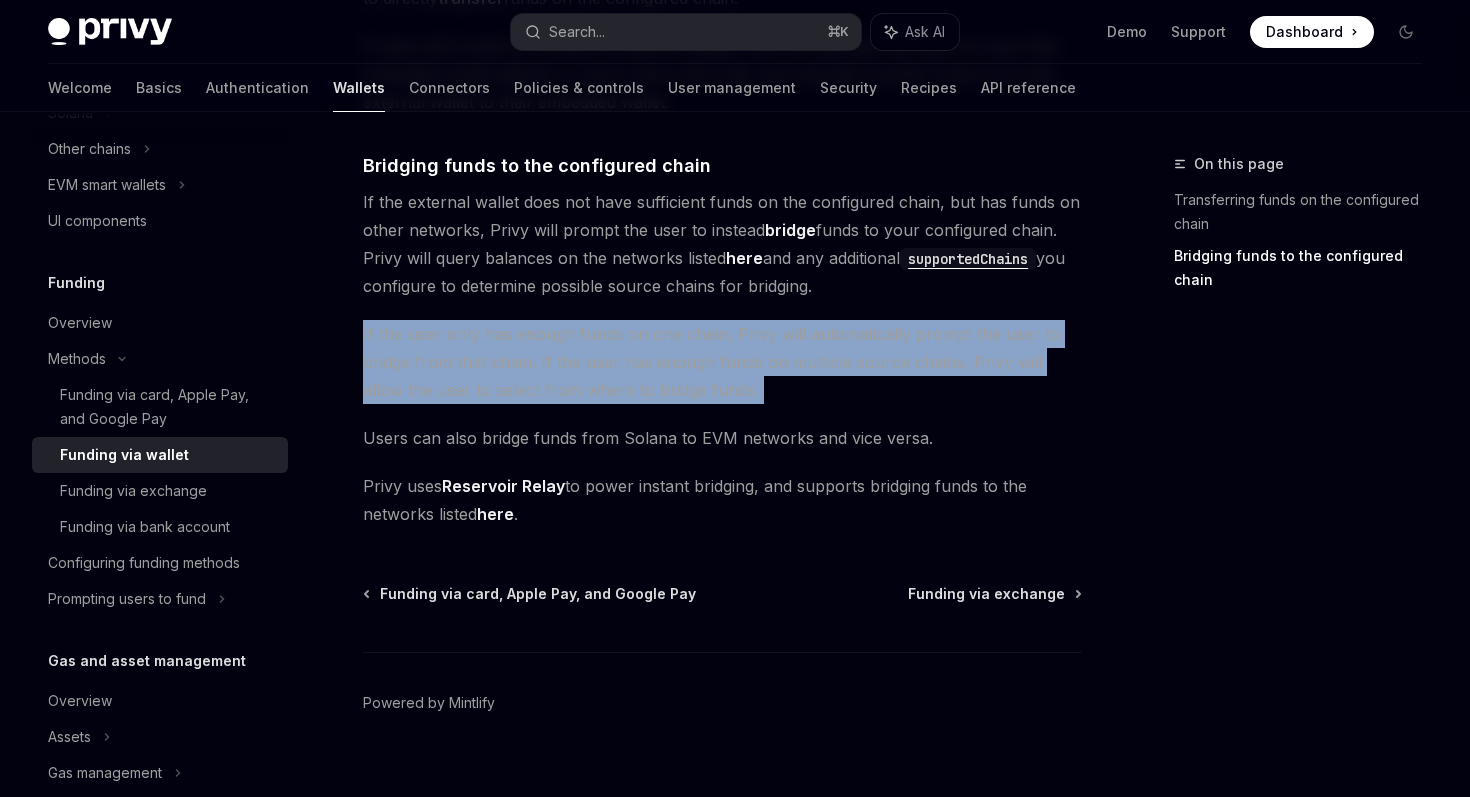 click on "If the user only has enough funds on one chain, Privy will automatically prompt the user to bridge from that chain. If the user has enough funds on multiple source chains, Privy will allow the user to select from where to bridge funds." at bounding box center (722, 362) 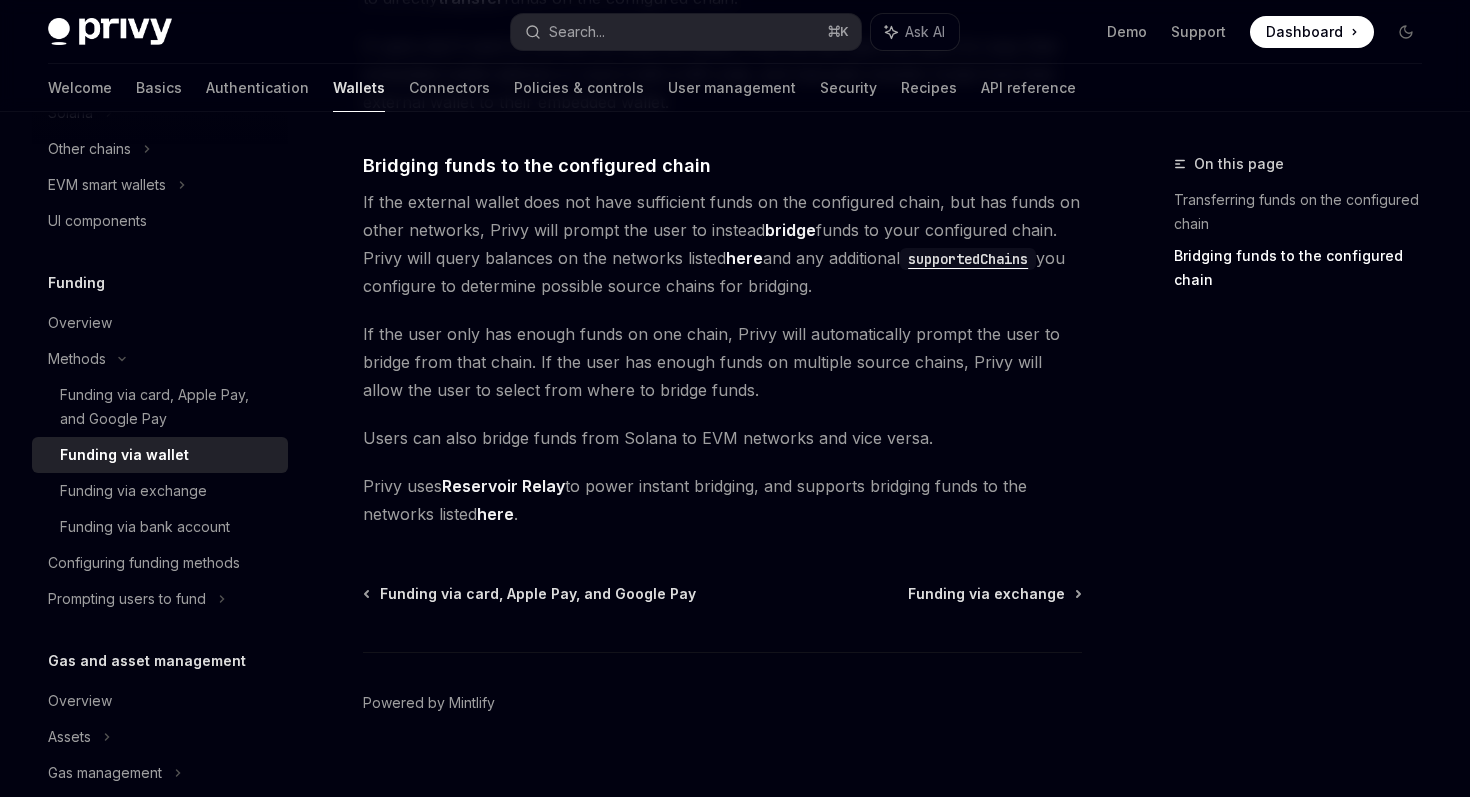 click on "Users can also bridge funds from Solana to EVM networks and vice versa." at bounding box center (722, 438) 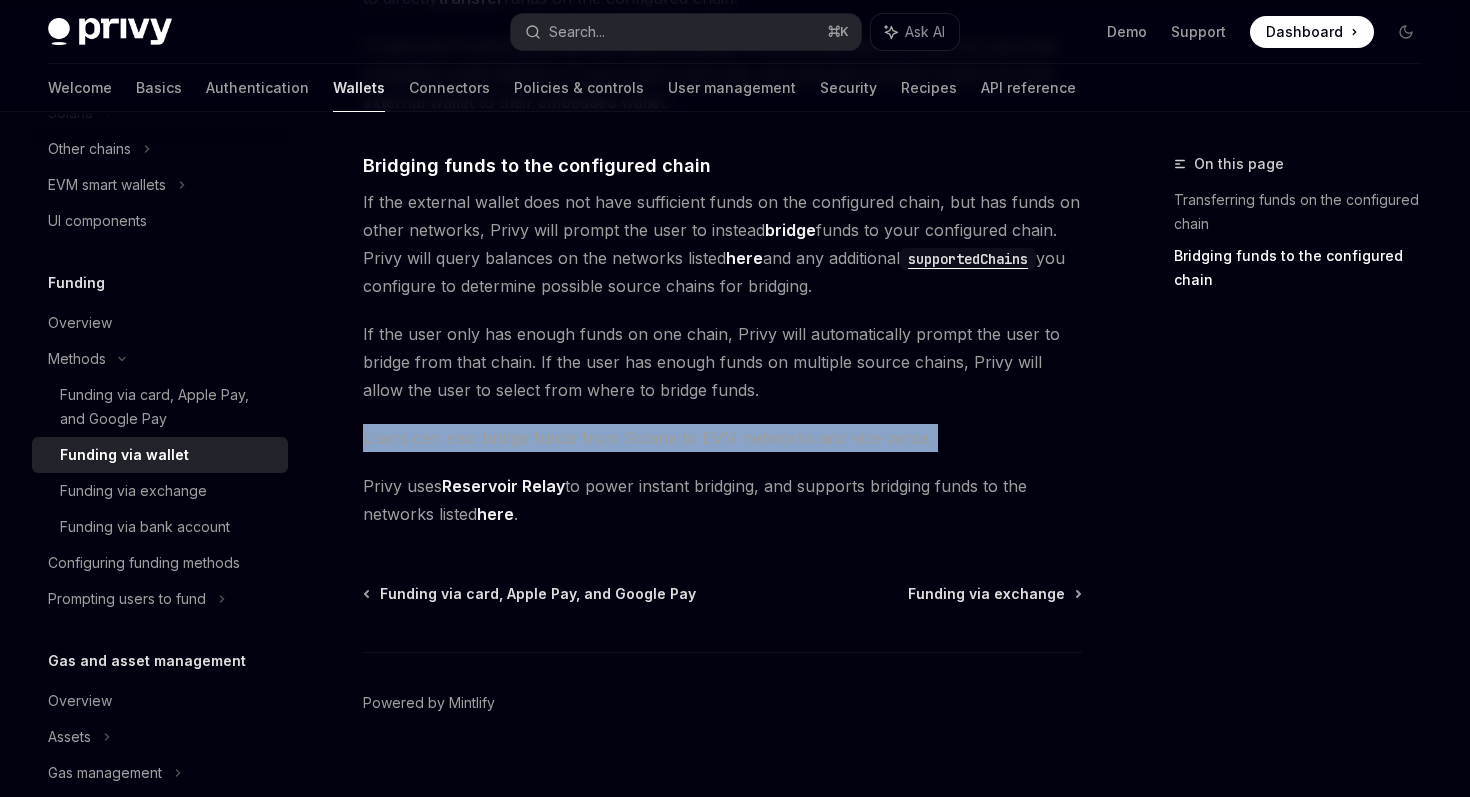 click on "Users can also bridge funds from Solana to EVM networks and vice versa." at bounding box center (722, 438) 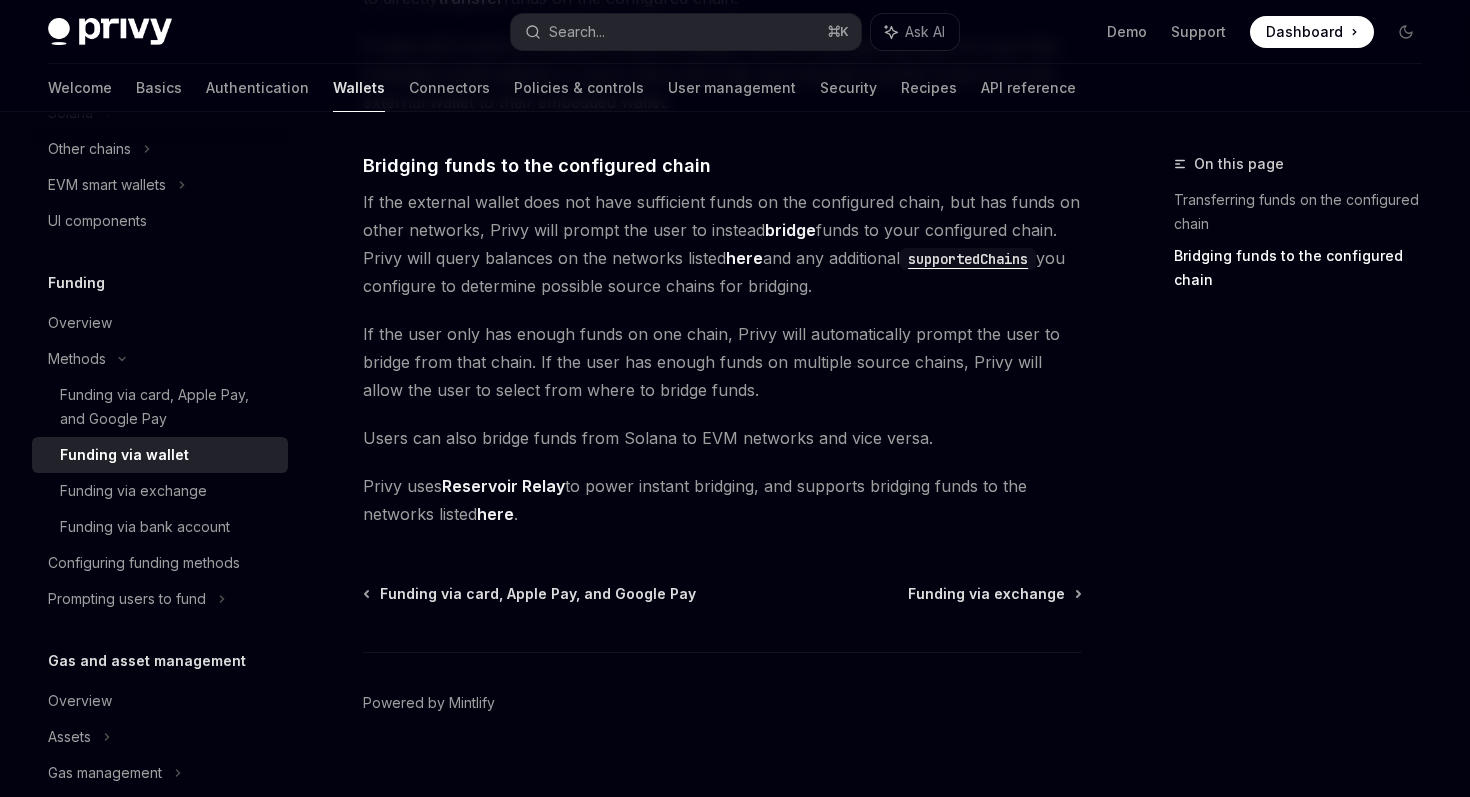 click on "Privy uses  Reservoir Relay  to power instant bridging, and supports bridging funds to the networks listed  here ." at bounding box center [722, 500] 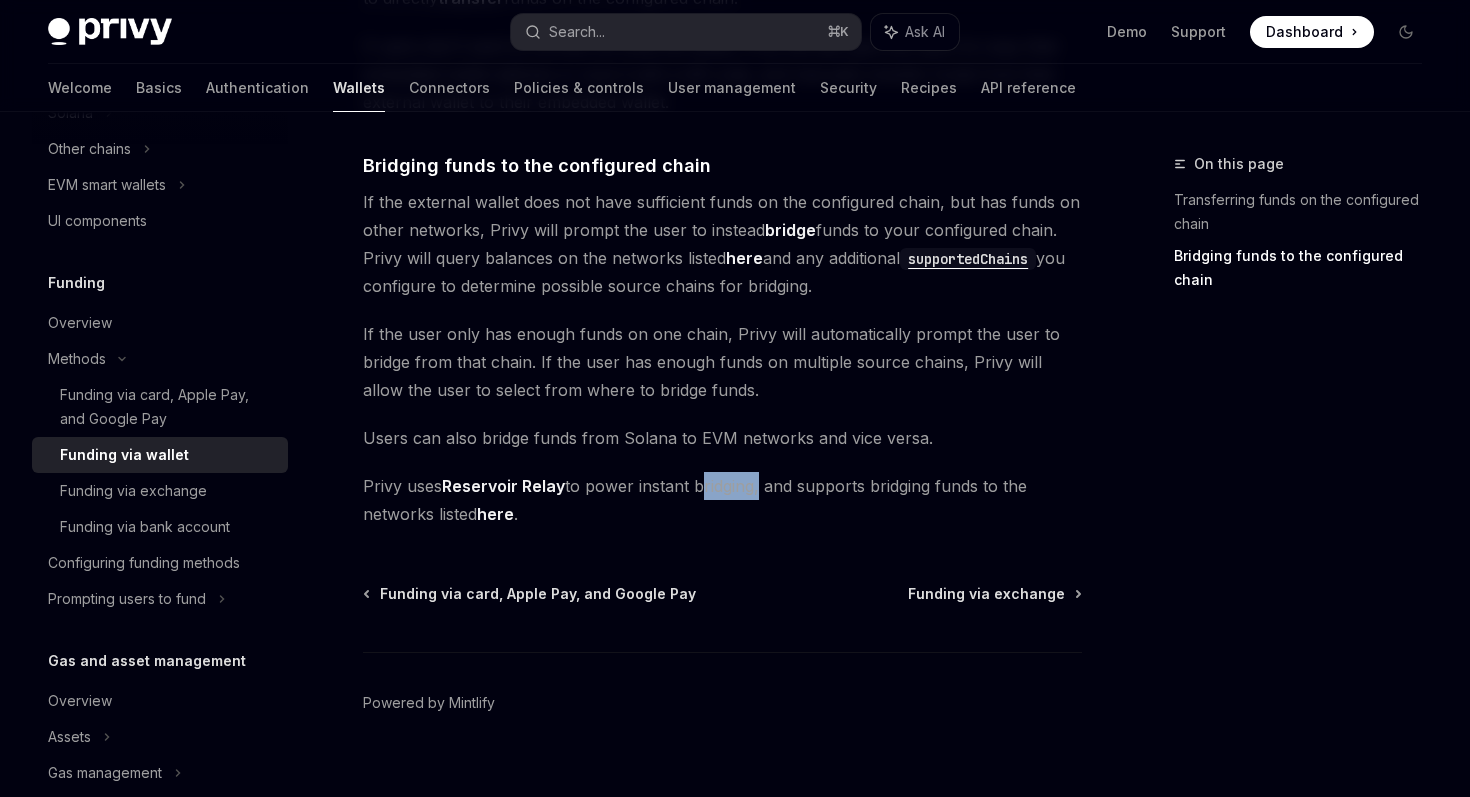 click on "Privy uses  Reservoir Relay  to power instant bridging, and supports bridging funds to the networks listed  here ." at bounding box center [722, 500] 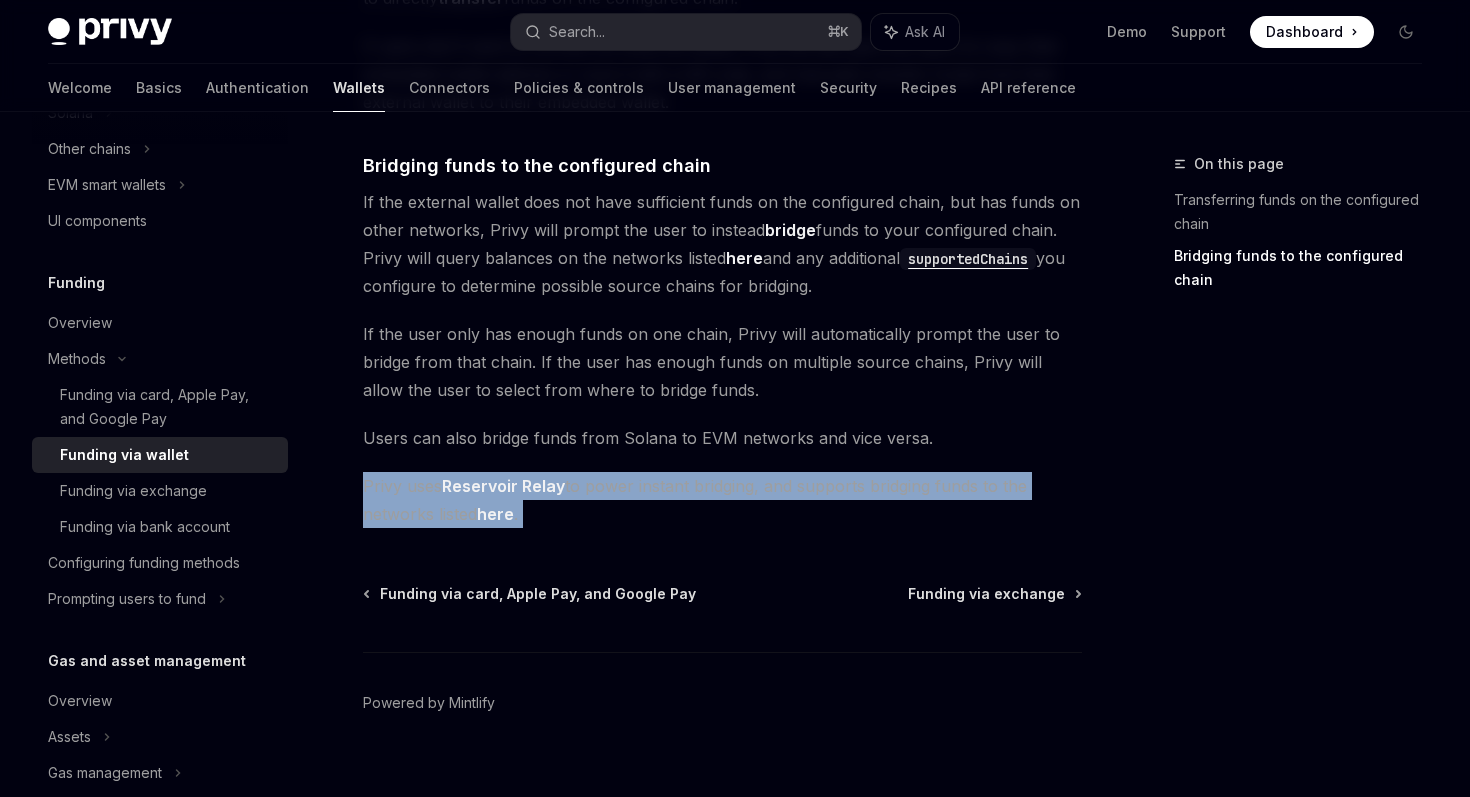 click on "Privy uses  Reservoir Relay  to power instant bridging, and supports bridging funds to the networks listed  here ." at bounding box center [722, 500] 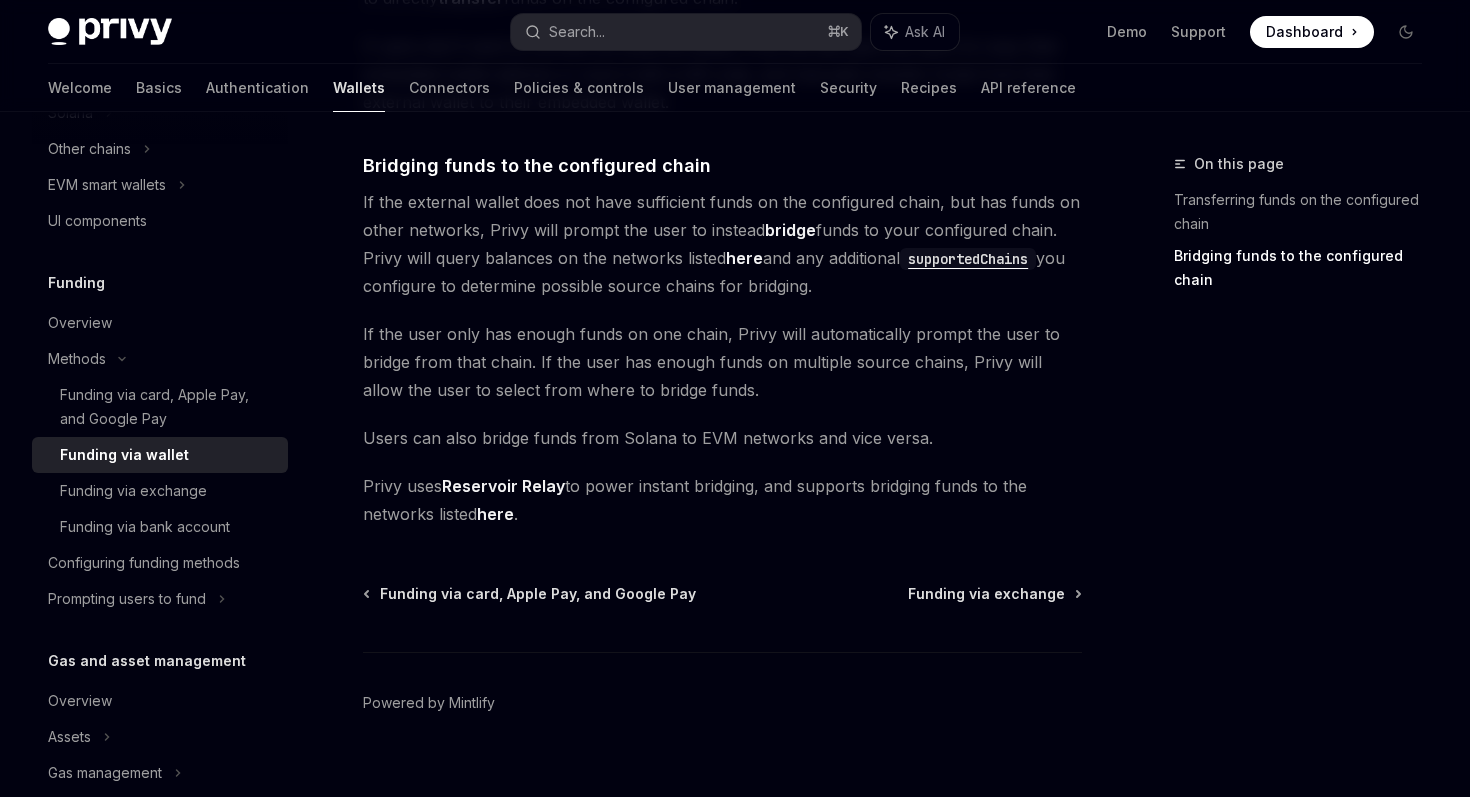 click on "Privy uses  Reservoir Relay  to power instant bridging, and supports bridging funds to the networks listed  here ." at bounding box center (722, 500) 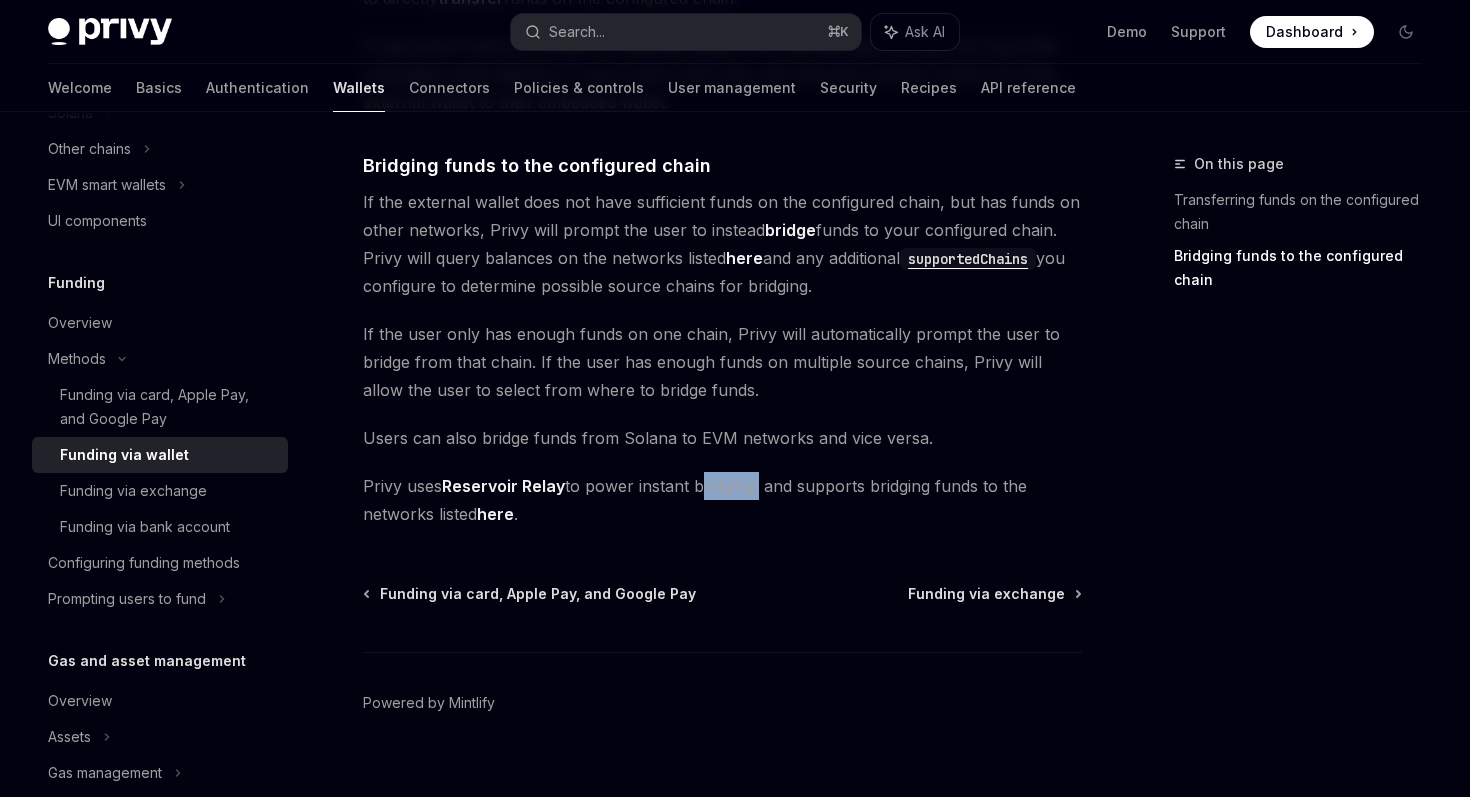 click on "Privy uses  Reservoir Relay  to power instant bridging, and supports bridging funds to the networks listed  here ." at bounding box center (722, 500) 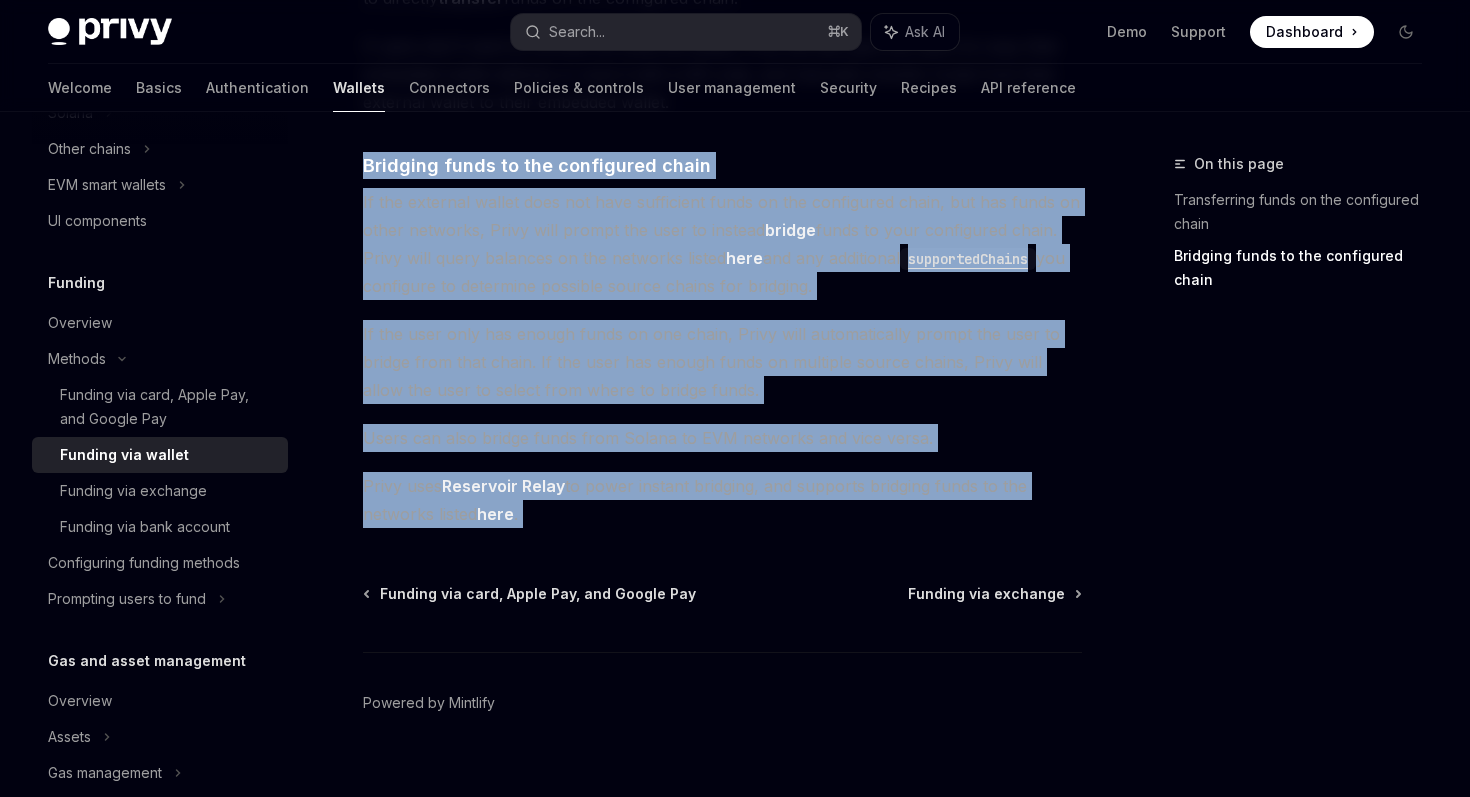 drag, startPoint x: 714, startPoint y: 486, endPoint x: 354, endPoint y: 143, distance: 497.2414 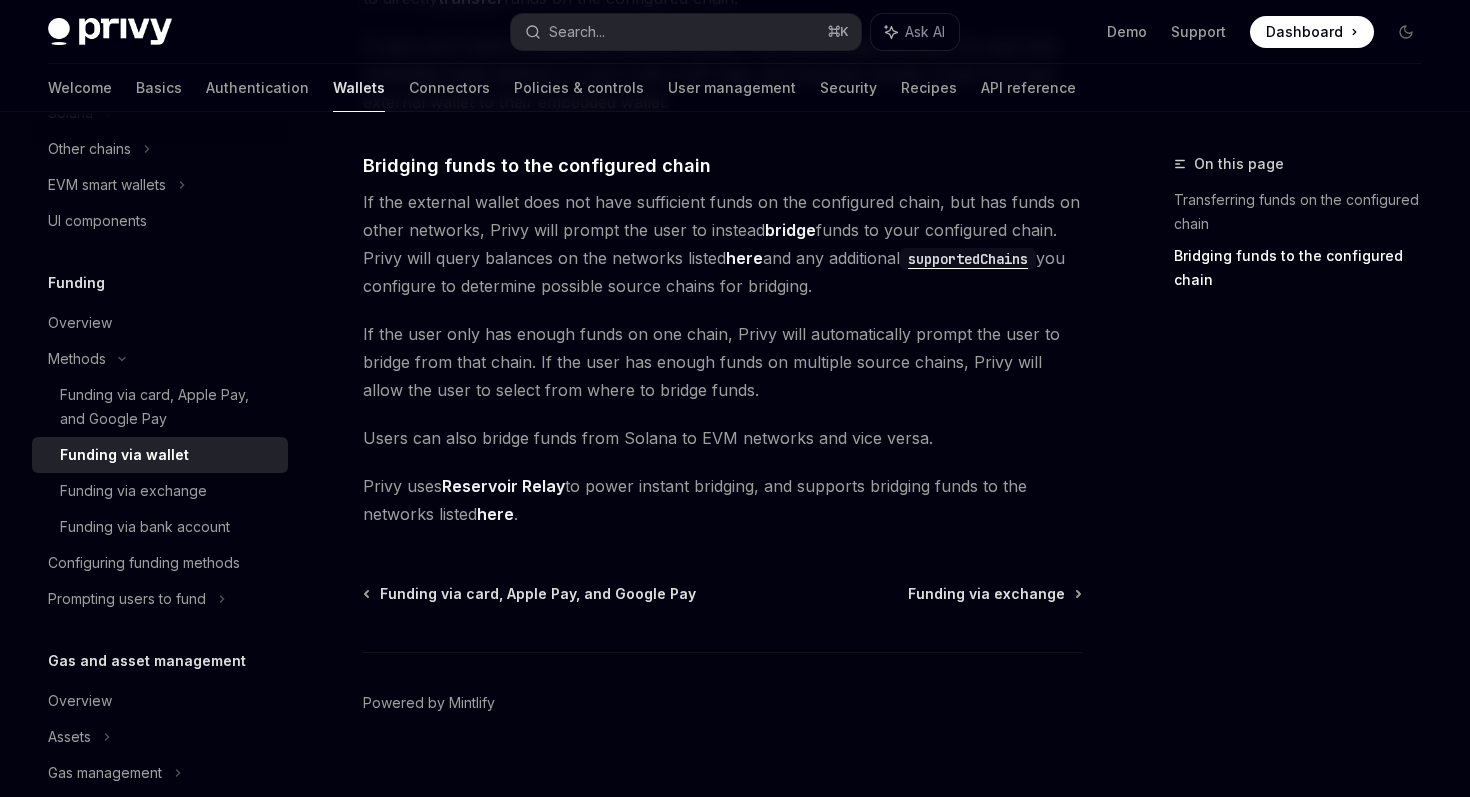 click on "The  transfer from wallets  funding option enables users to transfer or bridge funds from an external wallet (e.g. MetaMask, Phantom) to their embedded wallet within your app.
If a user chooses to fund via external wallet, Privy will prompt the user to connect their external wallet to your app and will query their balance on the  chain  you’ve configured in the Dashboard.
With external wallets, users can fund their accounts on EVM networks with the network’s native
asset (e.g. ETH, POL), USDC, or ERC20 tokens, and accounts on Solana with SOL.
​ Transferring funds on the configured chain
If the external wallet has sufficient funds on the configured chain, Privy will prompt the user to directly  transfer  funds on the configured chain.
If users don’t want to connect an external wallet, Privy will also give the users to copy their embedded wallet address or scan it with a QR code, and manually transfer funds from their external wallet to their embedded wallet.
​
bridge here
here ." at bounding box center [722, 80] 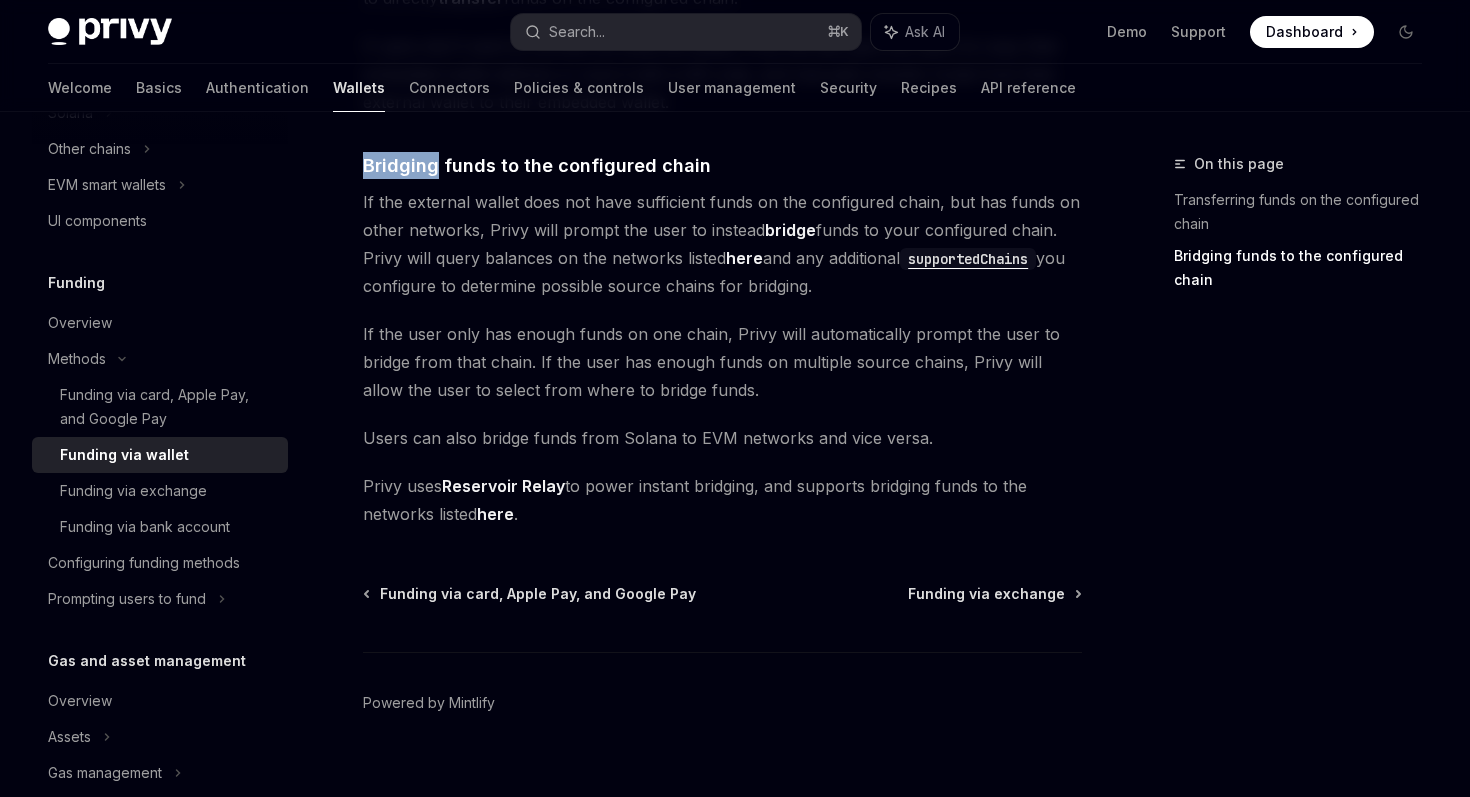 click on "The  transfer from wallets  funding option enables users to transfer or bridge funds from an external wallet (e.g. MetaMask, Phantom) to their embedded wallet within your app.
If a user chooses to fund via external wallet, Privy will prompt the user to connect their external wallet to your app and will query their balance on the  chain  you’ve configured in the Dashboard.
With external wallets, users can fund their accounts on EVM networks with the network’s native
asset (e.g. ETH, POL), USDC, or ERC20 tokens, and accounts on Solana with SOL.
​ Transferring funds on the configured chain
If the external wallet has sufficient funds on the configured chain, Privy will prompt the user to directly  transfer  funds on the configured chain.
If users don’t want to connect an external wallet, Privy will also give the users to copy their embedded wallet address or scan it with a QR code, and manually transfer funds from their external wallet to their embedded wallet.
​
bridge here
here ." at bounding box center (722, 80) 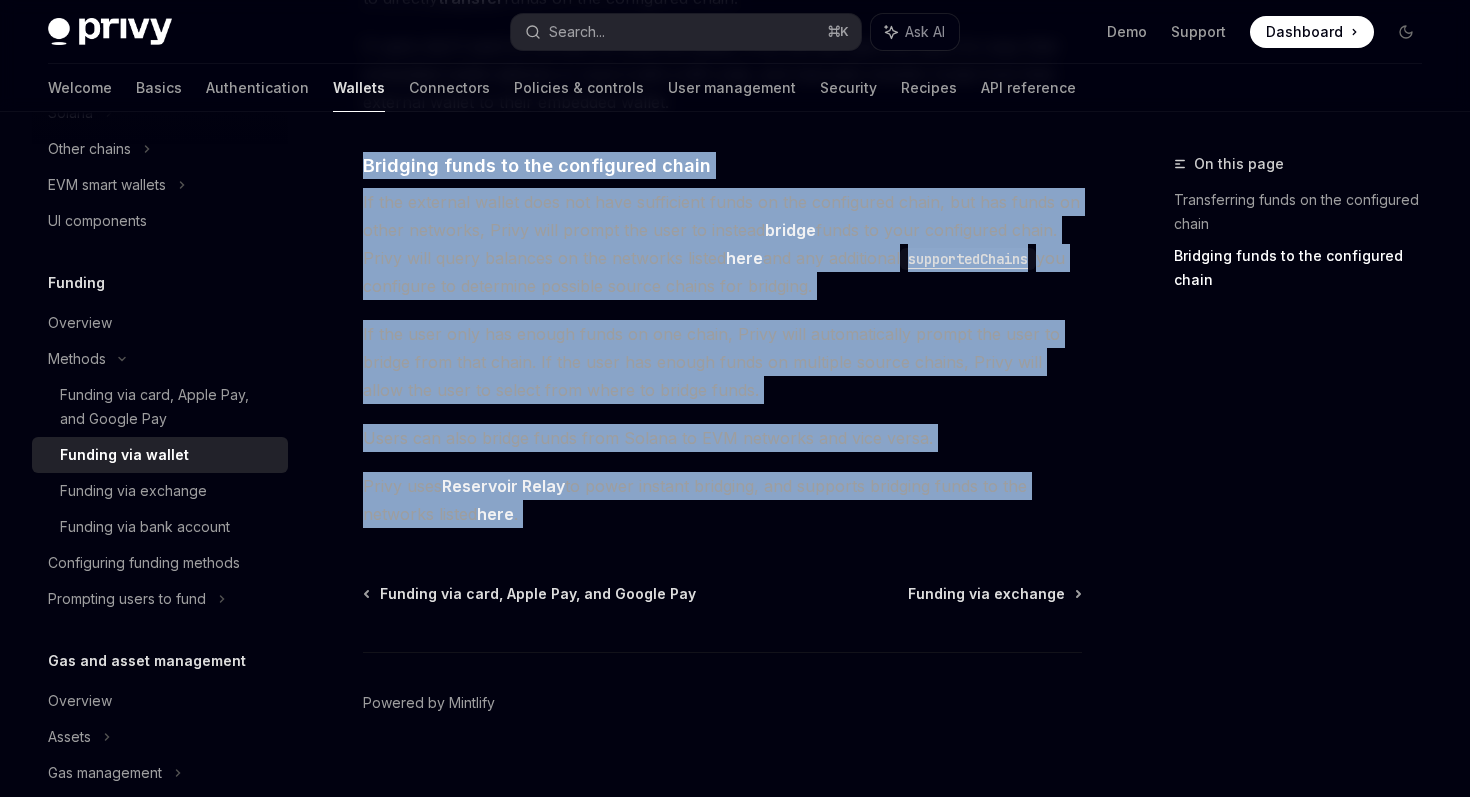drag, startPoint x: 378, startPoint y: 141, endPoint x: 658, endPoint y: 480, distance: 439.68283 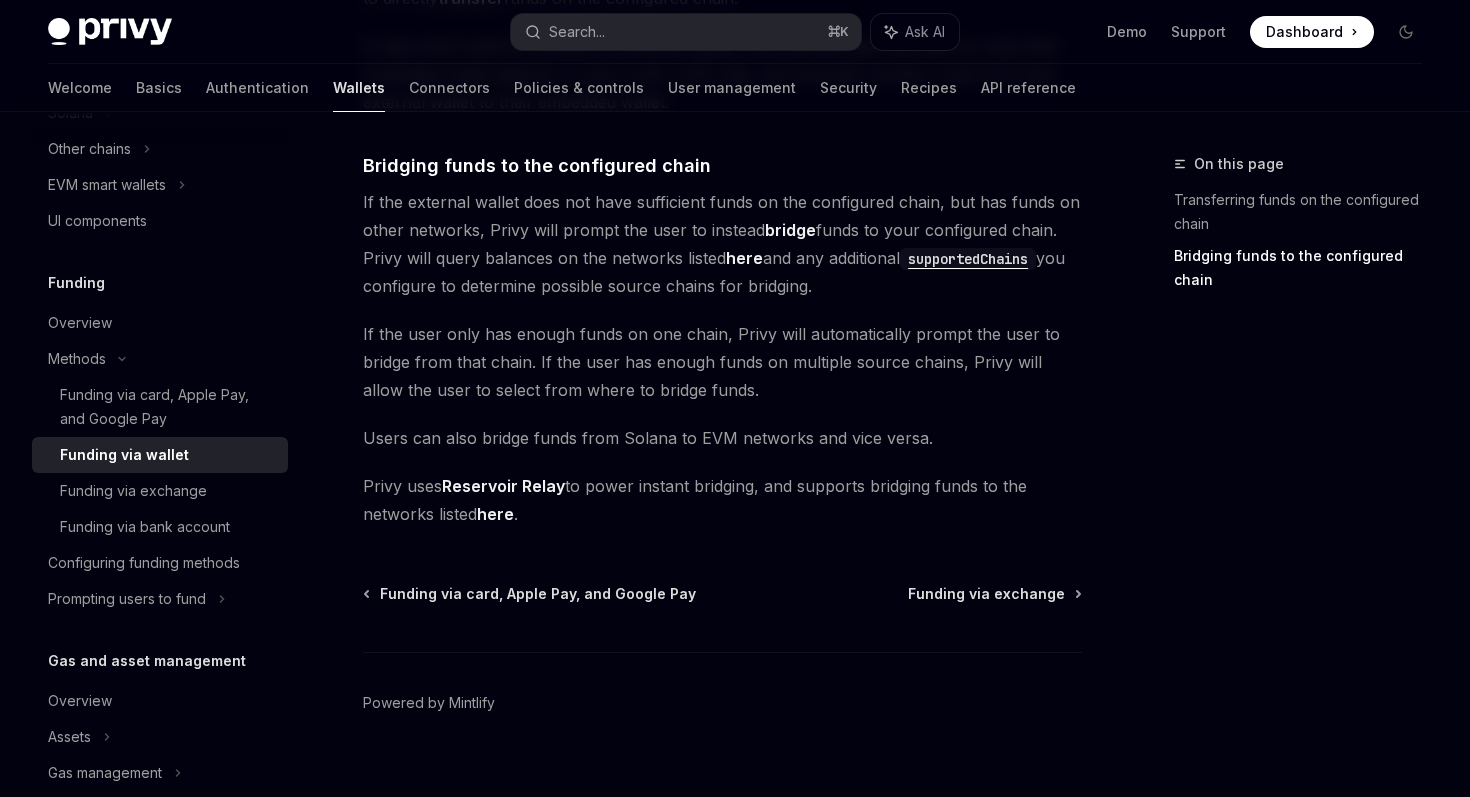 click on "Privy uses  Reservoir Relay  to power instant bridging, and supports bridging funds to the networks listed  here ." at bounding box center (722, 500) 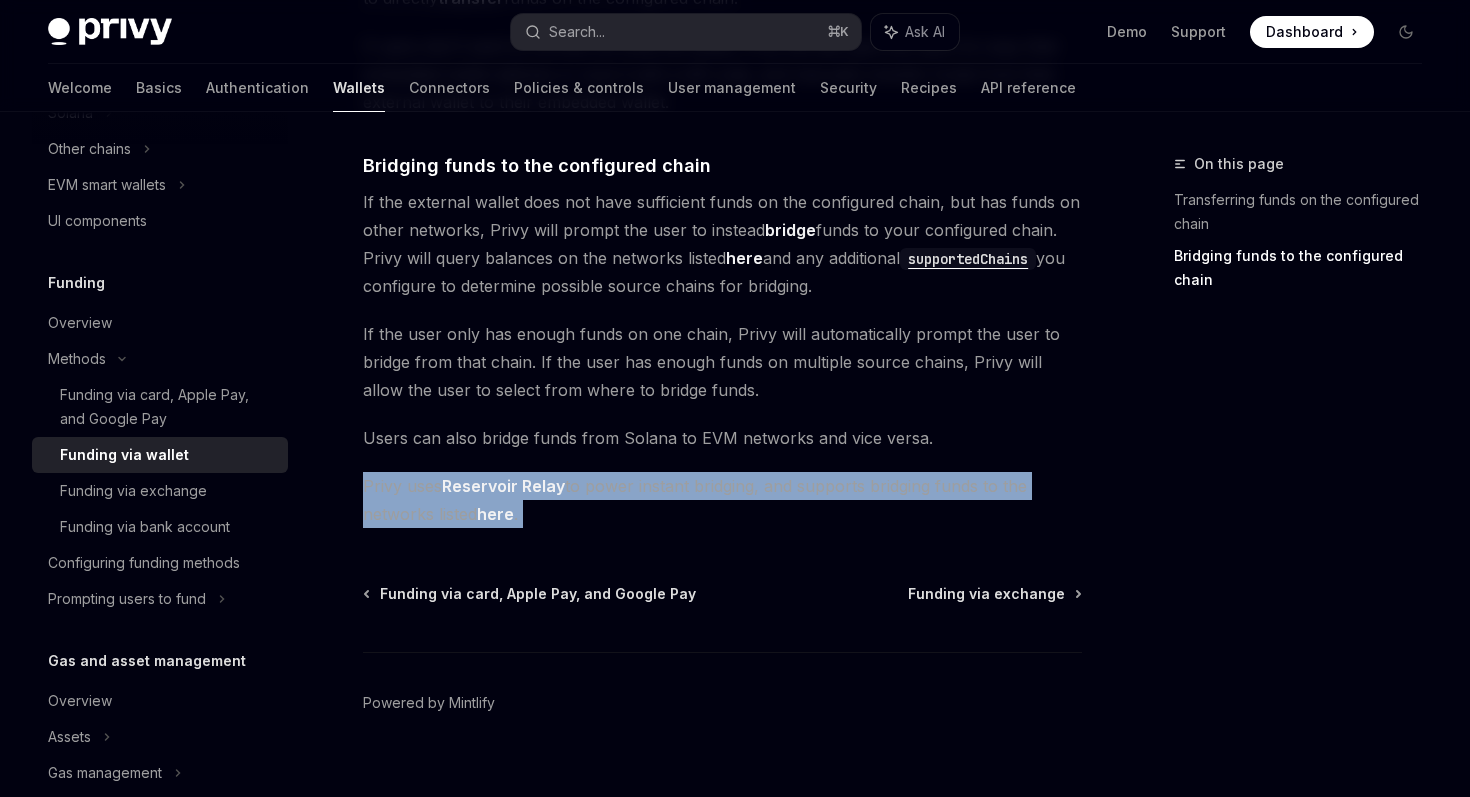 click on "Privy uses  Reservoir Relay  to power instant bridging, and supports bridging funds to the networks listed  here ." at bounding box center (722, 500) 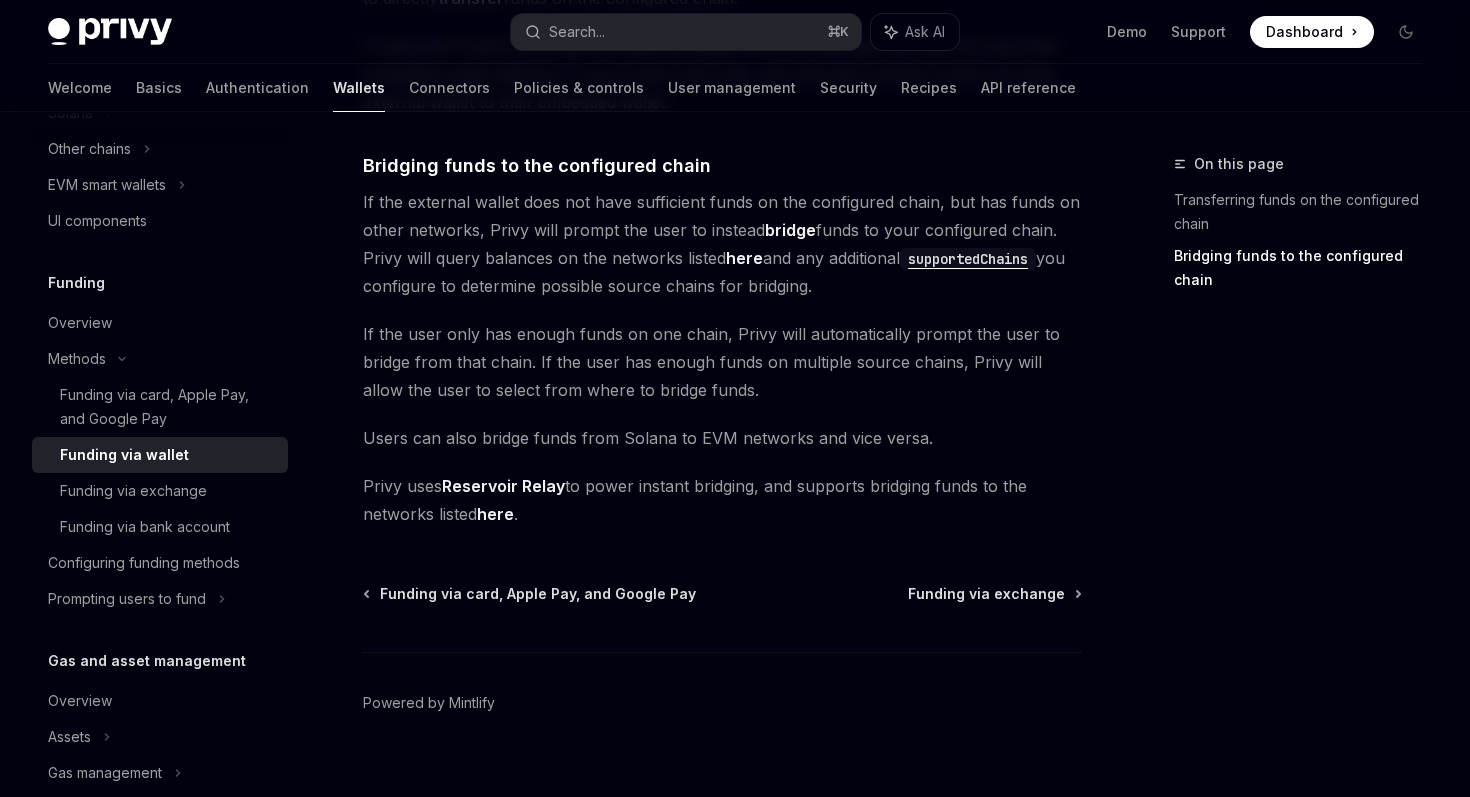 click on "Privy uses  Reservoir Relay  to power instant bridging, and supports bridging funds to the networks listed  here ." at bounding box center [722, 500] 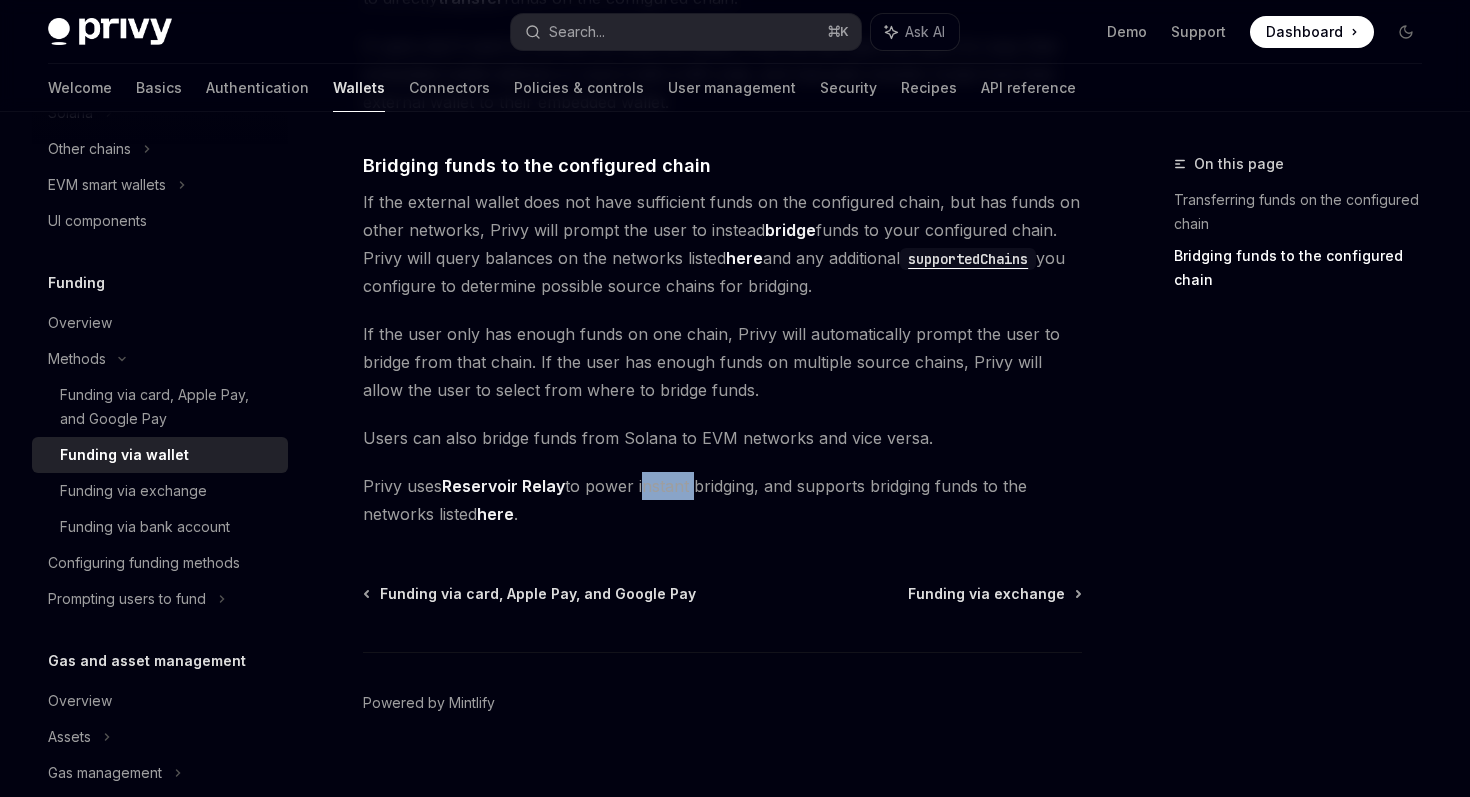click on "Privy uses  Reservoir Relay  to power instant bridging, and supports bridging funds to the networks listed  here ." at bounding box center (722, 500) 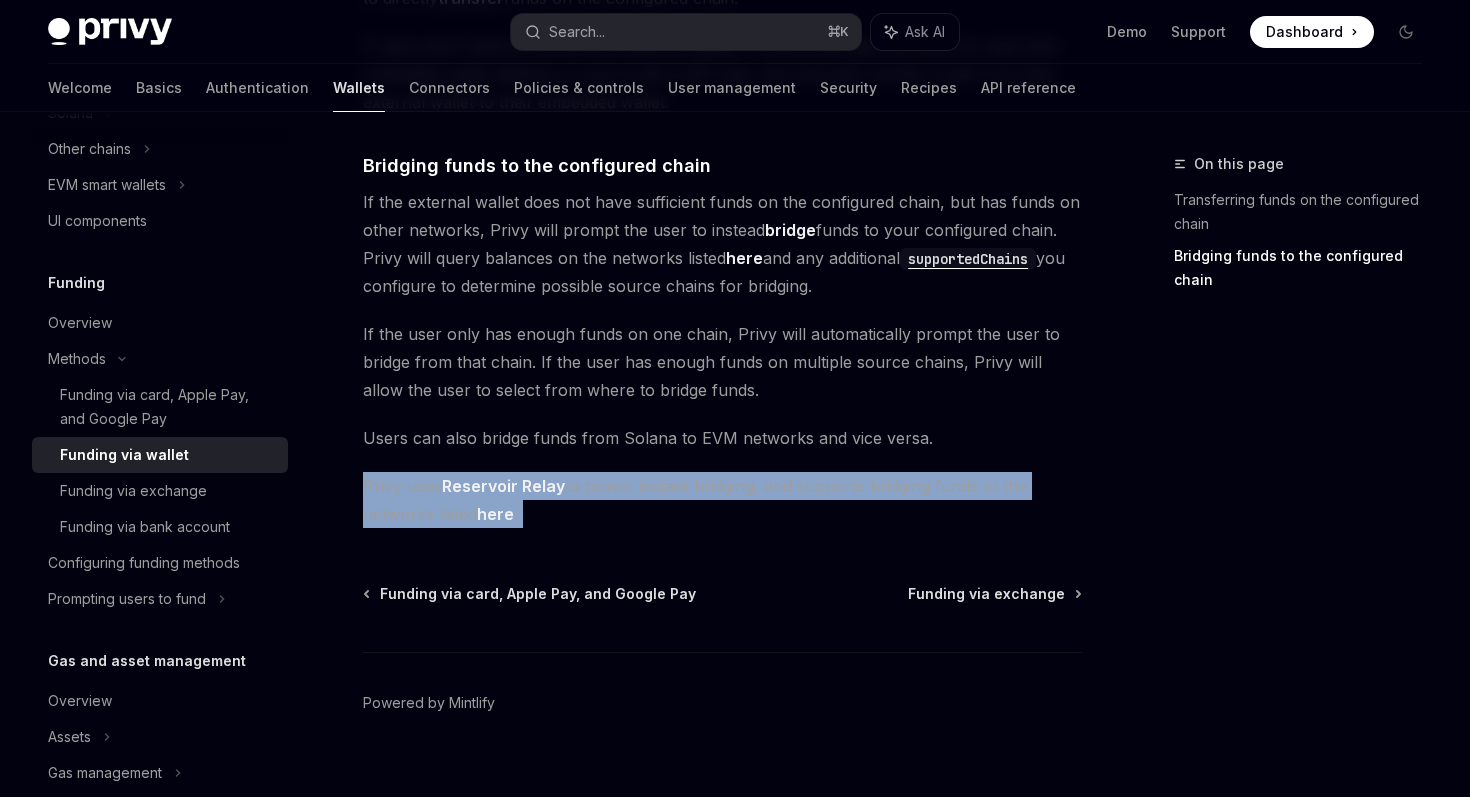 click on "Privy uses  Reservoir Relay  to power instant bridging, and supports bridging funds to the networks listed  here ." at bounding box center [722, 500] 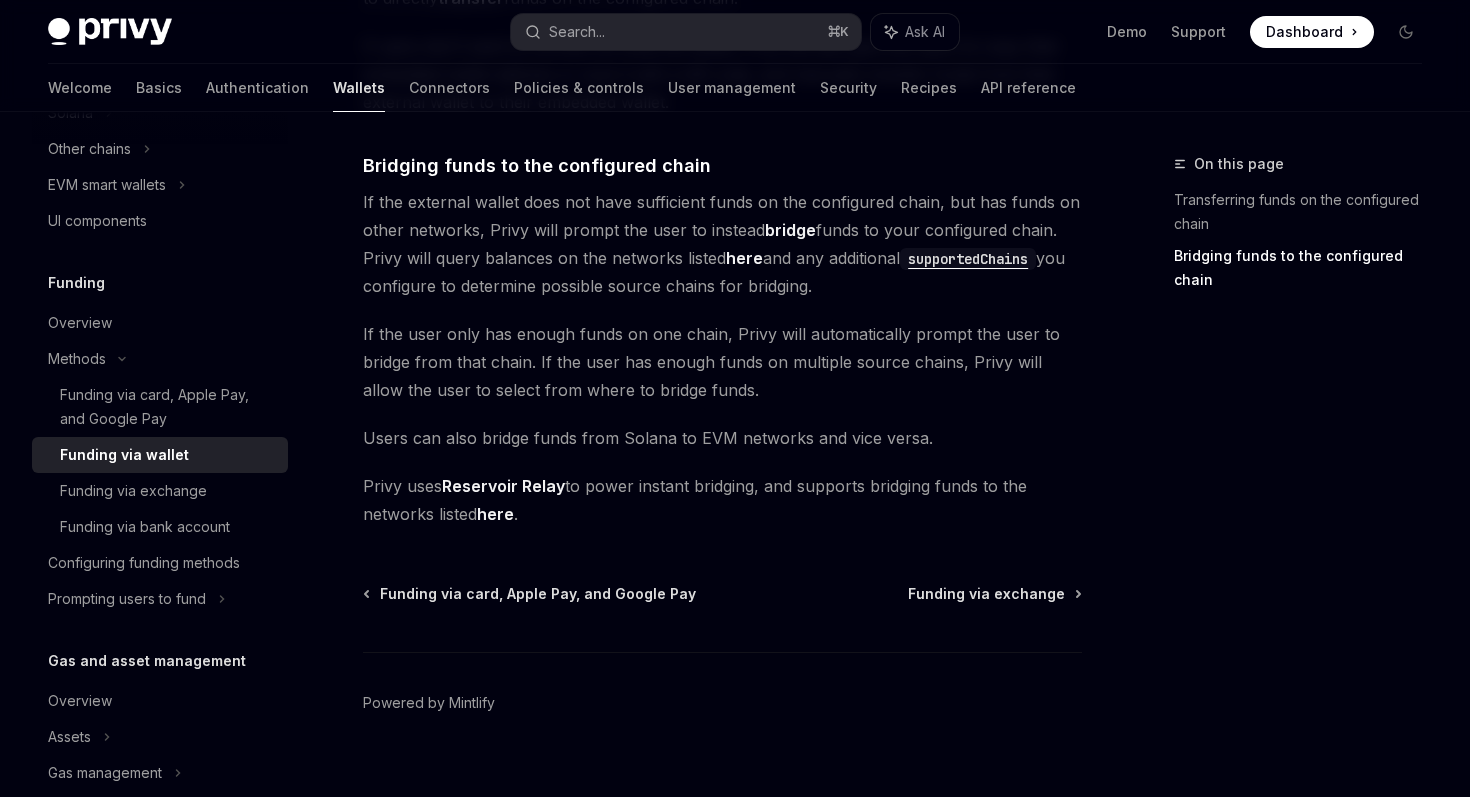 click on "Privy uses  Reservoir Relay  to power instant bridging, and supports bridging funds to the networks listed  here ." at bounding box center [722, 500] 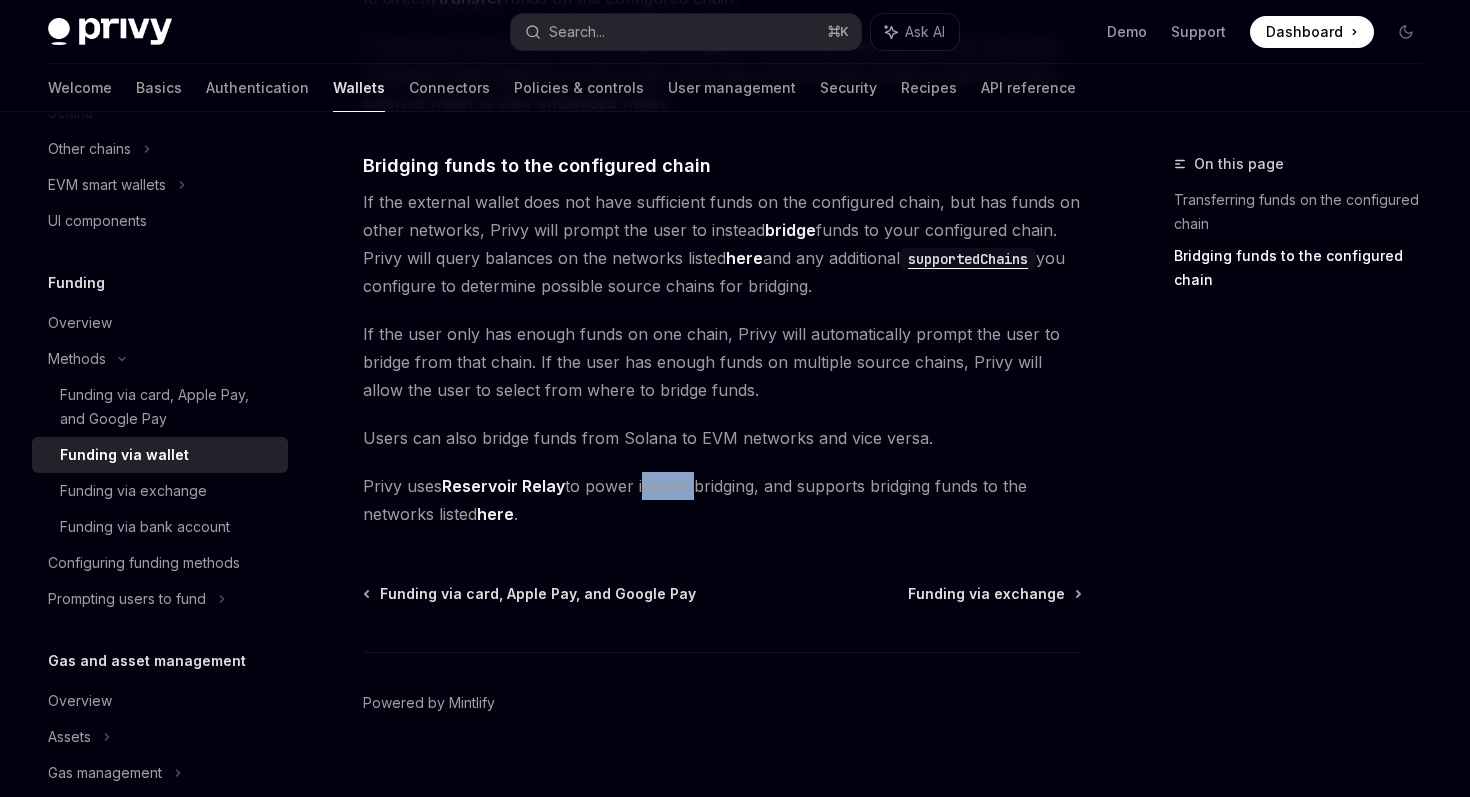 click on "Privy uses  Reservoir Relay  to power instant bridging, and supports bridging funds to the networks listed  here ." at bounding box center [722, 500] 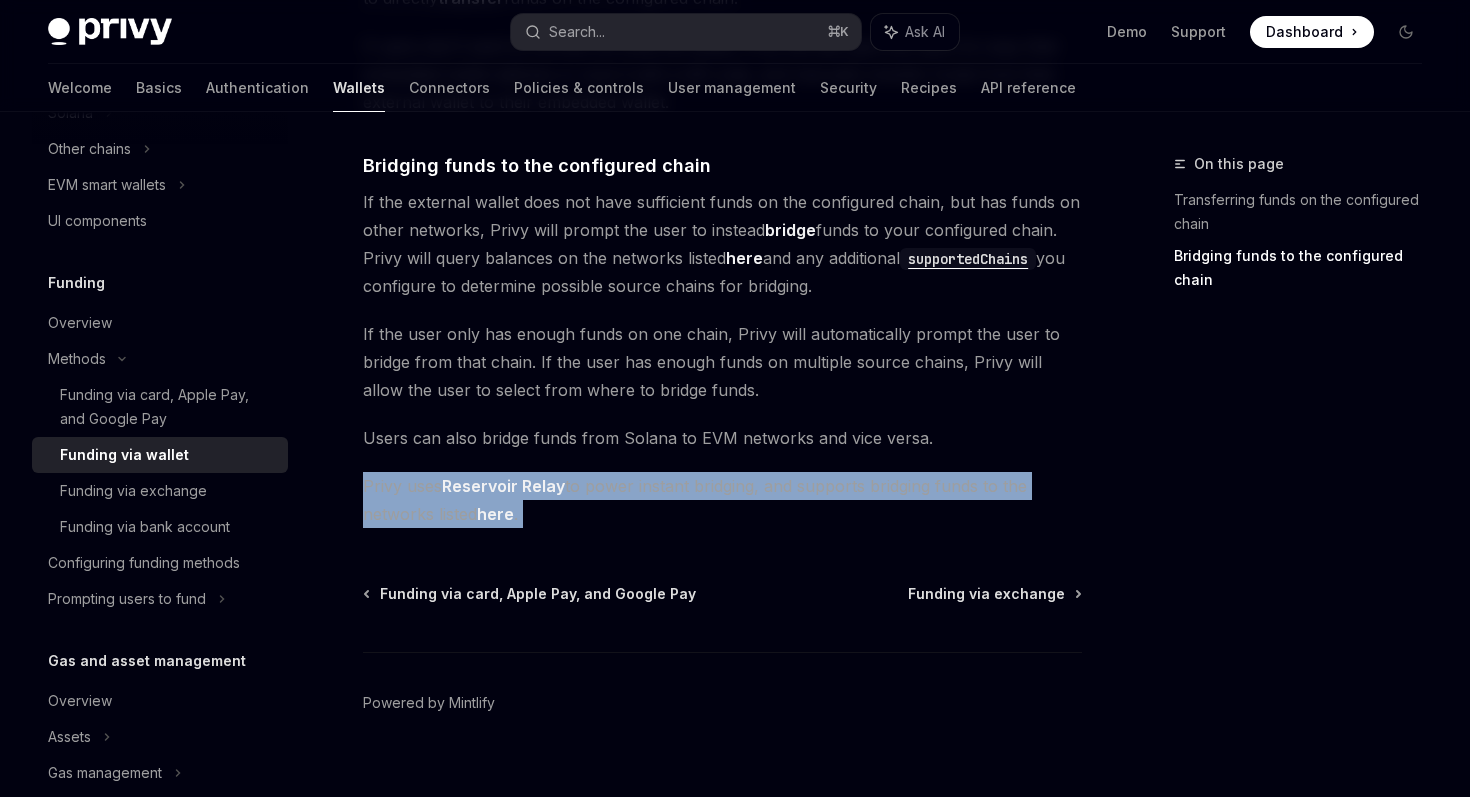 click on "Privy uses  Reservoir Relay  to power instant bridging, and supports bridging funds to the networks listed  here ." at bounding box center (722, 500) 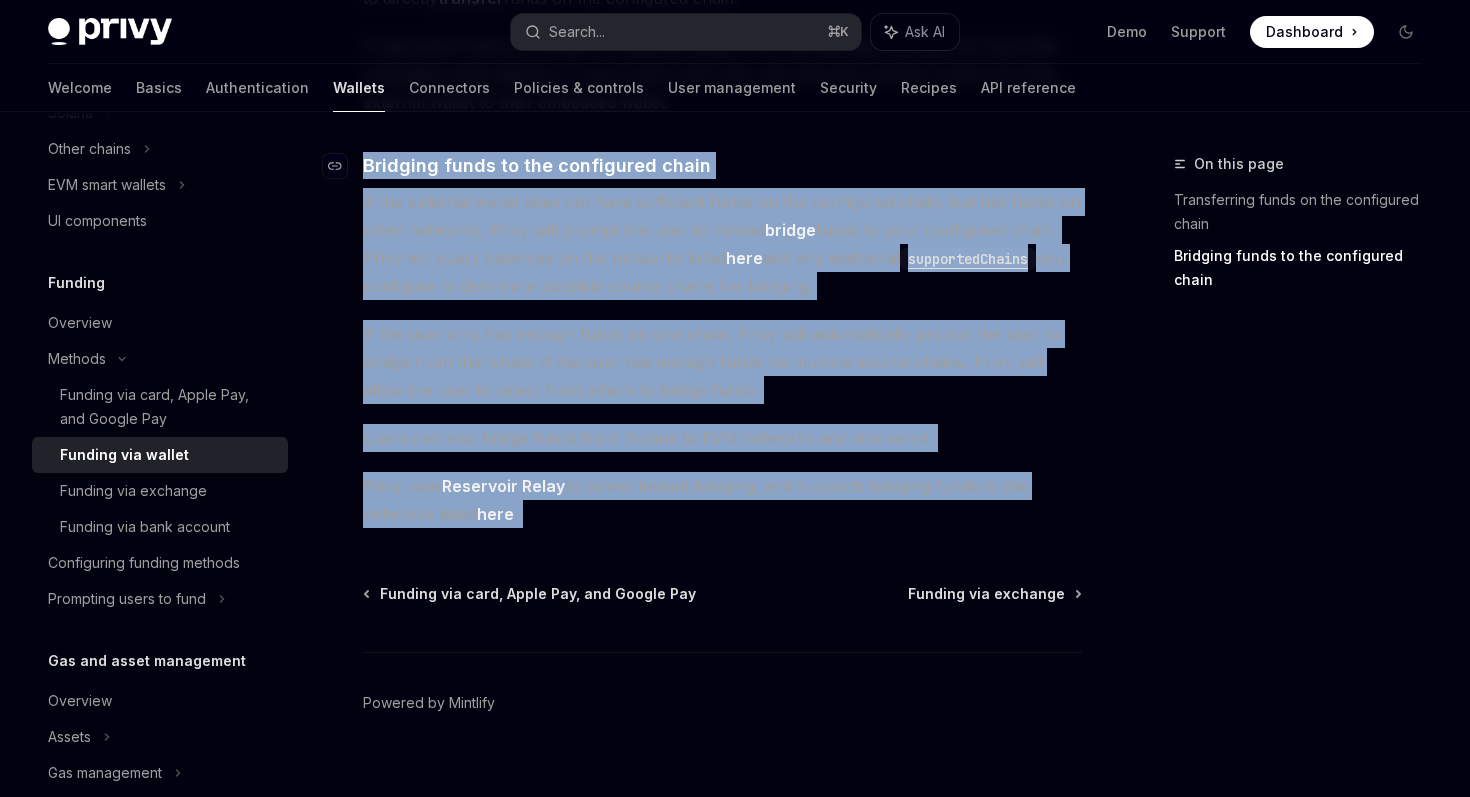 drag, startPoint x: 661, startPoint y: 495, endPoint x: 445, endPoint y: 170, distance: 390.232 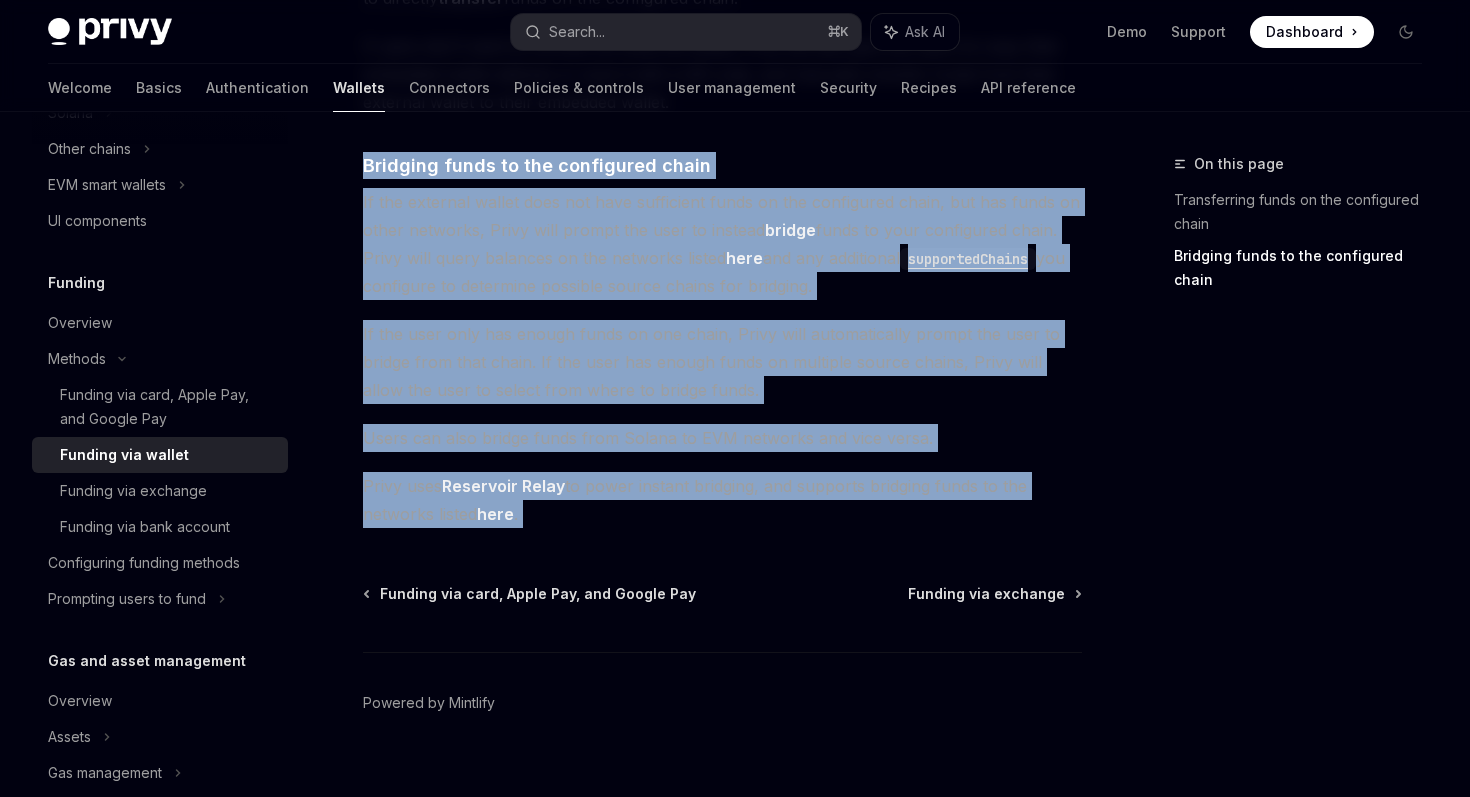 click on "Privy uses  Reservoir Relay  to power instant bridging, and supports bridging funds to the networks listed  here ." at bounding box center [722, 500] 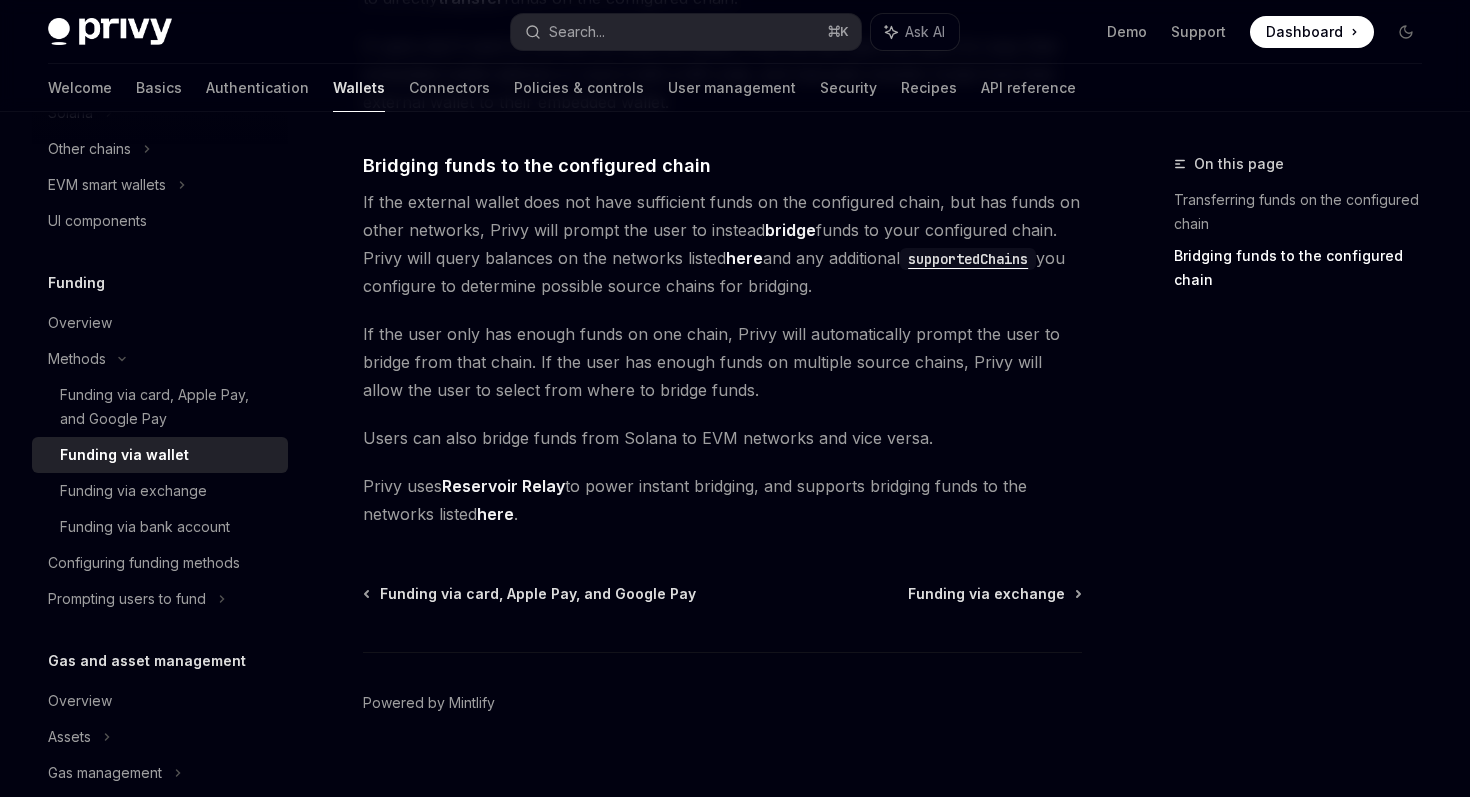 click on "Privy uses  Reservoir Relay  to power instant bridging, and supports bridging funds to the networks listed  here ." at bounding box center (722, 500) 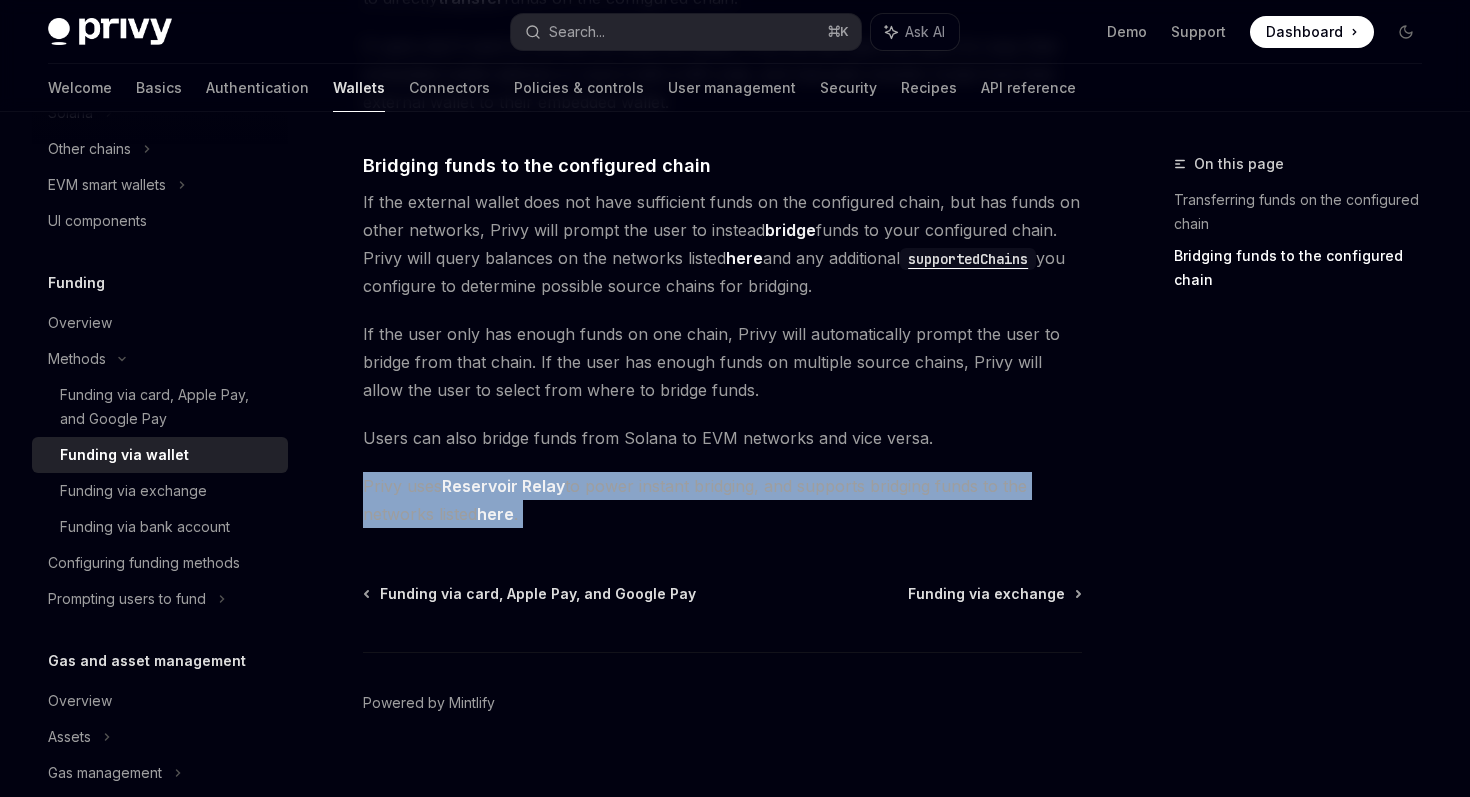 click on "Privy uses  Reservoir Relay  to power instant bridging, and supports bridging funds to the networks listed  here ." at bounding box center (722, 500) 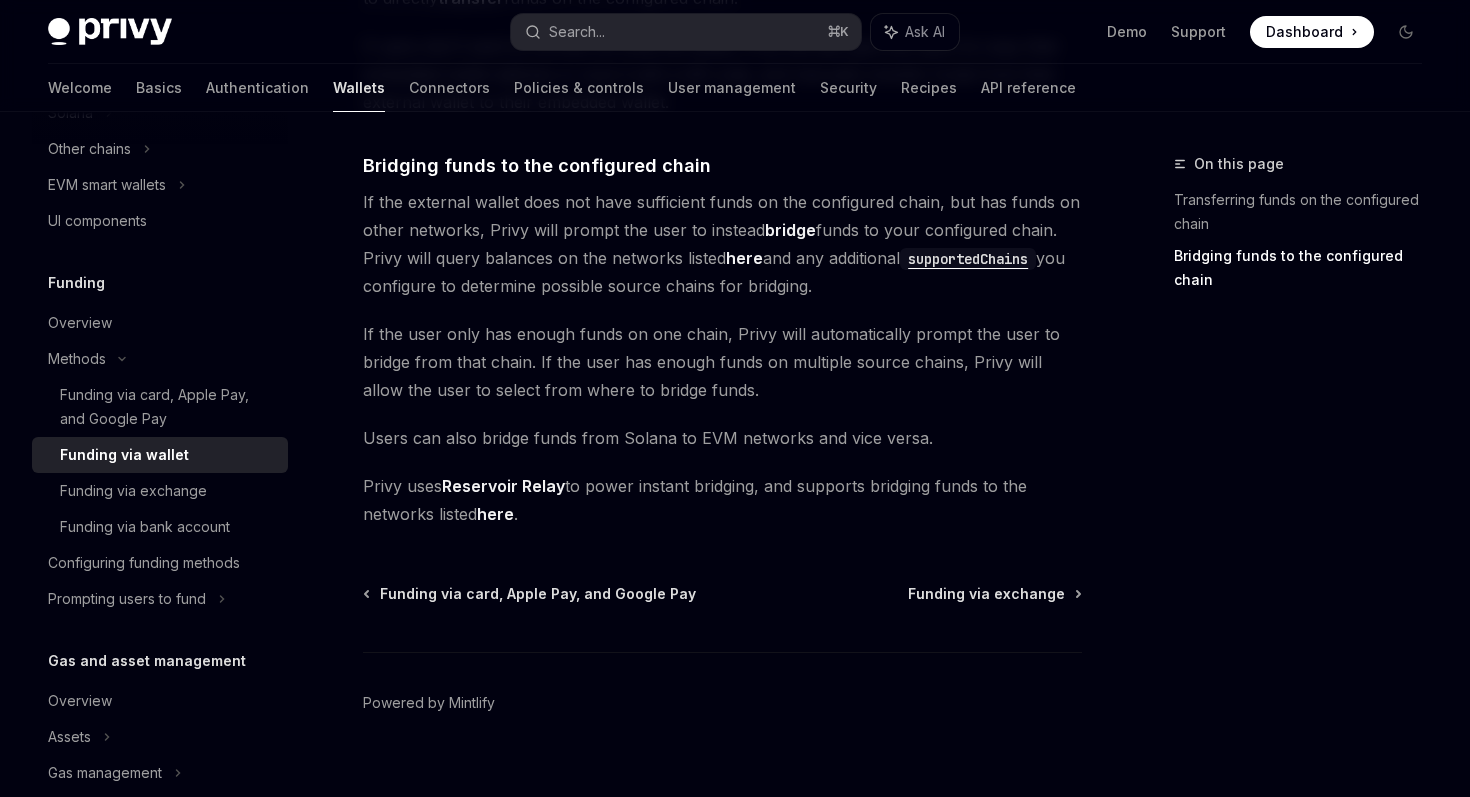 click on "Privy uses  Reservoir Relay  to power instant bridging, and supports bridging funds to the networks listed  here ." at bounding box center (722, 500) 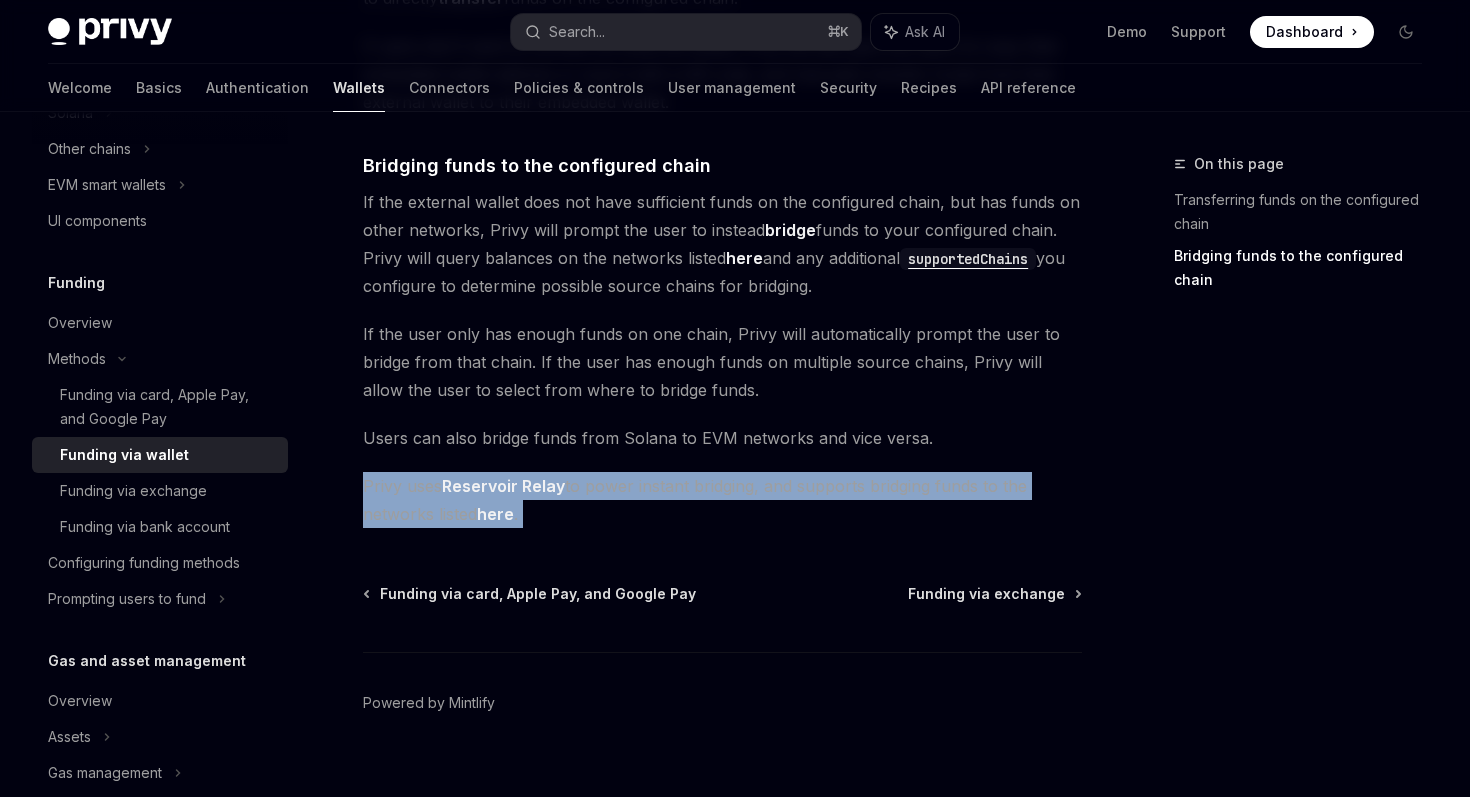 click on "Privy uses  Reservoir Relay  to power instant bridging, and supports bridging funds to the networks listed  here ." at bounding box center [722, 500] 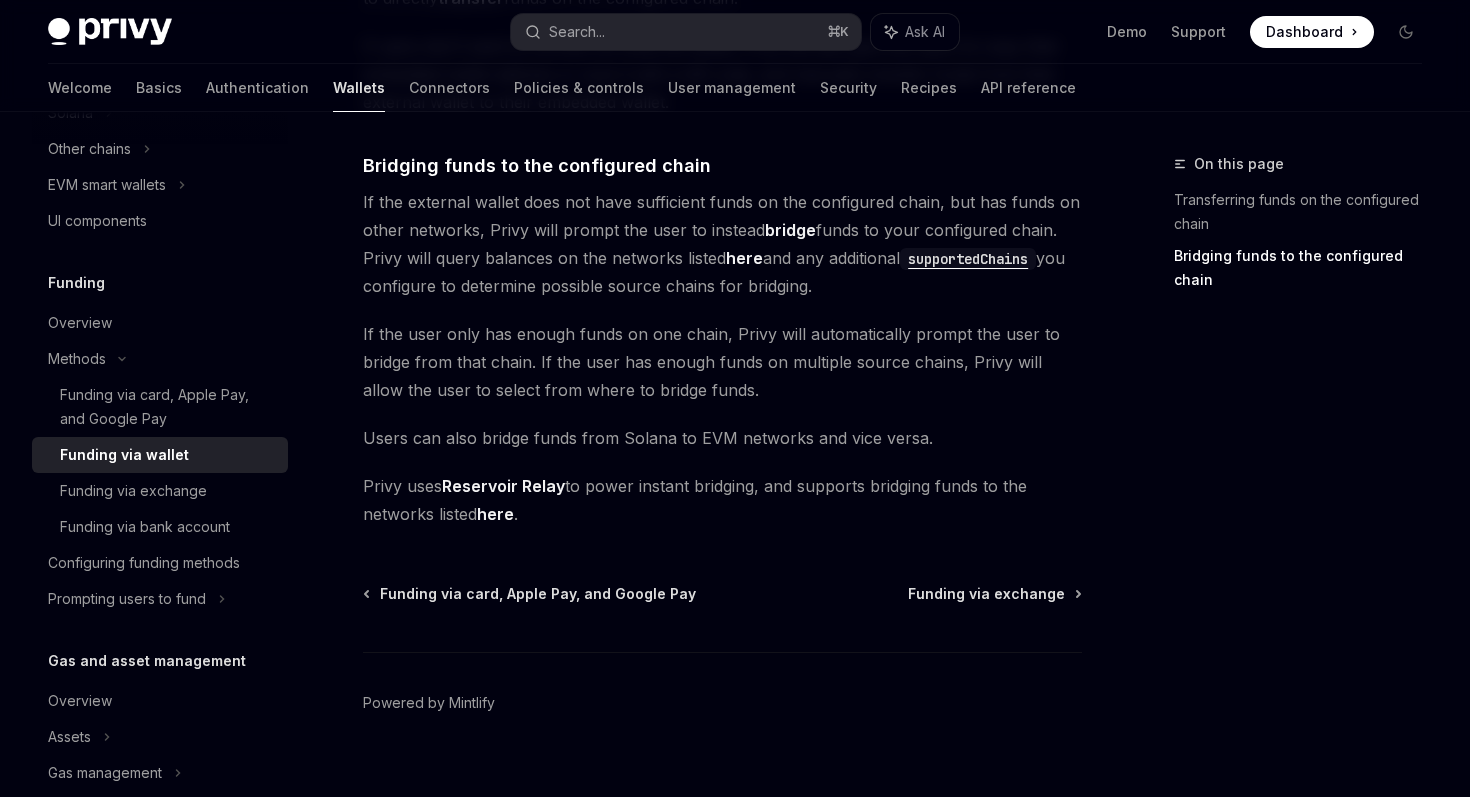 click on "here" at bounding box center [495, 514] 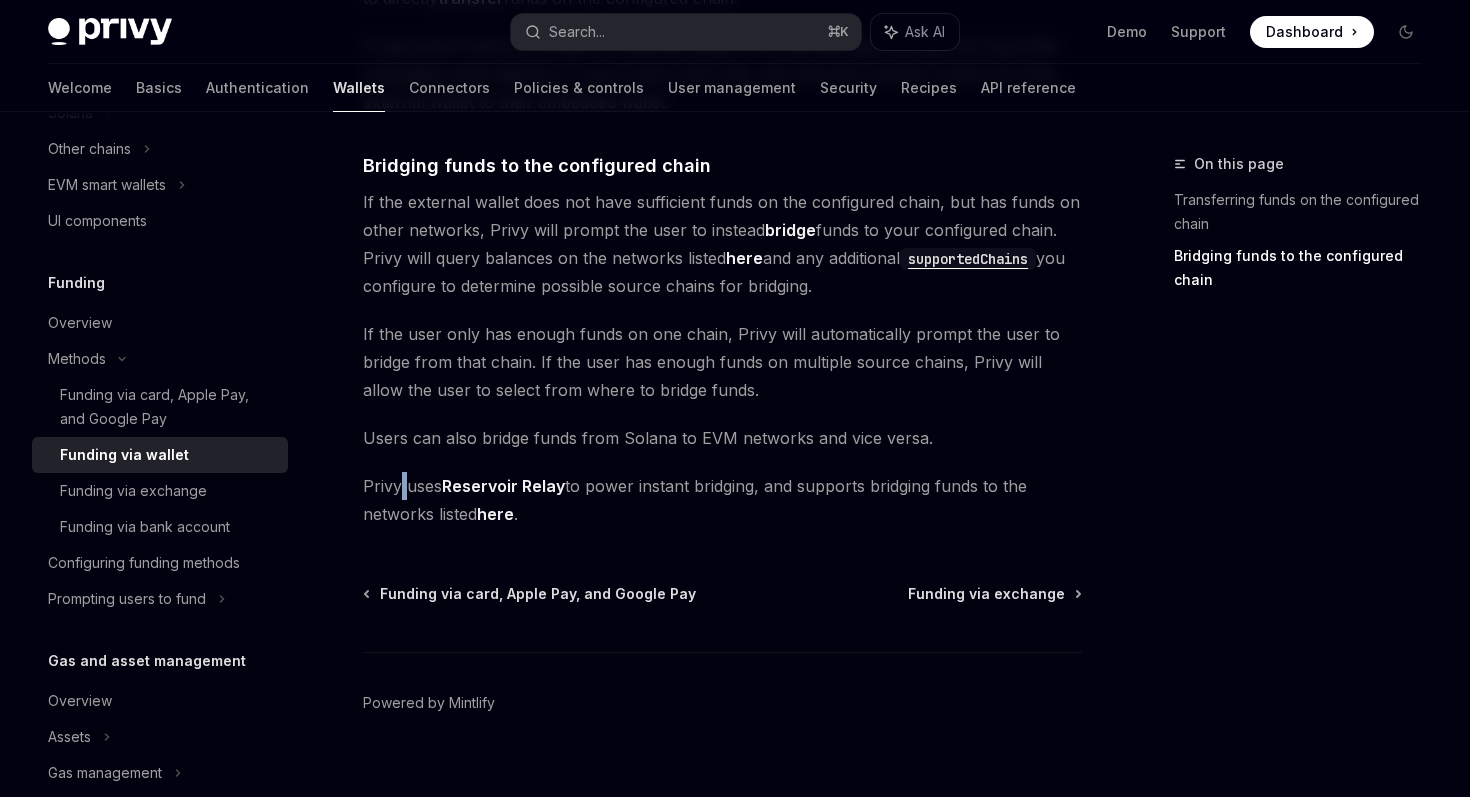 click on "Privy uses  Reservoir Relay  to power instant bridging, and supports bridging funds to the networks listed  here ." at bounding box center [722, 500] 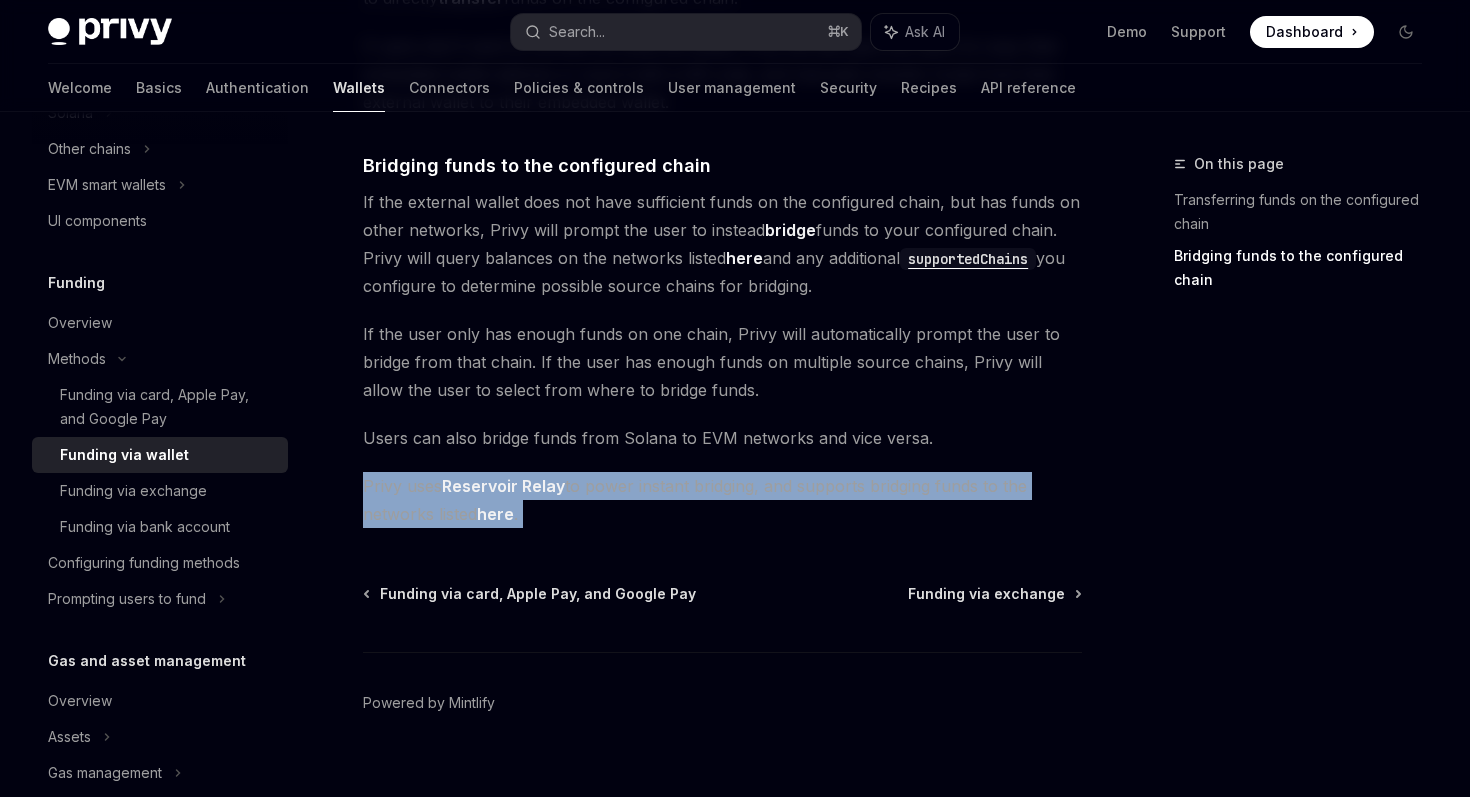 click on "Privy uses  Reservoir Relay  to power instant bridging, and supports bridging funds to the networks listed  here ." at bounding box center [722, 500] 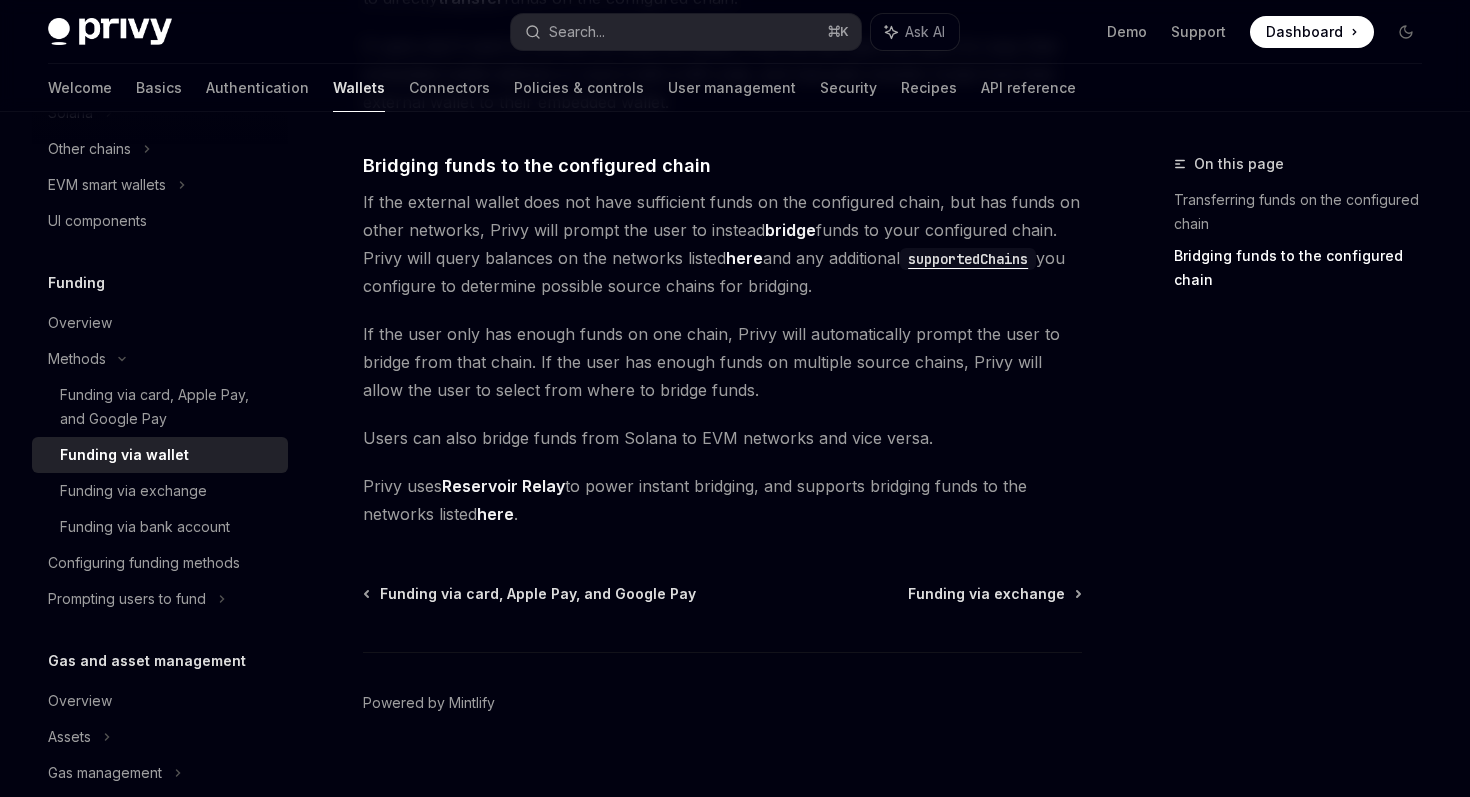 click on "Privy uses  Reservoir Relay  to power instant bridging, and supports bridging funds to the networks listed  here ." at bounding box center [722, 500] 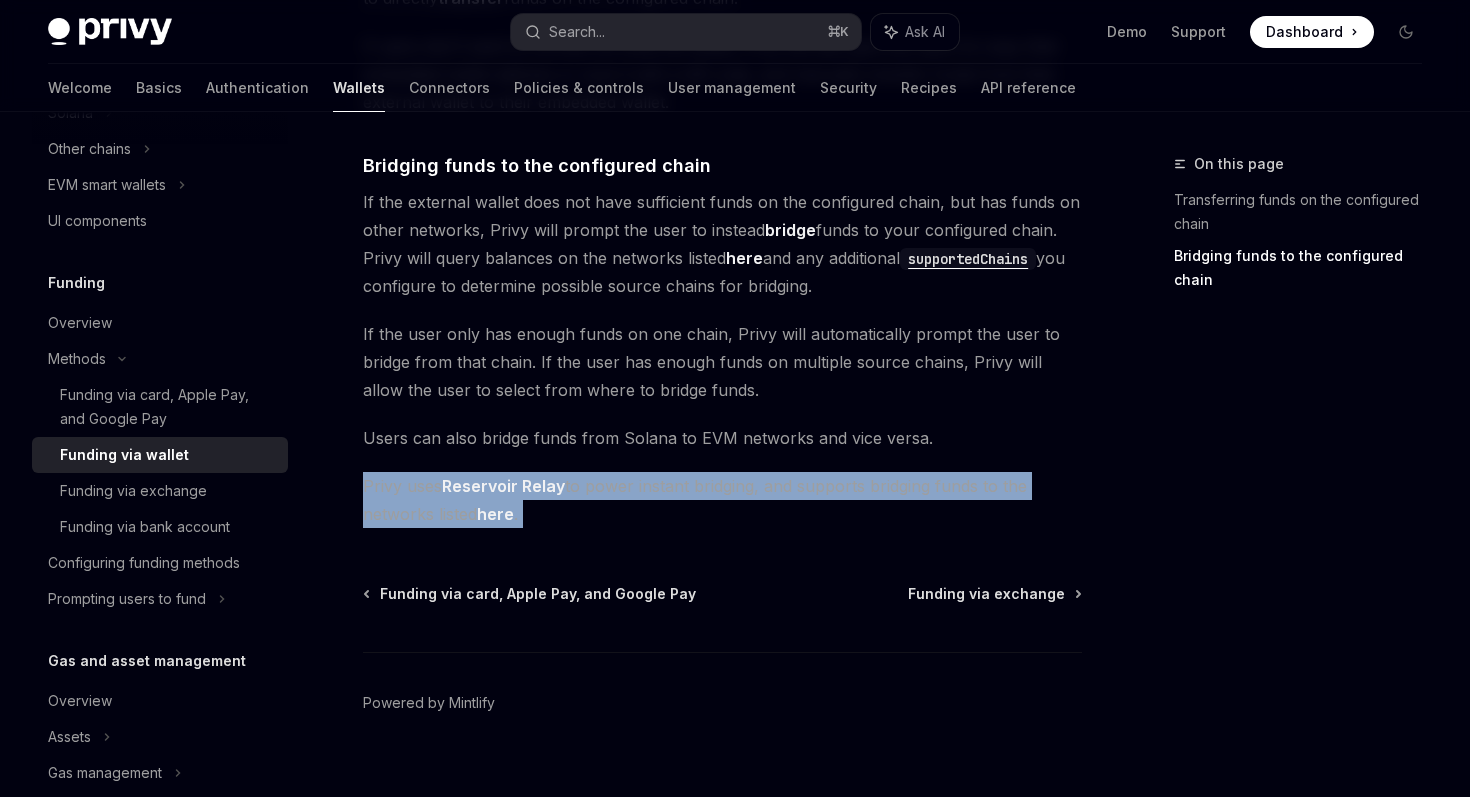 click on "Privy uses  Reservoir Relay  to power instant bridging, and supports bridging funds to the networks listed  here ." at bounding box center [722, 500] 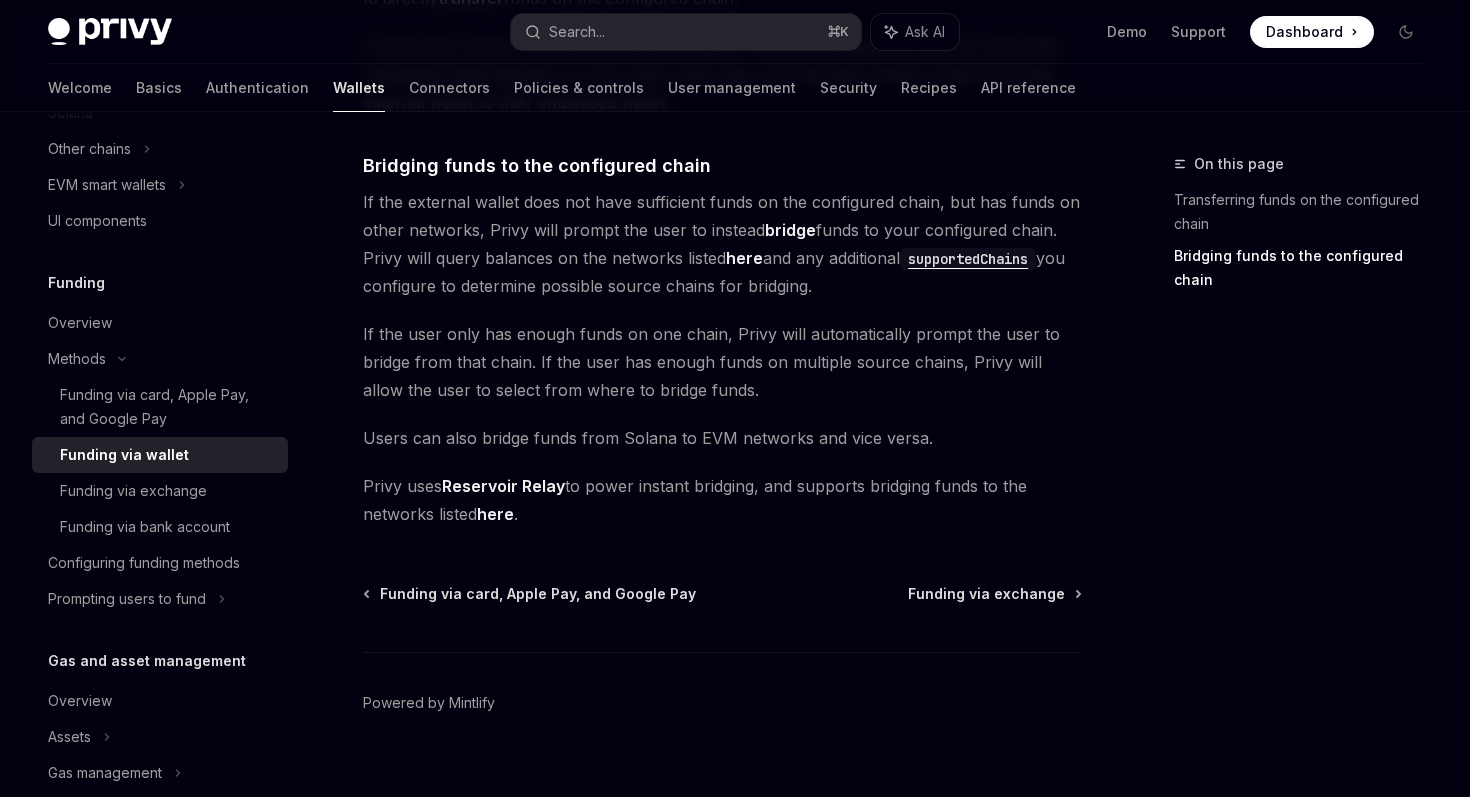 click on "Privy uses  Reservoir Relay  to power instant bridging, and supports bridging funds to the networks listed  here ." at bounding box center [722, 500] 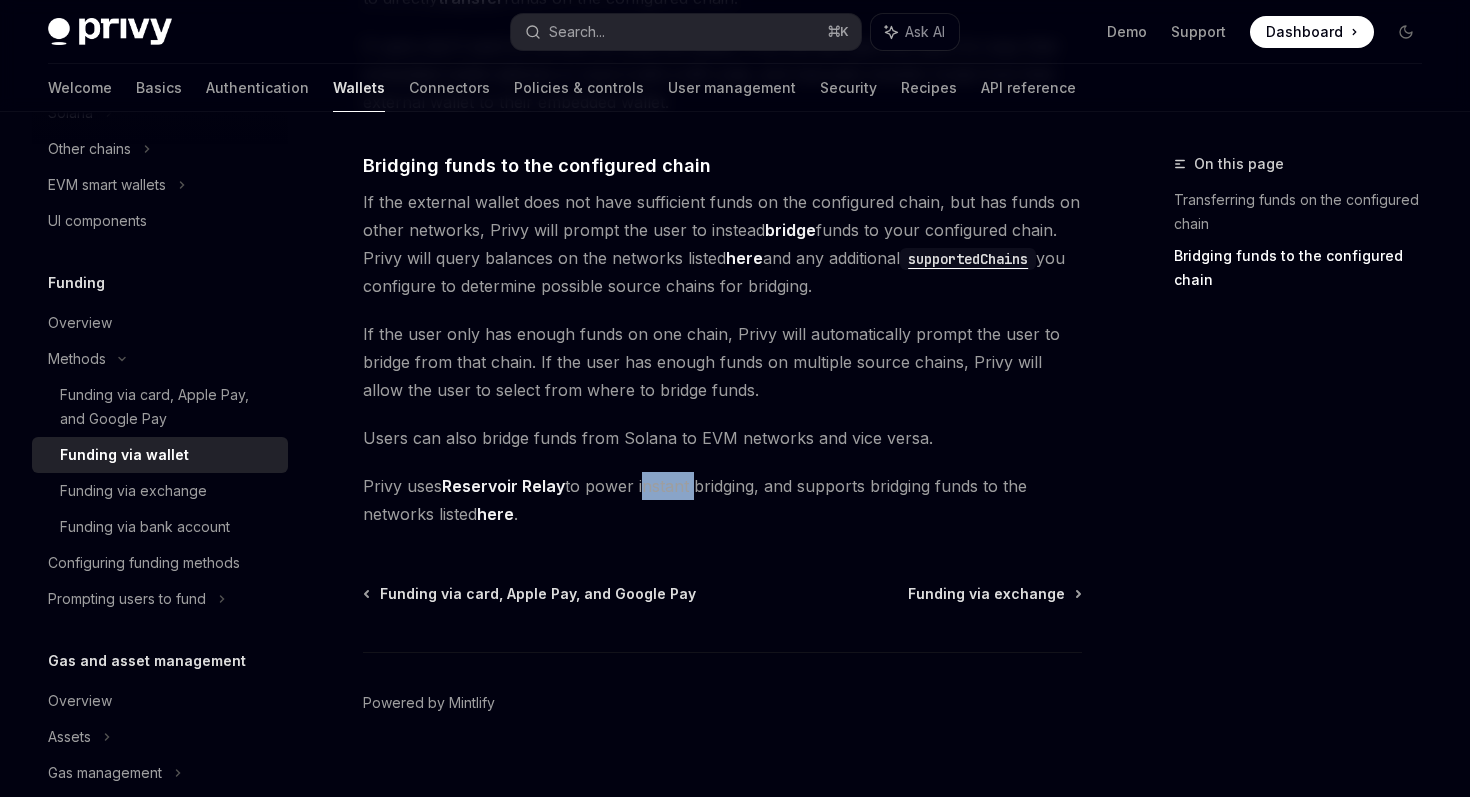 click on "Privy uses  Reservoir Relay  to power instant bridging, and supports bridging funds to the networks listed  here ." at bounding box center [722, 500] 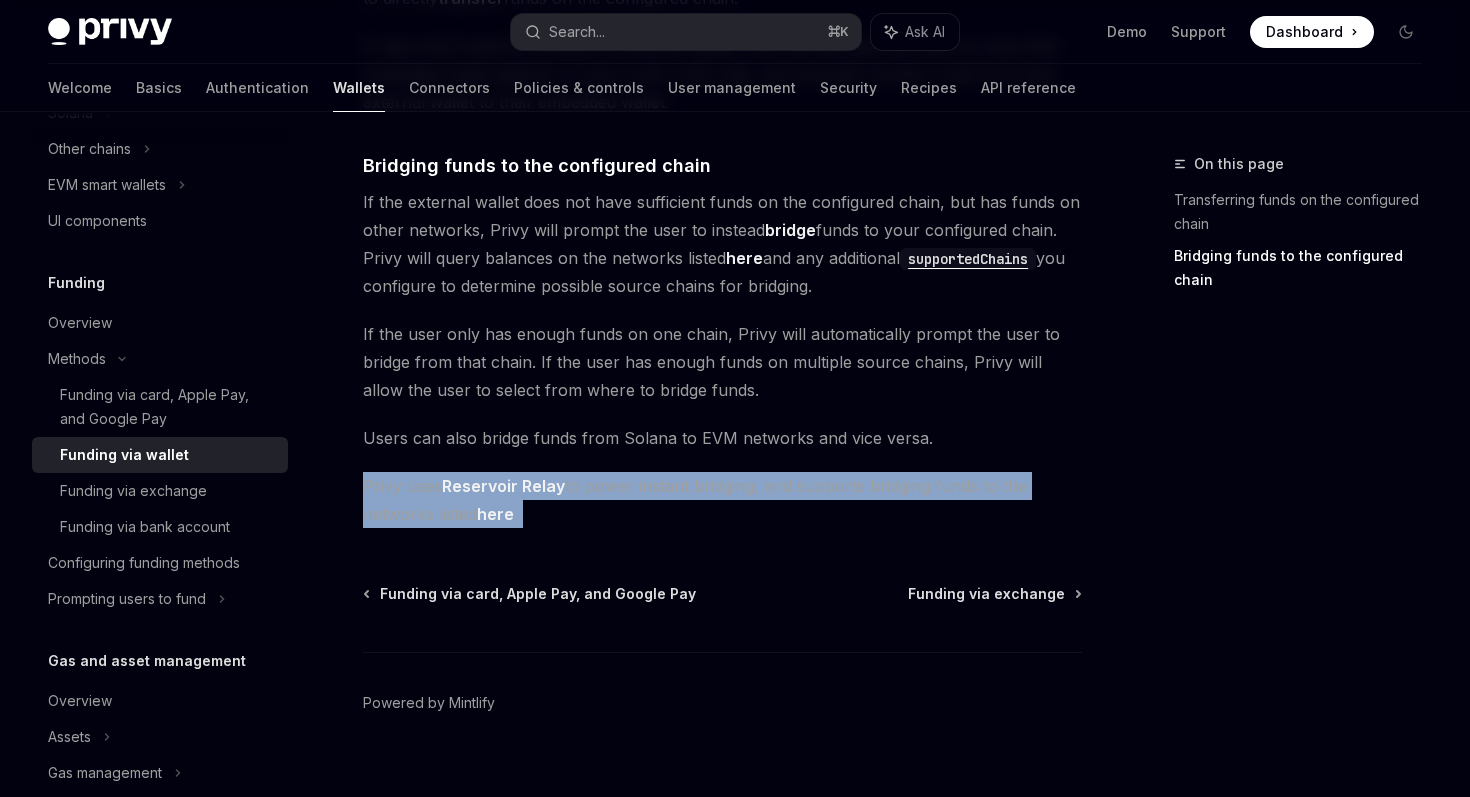 click on "Privy uses  Reservoir Relay  to power instant bridging, and supports bridging funds to the networks listed  here ." at bounding box center [722, 500] 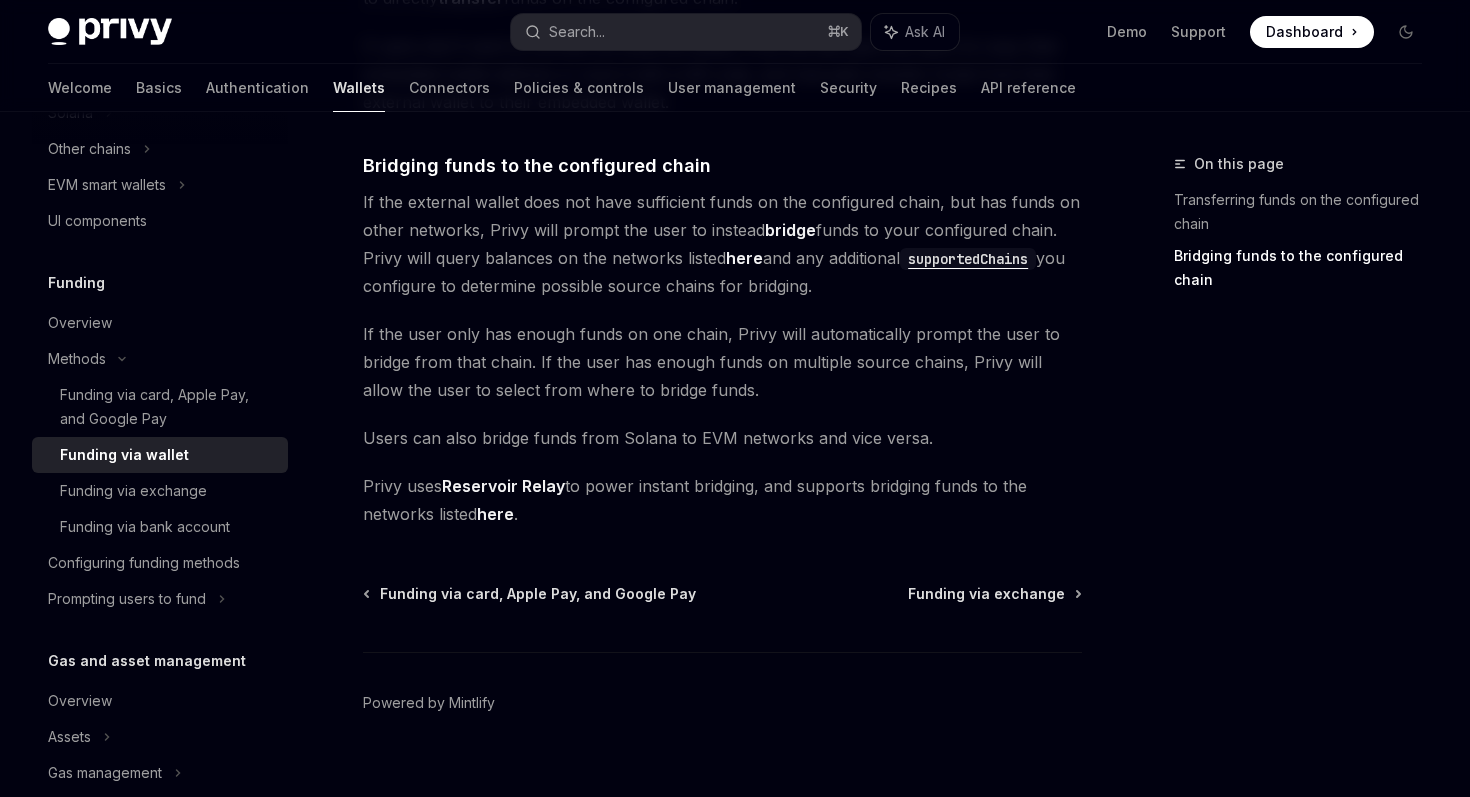 click on "Privy uses  Reservoir Relay  to power instant bridging, and supports bridging funds to the networks listed  here ." at bounding box center (722, 500) 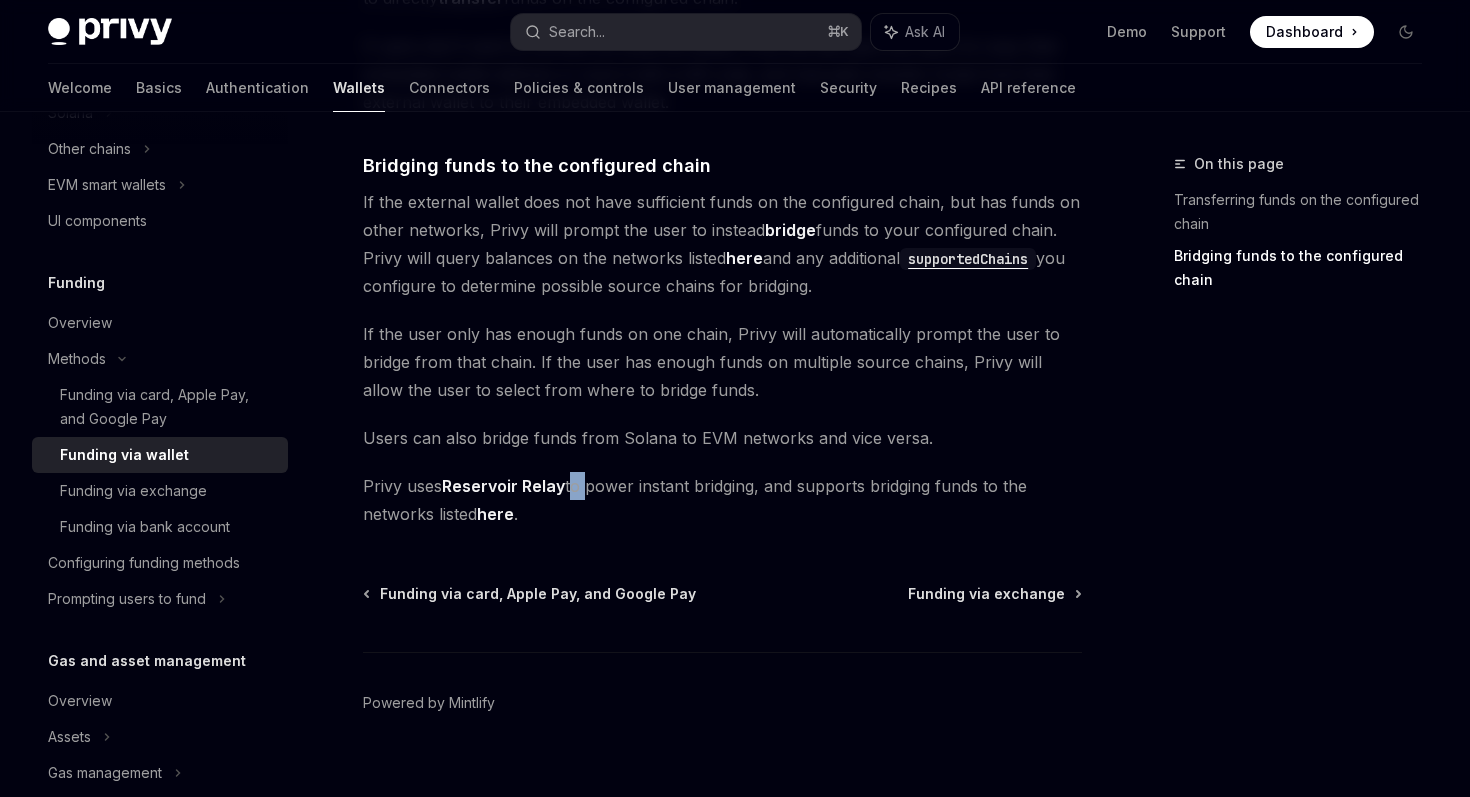 click on "Privy uses  Reservoir Relay  to power instant bridging, and supports bridging funds to the networks listed  here ." at bounding box center (722, 500) 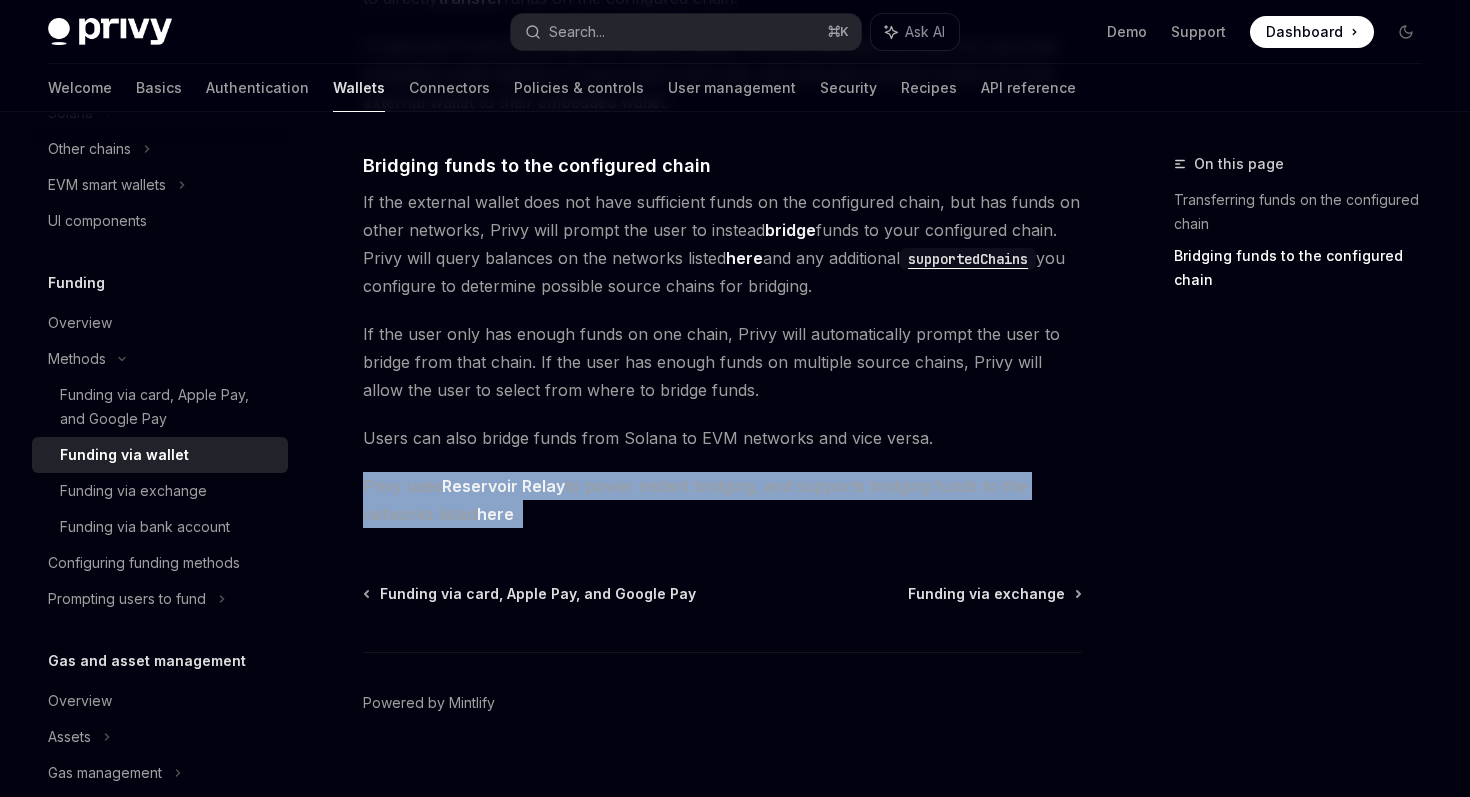 click on "Privy uses  Reservoir Relay  to power instant bridging, and supports bridging funds to the networks listed  here ." at bounding box center [722, 500] 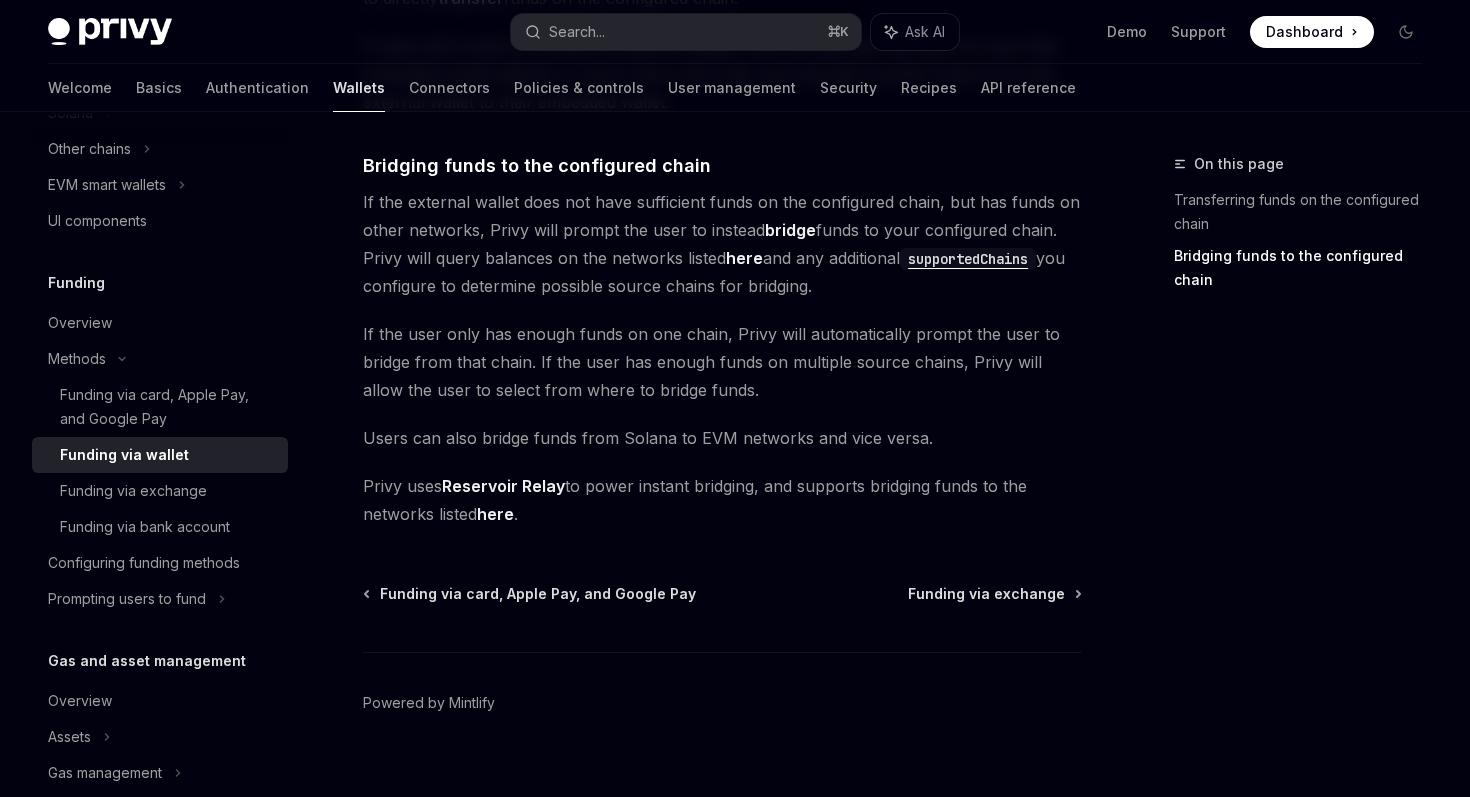 click on "Privy uses  Reservoir Relay  to power instant bridging, and supports bridging funds to the networks listed  here ." at bounding box center [722, 500] 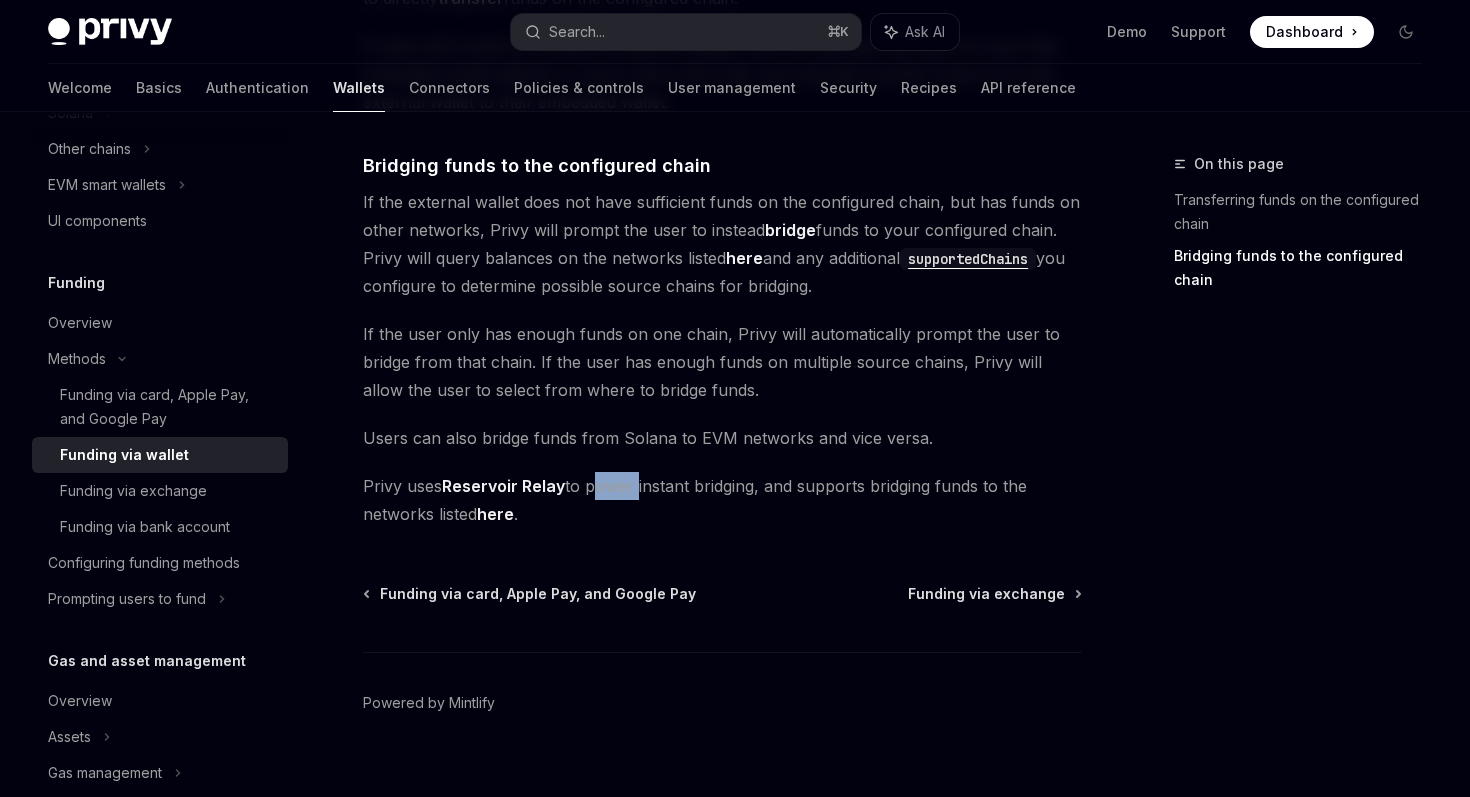 click on "Privy uses  Reservoir Relay  to power instant bridging, and supports bridging funds to the networks listed  here ." at bounding box center (722, 500) 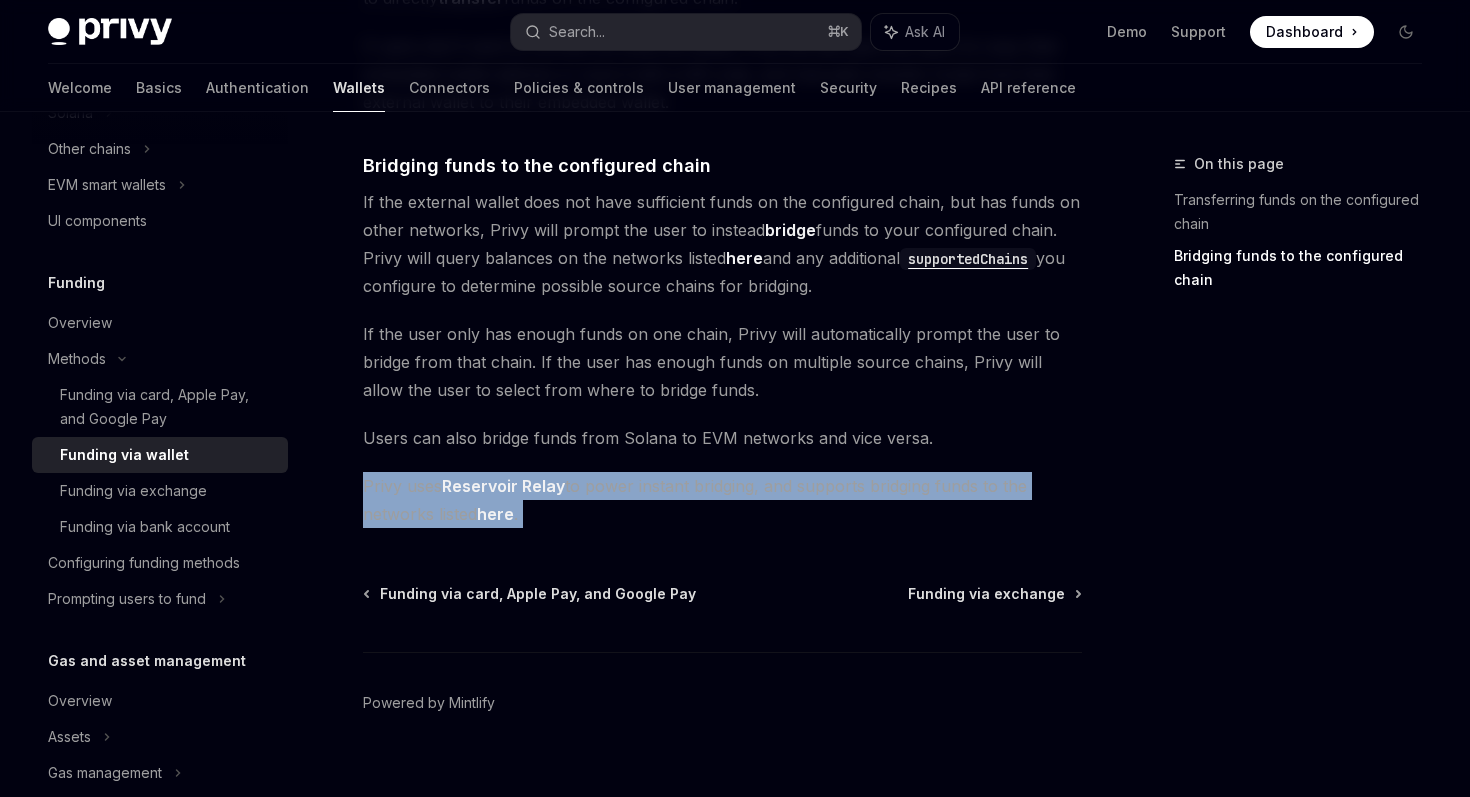click on "Privy uses  Reservoir Relay  to power instant bridging, and supports bridging funds to the networks listed  here ." at bounding box center (722, 500) 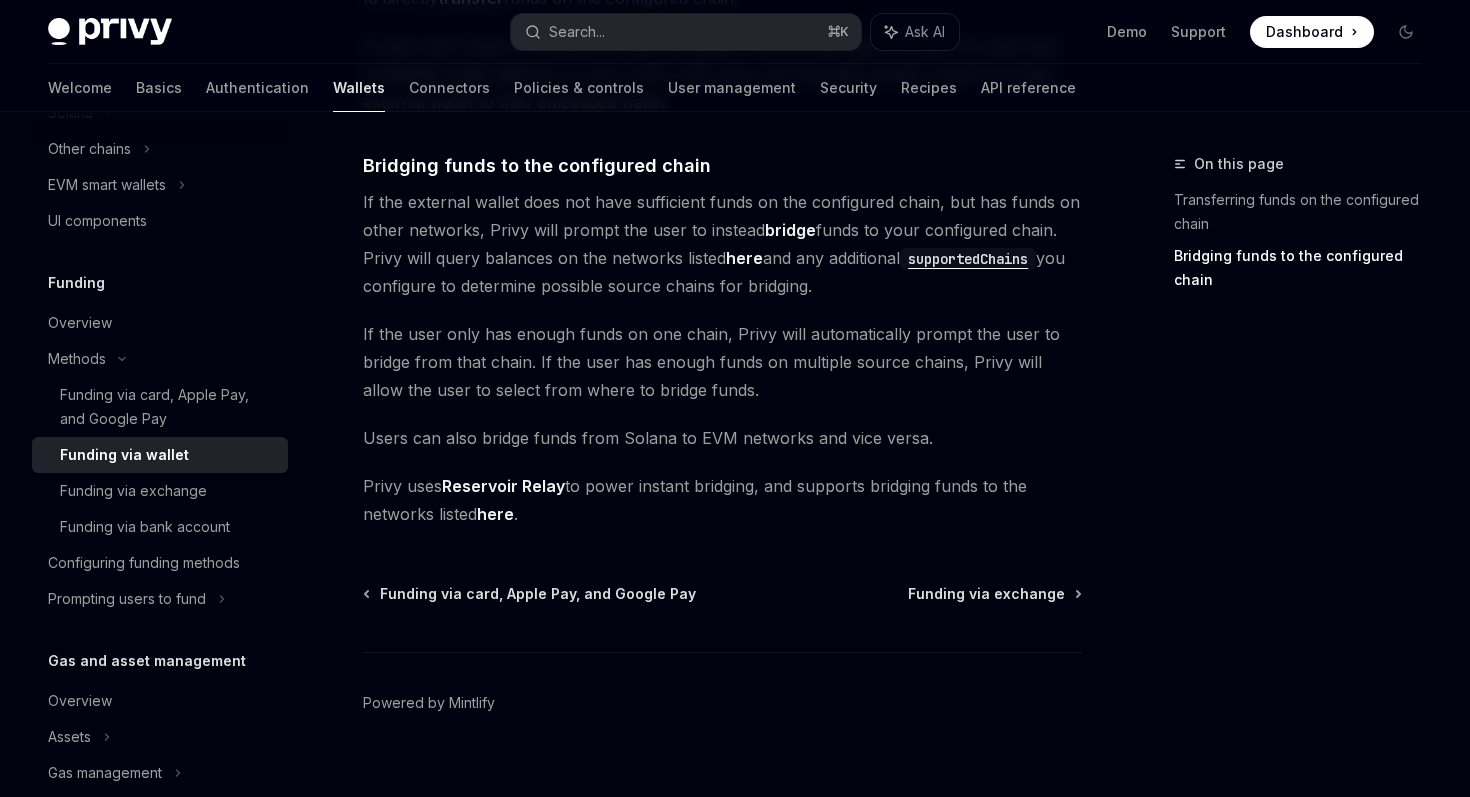 click on "Privy uses  Reservoir Relay  to power instant bridging, and supports bridging funds to the networks listed  here ." at bounding box center [722, 500] 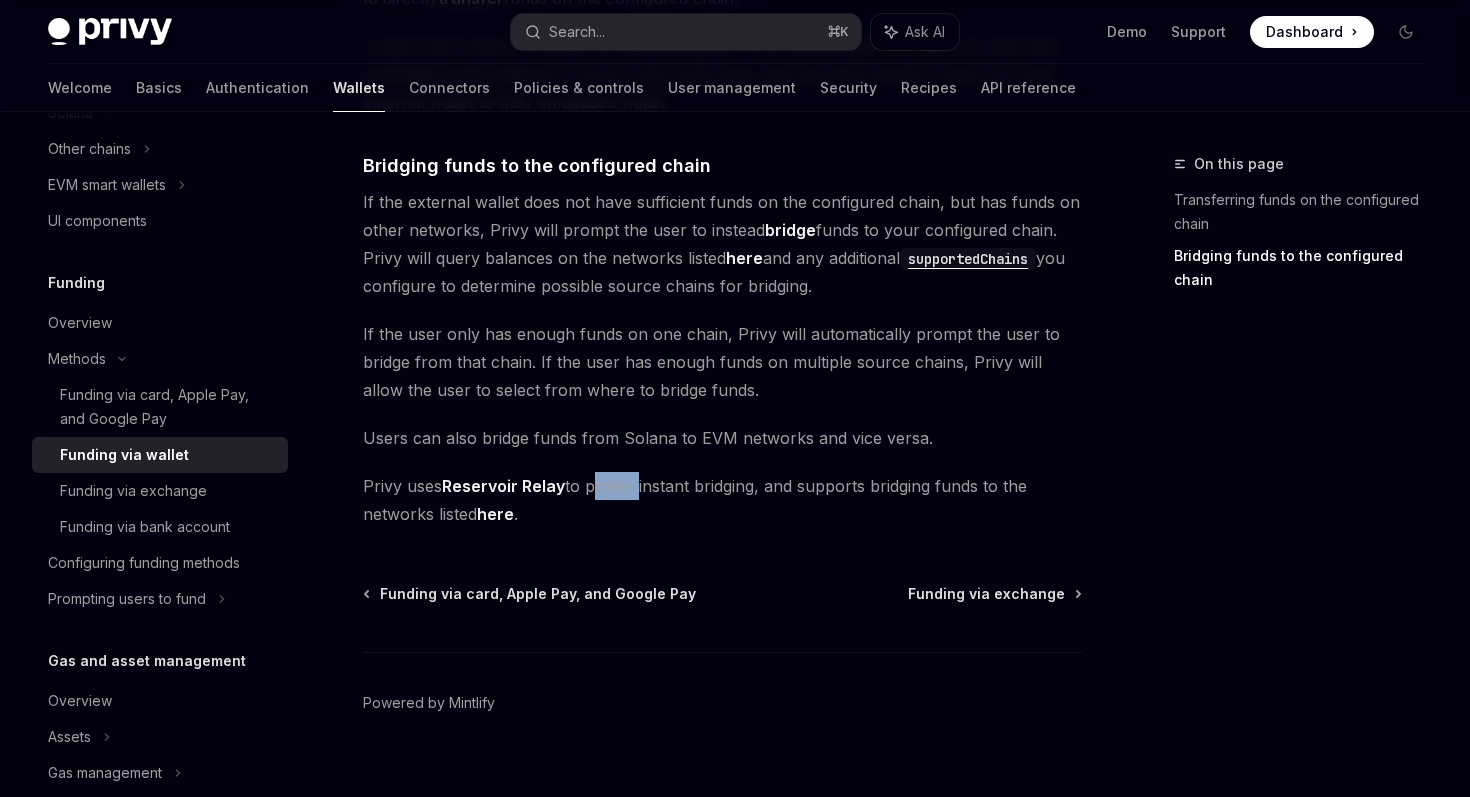 click on "Privy uses  Reservoir Relay  to power instant bridging, and supports bridging funds to the networks listed  here ." at bounding box center (722, 500) 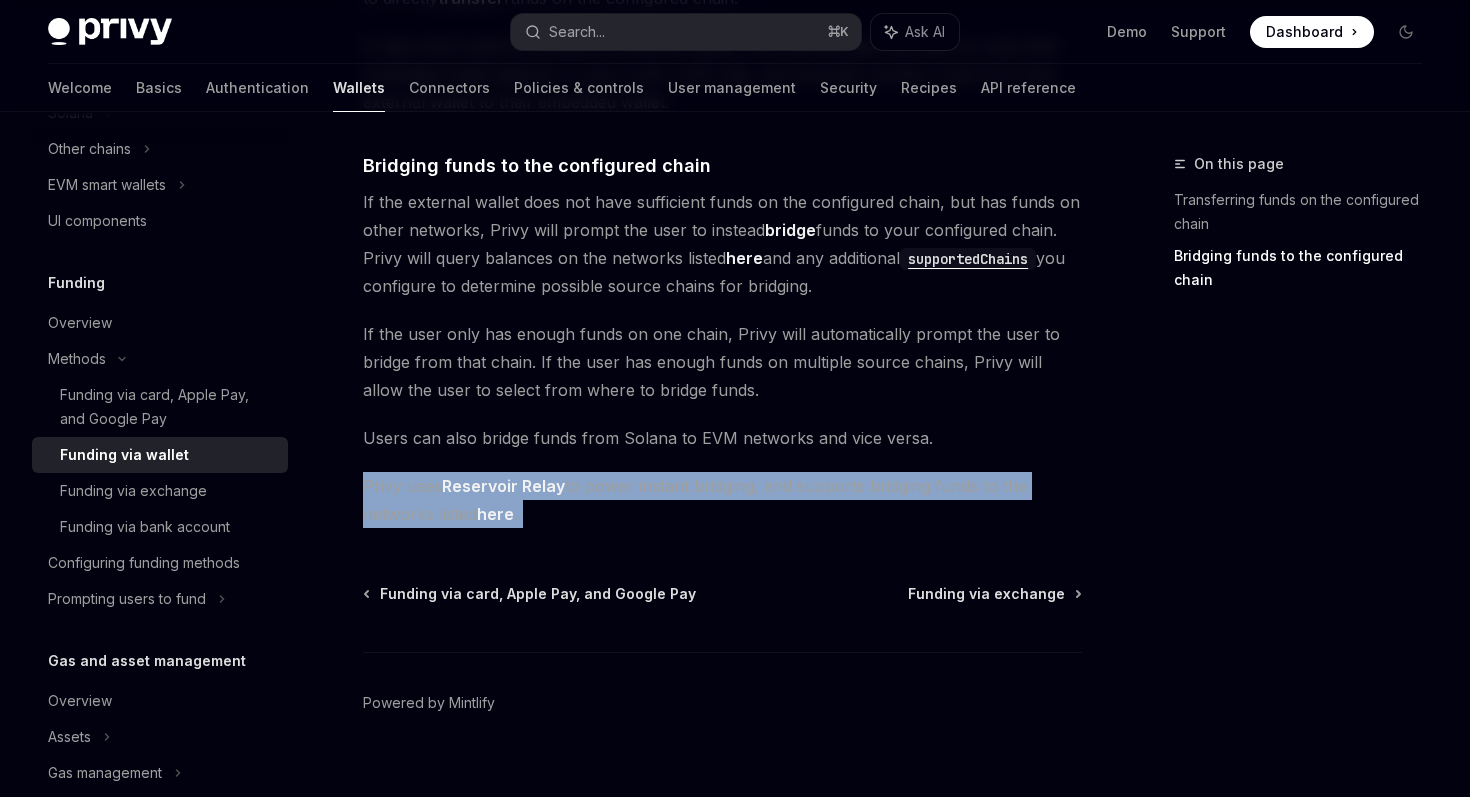 click on "Privy uses  Reservoir Relay  to power instant bridging, and supports bridging funds to the networks listed  here ." at bounding box center [722, 500] 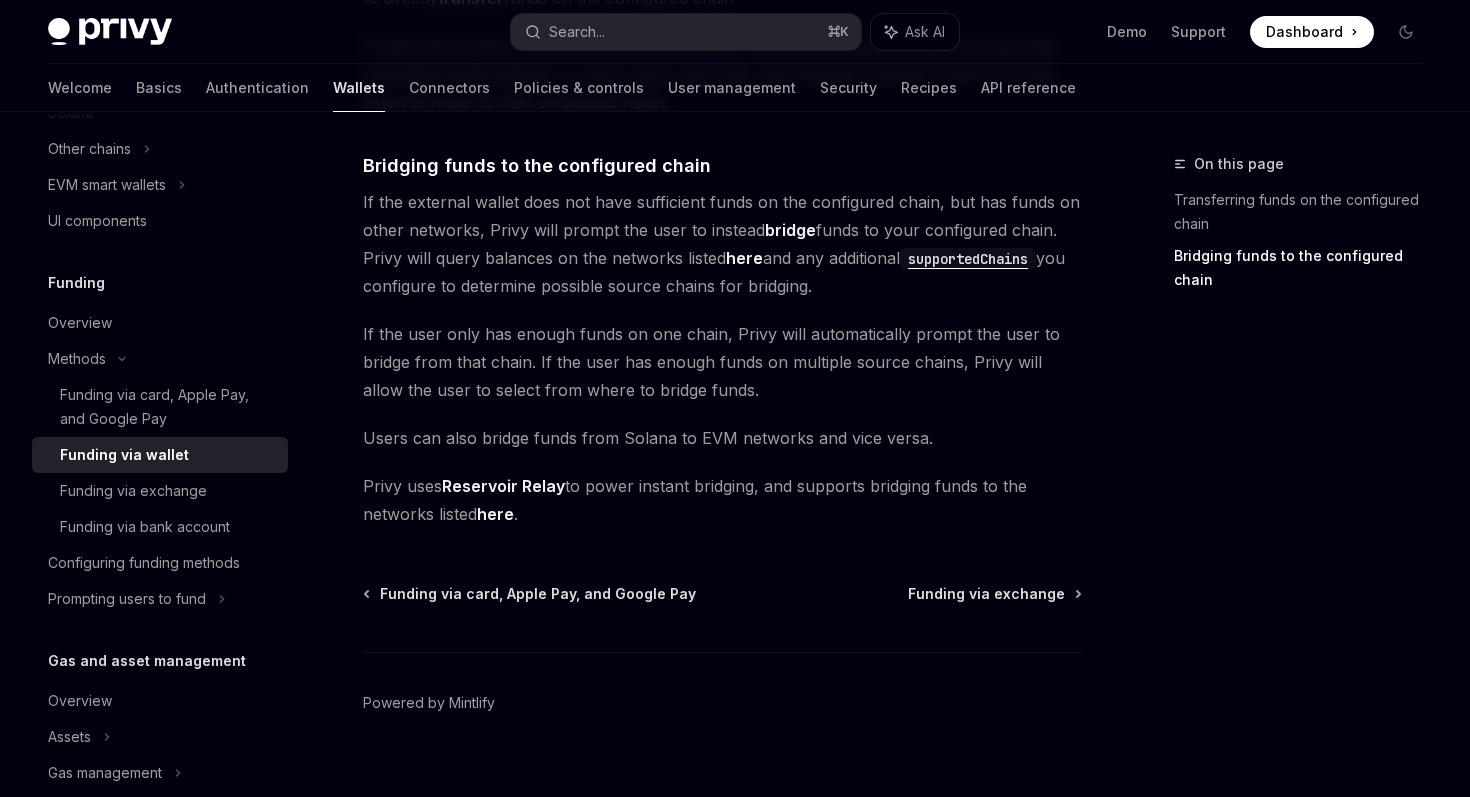 click on "Privy uses  Reservoir Relay  to power instant bridging, and supports bridging funds to the networks listed  here ." at bounding box center (722, 500) 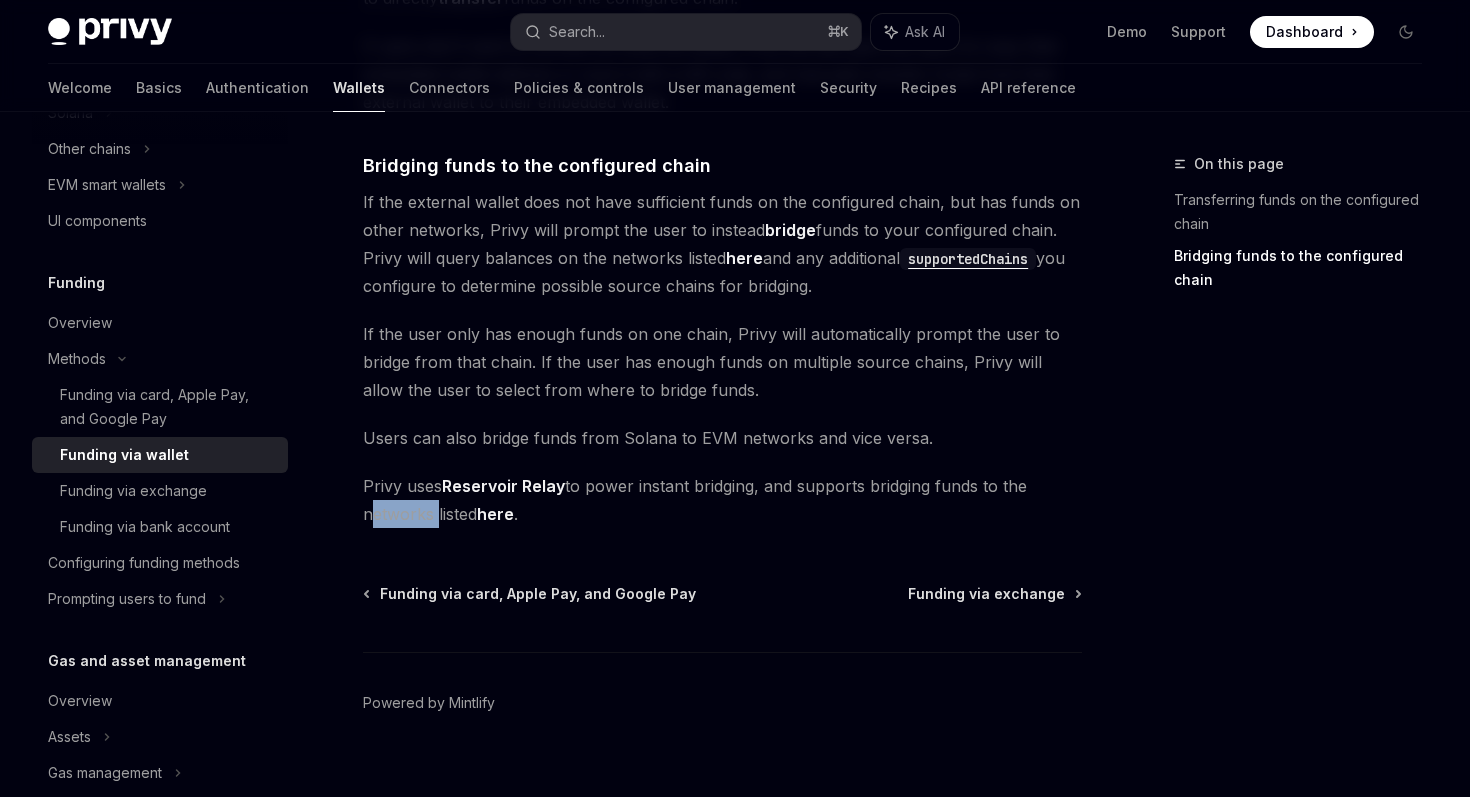 click on "Privy uses  Reservoir Relay  to power instant bridging, and supports bridging funds to the networks listed  here ." at bounding box center (722, 500) 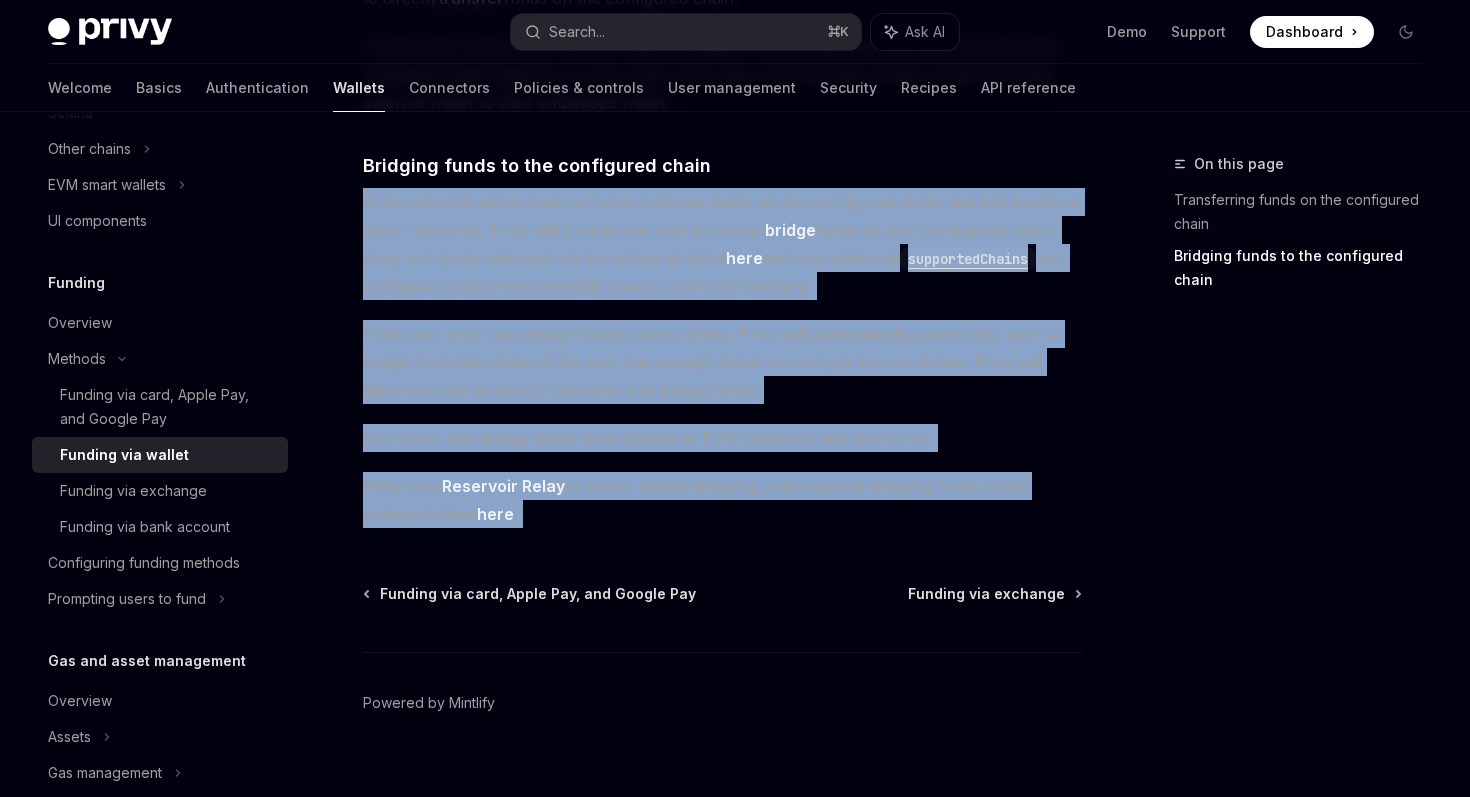 drag, startPoint x: 401, startPoint y: 520, endPoint x: 347, endPoint y: 237, distance: 288.1059 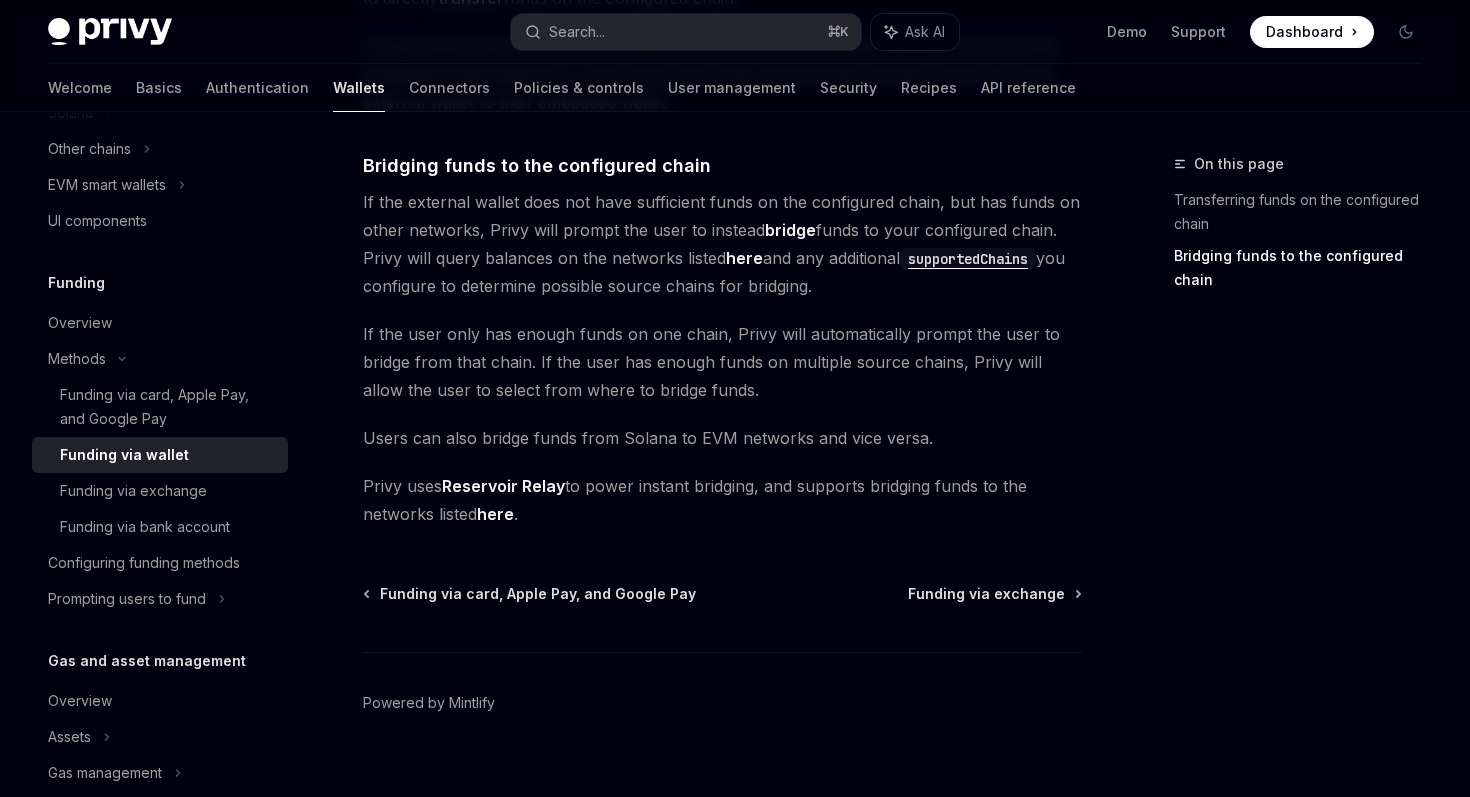 click on "If the external wallet does not have sufficient funds on the configured chain, but has funds on other networks, Privy will prompt the user to instead  bridge  funds to your configured chain. Privy will query balances on the networks listed  here  and any additional  supportedChains  you configure to determine possible source chains for bridging." at bounding box center (722, 244) 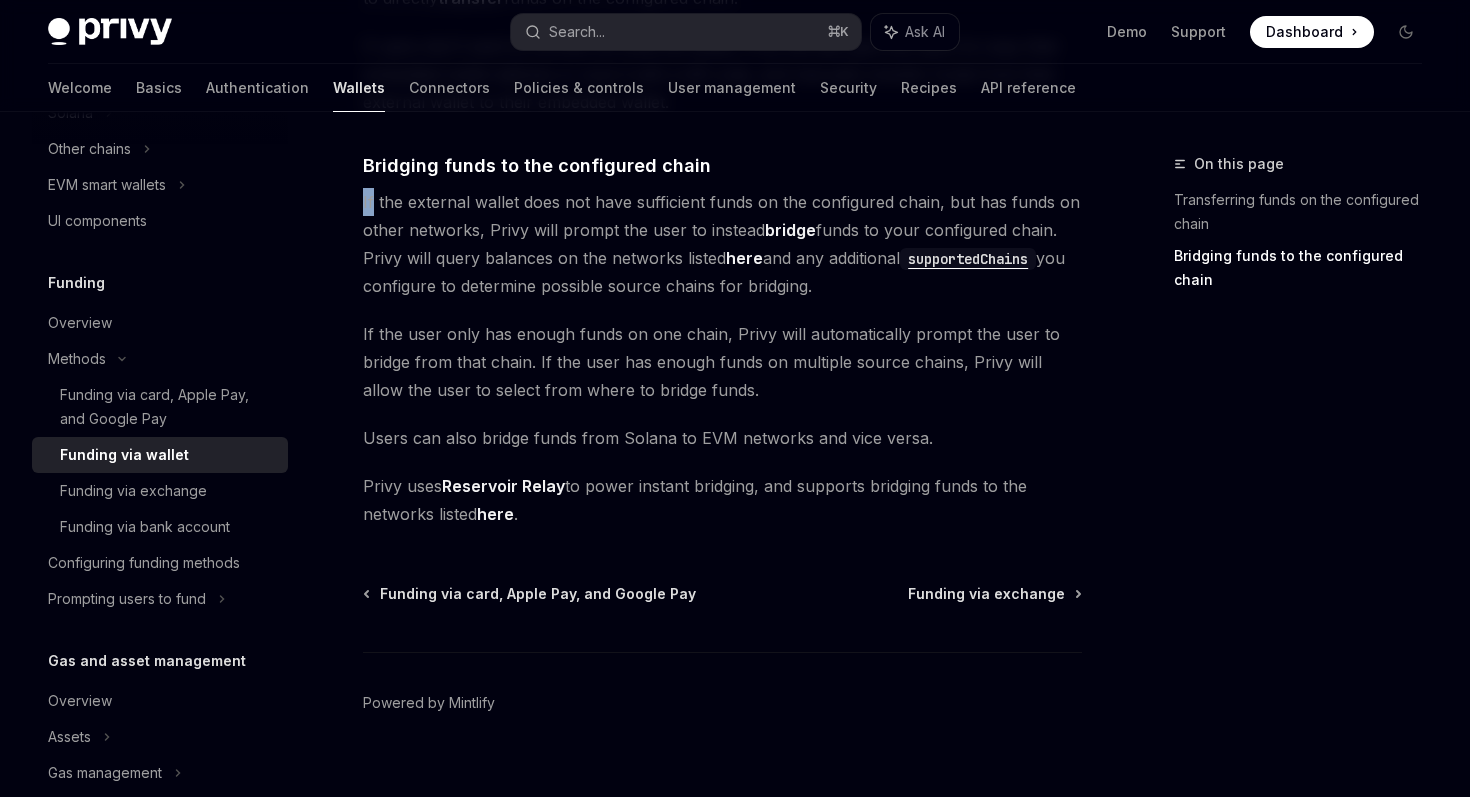 click on "If the external wallet does not have sufficient funds on the configured chain, but has funds on other networks, Privy will prompt the user to instead  bridge  funds to your configured chain. Privy will query balances on the networks listed  here  and any additional  supportedChains  you configure to determine possible source chains for bridging." at bounding box center (722, 244) 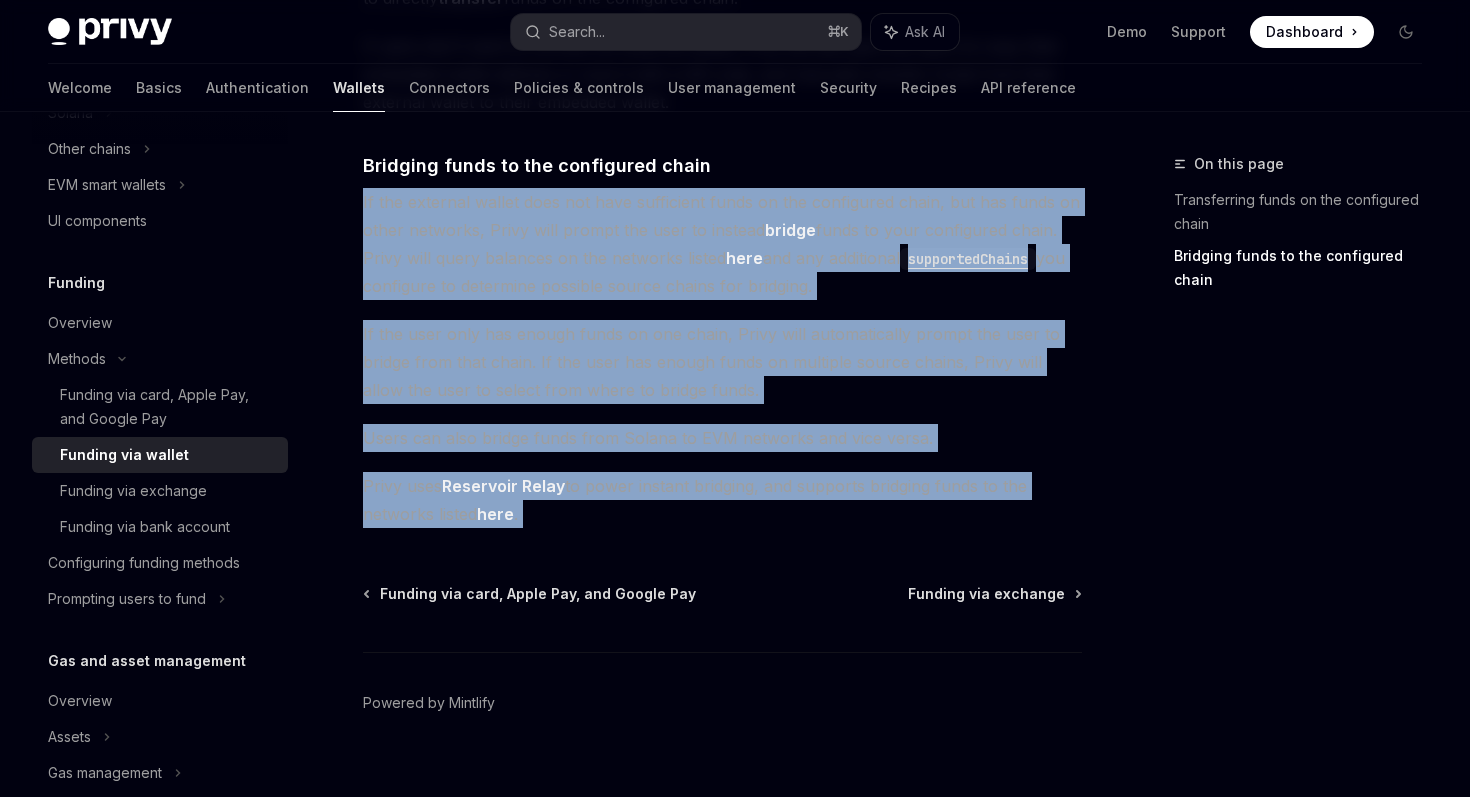 drag, startPoint x: 363, startPoint y: 191, endPoint x: 580, endPoint y: 487, distance: 367.0218 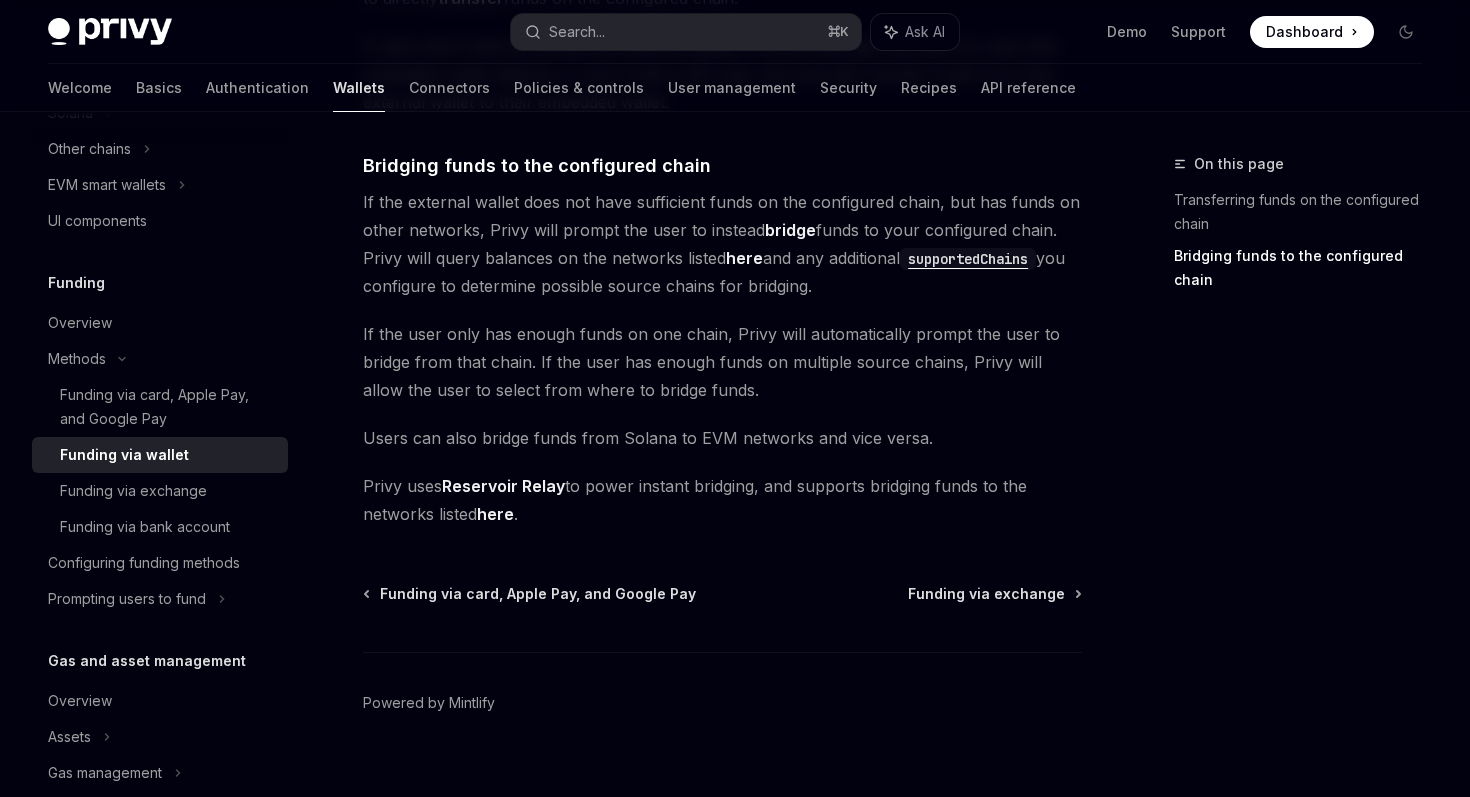 click on "If the external wallet does not have sufficient funds on the configured chain, but has funds on other networks, Privy will prompt the user to instead  bridge  funds to your configured chain. Privy will query balances on the networks listed  here  and any additional  supportedChains  you configure to determine possible source chains for bridging." at bounding box center (722, 244) 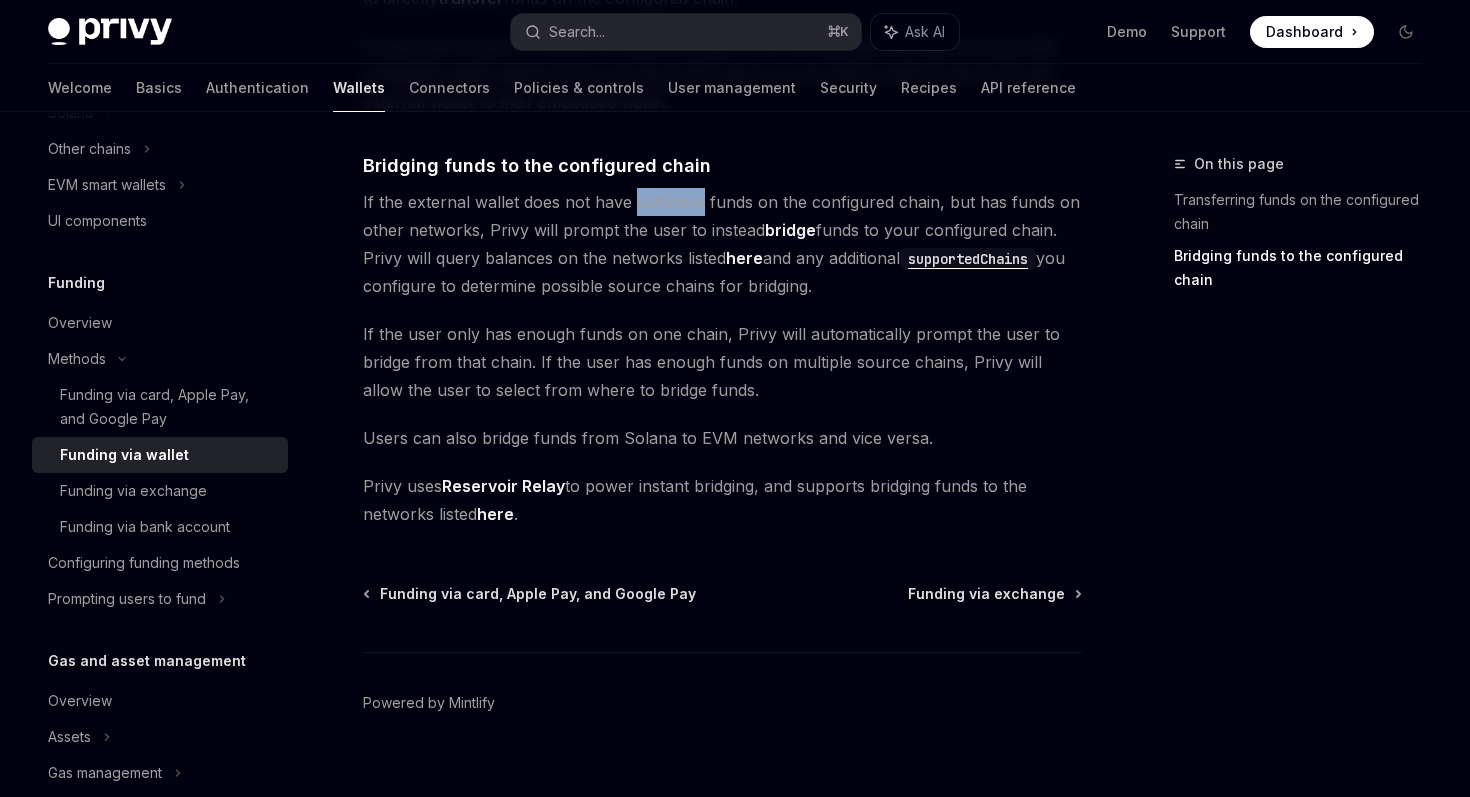 click on "If the external wallet does not have sufficient funds on the configured chain, but has funds on other networks, Privy will prompt the user to instead  bridge  funds to your configured chain. Privy will query balances on the networks listed  here  and any additional  supportedChains  you configure to determine possible source chains for bridging." at bounding box center (722, 244) 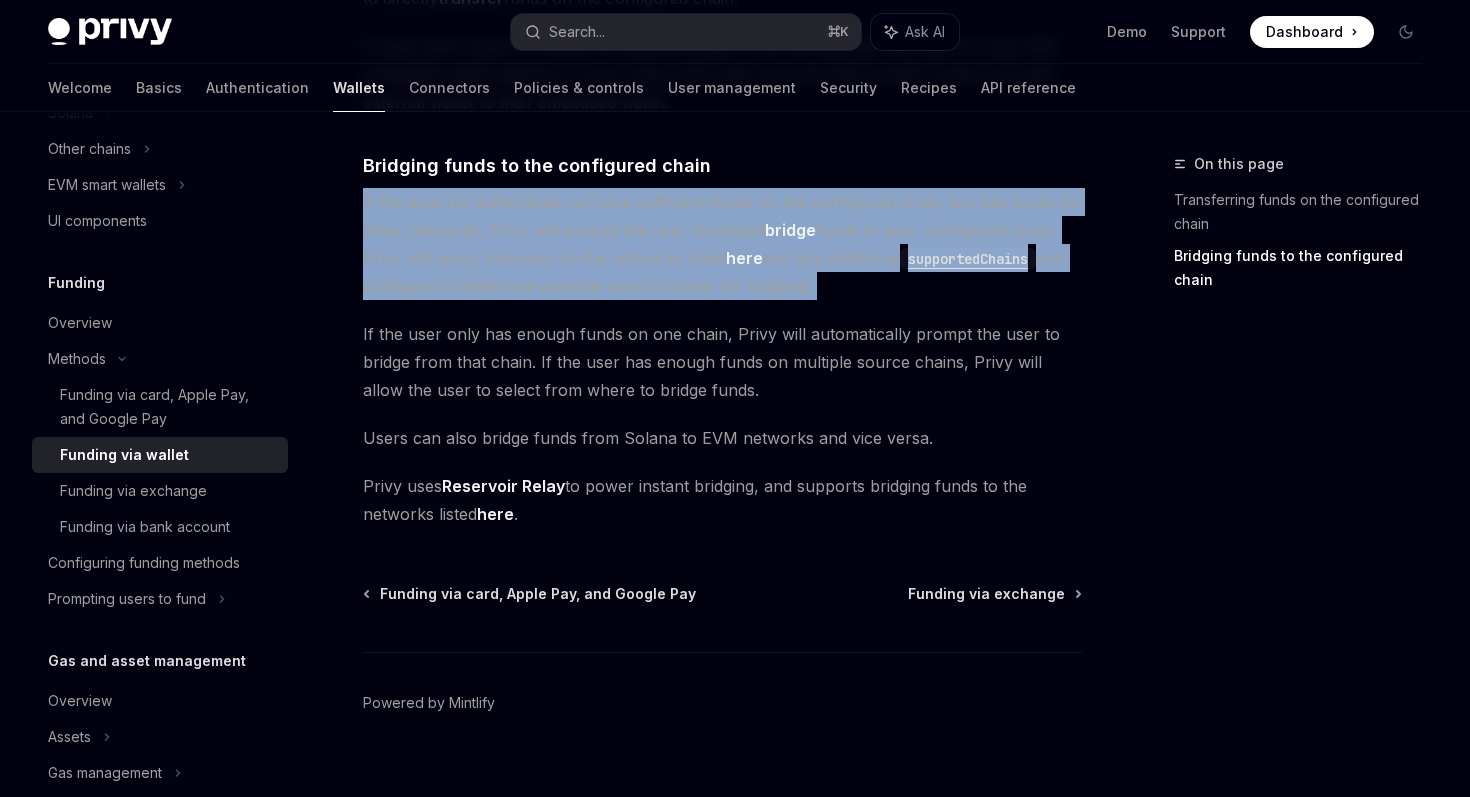 click on "If the external wallet does not have sufficient funds on the configured chain, but has funds on other networks, Privy will prompt the user to instead  bridge  funds to your configured chain. Privy will query balances on the networks listed  here  and any additional  supportedChains  you configure to determine possible source chains for bridging." at bounding box center (722, 244) 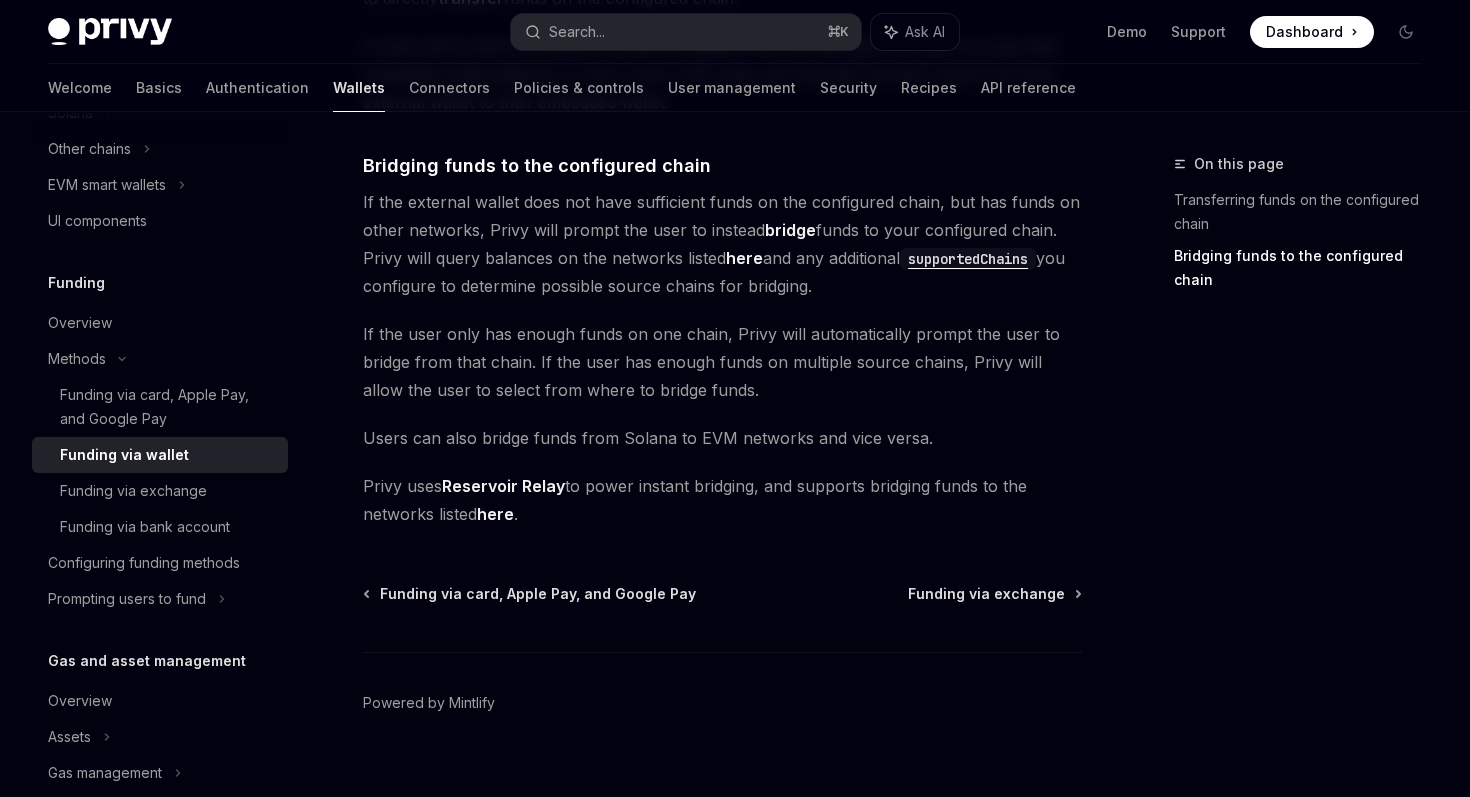 click on "If the external wallet does not have sufficient funds on the configured chain, but has funds on other networks, Privy will prompt the user to instead  bridge  funds to your configured chain. Privy will query balances on the networks listed  here  and any additional  supportedChains  you configure to determine possible source chains for bridging." at bounding box center [722, 244] 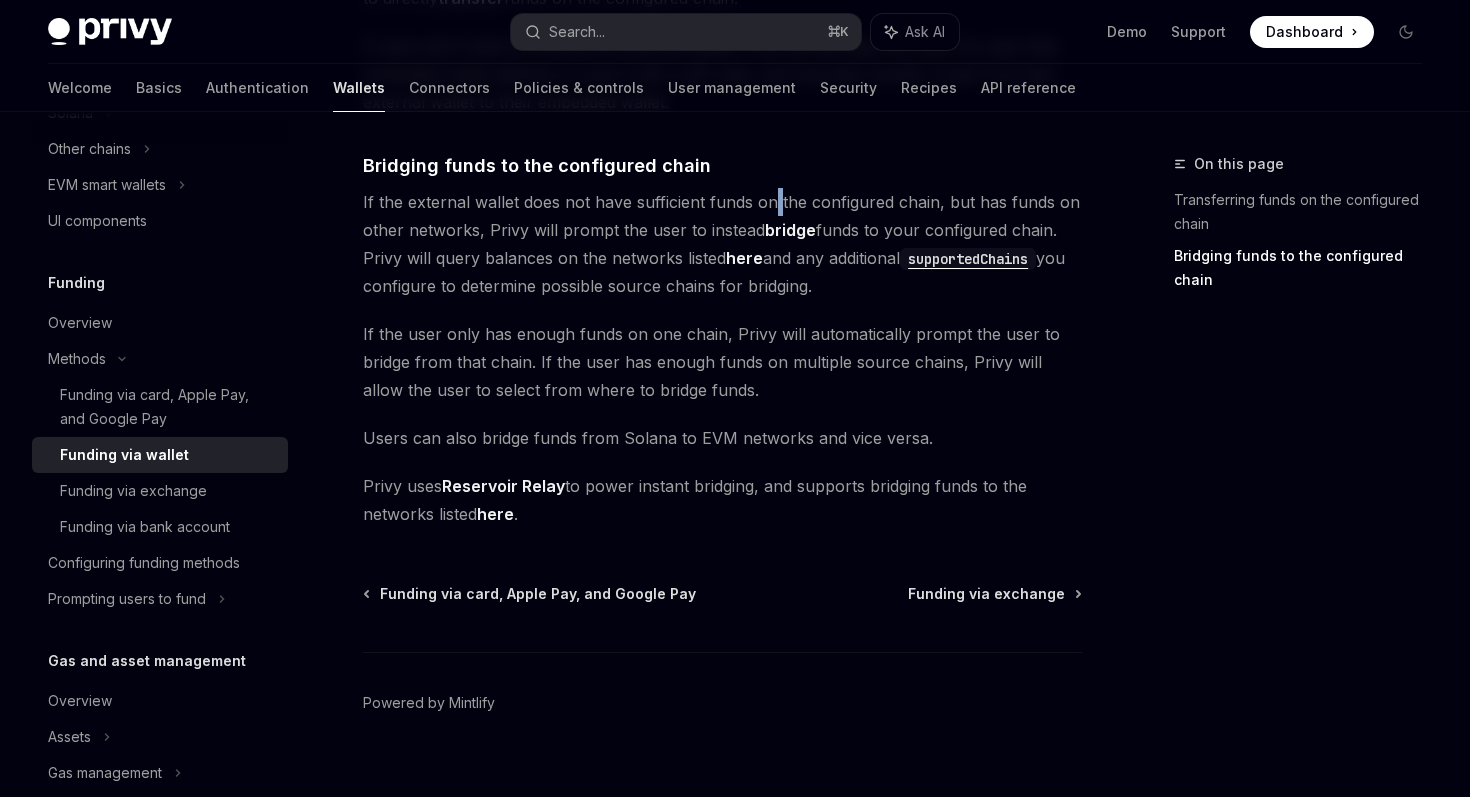 click on "If the external wallet does not have sufficient funds on the configured chain, but has funds on other networks, Privy will prompt the user to instead  bridge  funds to your configured chain. Privy will query balances on the networks listed  here  and any additional  supportedChains  you configure to determine possible source chains for bridging." at bounding box center [722, 244] 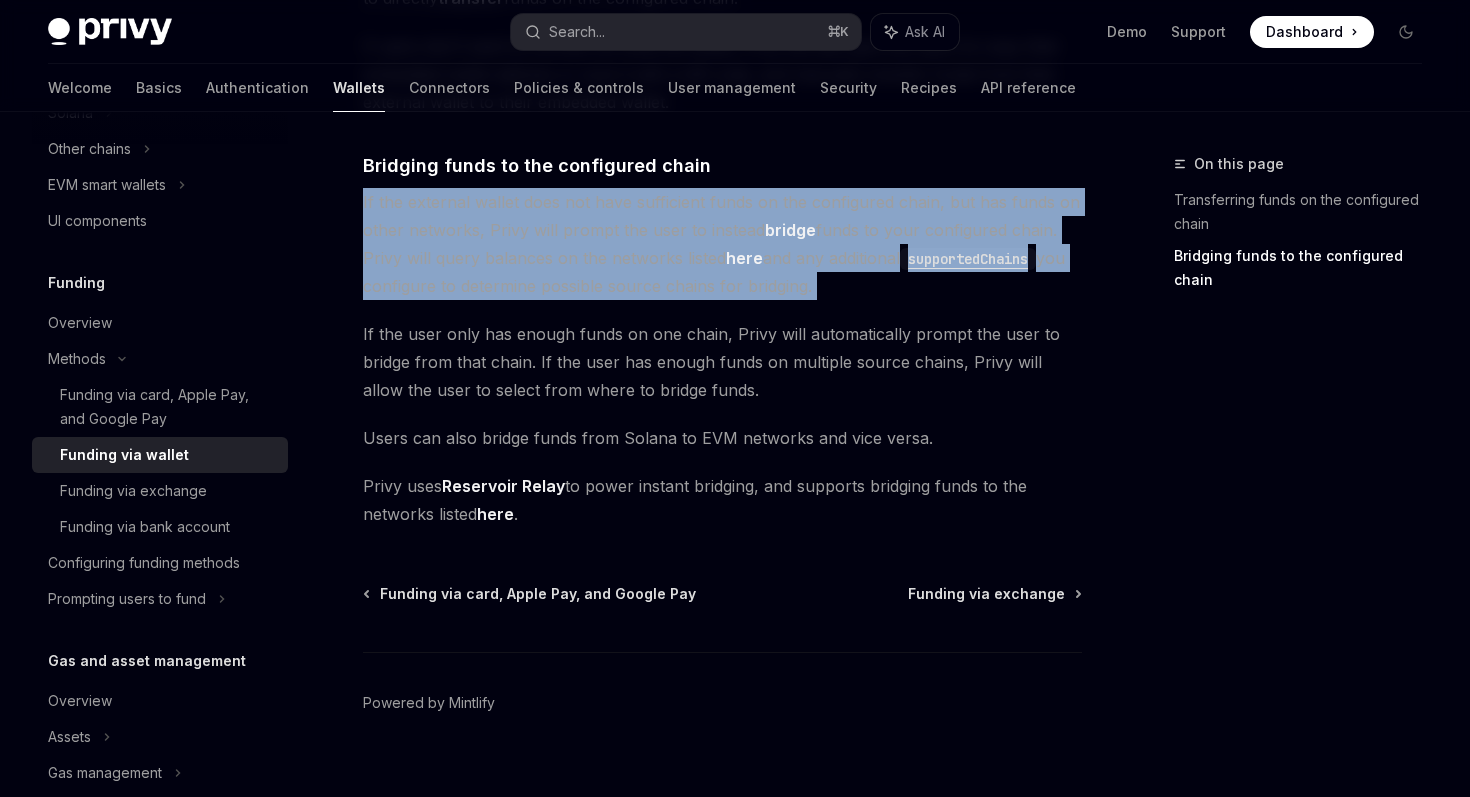click on "If the external wallet does not have sufficient funds on the configured chain, but has funds on other networks, Privy will prompt the user to instead  bridge  funds to your configured chain. Privy will query balances on the networks listed  here  and any additional  supportedChains  you configure to determine possible source chains for bridging." at bounding box center (722, 244) 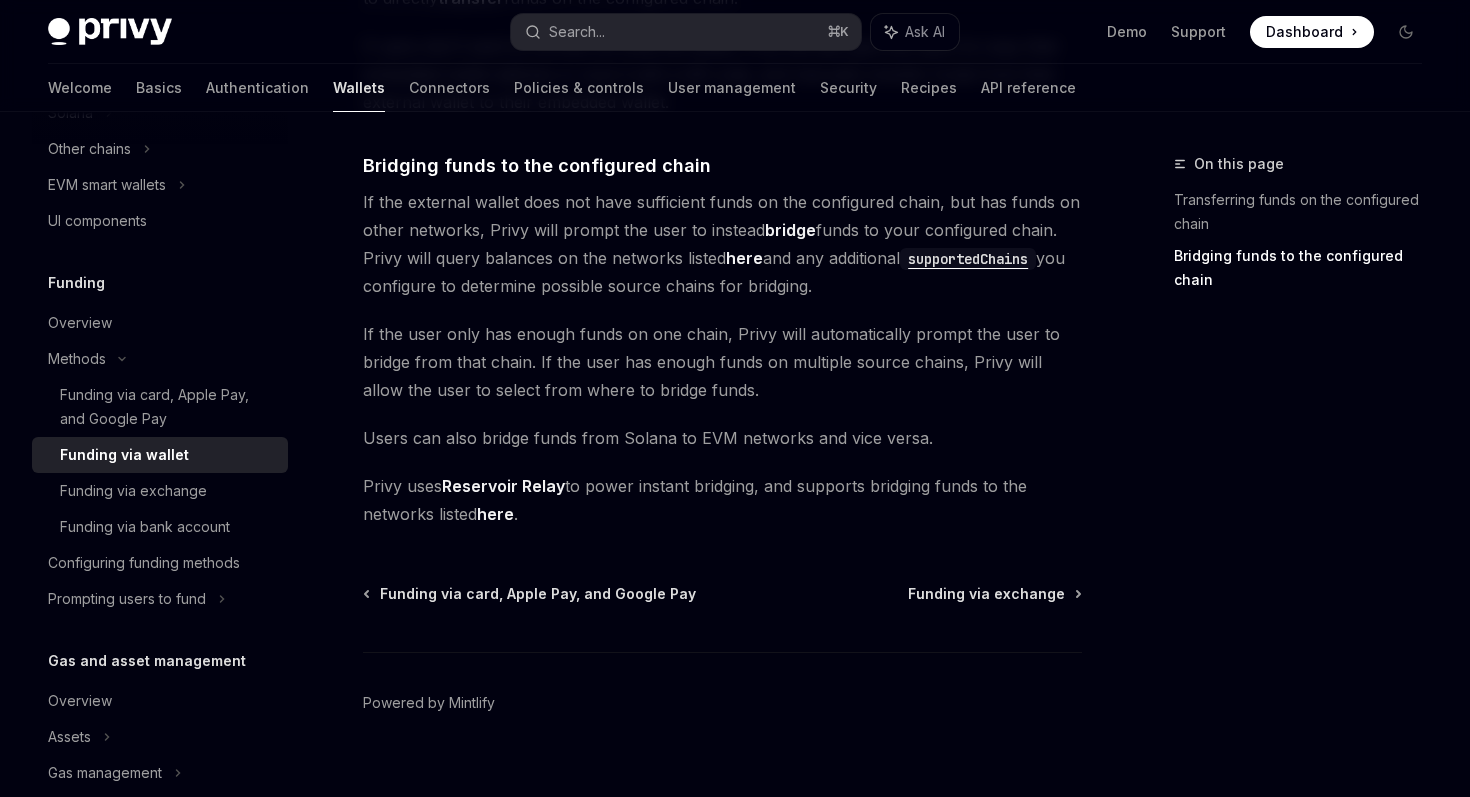 click on "If the external wallet does not have sufficient funds on the configured chain, but has funds on other networks, Privy will prompt the user to instead  bridge  funds to your configured chain. Privy will query balances on the networks listed  here  and any additional  supportedChains  you configure to determine possible source chains for bridging." at bounding box center (722, 244) 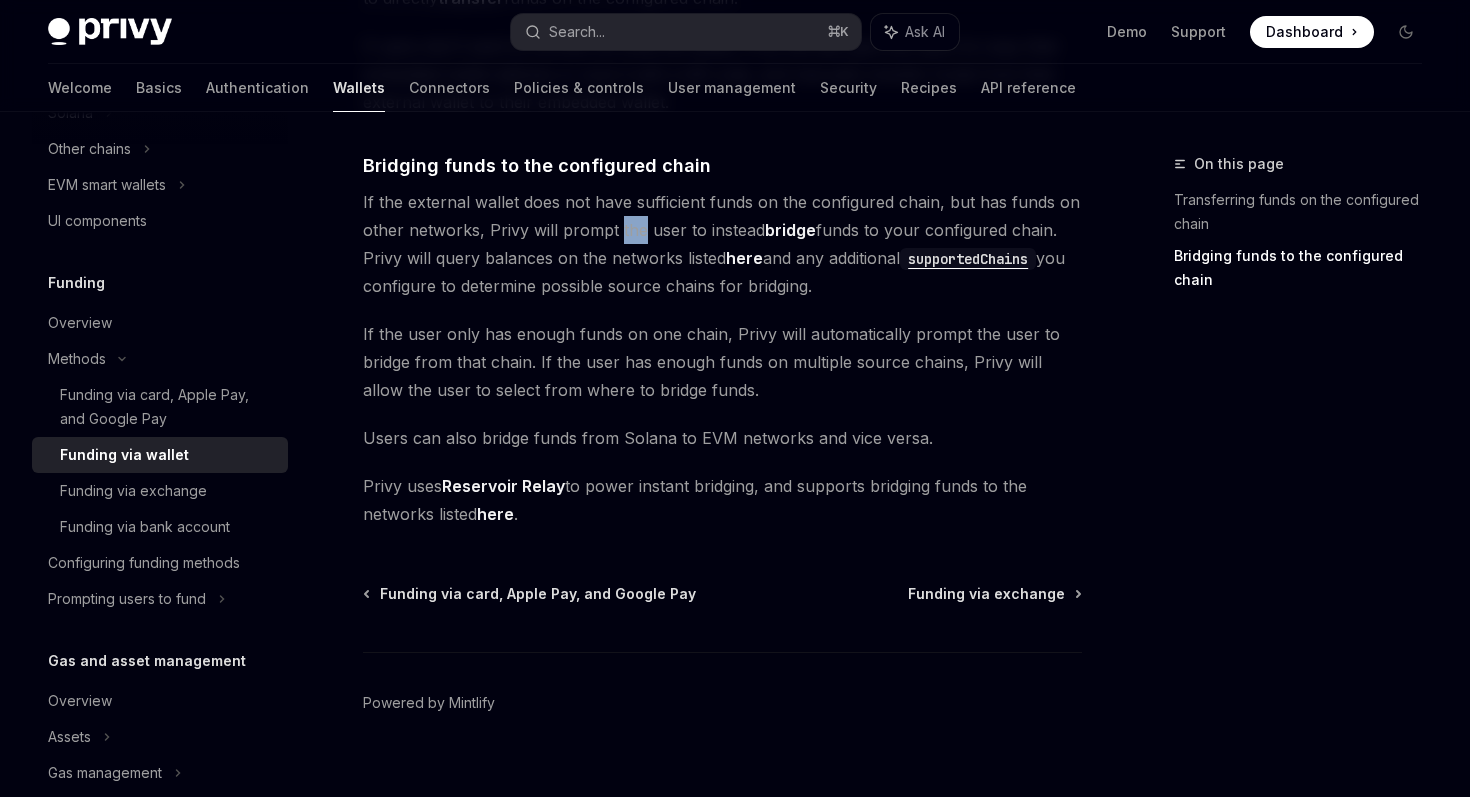 click on "If the external wallet does not have sufficient funds on the configured chain, but has funds on other networks, Privy will prompt the user to instead  bridge  funds to your configured chain. Privy will query balances on the networks listed  here  and any additional  supportedChains  you configure to determine possible source chains for bridging." at bounding box center [722, 244] 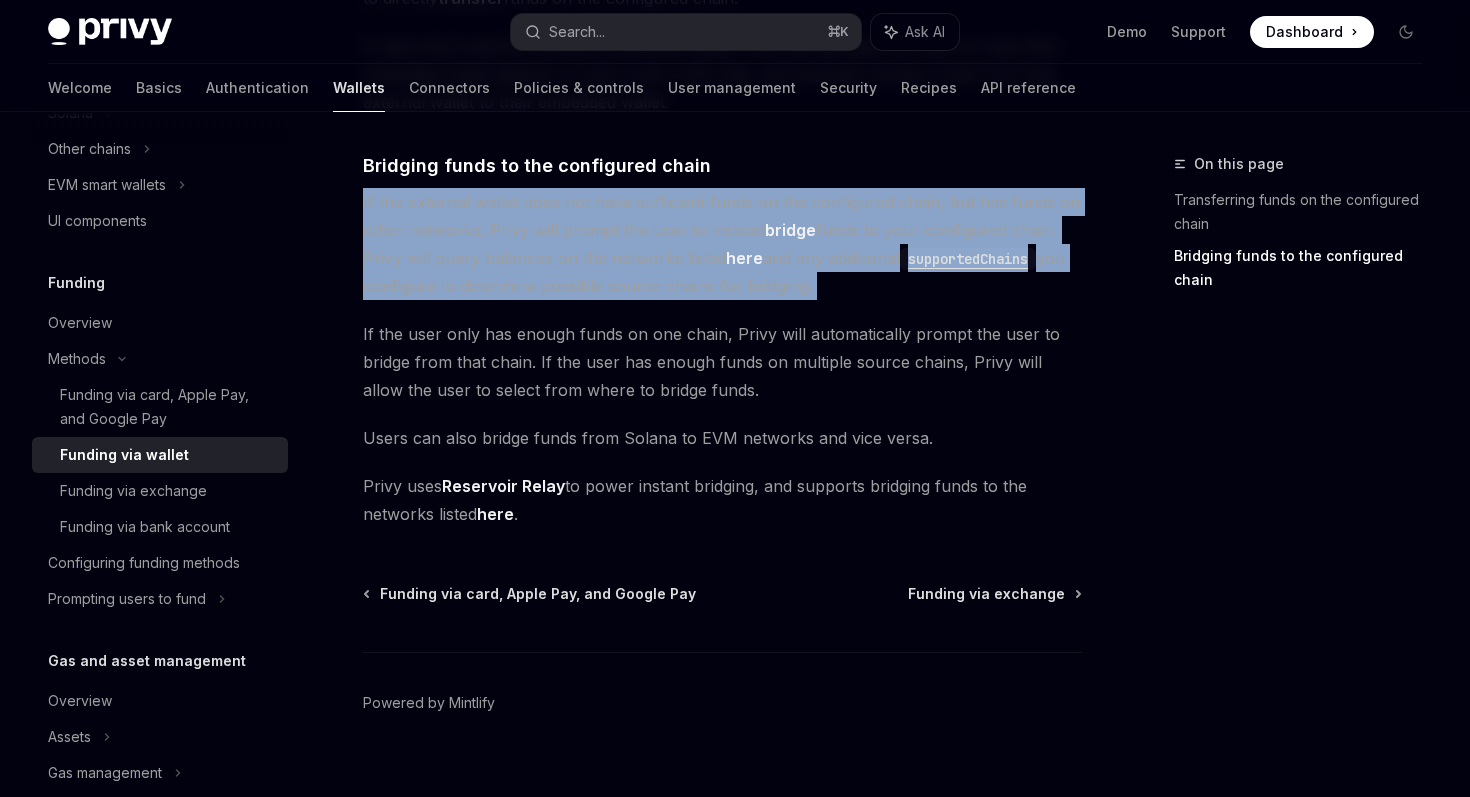 click on "If the external wallet does not have sufficient funds on the configured chain, but has funds on other networks, Privy will prompt the user to instead  bridge  funds to your configured chain. Privy will query balances on the networks listed  here  and any additional  supportedChains  you configure to determine possible source chains for bridging." at bounding box center (722, 244) 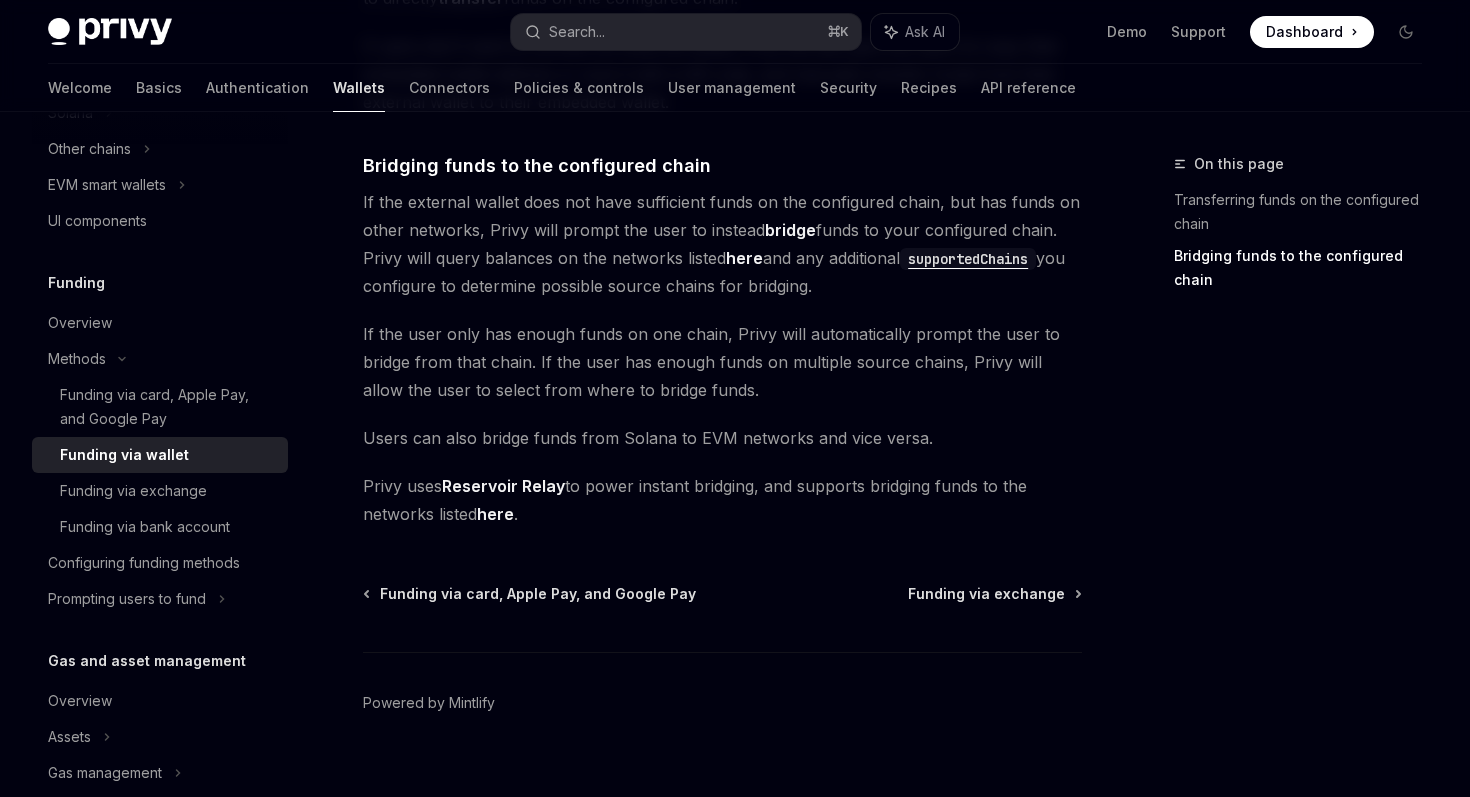 click on "If the external wallet does not have sufficient funds on the configured chain, but has funds on other networks, Privy will prompt the user to instead  bridge  funds to your configured chain. Privy will query balances on the networks listed  here  and any additional  supportedChains  you configure to determine possible source chains for bridging." at bounding box center (722, 244) 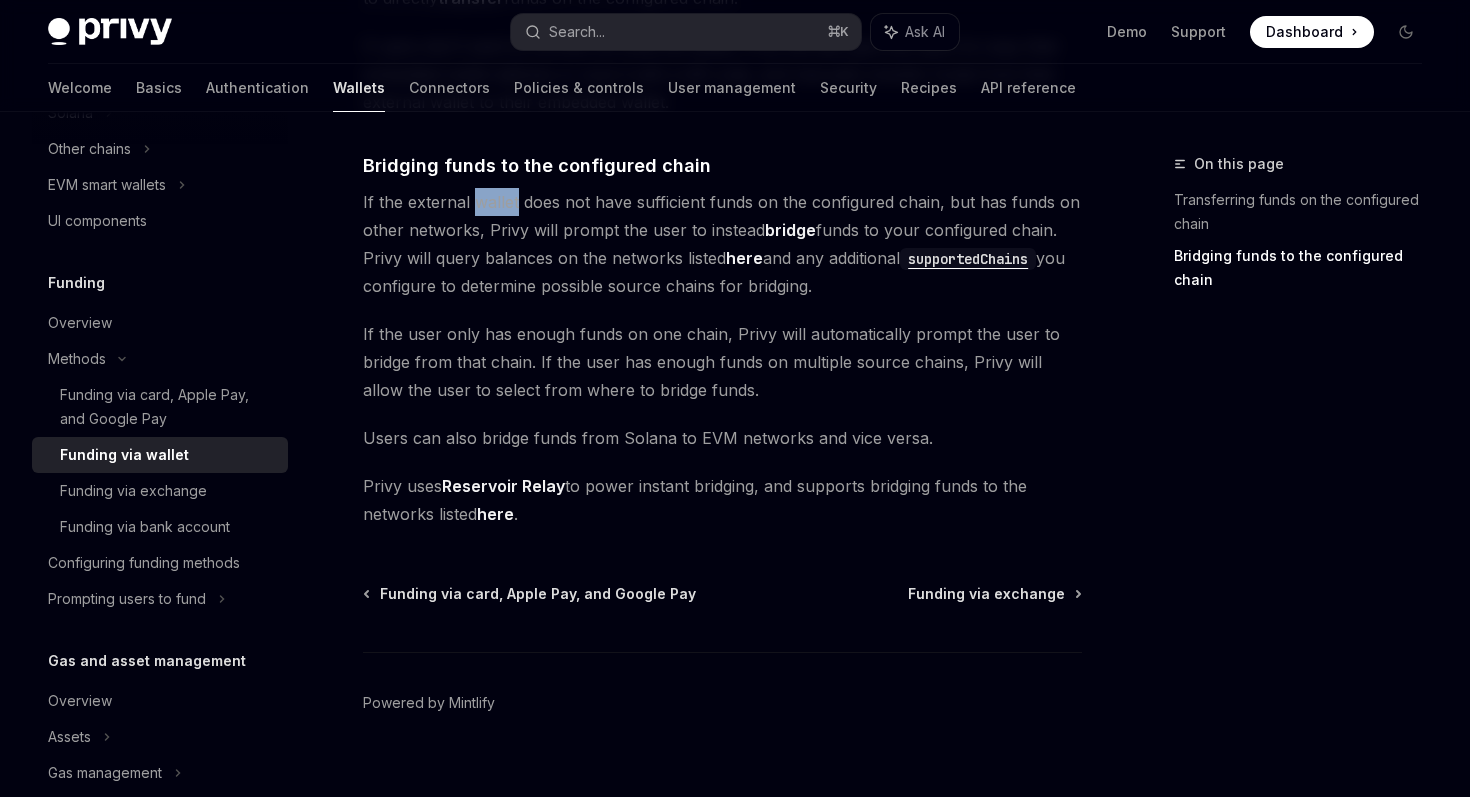 click on "If the external wallet does not have sufficient funds on the configured chain, but has funds on other networks, Privy will prompt the user to instead  bridge  funds to your configured chain. Privy will query balances on the networks listed  here  and any additional  supportedChains  you configure to determine possible source chains for bridging." at bounding box center (722, 244) 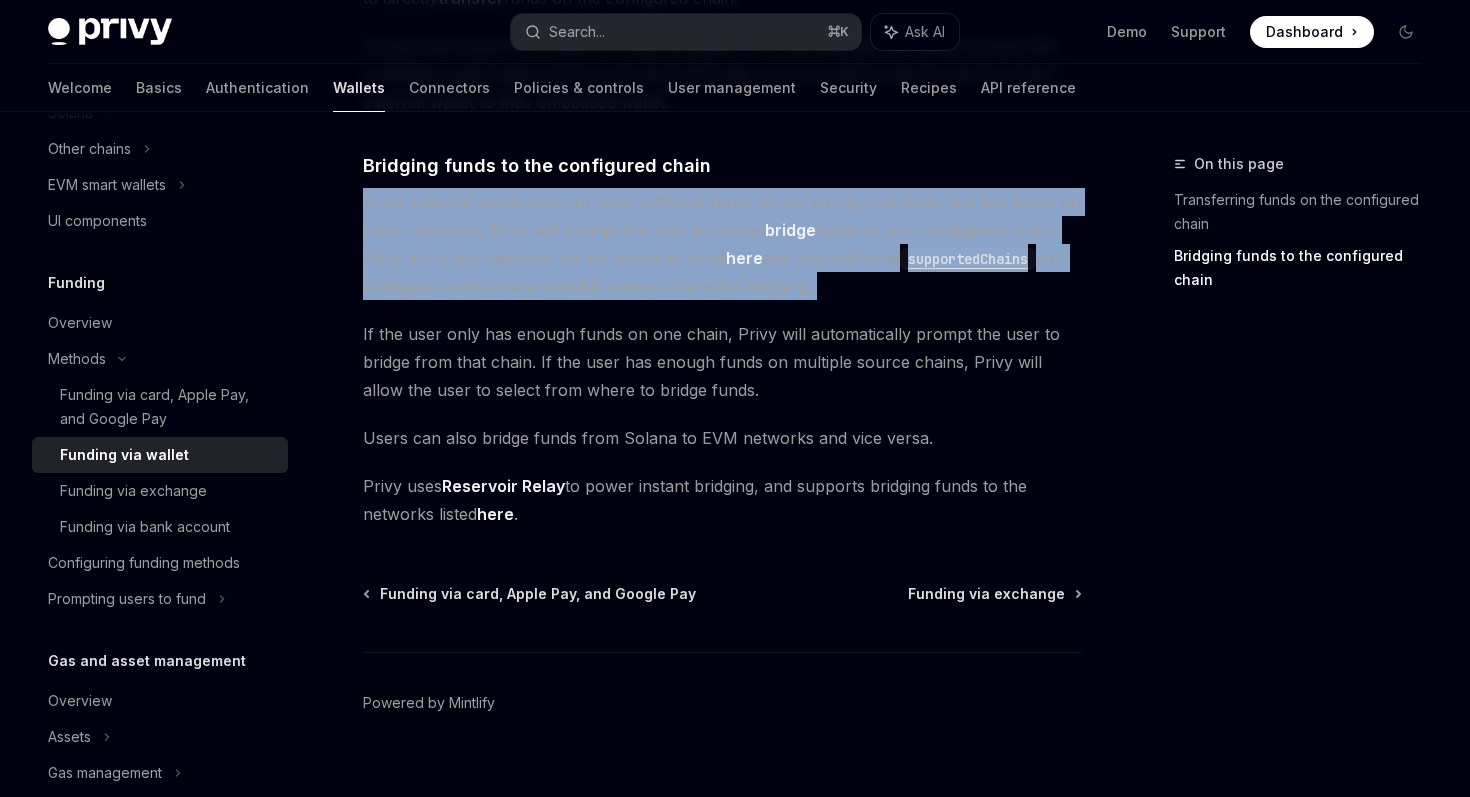 click on "If the external wallet does not have sufficient funds on the configured chain, but has funds on other networks, Privy will prompt the user to instead  bridge  funds to your configured chain. Privy will query balances on the networks listed  here  and any additional  supportedChains  you configure to determine possible source chains for bridging." at bounding box center (722, 244) 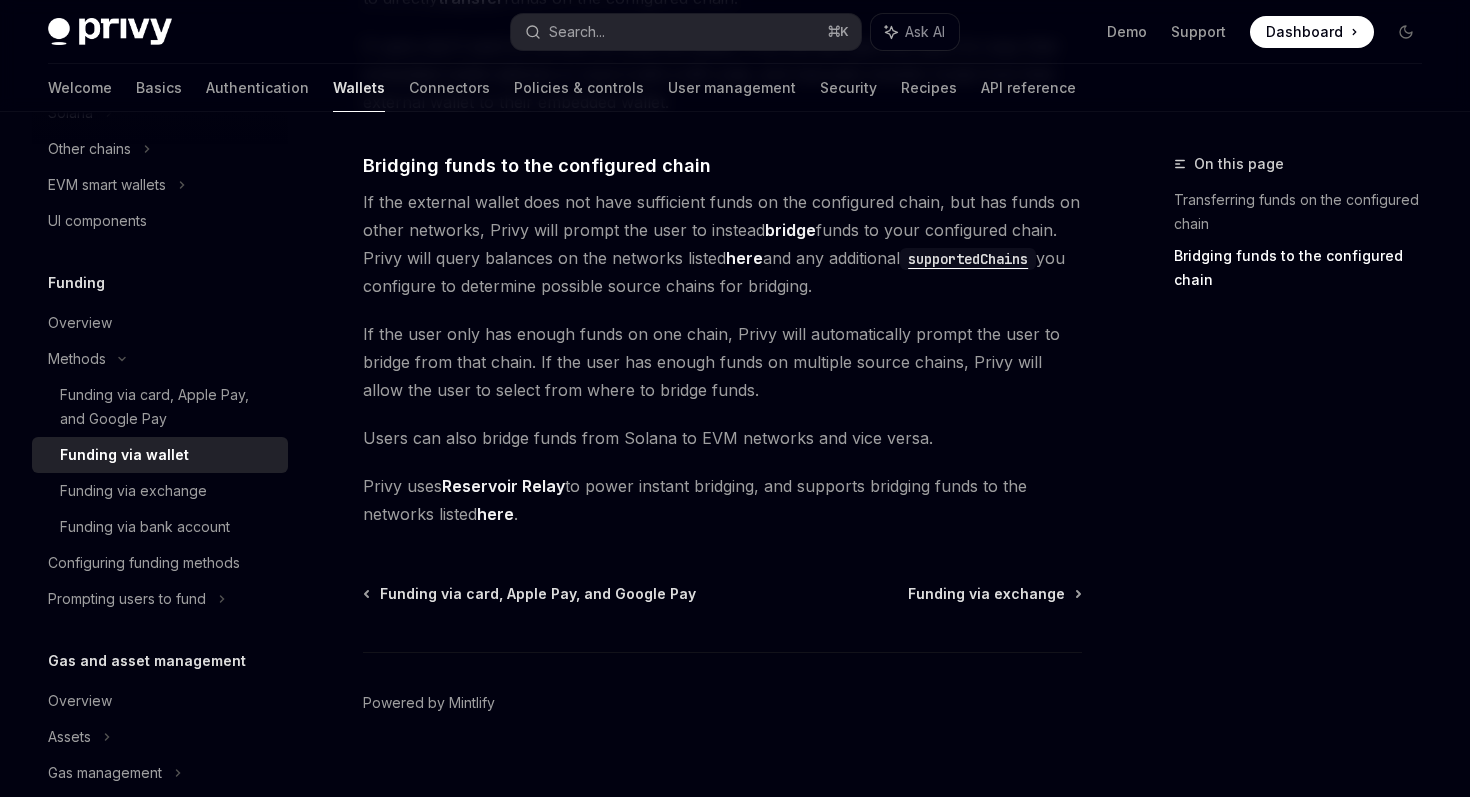 click on "If the external wallet does not have sufficient funds on the configured chain, but has funds on other networks, Privy will prompt the user to instead  bridge  funds to your configured chain. Privy will query balances on the networks listed  here  and any additional  supportedChains  you configure to determine possible source chains for bridging." at bounding box center [722, 244] 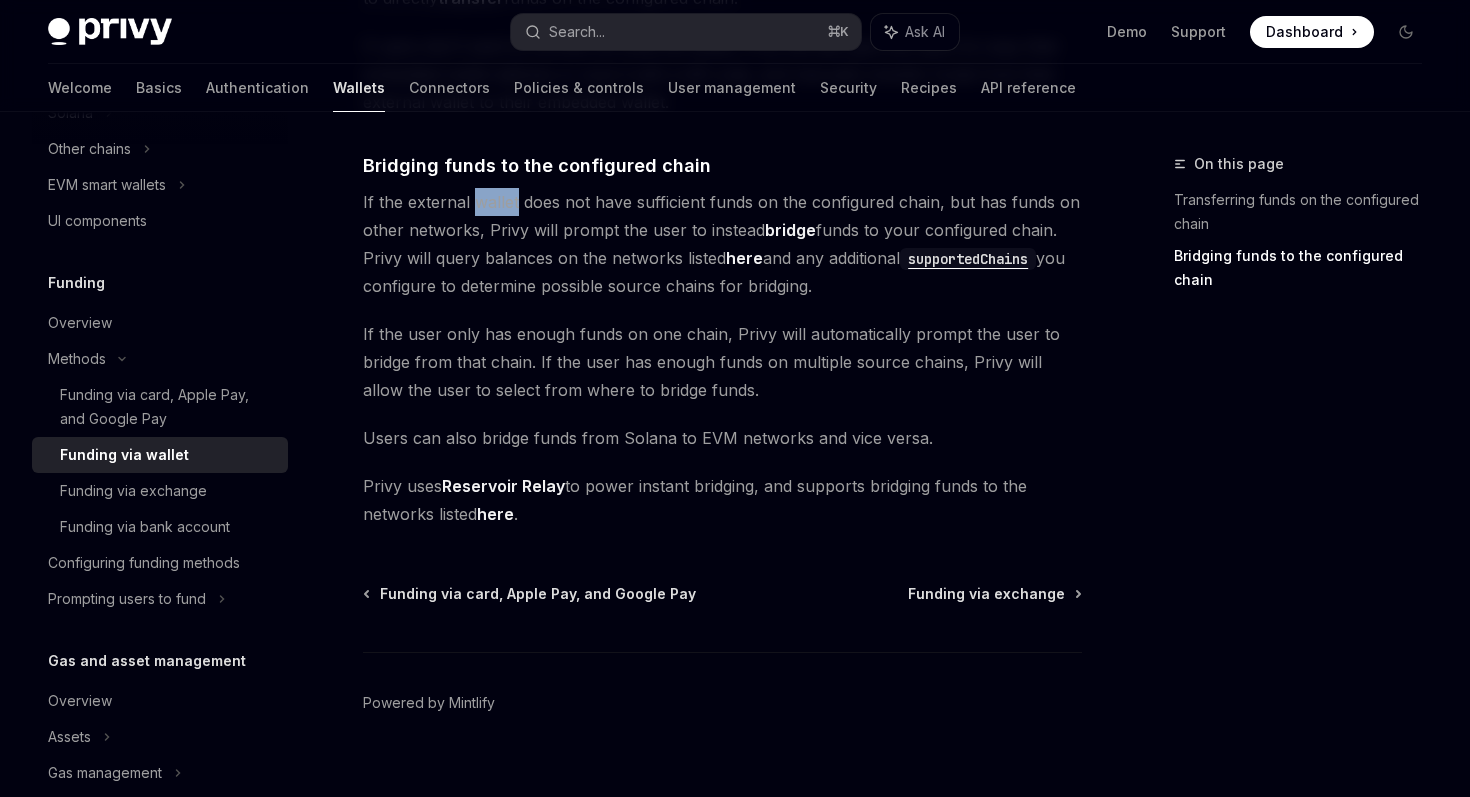 click on "If the external wallet does not have sufficient funds on the configured chain, but has funds on other networks, Privy will prompt the user to instead  bridge  funds to your configured chain. Privy will query balances on the networks listed  here  and any additional  supportedChains  you configure to determine possible source chains for bridging." at bounding box center (722, 244) 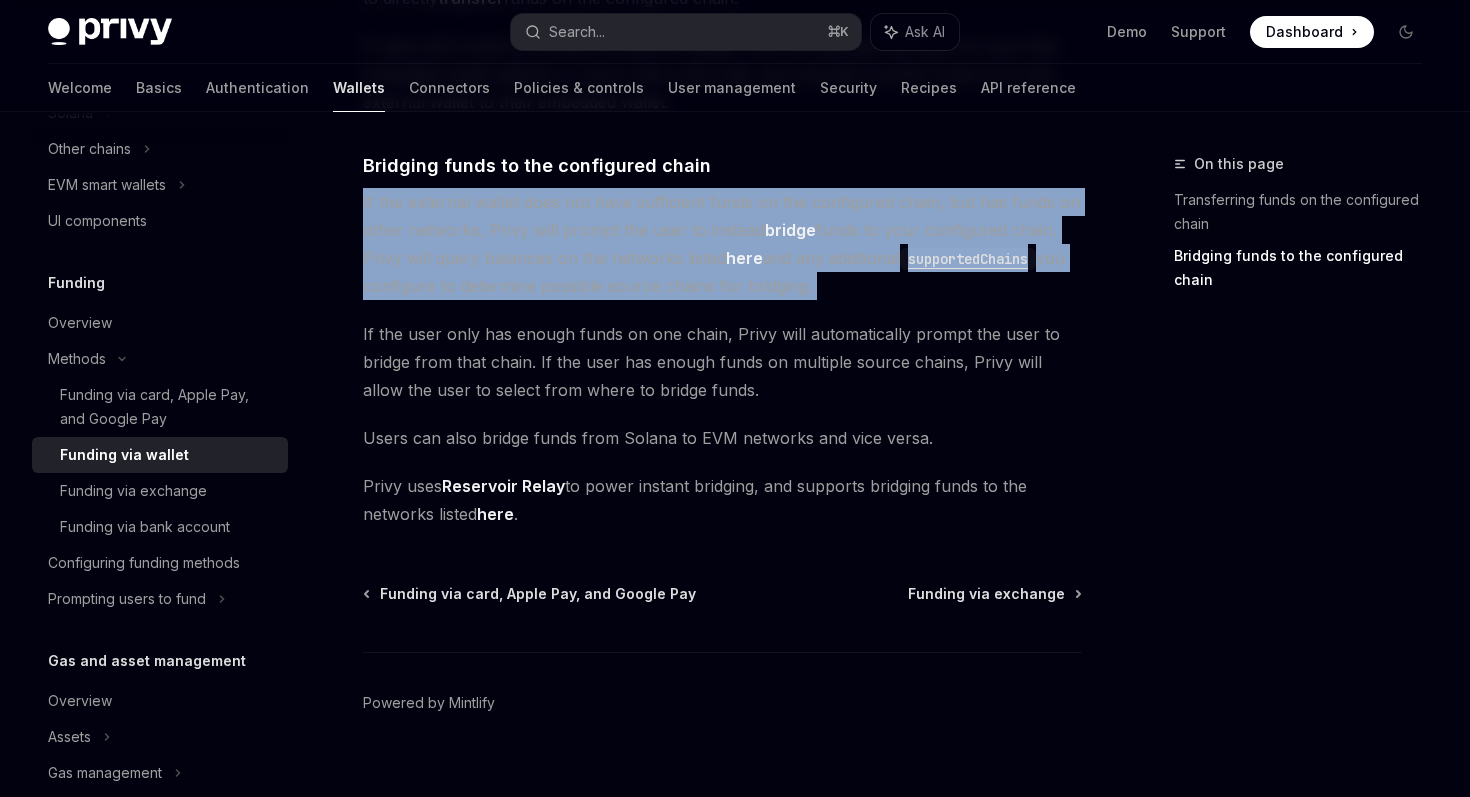 click on "If the external wallet does not have sufficient funds on the configured chain, but has funds on other networks, Privy will prompt the user to instead  bridge  funds to your configured chain. Privy will query balances on the networks listed  here  and any additional  supportedChains  you configure to determine possible source chains for bridging." at bounding box center (722, 244) 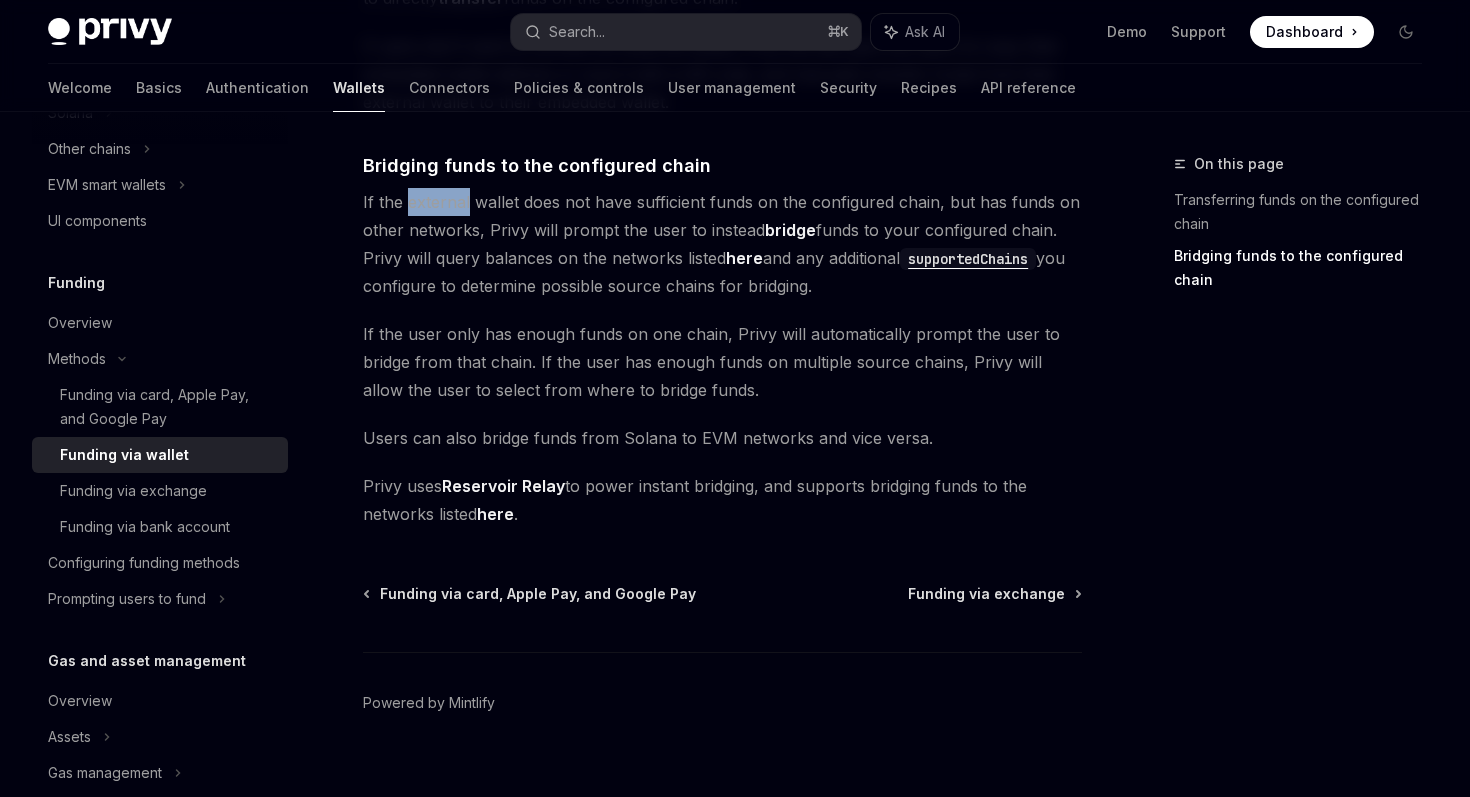click on "If the external wallet does not have sufficient funds on the configured chain, but has funds on other networks, Privy will prompt the user to instead  bridge  funds to your configured chain. Privy will query balances on the networks listed  here  and any additional  supportedChains  you configure to determine possible source chains for bridging." at bounding box center [722, 244] 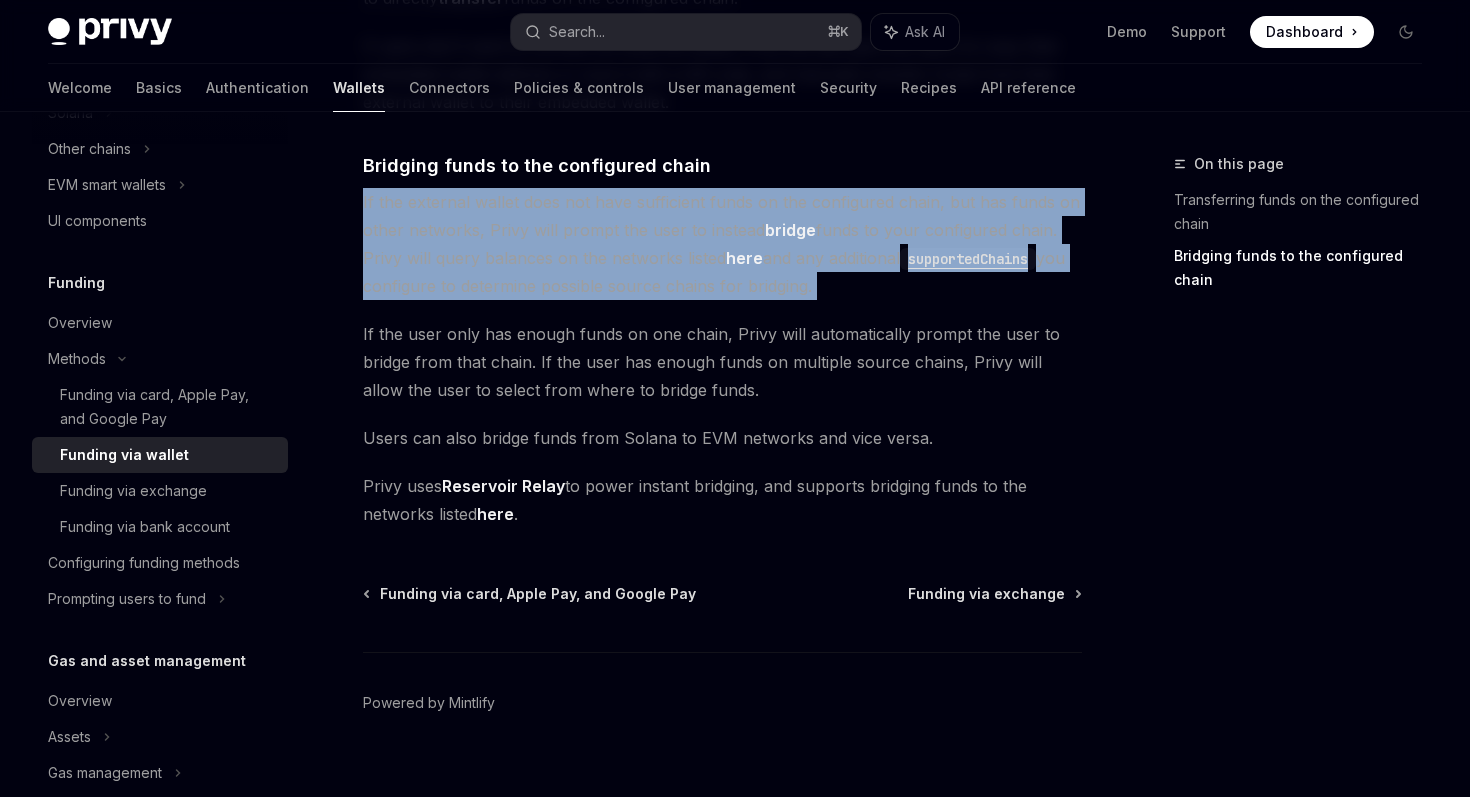 click on "If the external wallet does not have sufficient funds on the configured chain, but has funds on other networks, Privy will prompt the user to instead  bridge  funds to your configured chain. Privy will query balances on the networks listed  here  and any additional  supportedChains  you configure to determine possible source chains for bridging." at bounding box center (722, 244) 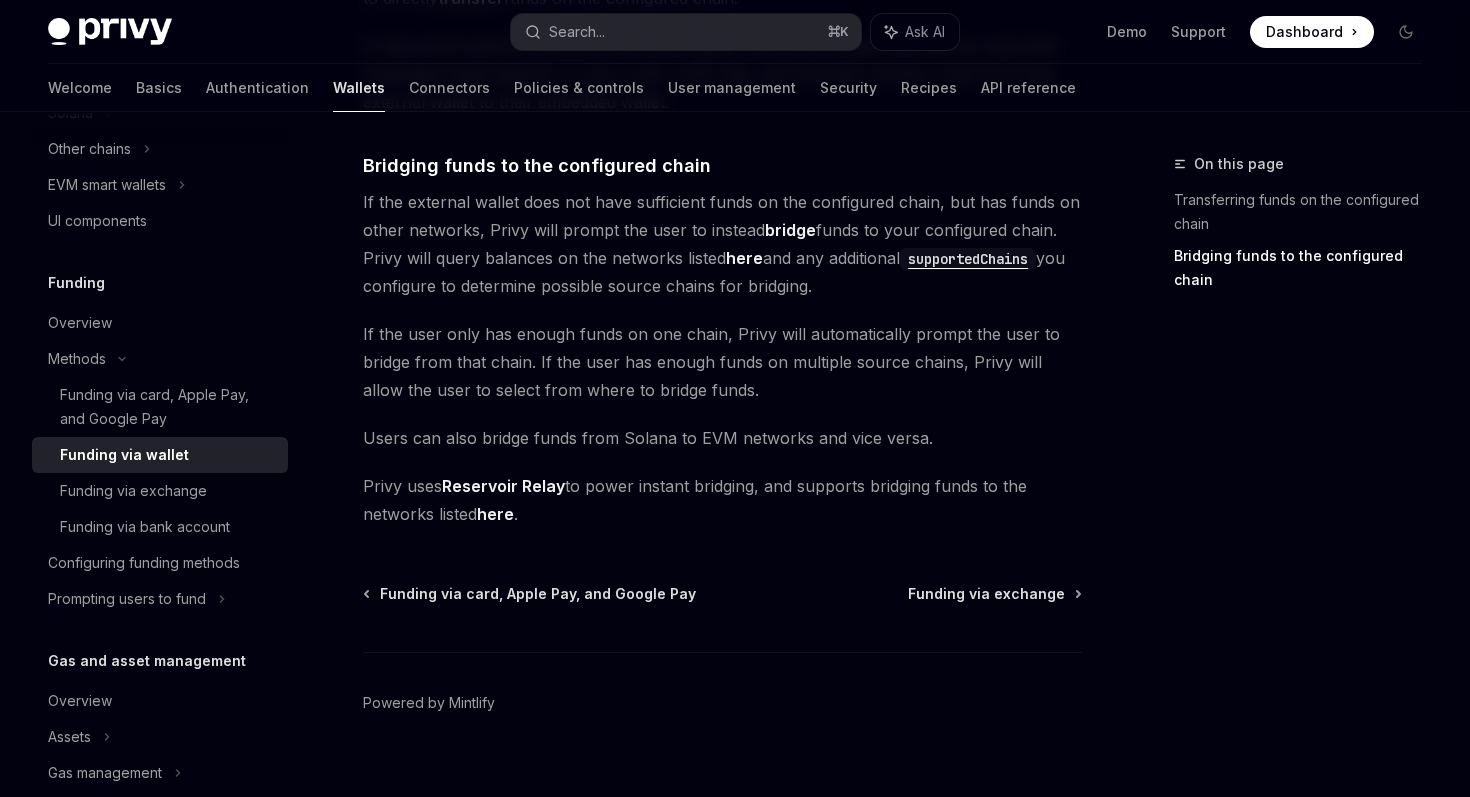 click on "If the external wallet does not have sufficient funds on the configured chain, but has funds on other networks, Privy will prompt the user to instead  bridge  funds to your configured chain. Privy will query balances on the networks listed  here  and any additional  supportedChains  you configure to determine possible source chains for bridging." at bounding box center (722, 244) 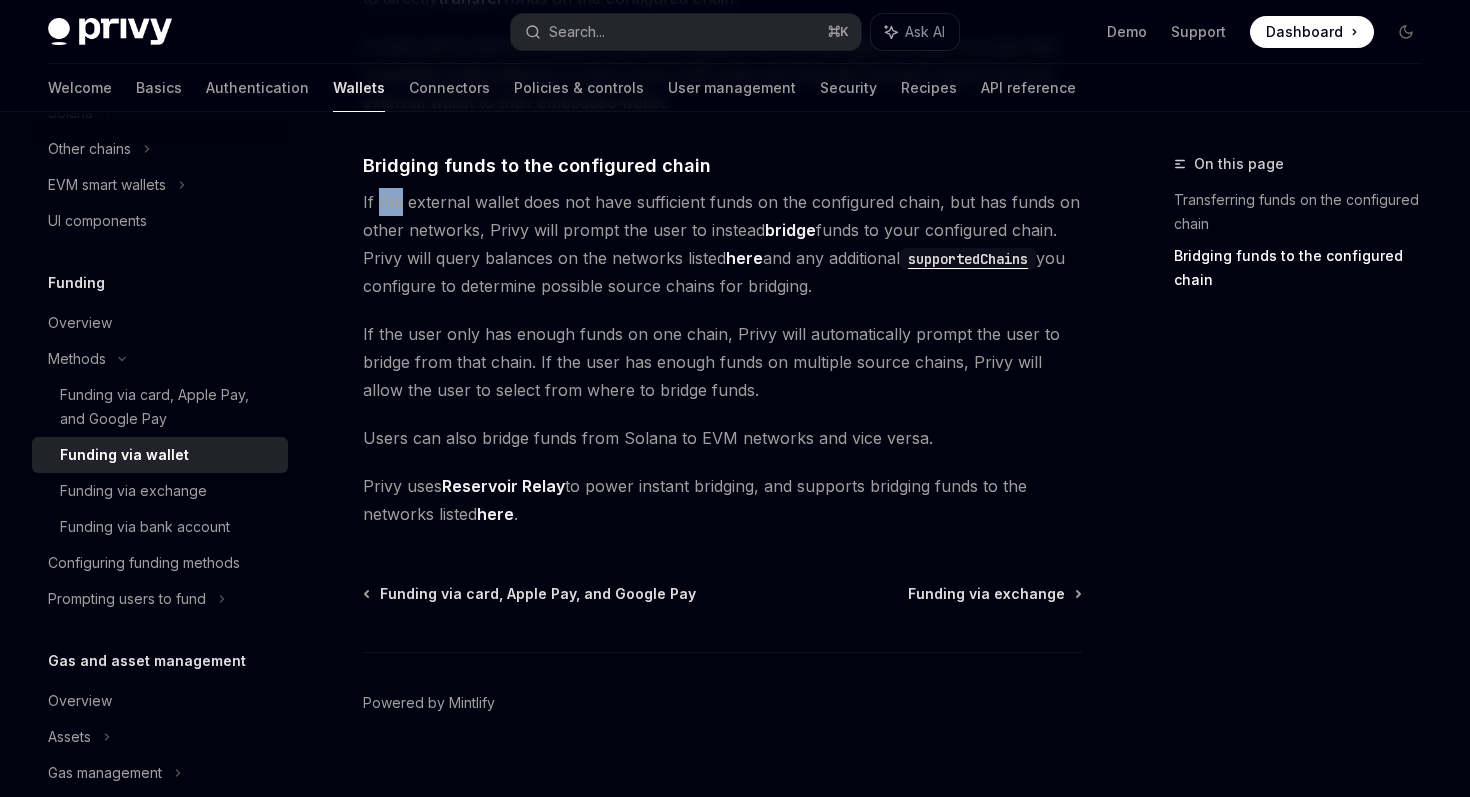 click on "If the external wallet does not have sufficient funds on the configured chain, but has funds on other networks, Privy will prompt the user to instead  bridge  funds to your configured chain. Privy will query balances on the networks listed  here  and any additional  supportedChains  you configure to determine possible source chains for bridging." at bounding box center (722, 244) 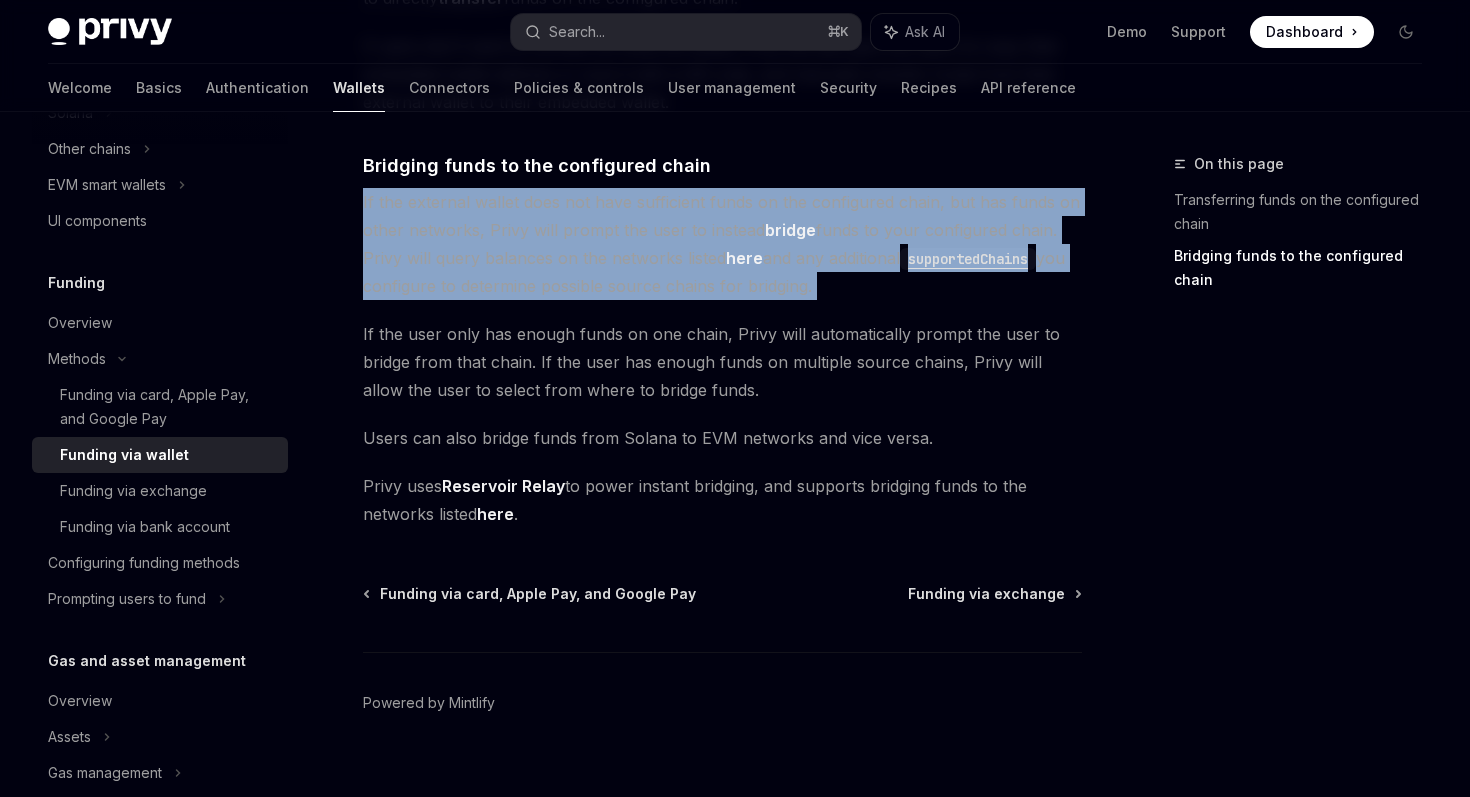 click on "If the external wallet does not have sufficient funds on the configured chain, but has funds on other networks, Privy will prompt the user to instead  bridge  funds to your configured chain. Privy will query balances on the networks listed  here  and any additional  supportedChains  you configure to determine possible source chains for bridging." at bounding box center (722, 244) 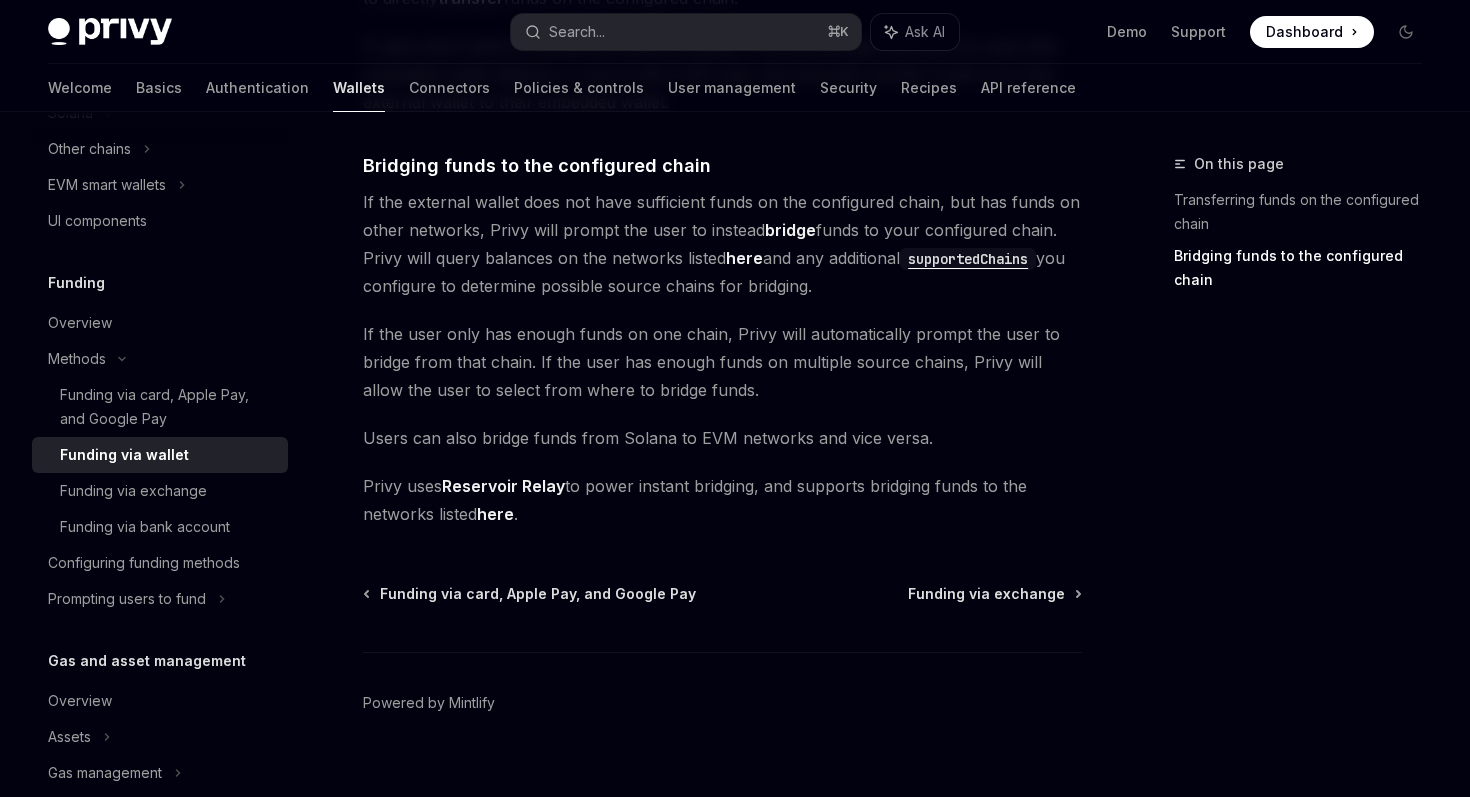click on "If the external wallet does not have sufficient funds on the configured chain, but has funds on other networks, Privy will prompt the user to instead  bridge  funds to your configured chain. Privy will query balances on the networks listed  here  and any additional  supportedChains  you configure to determine possible source chains for bridging." at bounding box center [722, 244] 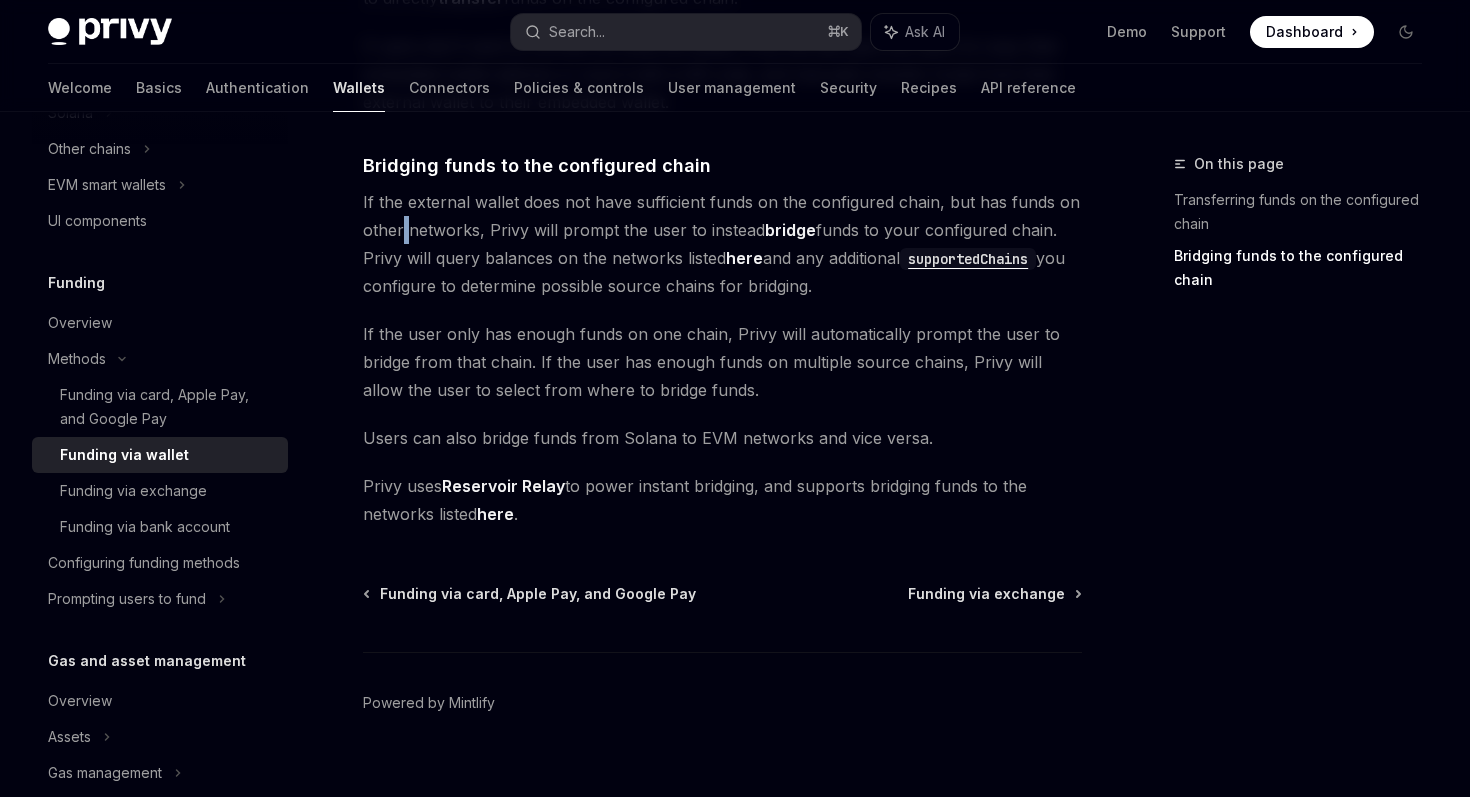 click on "If the external wallet does not have sufficient funds on the configured chain, but has funds on other networks, Privy will prompt the user to instead  bridge  funds to your configured chain. Privy will query balances on the networks listed  here  and any additional  supportedChains  you configure to determine possible source chains for bridging." at bounding box center [722, 244] 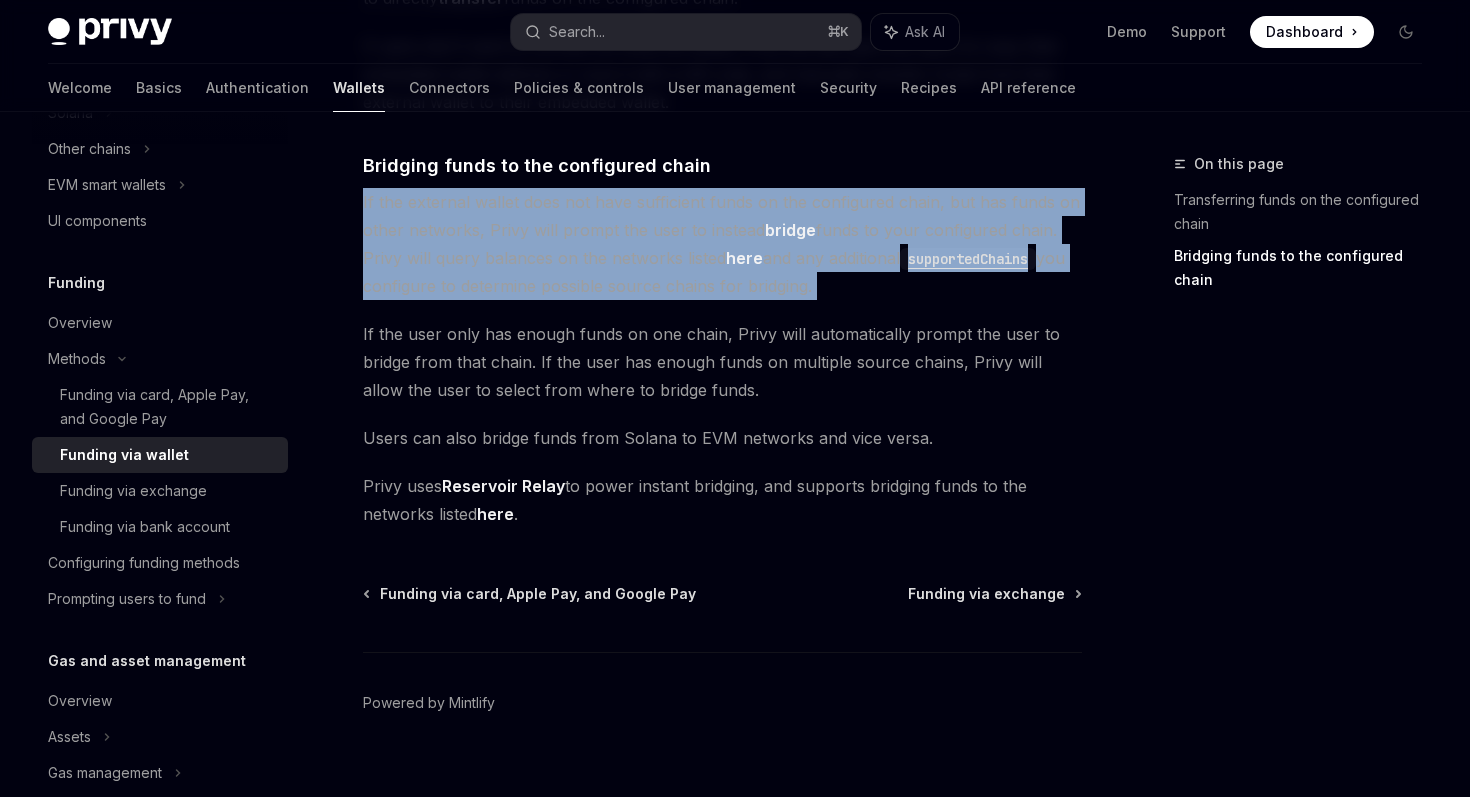 click on "If the external wallet does not have sufficient funds on the configured chain, but has funds on other networks, Privy will prompt the user to instead  bridge  funds to your configured chain. Privy will query balances on the networks listed  here  and any additional  supportedChains  you configure to determine possible source chains for bridging." at bounding box center [722, 244] 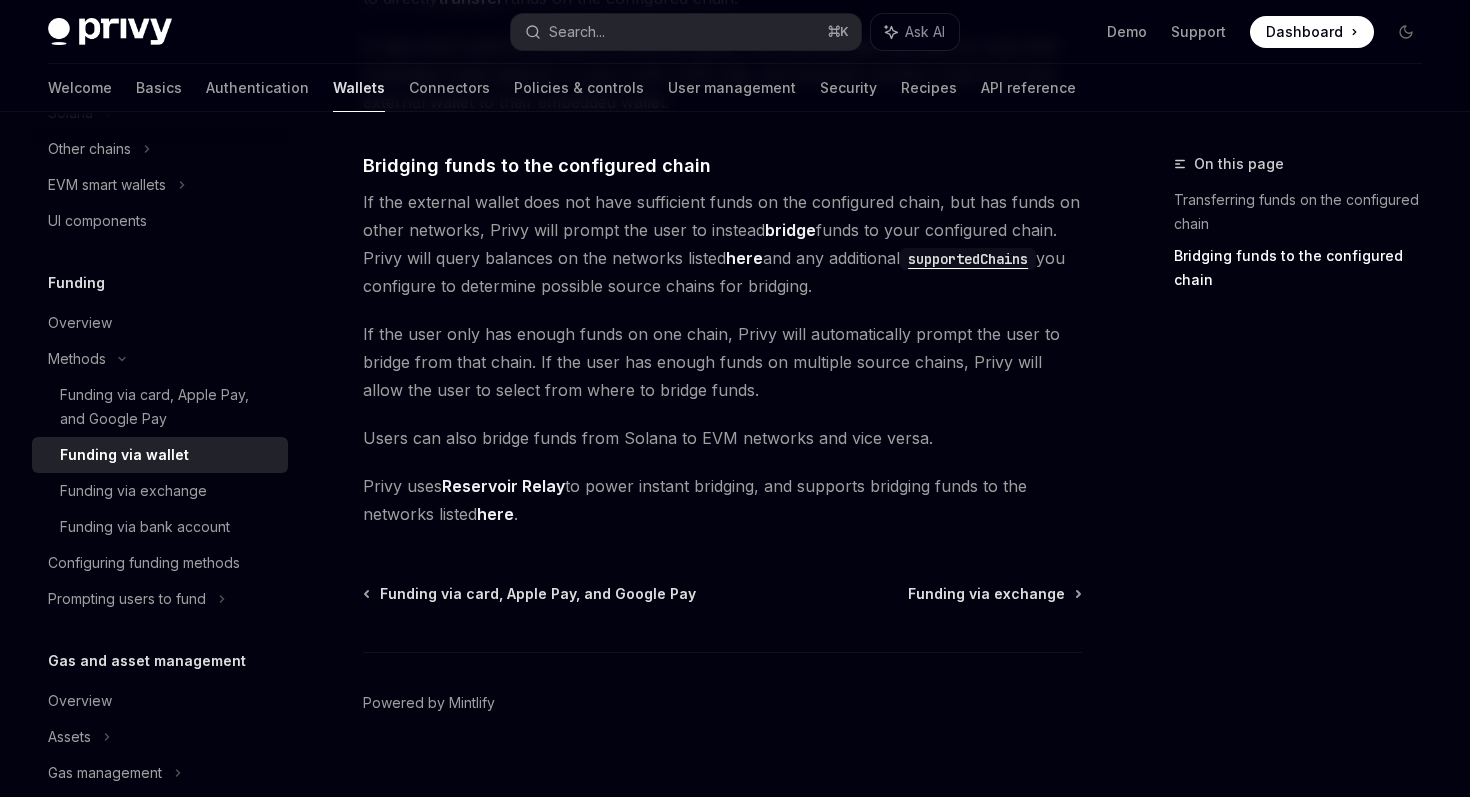 click on "If the external wallet does not have sufficient funds on the configured chain, but has funds on other networks, Privy will prompt the user to instead  bridge  funds to your configured chain. Privy will query balances on the networks listed  here  and any additional  supportedChains  you configure to determine possible source chains for bridging." at bounding box center [722, 244] 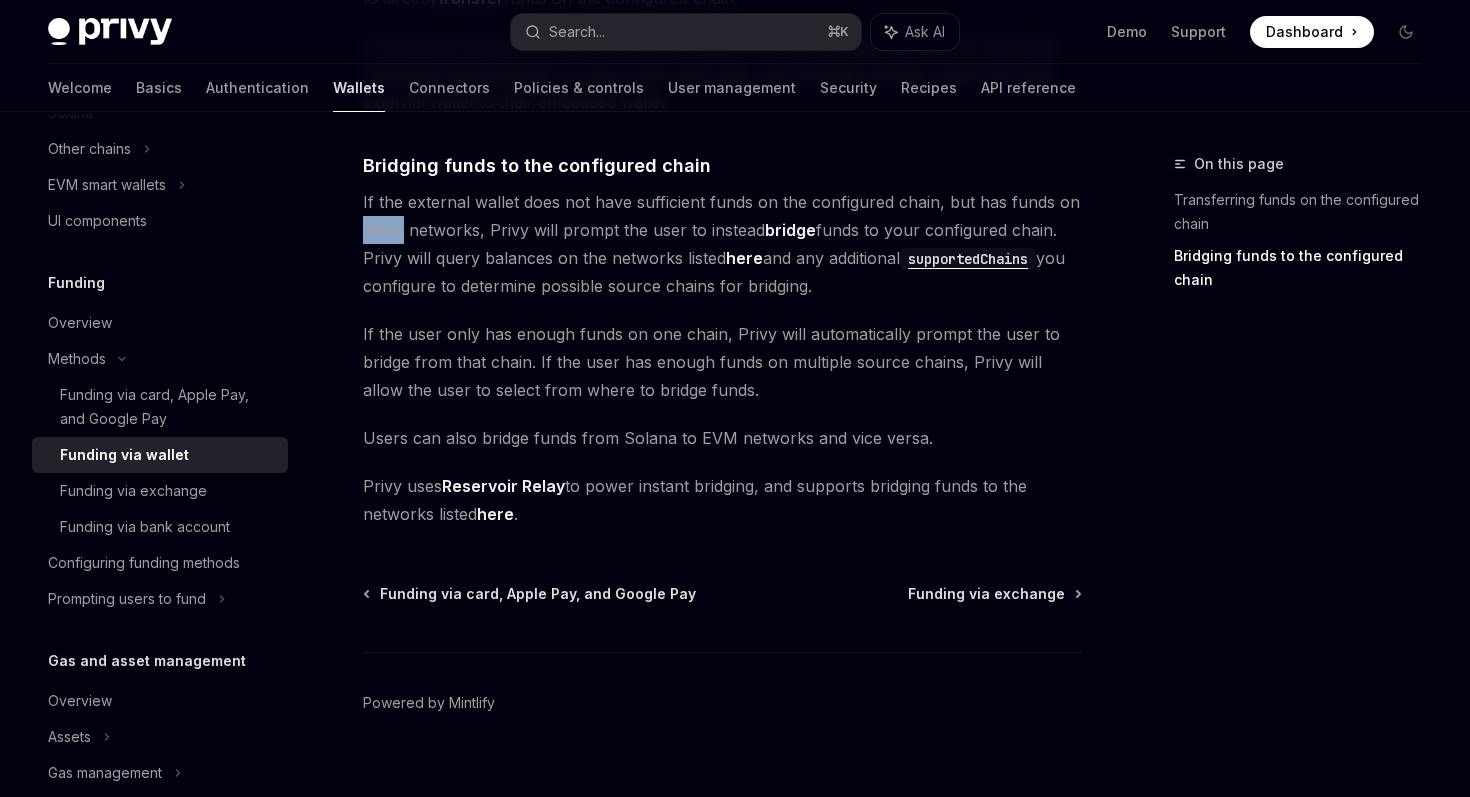 click on "If the external wallet does not have sufficient funds on the configured chain, but has funds on other networks, Privy will prompt the user to instead  bridge  funds to your configured chain. Privy will query balances on the networks listed  here  and any additional  supportedChains  you configure to determine possible source chains for bridging." at bounding box center [722, 244] 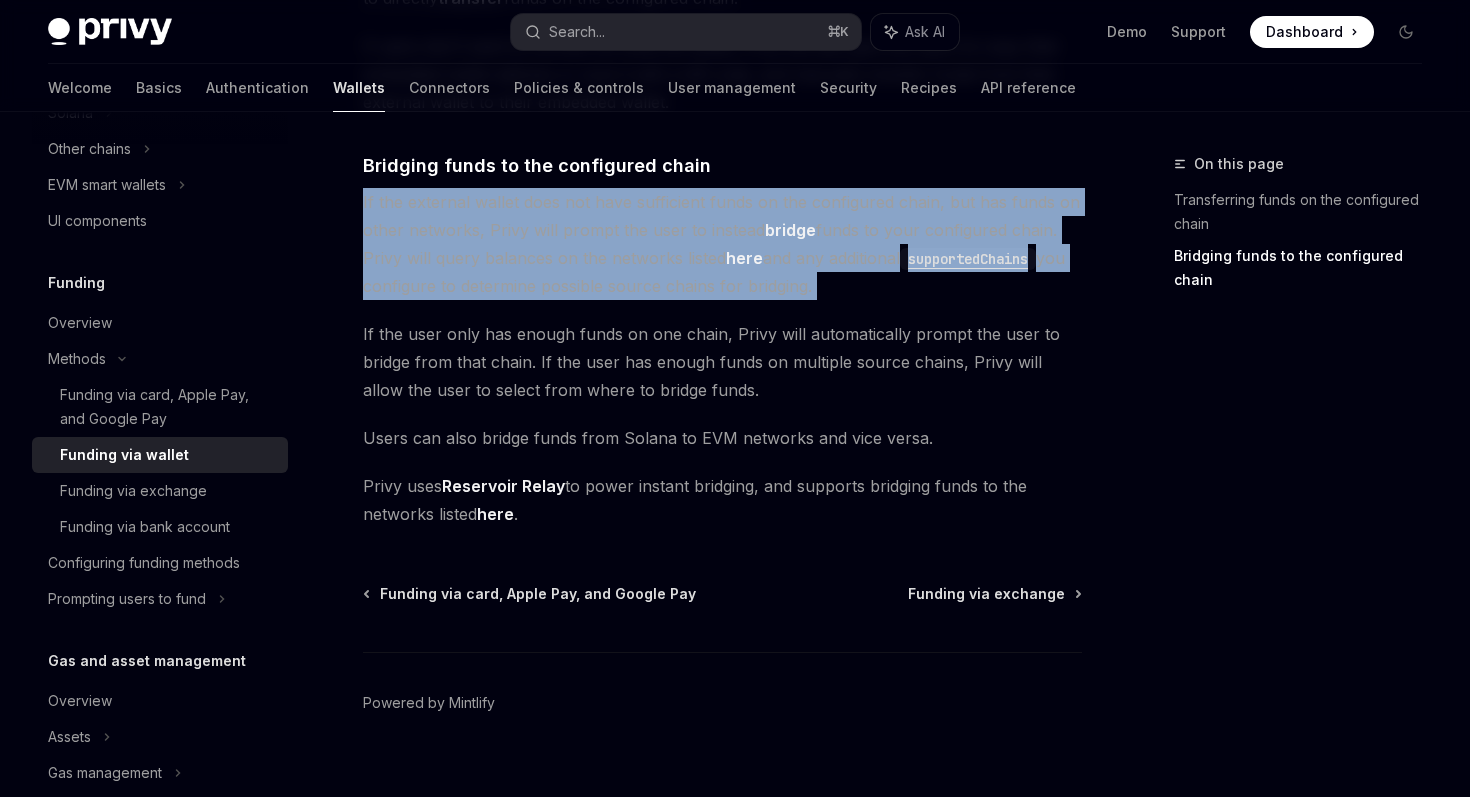 click on "If the external wallet does not have sufficient funds on the configured chain, but has funds on other networks, Privy will prompt the user to instead  bridge  funds to your configured chain. Privy will query balances on the networks listed  here  and any additional  supportedChains  you configure to determine possible source chains for bridging." at bounding box center [722, 244] 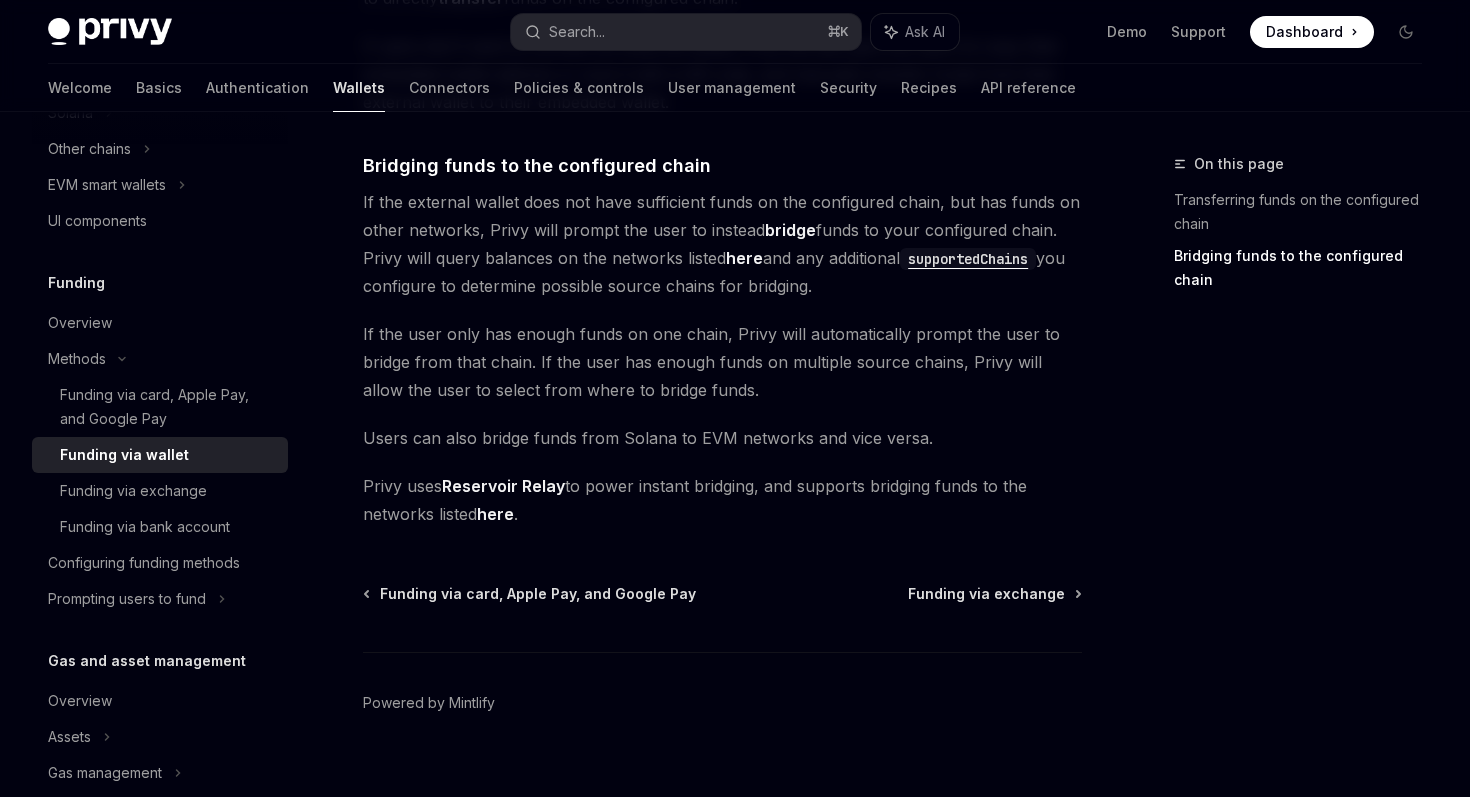 click on "If the external wallet does not have sufficient funds on the configured chain, but has funds on other networks, Privy will prompt the user to instead  bridge  funds to your configured chain. Privy will query balances on the networks listed  here  and any additional  supportedChains  you configure to determine possible source chains for bridging." at bounding box center (722, 244) 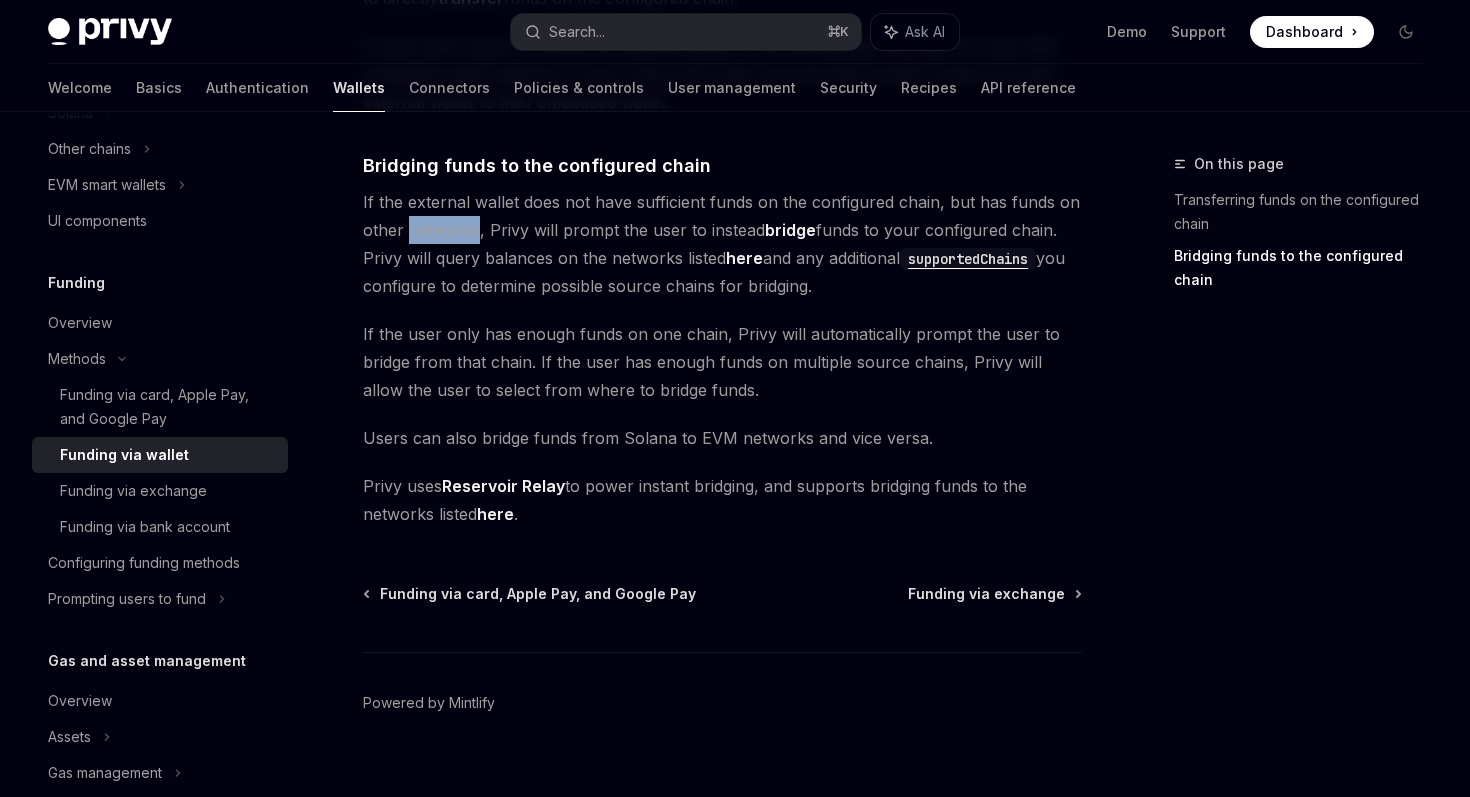 click on "If the external wallet does not have sufficient funds on the configured chain, but has funds on other networks, Privy will prompt the user to instead  bridge  funds to your configured chain. Privy will query balances on the networks listed  here  and any additional  supportedChains  you configure to determine possible source chains for bridging." at bounding box center (722, 244) 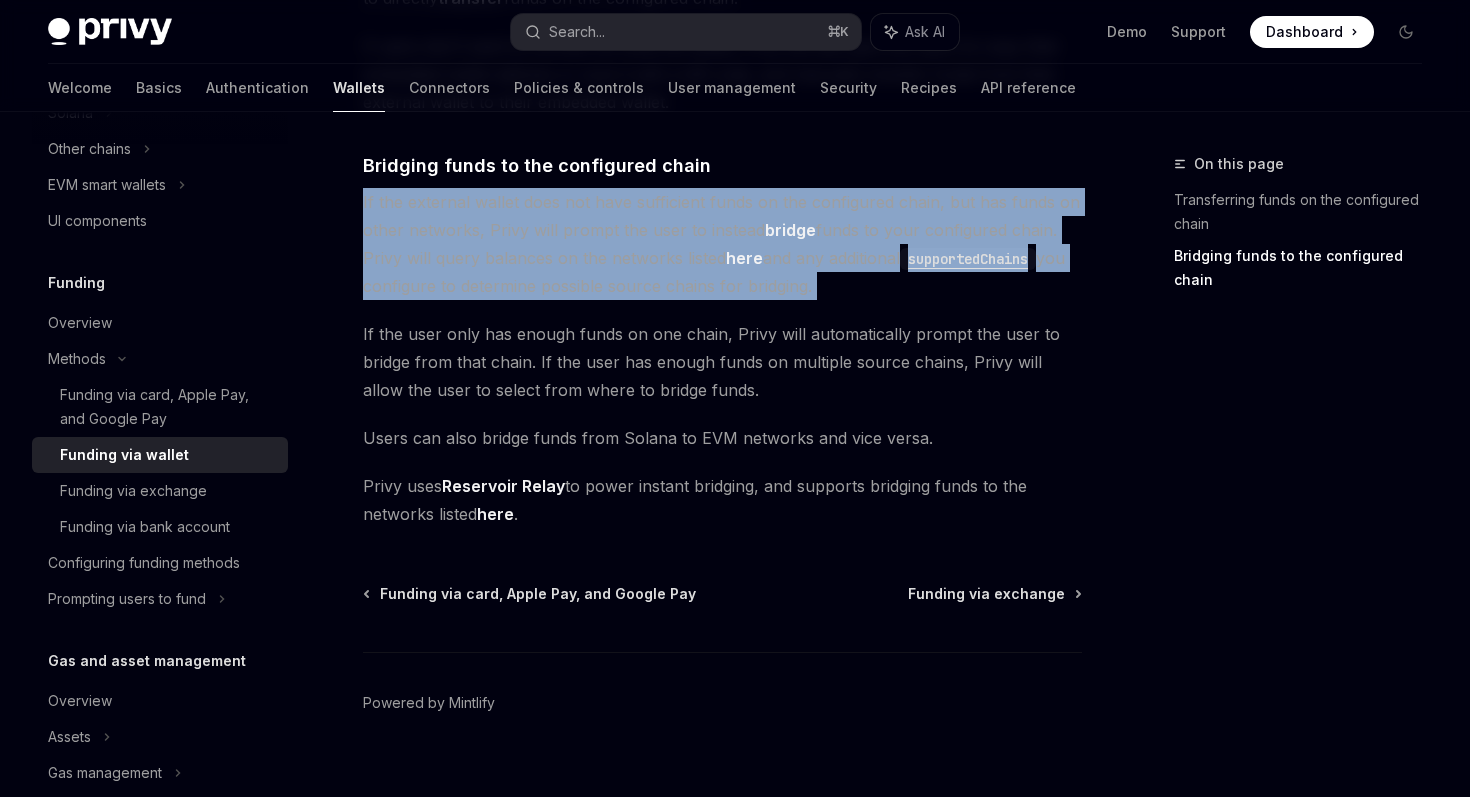 click on "If the external wallet does not have sufficient funds on the configured chain, but has funds on other networks, Privy will prompt the user to instead  bridge  funds to your configured chain. Privy will query balances on the networks listed  here  and any additional  supportedChains  you configure to determine possible source chains for bridging." at bounding box center [722, 244] 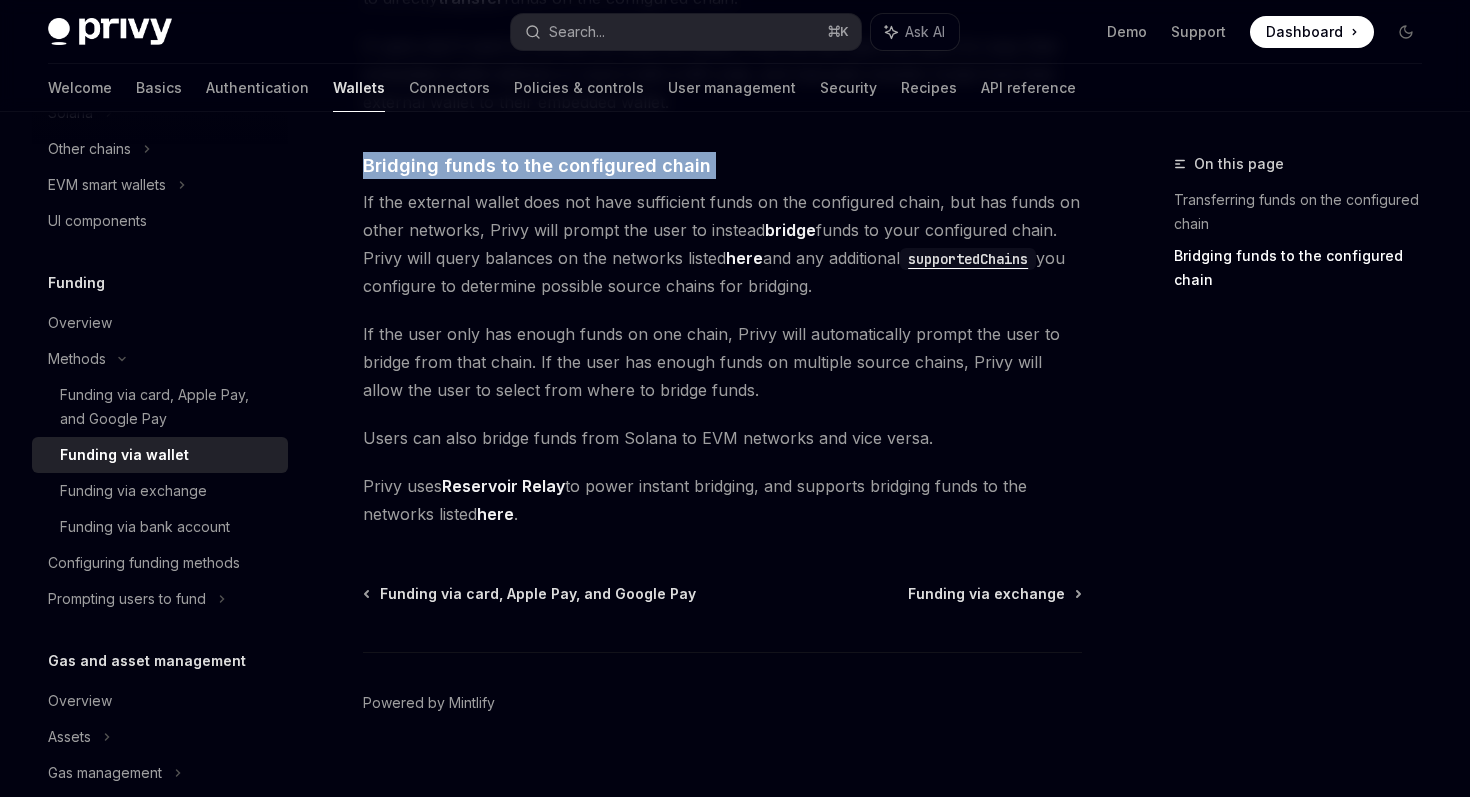 drag, startPoint x: 363, startPoint y: 195, endPoint x: 357, endPoint y: 140, distance: 55.326305 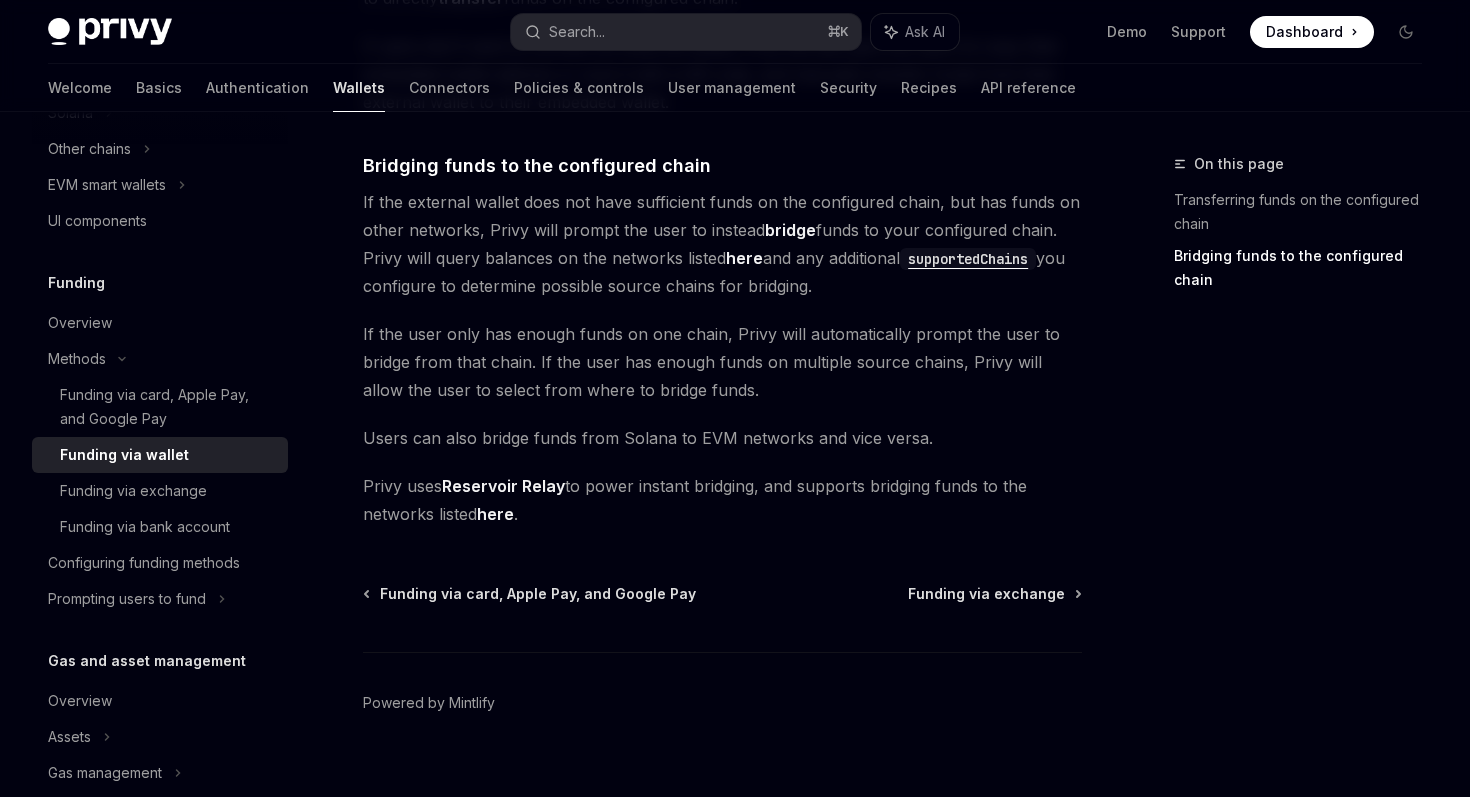 click on "Methods Funding via wallet The  transfer from wallets  funding option enables users to transfer or bridge funds from an external wallet (e.g. MetaMask, Phantom) to their embedded wallet within your app.
If a user chooses to fund via external wallet, Privy will prompt the user to connect their external wallet to your app and will query their balance on the  chain  you’ve configured in the Dashboard.
With external wallets, users can fund their accounts on EVM networks with the network’s native
asset (e.g. ETH, POL), USDC, or ERC20 tokens, and accounts on Solana with SOL.
​ Transferring funds on the configured chain
If the external wallet has sufficient funds on the configured chain, Privy will prompt the user to directly  transfer  funds on the configured chain.
If users don’t want to connect an external wallet, Privy will also give the users to copy their embedded wallet address or scan it with a QR code, and manually transfer funds from their external wallet to their embedded wallet.
​" at bounding box center (535, 178) 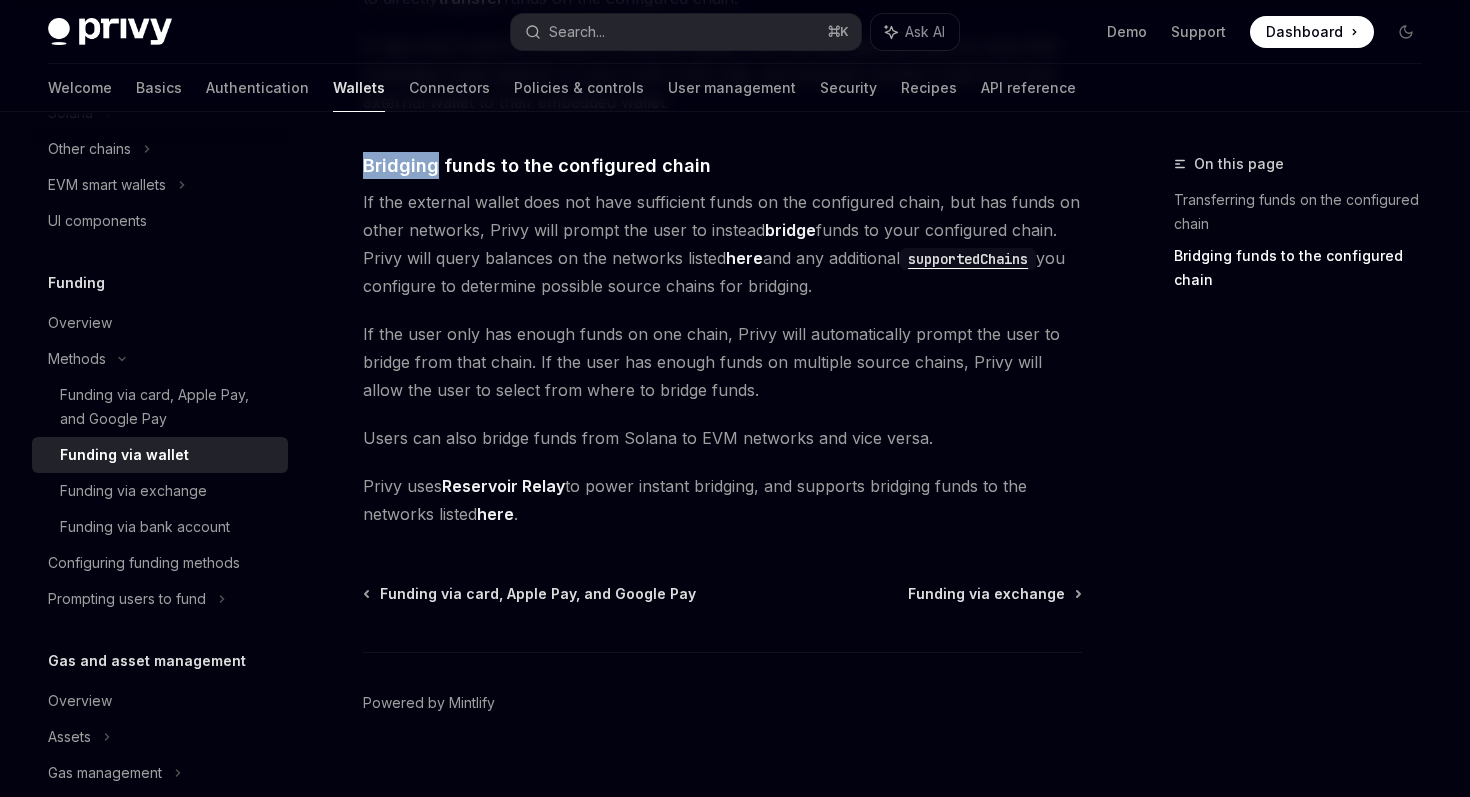 click on "The  transfer from wallets  funding option enables users to transfer or bridge funds from an external wallet (e.g. MetaMask, Phantom) to their embedded wallet within your app.
If a user chooses to fund via external wallet, Privy will prompt the user to connect their external wallet to your app and will query their balance on the  chain  you’ve configured in the Dashboard.
With external wallets, users can fund their accounts on EVM networks with the network’s native
asset (e.g. ETH, POL), USDC, or ERC20 tokens, and accounts on Solana with SOL.
​ Transferring funds on the configured chain
If the external wallet has sufficient funds on the configured chain, Privy will prompt the user to directly  transfer  funds on the configured chain.
If users don’t want to connect an external wallet, Privy will also give the users to copy their embedded wallet address or scan it with a QR code, and manually transfer funds from their external wallet to their embedded wallet.
​
bridge here
here ." at bounding box center [722, 80] 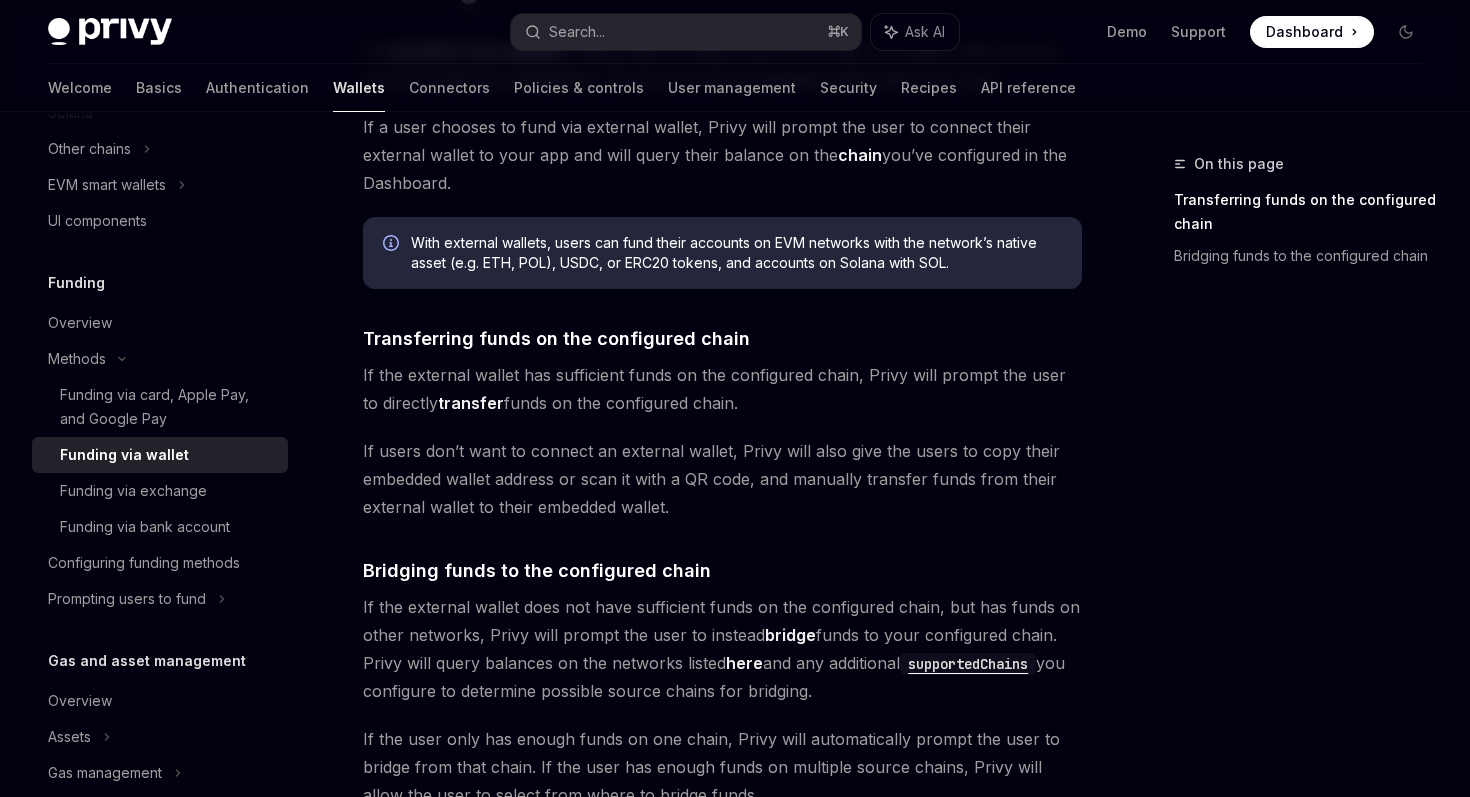 scroll, scrollTop: 213, scrollLeft: 0, axis: vertical 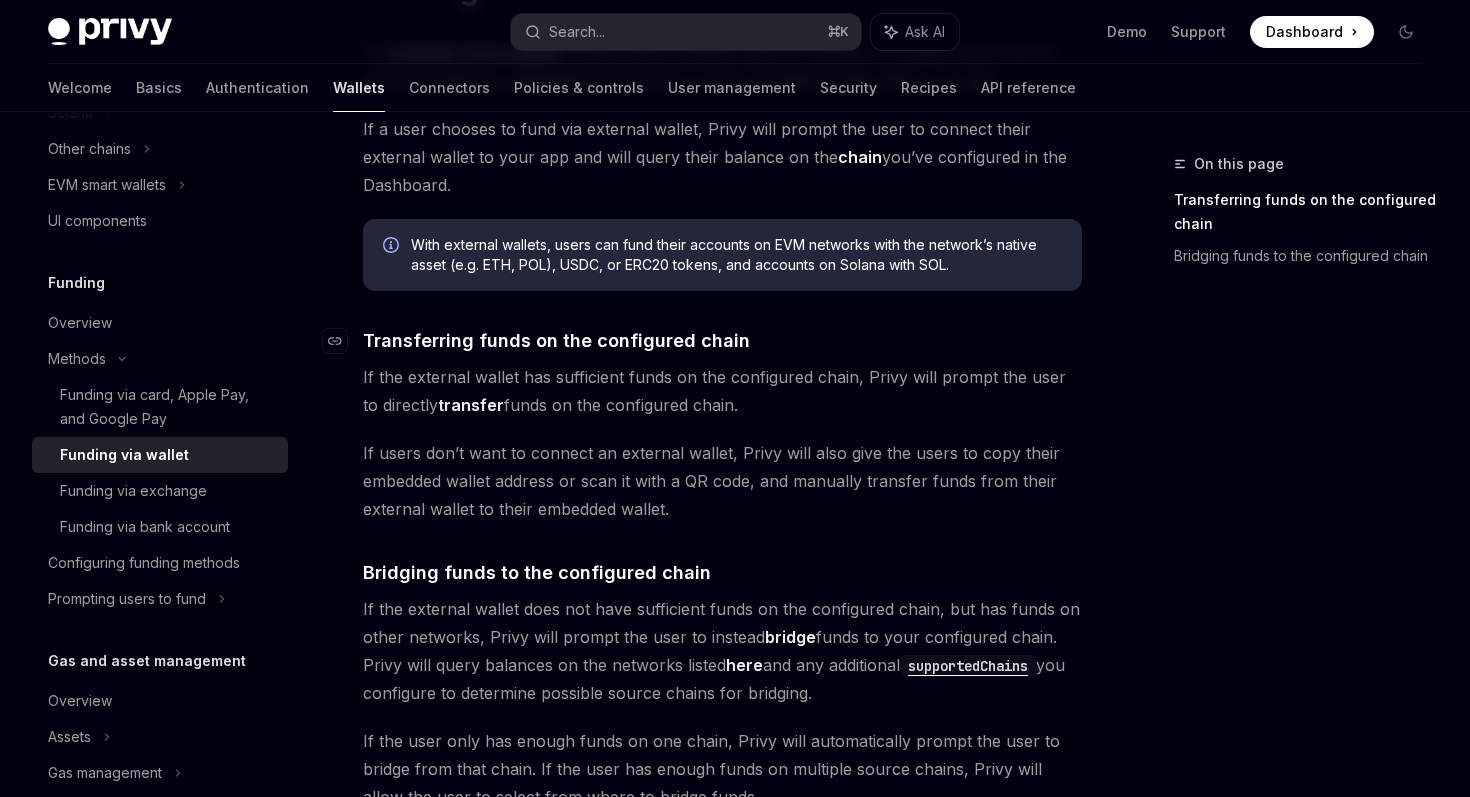 click on "​" at bounding box center (343, 340) 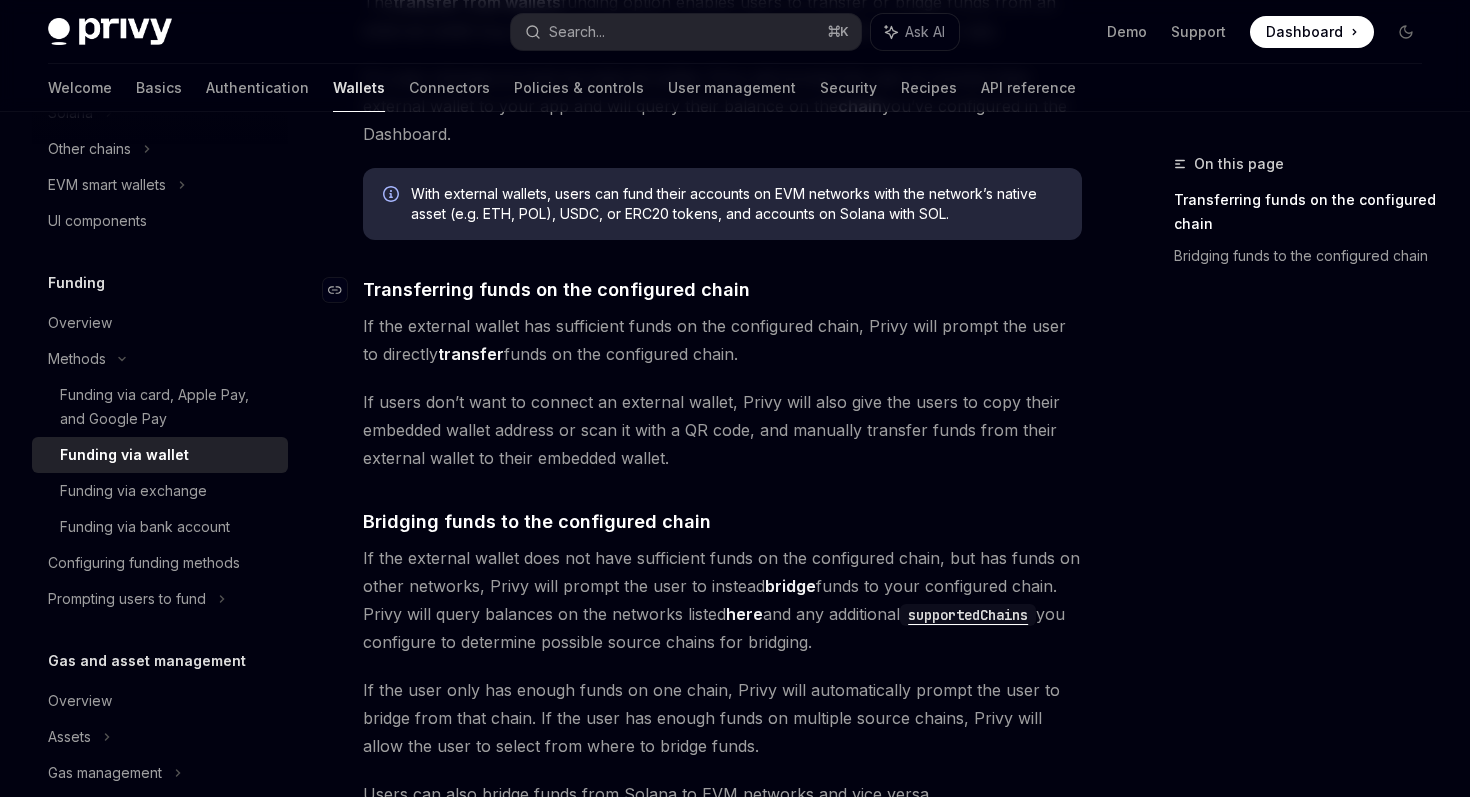 click on "Methods Funding via wallet The  transfer from wallets  funding option enables users to transfer or bridge funds from an external wallet (e.g. MetaMask, Phantom) to their embedded wallet within your app.
If a user chooses to fund via external wallet, Privy will prompt the user to connect their external wallet to your app and will query their balance on the  chain  you’ve configured in the Dashboard.
With external wallets, users can fund their accounts on EVM networks with the network’s native
asset (e.g. ETH, POL), USDC, or ERC20 tokens, and accounts on Solana with SOL.
​ Transferring funds on the configured chain
If the external wallet has sufficient funds on the configured chain, Privy will prompt the user to directly  transfer  funds on the configured chain.
If users don’t want to connect an external wallet, Privy will also give the users to copy their embedded wallet address or scan it with a QR code, and manually transfer funds from their external wallet to their embedded wallet.
​" at bounding box center (535, 534) 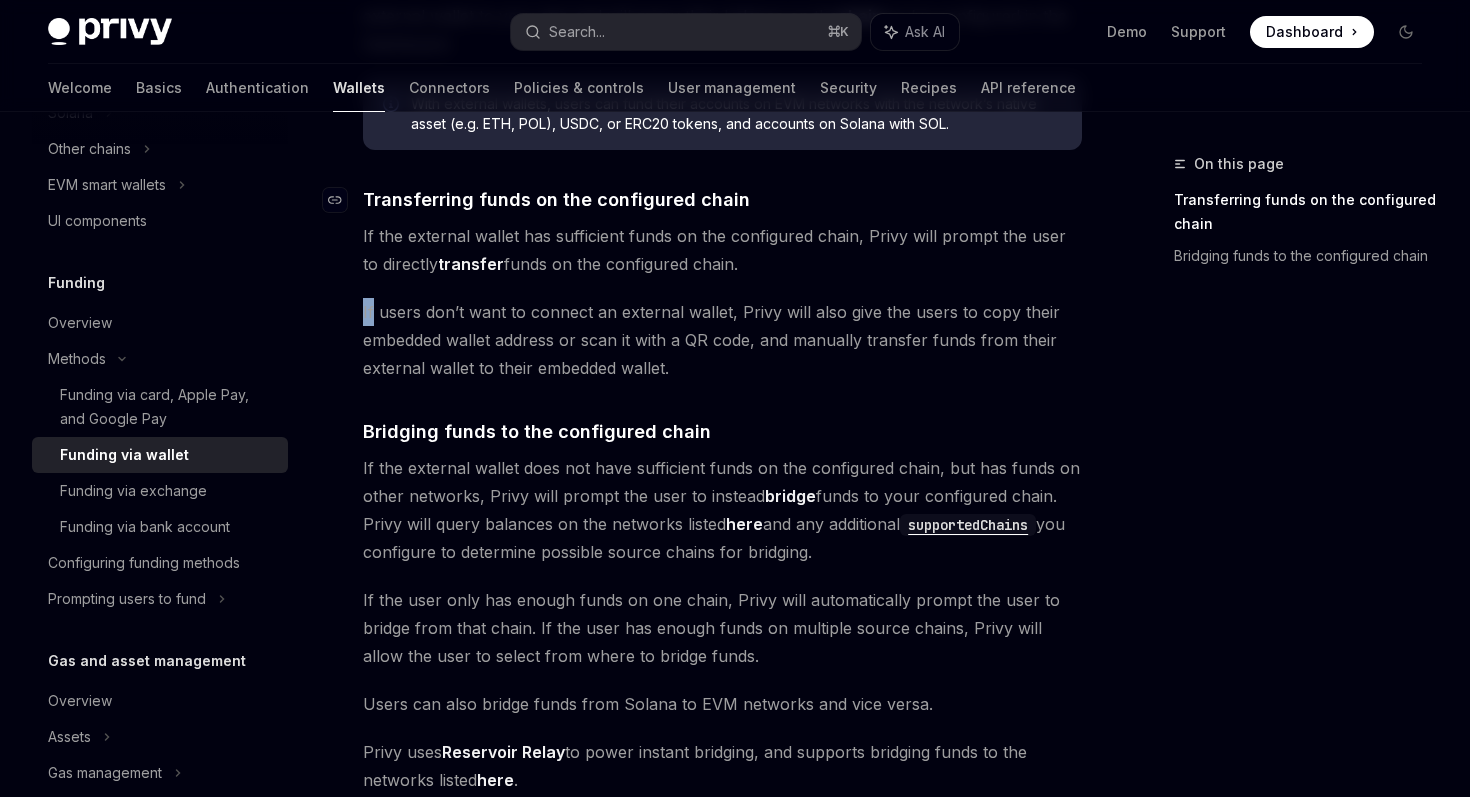 scroll, scrollTop: 388, scrollLeft: 0, axis: vertical 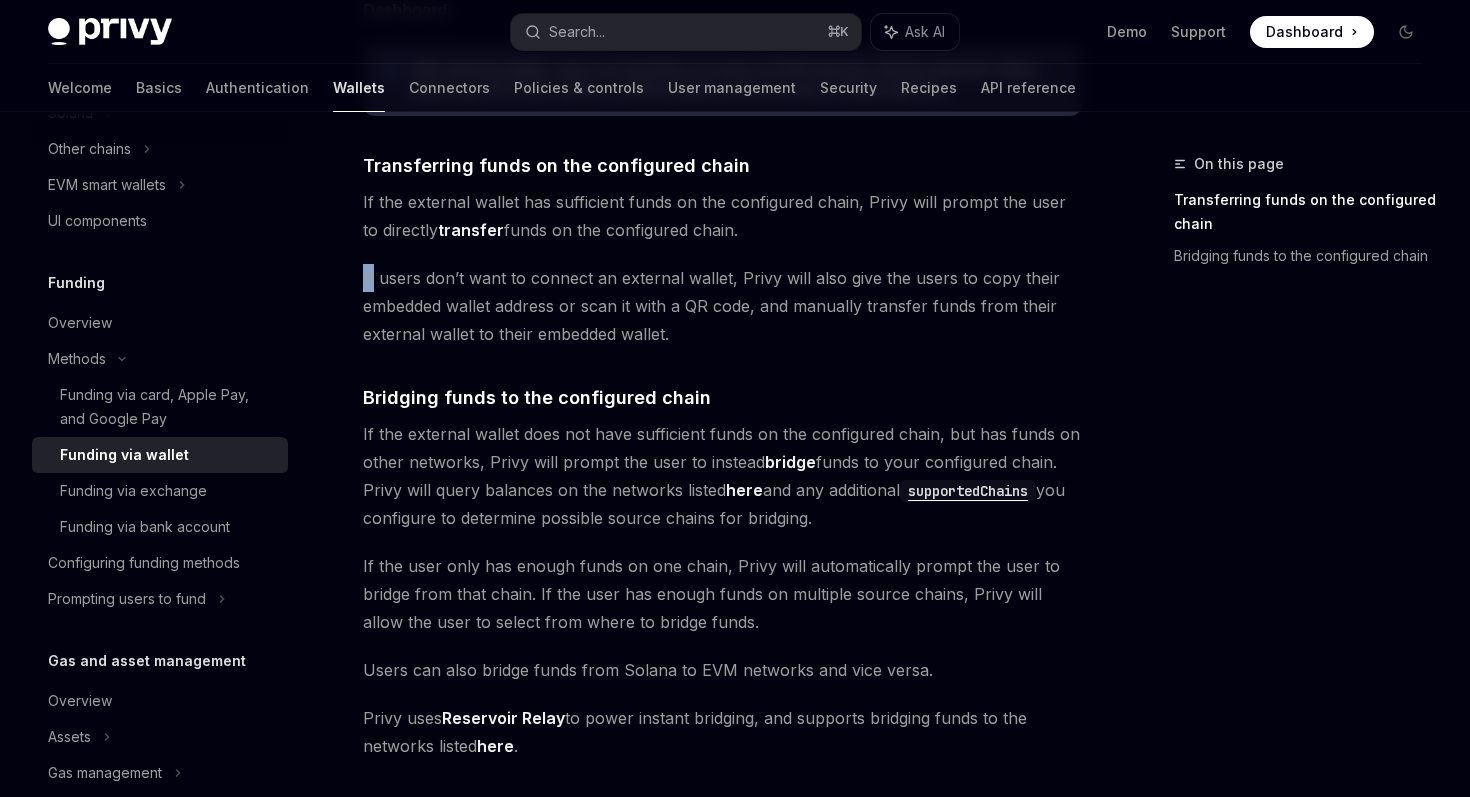 click on "If the external wallet has sufficient funds on the configured chain, Privy will prompt the user to directly  transfer  funds on the configured chain." at bounding box center [722, 216] 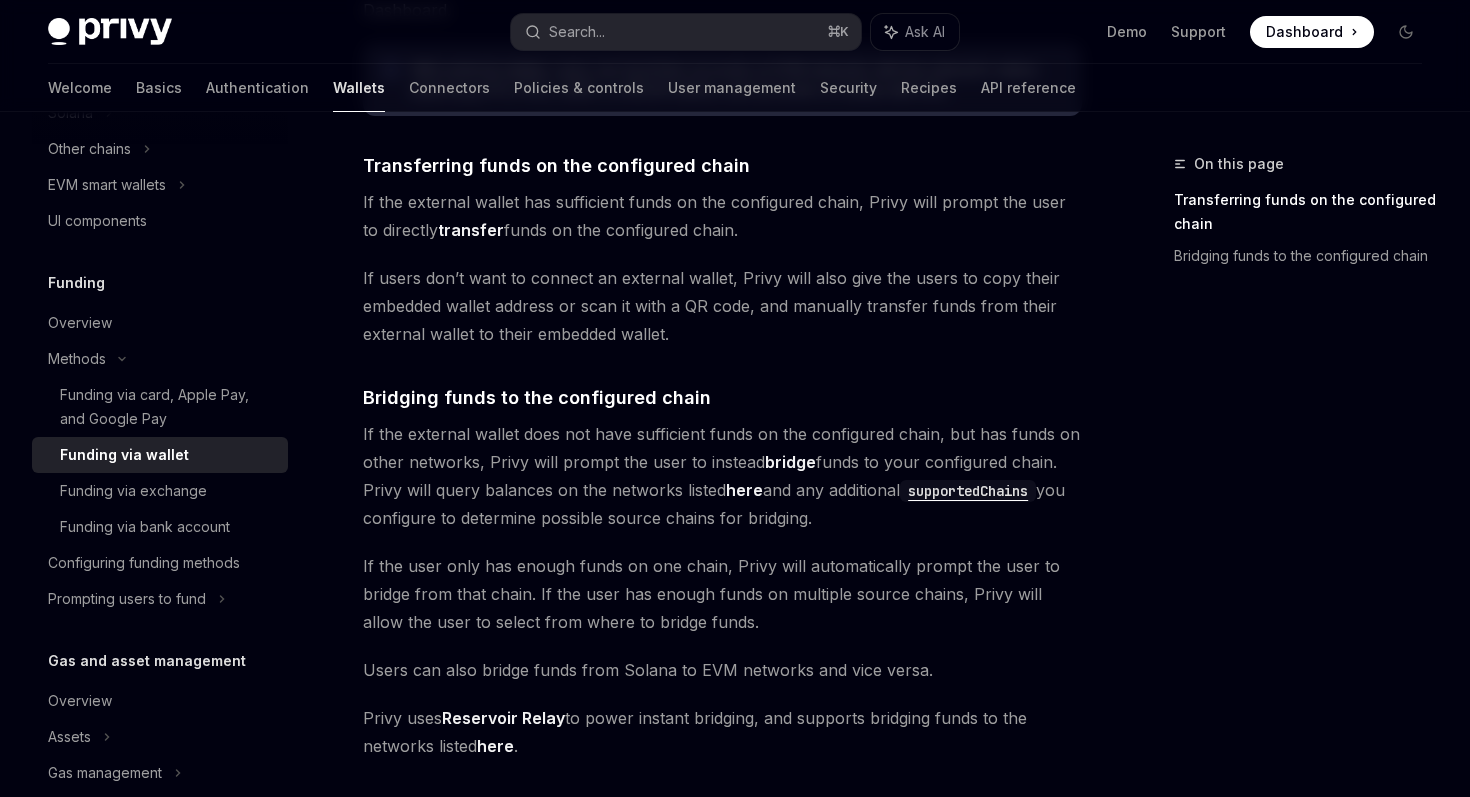 click on "If the external wallet has sufficient funds on the configured chain, Privy will prompt the user to directly  transfer  funds on the configured chain." at bounding box center [722, 216] 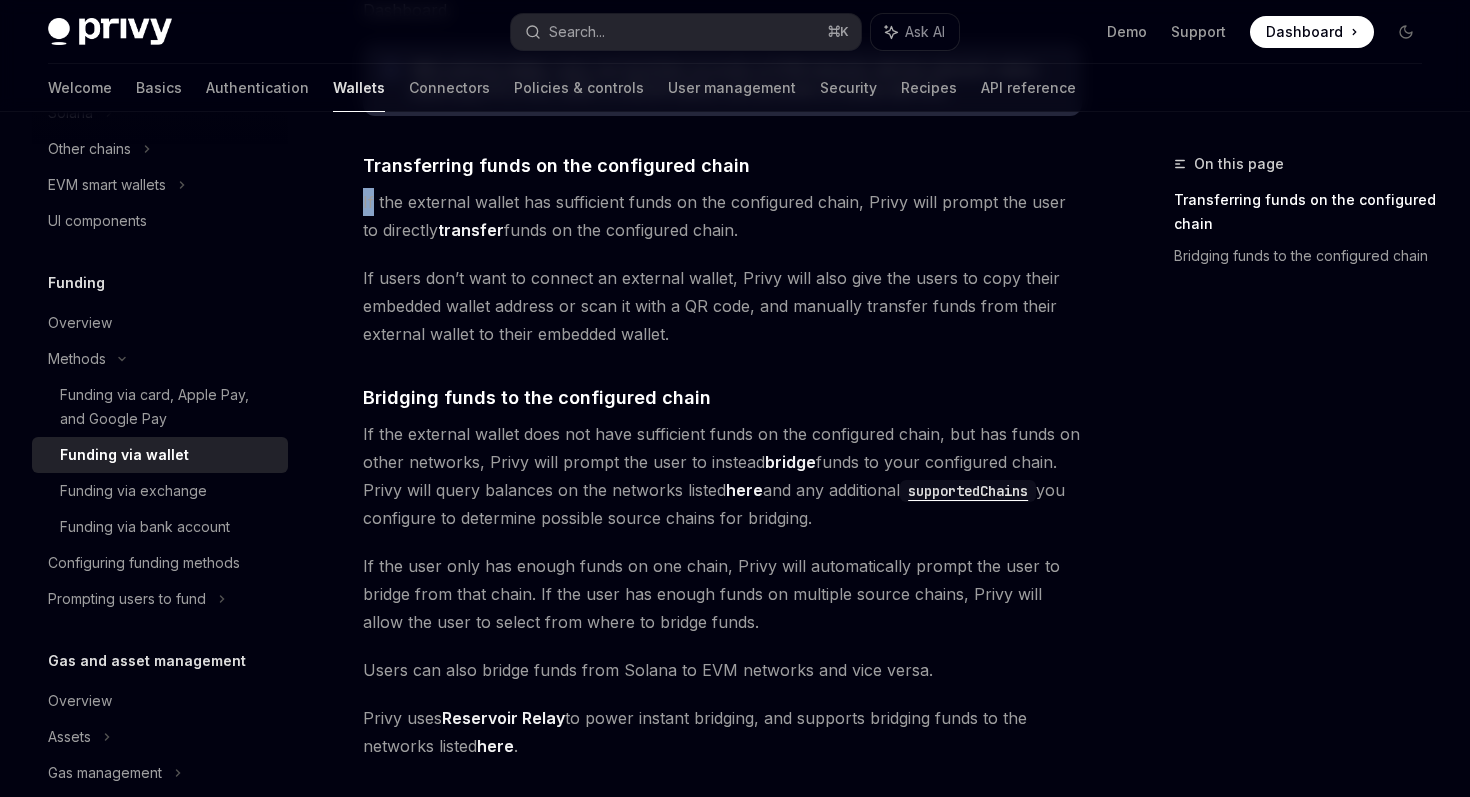 click on "If the external wallet has sufficient funds on the configured chain, Privy will prompt the user to directly  transfer  funds on the configured chain." at bounding box center [722, 216] 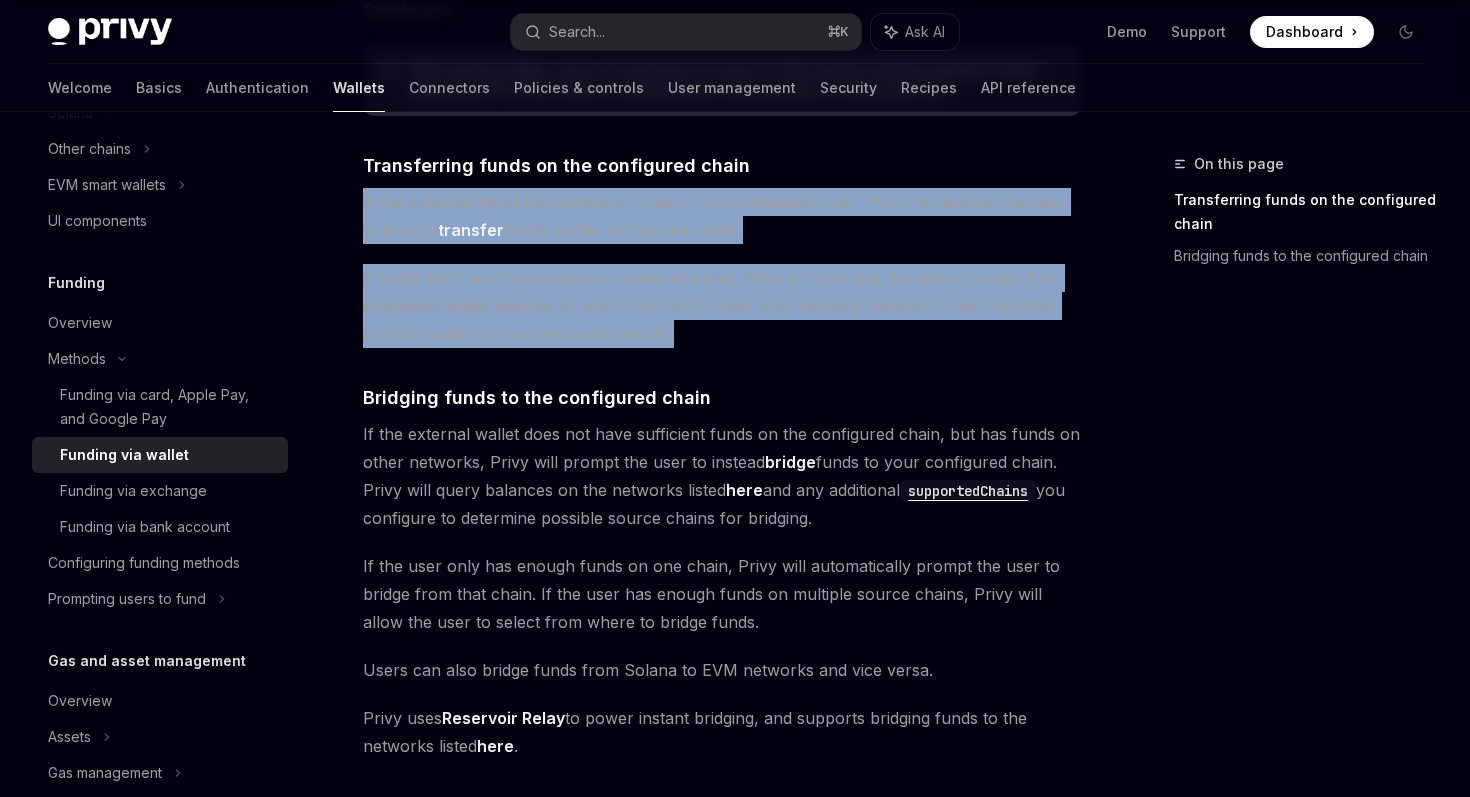 drag, startPoint x: 364, startPoint y: 204, endPoint x: 464, endPoint y: 317, distance: 150.894 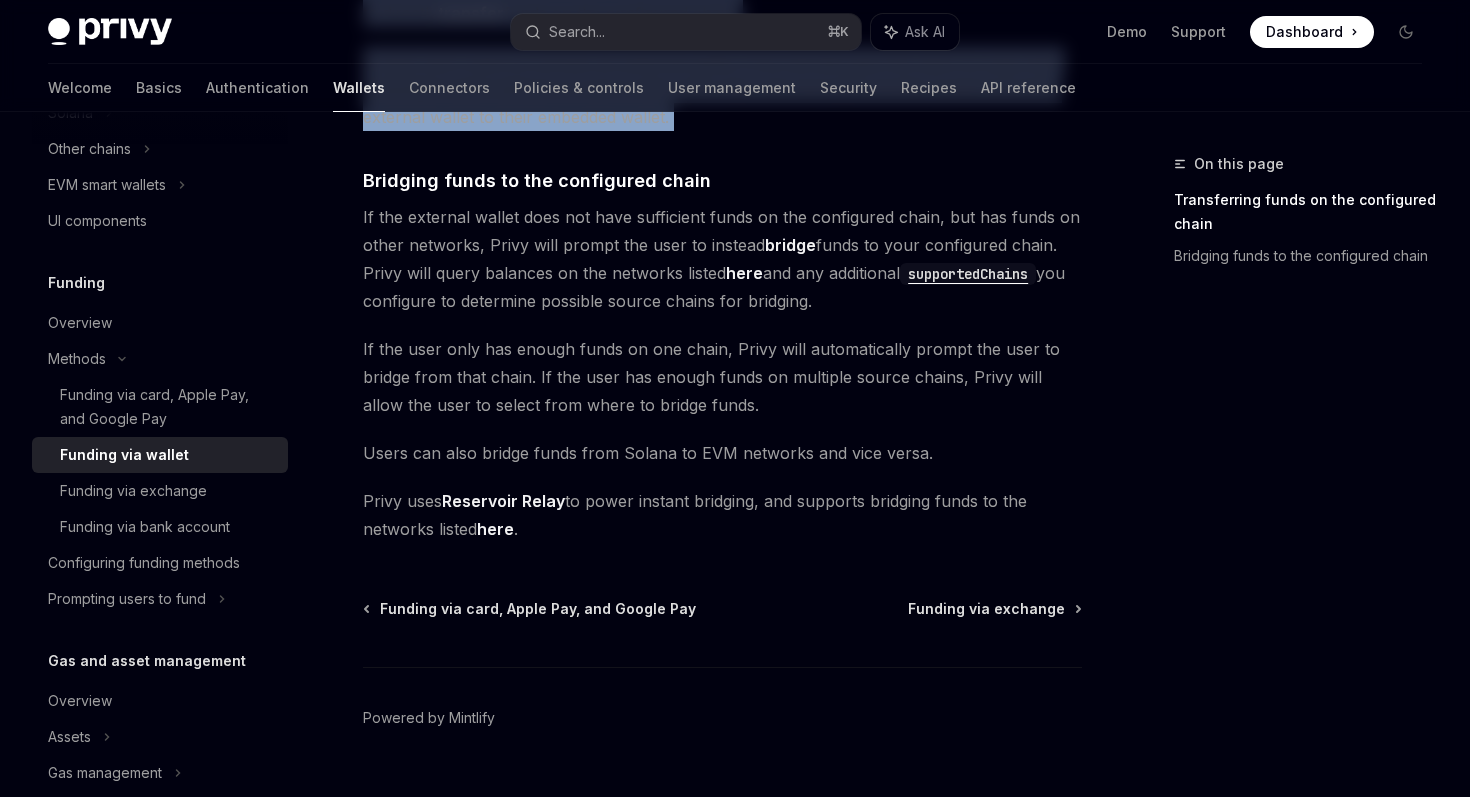 scroll, scrollTop: 648, scrollLeft: 0, axis: vertical 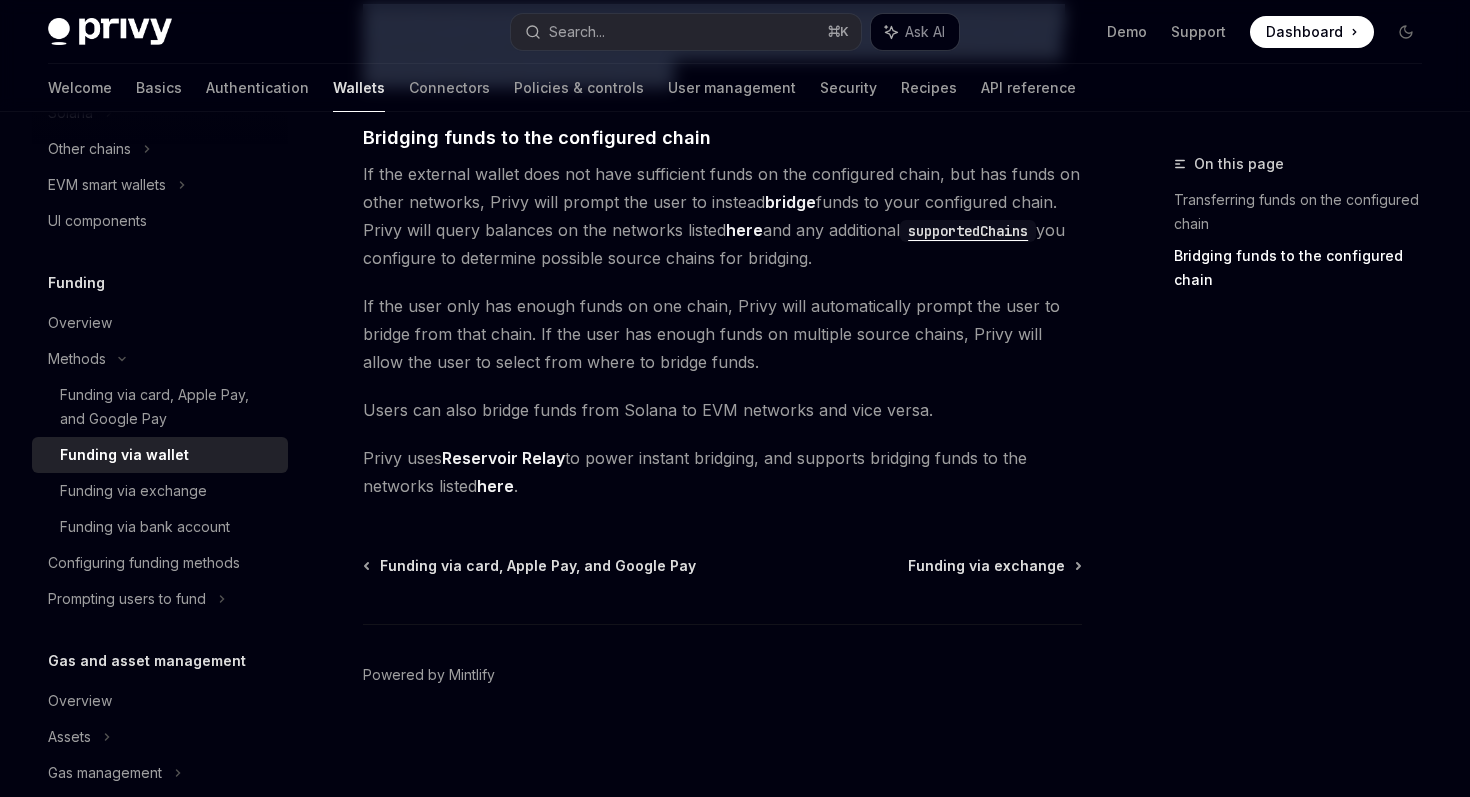 click on "Privy uses  Reservoir Relay  to power instant bridging, and supports bridging funds to the networks listed  here ." at bounding box center [722, 472] 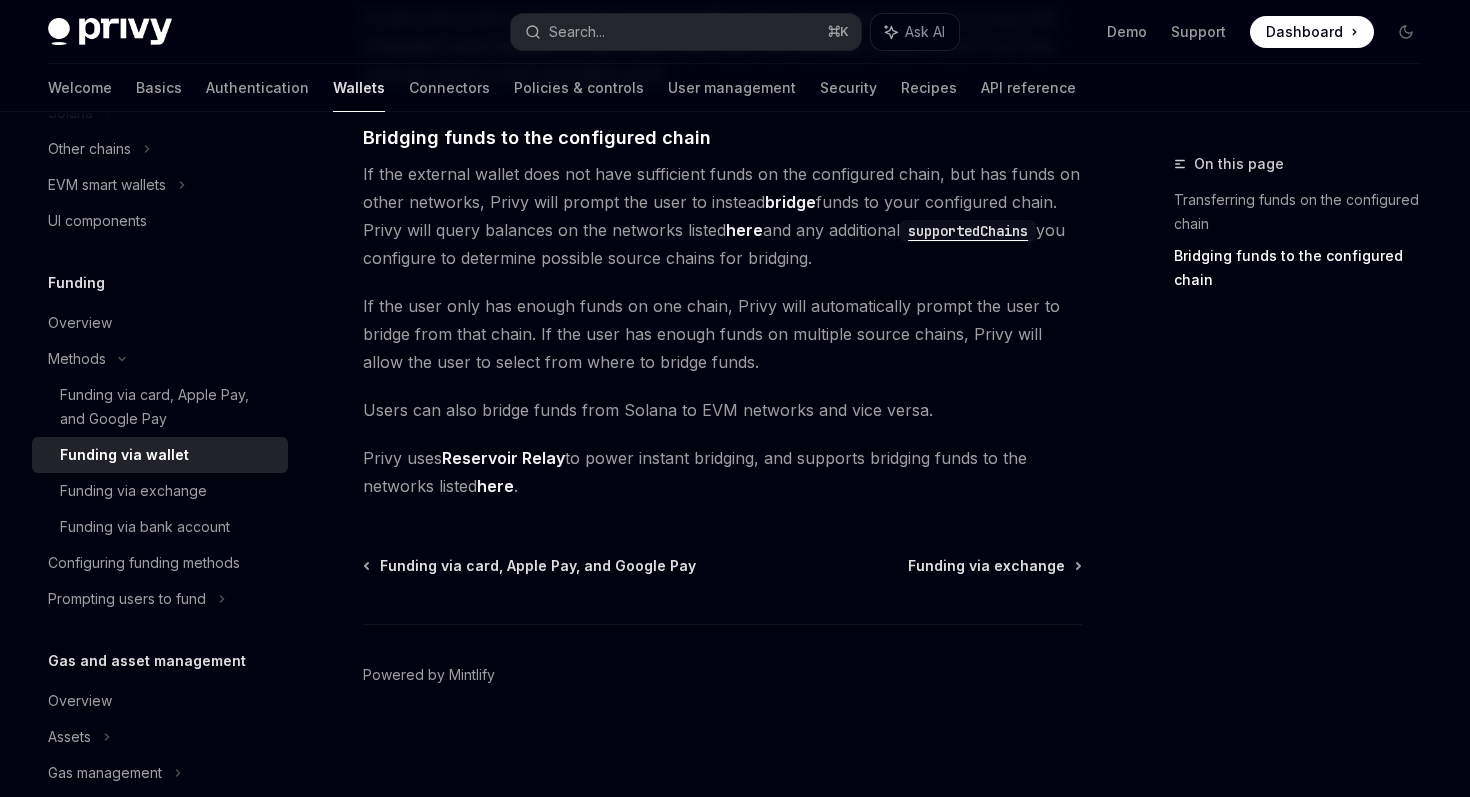 click on "Privy uses  Reservoir Relay  to power instant bridging, and supports bridging funds to the networks listed  here ." at bounding box center [722, 472] 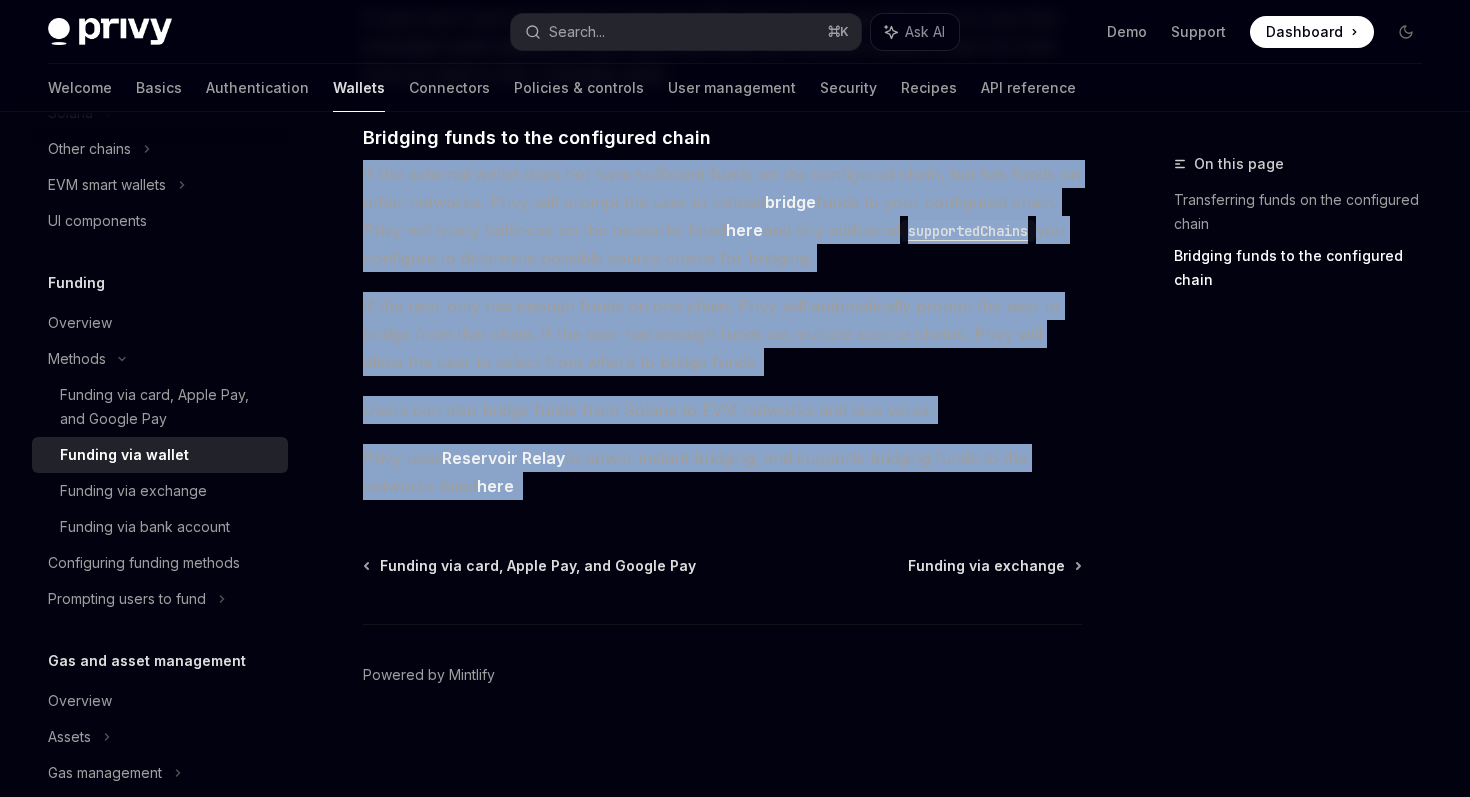 drag, startPoint x: 553, startPoint y: 475, endPoint x: 472, endPoint y: 196, distance: 290.52023 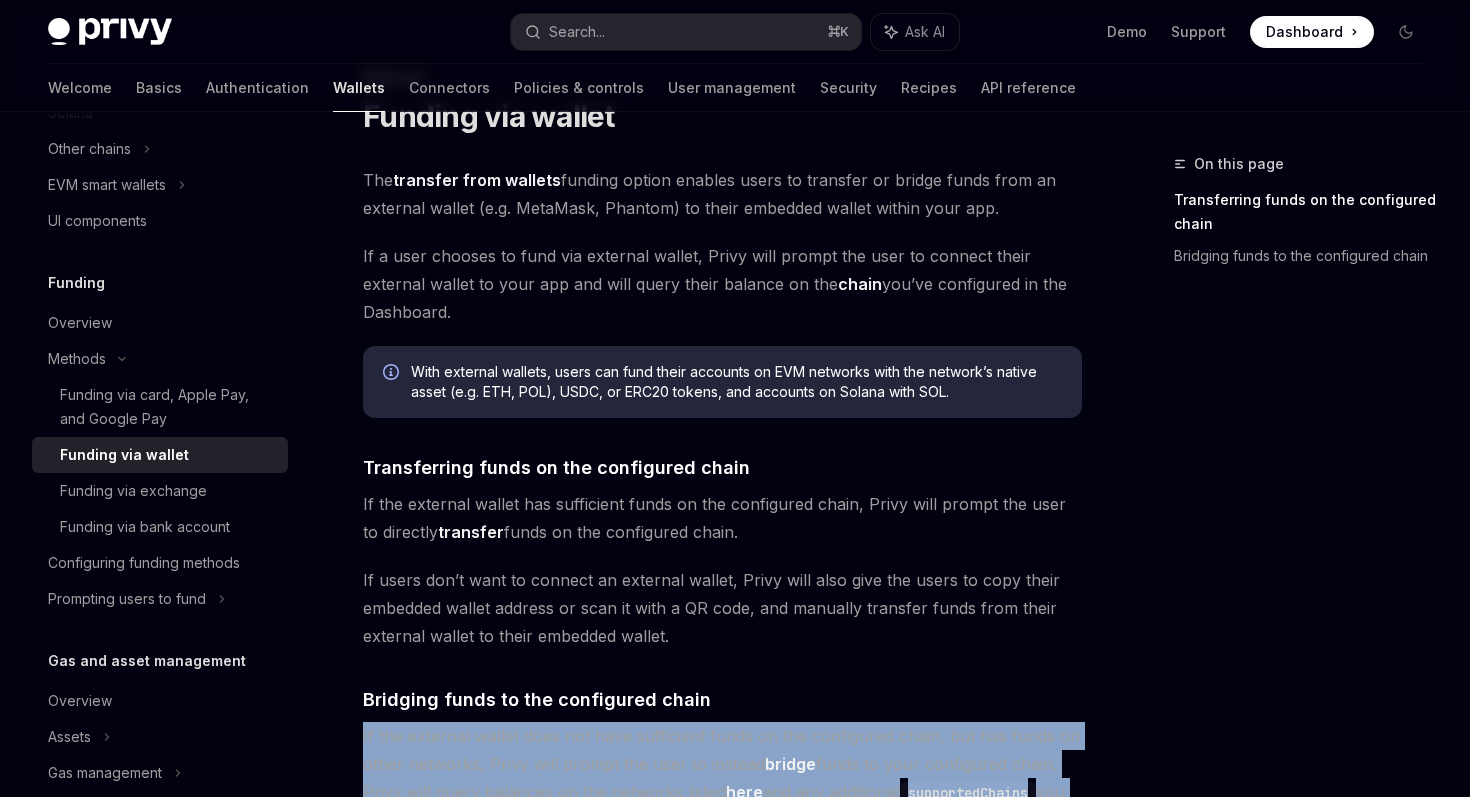 scroll, scrollTop: 0, scrollLeft: 0, axis: both 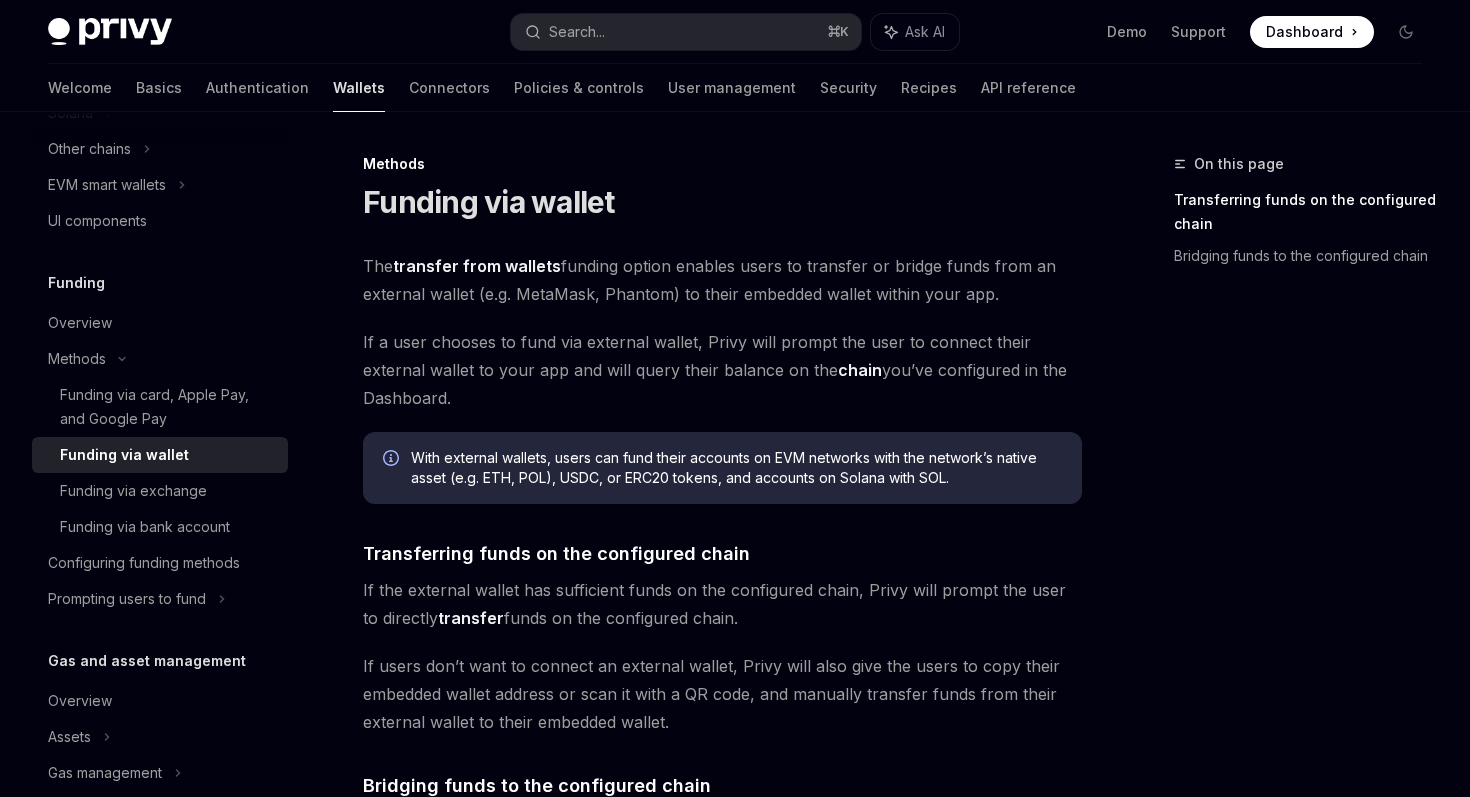 click on "transfer from wallets" at bounding box center [477, 266] 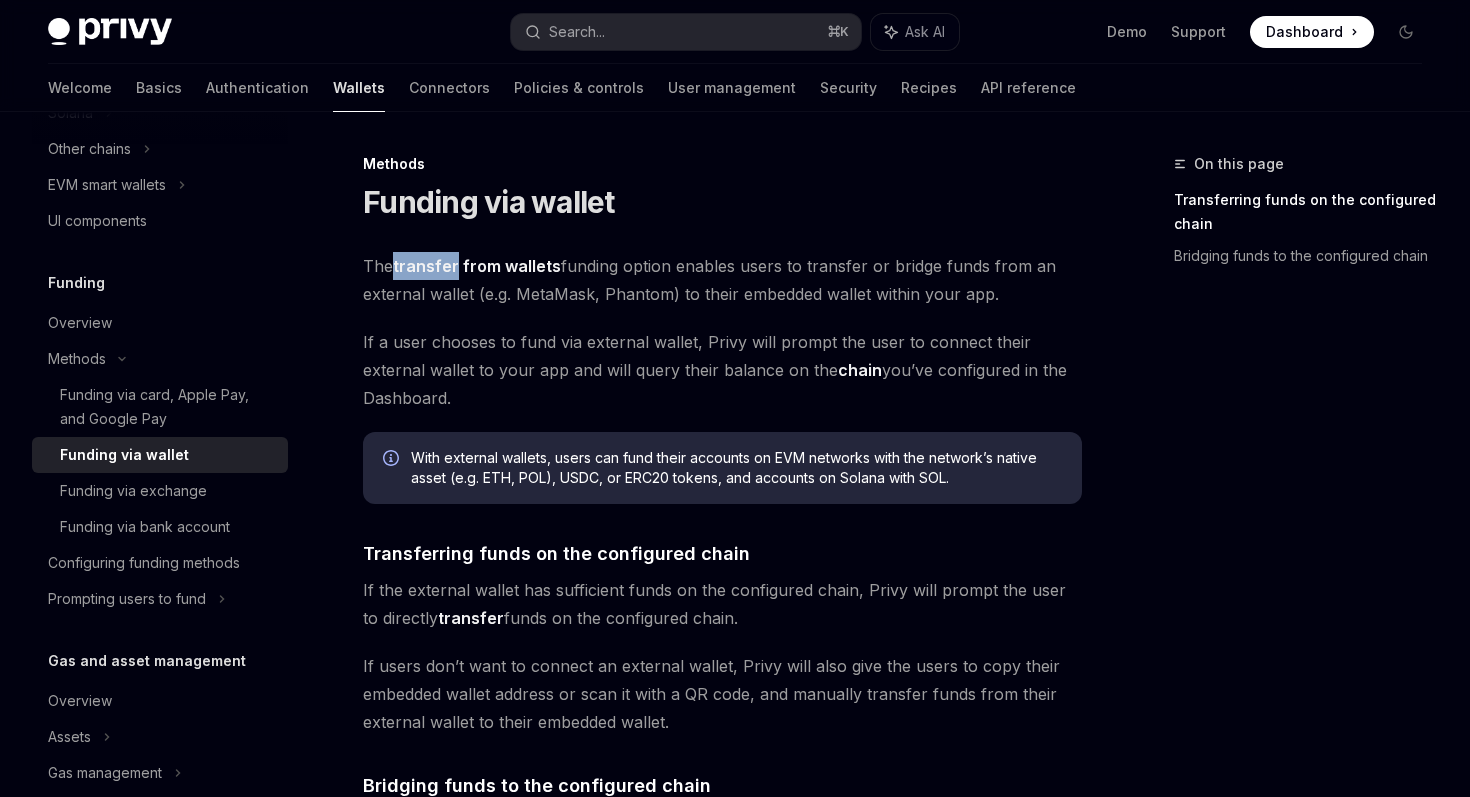 click on "transfer from wallets" at bounding box center (477, 266) 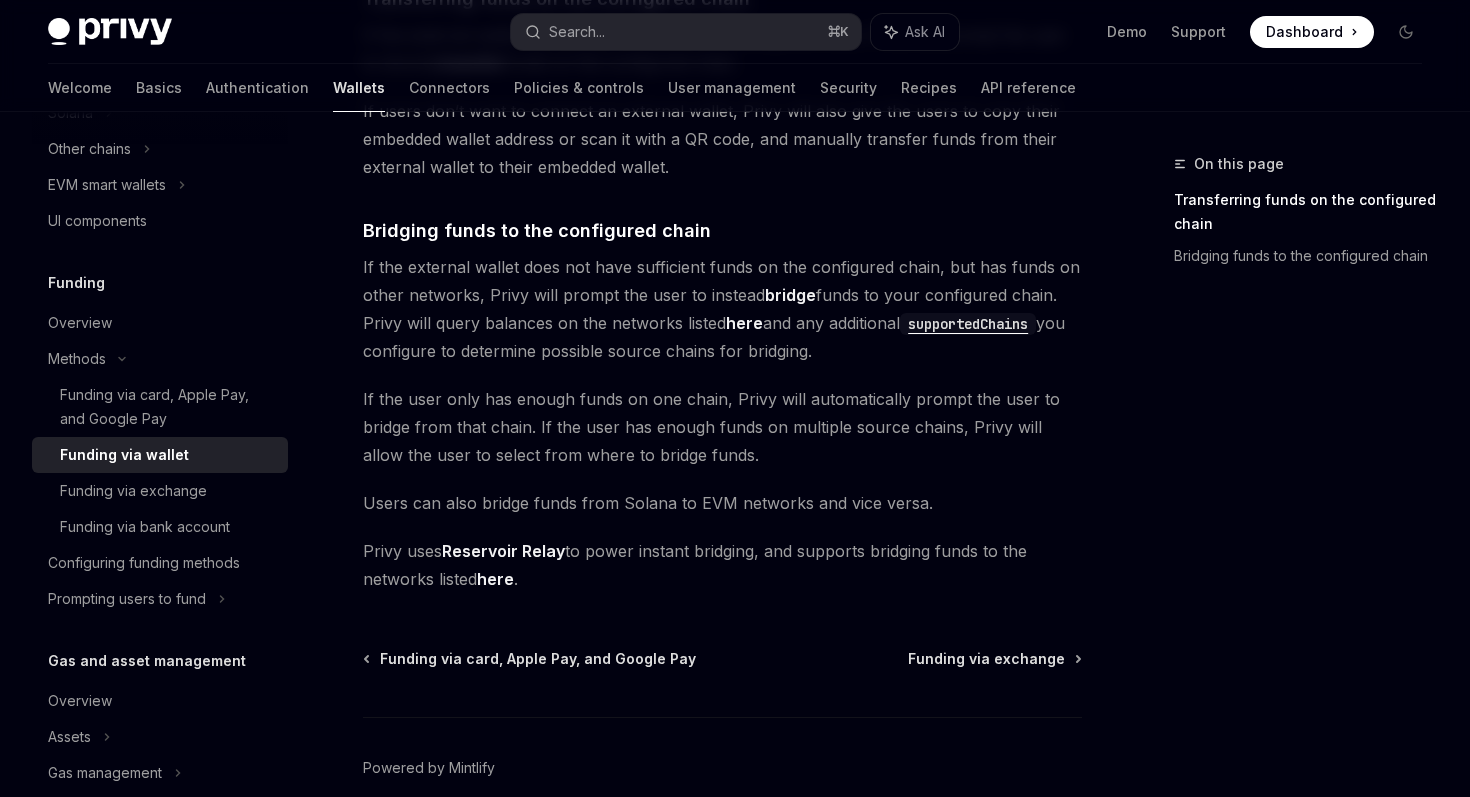 scroll, scrollTop: 648, scrollLeft: 0, axis: vertical 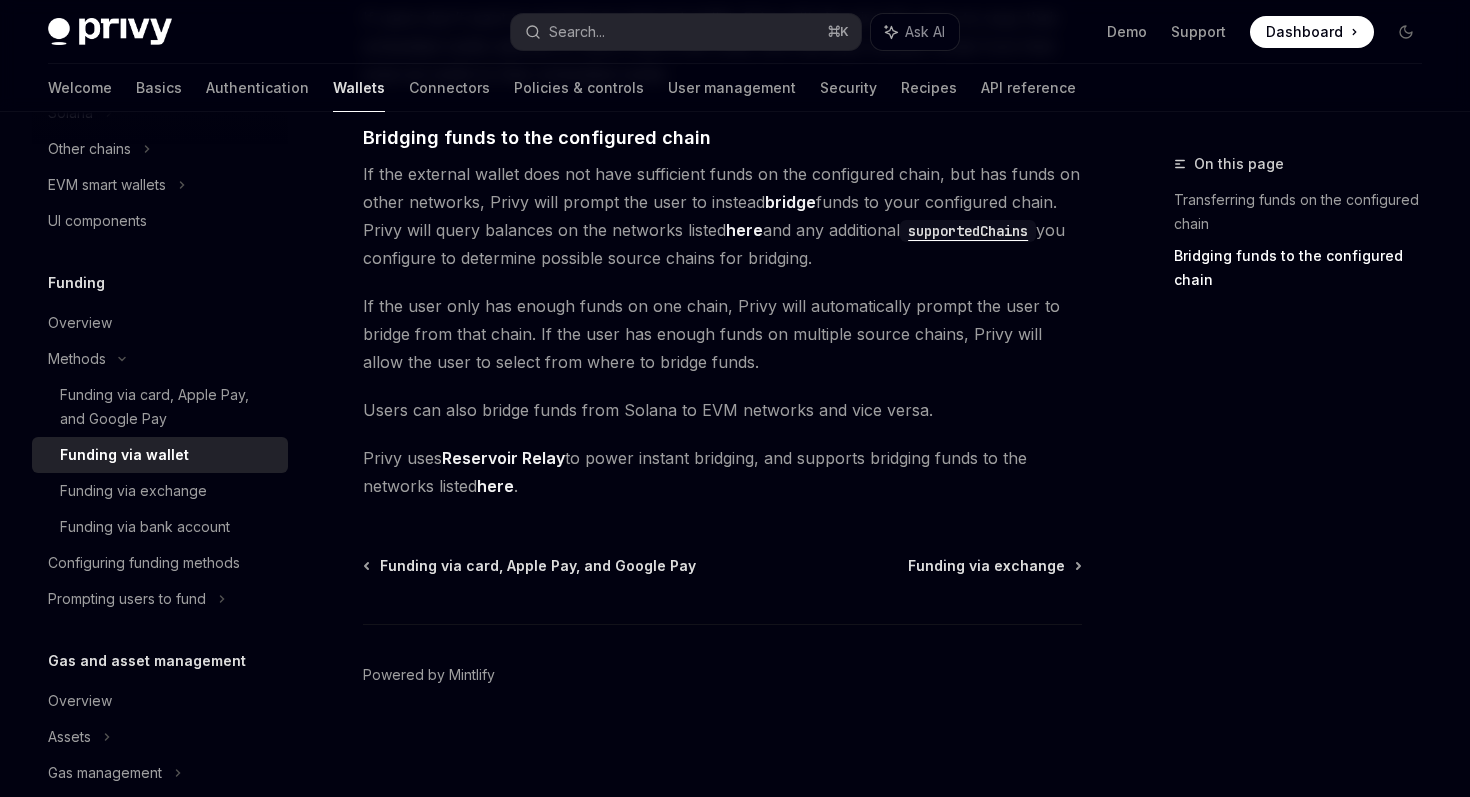 click on "If the external wallet does not have sufficient funds on the configured chain, but has funds on other networks, Privy will prompt the user to instead  bridge  funds to your configured chain. Privy will query balances on the networks listed  here  and any additional  supportedChains  you configure to determine possible source chains for bridging." at bounding box center (722, 216) 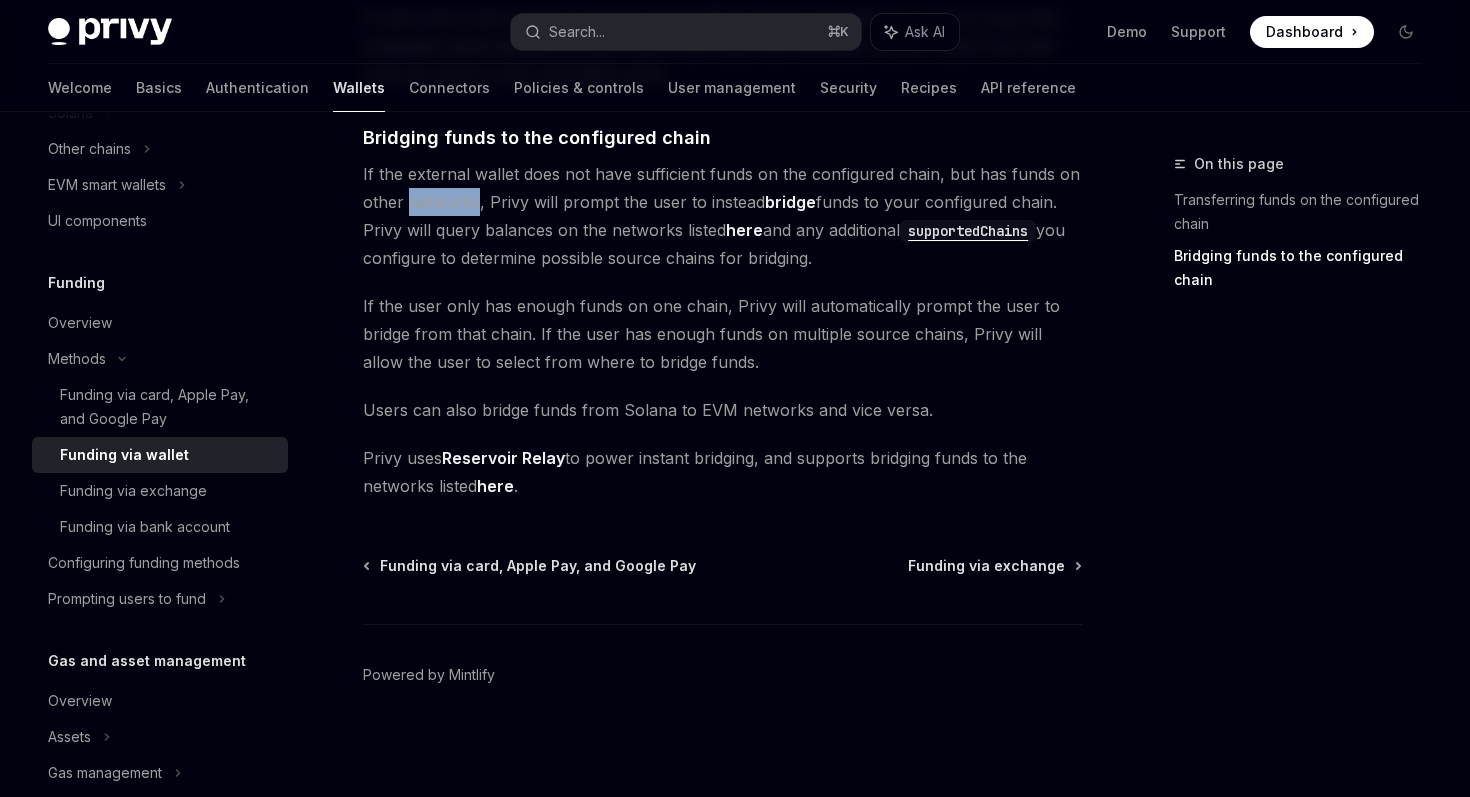 click on "If the external wallet does not have sufficient funds on the configured chain, but has funds on other networks, Privy will prompt the user to instead  bridge  funds to your configured chain. Privy will query balances on the networks listed  here  and any additional  supportedChains  you configure to determine possible source chains for bridging." at bounding box center [722, 216] 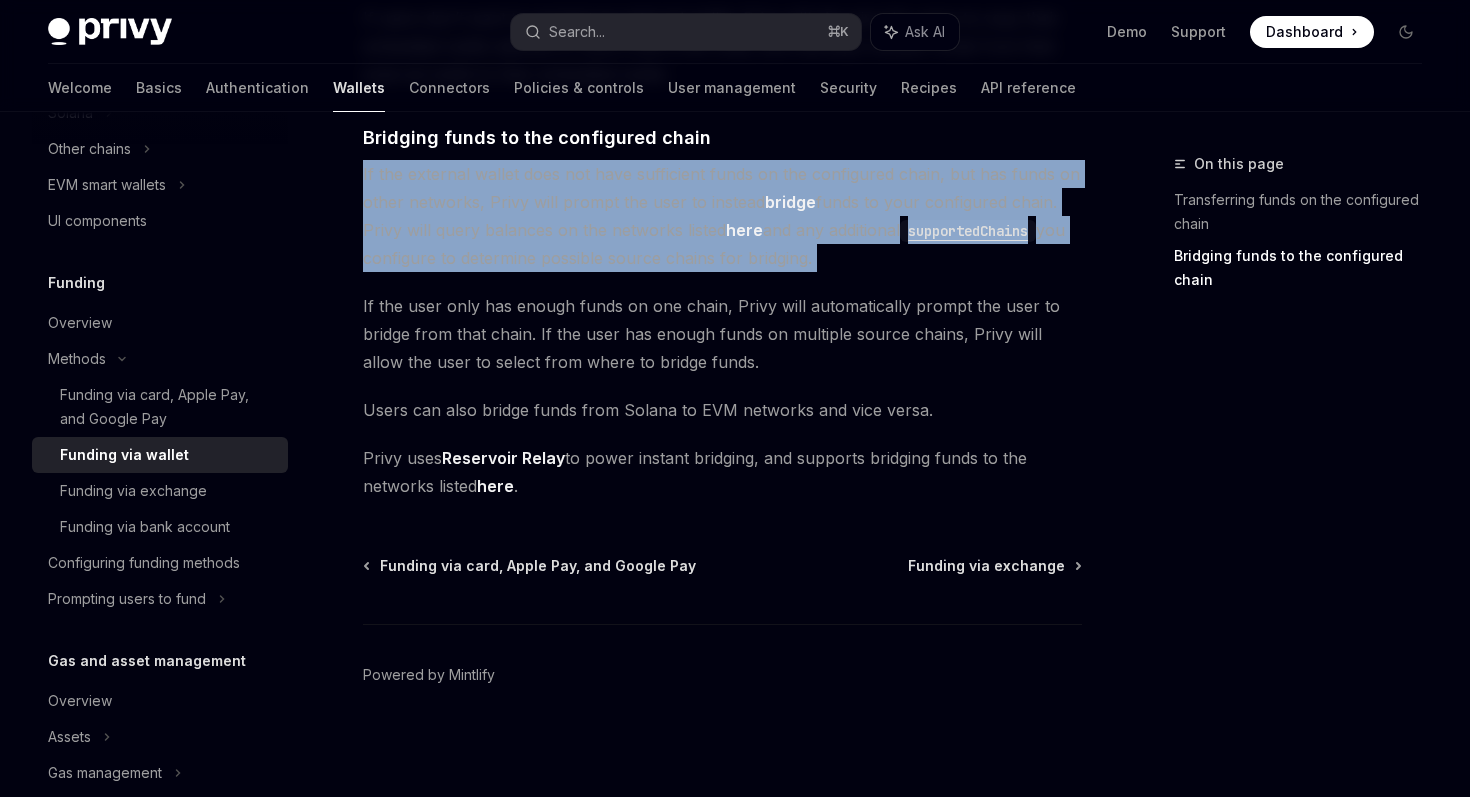 click on "If the external wallet does not have sufficient funds on the configured chain, but has funds on other networks, Privy will prompt the user to instead  bridge  funds to your configured chain. Privy will query balances on the networks listed  here  and any additional  supportedChains  you configure to determine possible source chains for bridging." at bounding box center (722, 216) 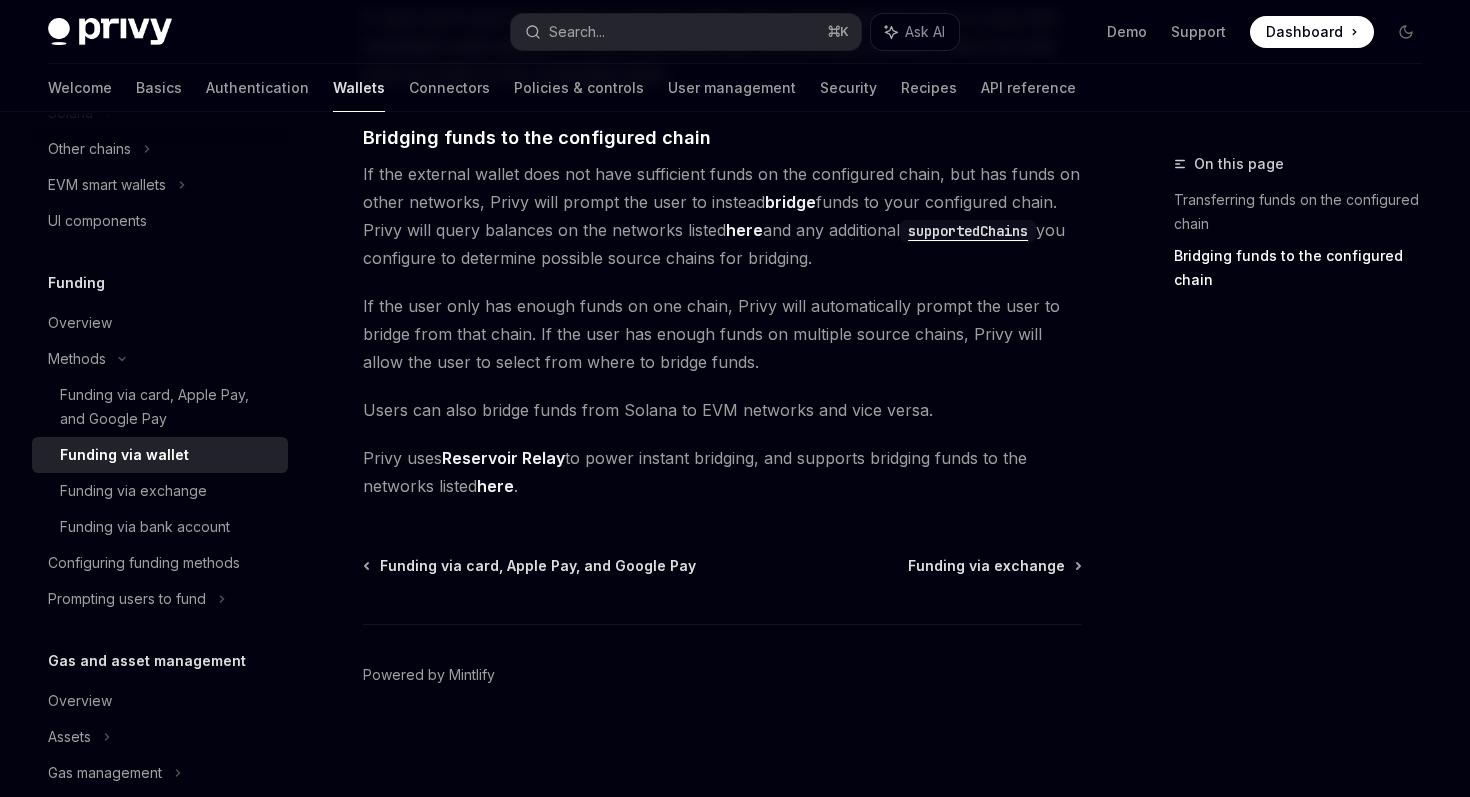 click on "If the external wallet does not have sufficient funds on the configured chain, but has funds on other networks, Privy will prompt the user to instead  bridge  funds to your configured chain. Privy will query balances on the networks listed  here  and any additional  supportedChains  you configure to determine possible source chains for bridging." at bounding box center [722, 216] 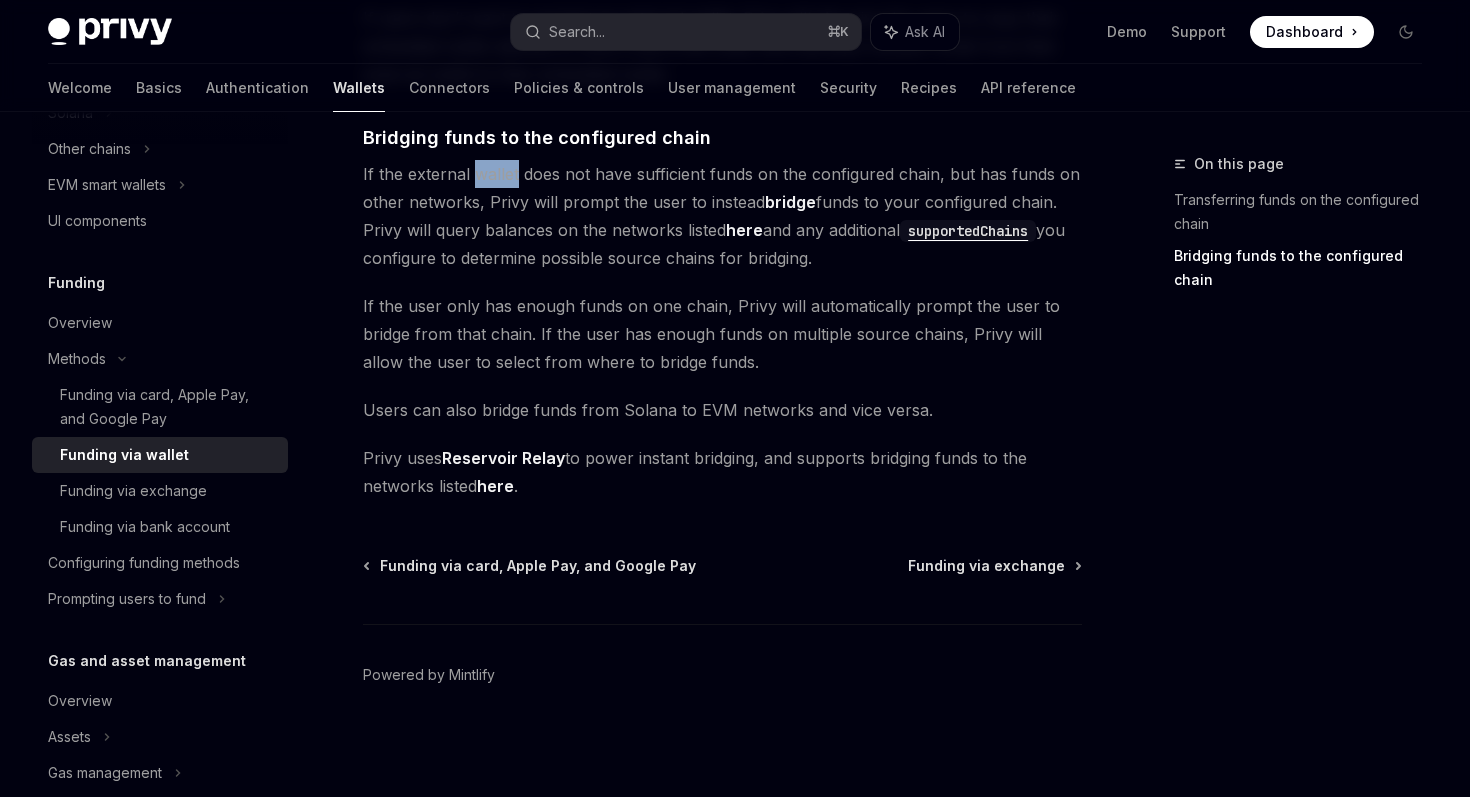 click on "If the external wallet does not have sufficient funds on the configured chain, but has funds on other networks, Privy will prompt the user to instead  bridge  funds to your configured chain. Privy will query balances on the networks listed  here  and any additional  supportedChains  you configure to determine possible source chains for bridging." at bounding box center [722, 216] 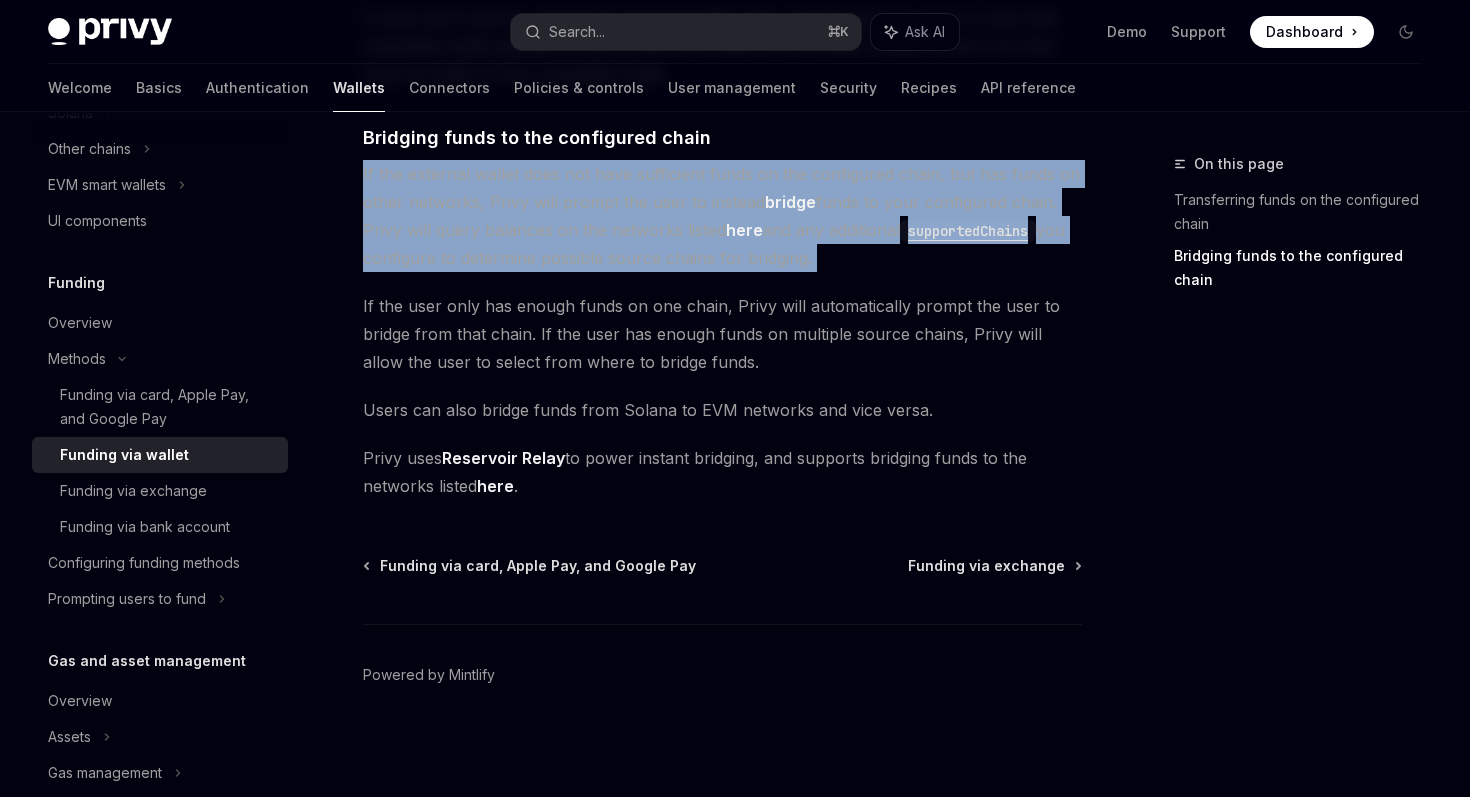 click on "If the external wallet does not have sufficient funds on the configured chain, but has funds on other networks, Privy will prompt the user to instead  bridge  funds to your configured chain. Privy will query balances on the networks listed  here  and any additional  supportedChains  you configure to determine possible source chains for bridging." at bounding box center (722, 216) 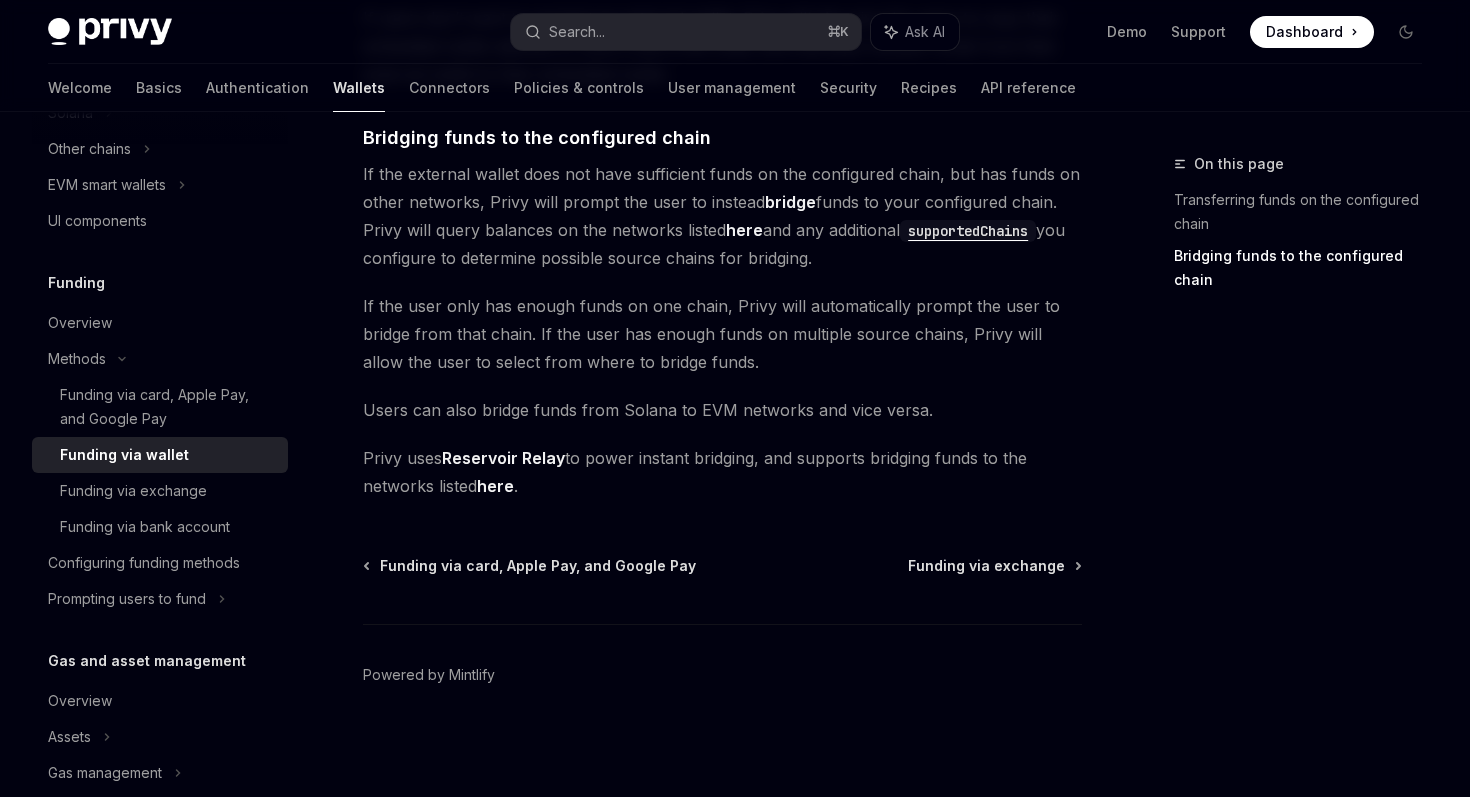 click on "If the external wallet does not have sufficient funds on the configured chain, but has funds on other networks, Privy will prompt the user to instead  bridge  funds to your configured chain. Privy will query balances on the networks listed  here  and any additional  supportedChains  you configure to determine possible source chains for bridging." at bounding box center (722, 216) 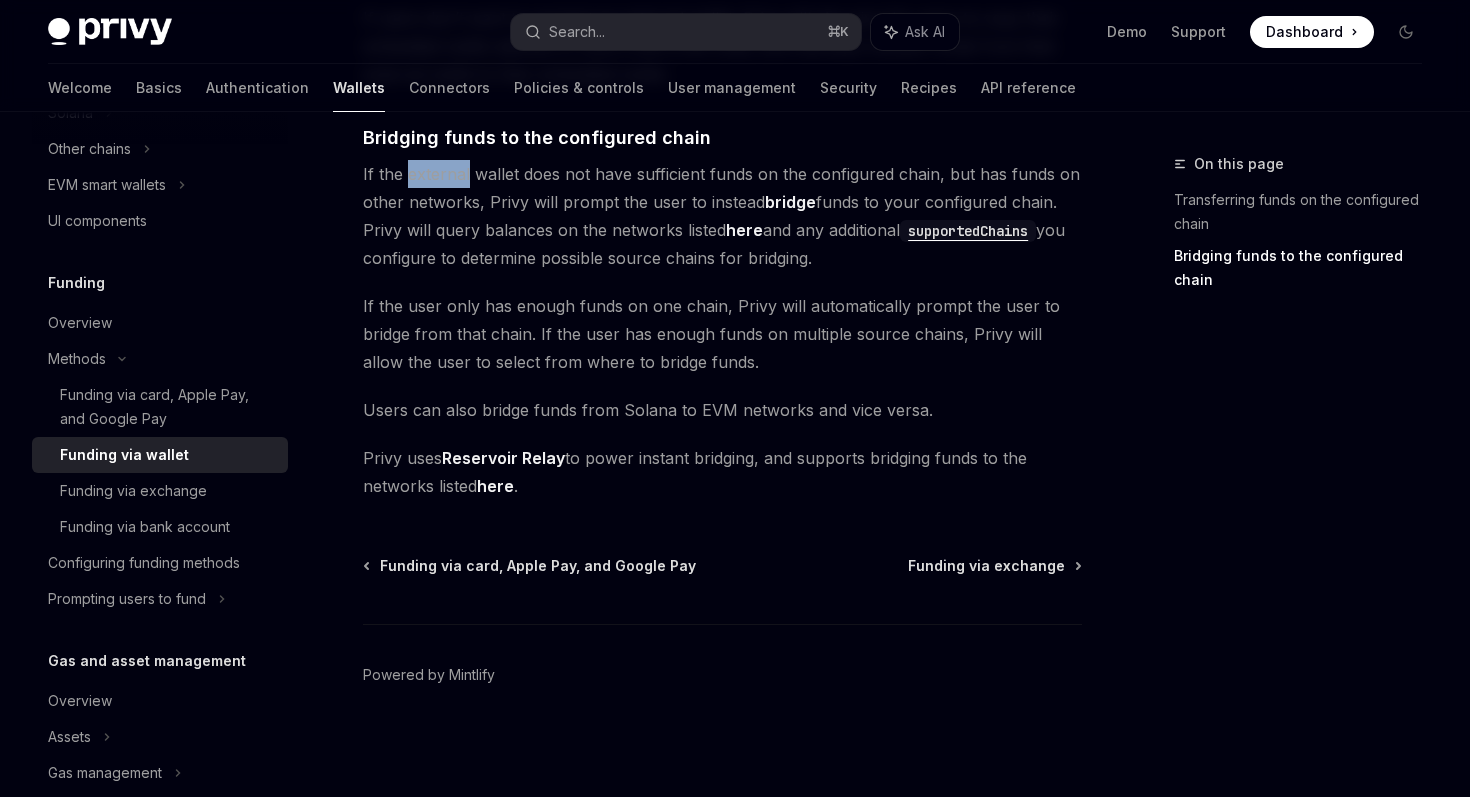 click on "If the external wallet does not have sufficient funds on the configured chain, but has funds on other networks, Privy will prompt the user to instead  bridge  funds to your configured chain. Privy will query balances on the networks listed  here  and any additional  supportedChains  you configure to determine possible source chains for bridging." at bounding box center [722, 216] 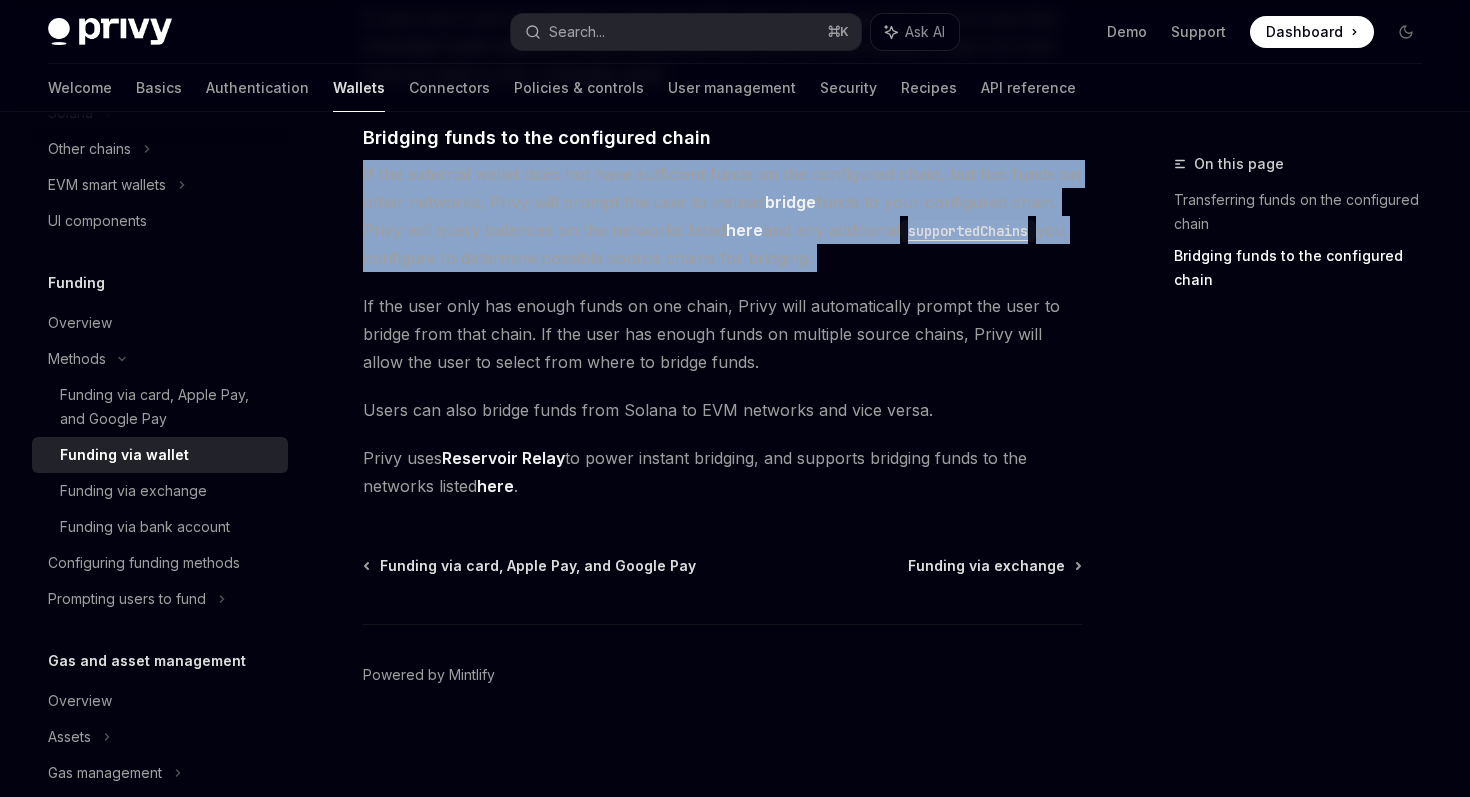 click on "If the external wallet does not have sufficient funds on the configured chain, but has funds on other networks, Privy will prompt the user to instead  bridge  funds to your configured chain. Privy will query balances on the networks listed  here  and any additional  supportedChains  you configure to determine possible source chains for bridging." at bounding box center [722, 216] 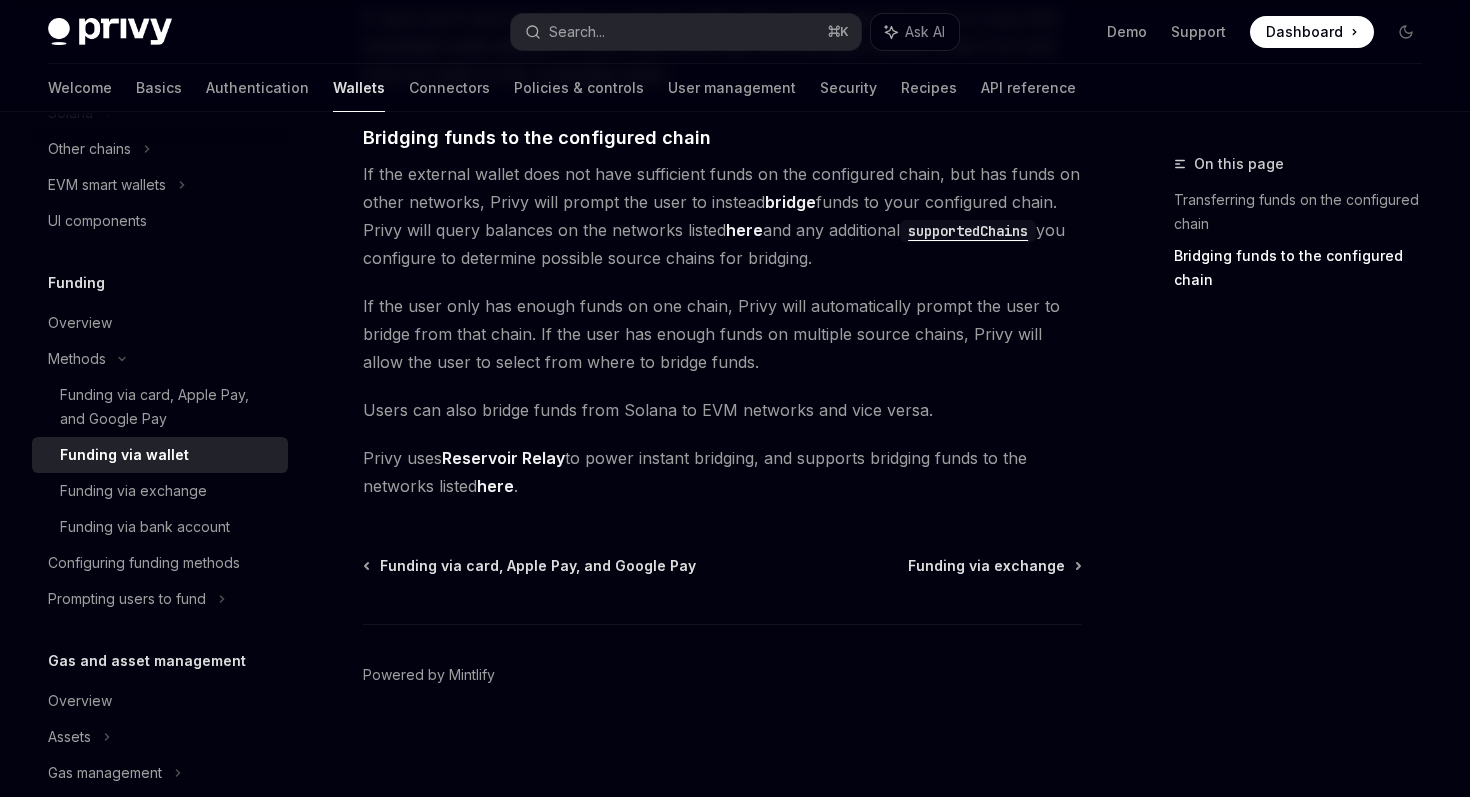 click on "If the external wallet does not have sufficient funds on the configured chain, but has funds on other networks, Privy will prompt the user to instead  bridge  funds to your configured chain. Privy will query balances on the networks listed  here  and any additional  supportedChains  you configure to determine possible source chains for bridging." at bounding box center [722, 216] 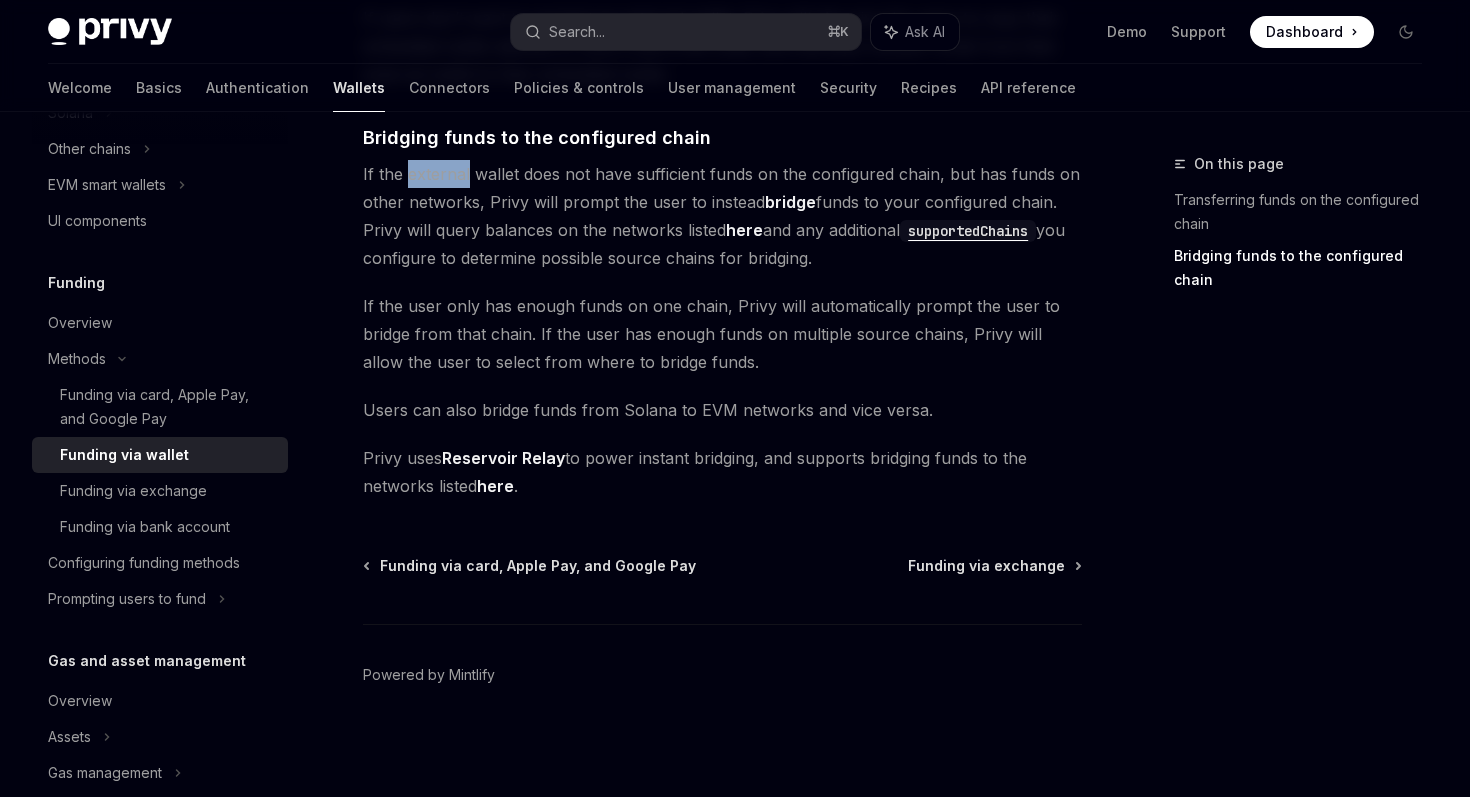 click on "If the external wallet does not have sufficient funds on the configured chain, but has funds on other networks, Privy will prompt the user to instead  bridge  funds to your configured chain. Privy will query balances on the networks listed  here  and any additional  supportedChains  you configure to determine possible source chains for bridging." at bounding box center (722, 216) 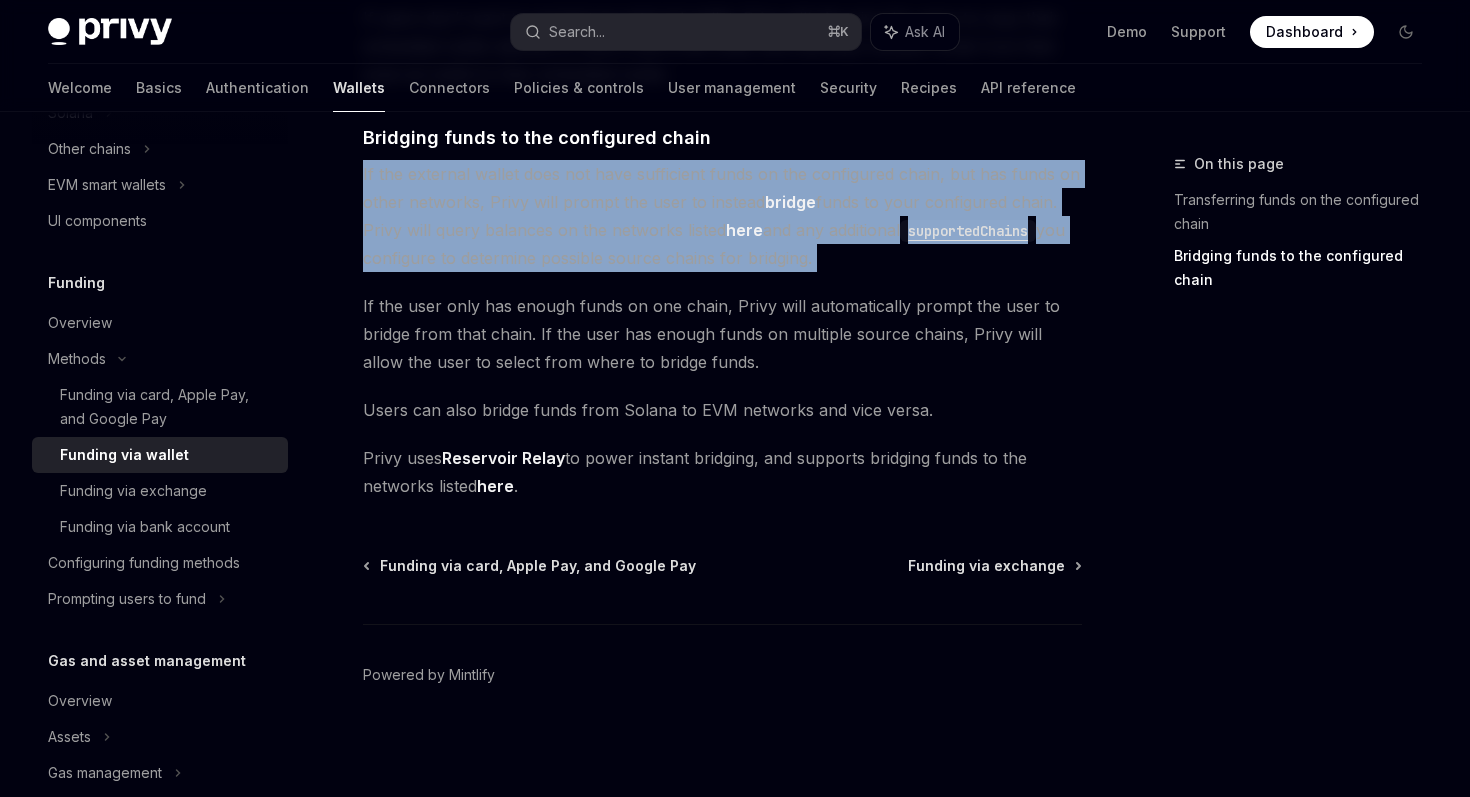click on "If the external wallet does not have sufficient funds on the configured chain, but has funds on other networks, Privy will prompt the user to instead  bridge  funds to your configured chain. Privy will query balances on the networks listed  here  and any additional  supportedChains  you configure to determine possible source chains for bridging." at bounding box center (722, 216) 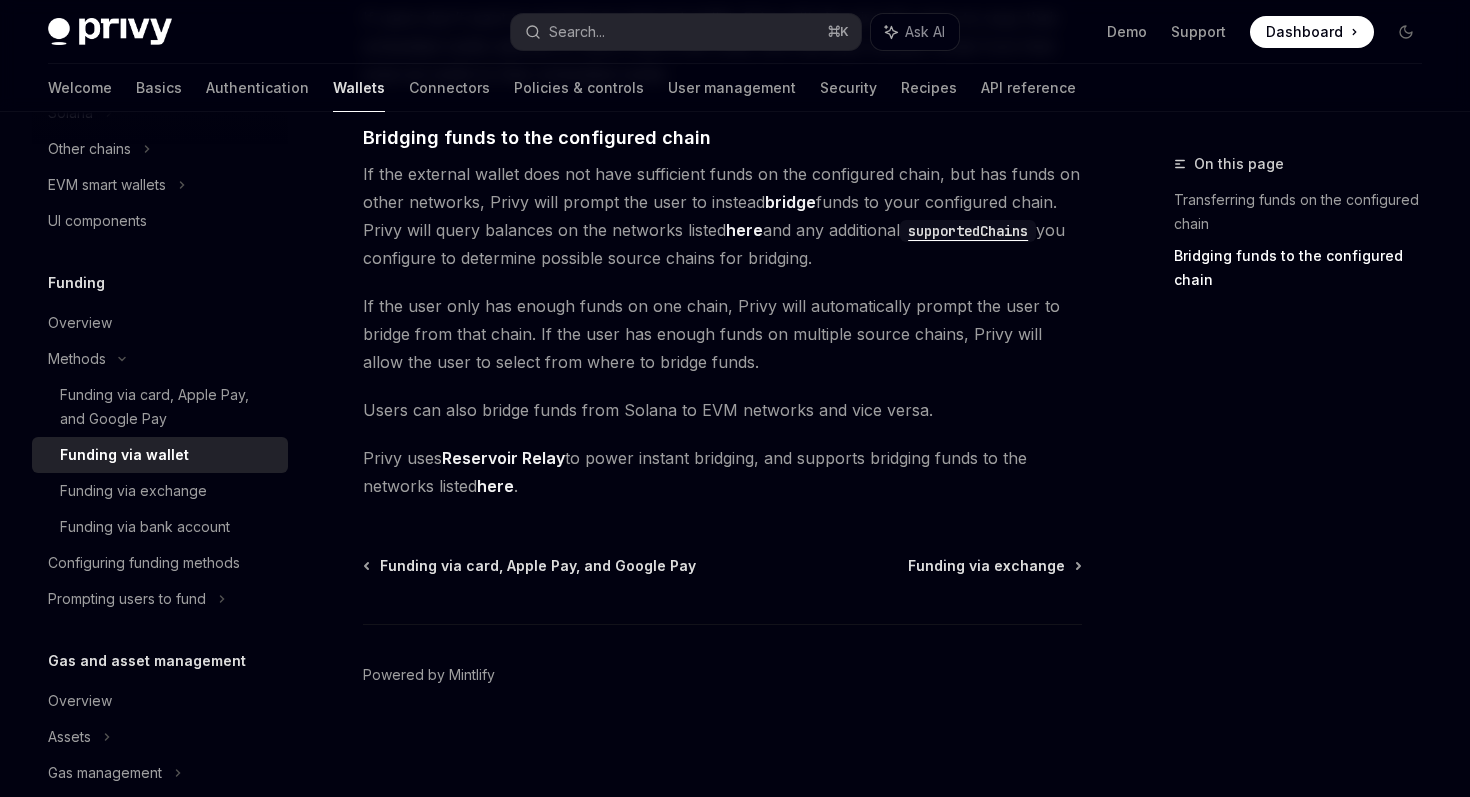 click on "If the external wallet does not have sufficient funds on the configured chain, but has funds on other networks, Privy will prompt the user to instead  bridge  funds to your configured chain. Privy will query balances on the networks listed  here  and any additional  supportedChains  you configure to determine possible source chains for bridging." at bounding box center (722, 216) 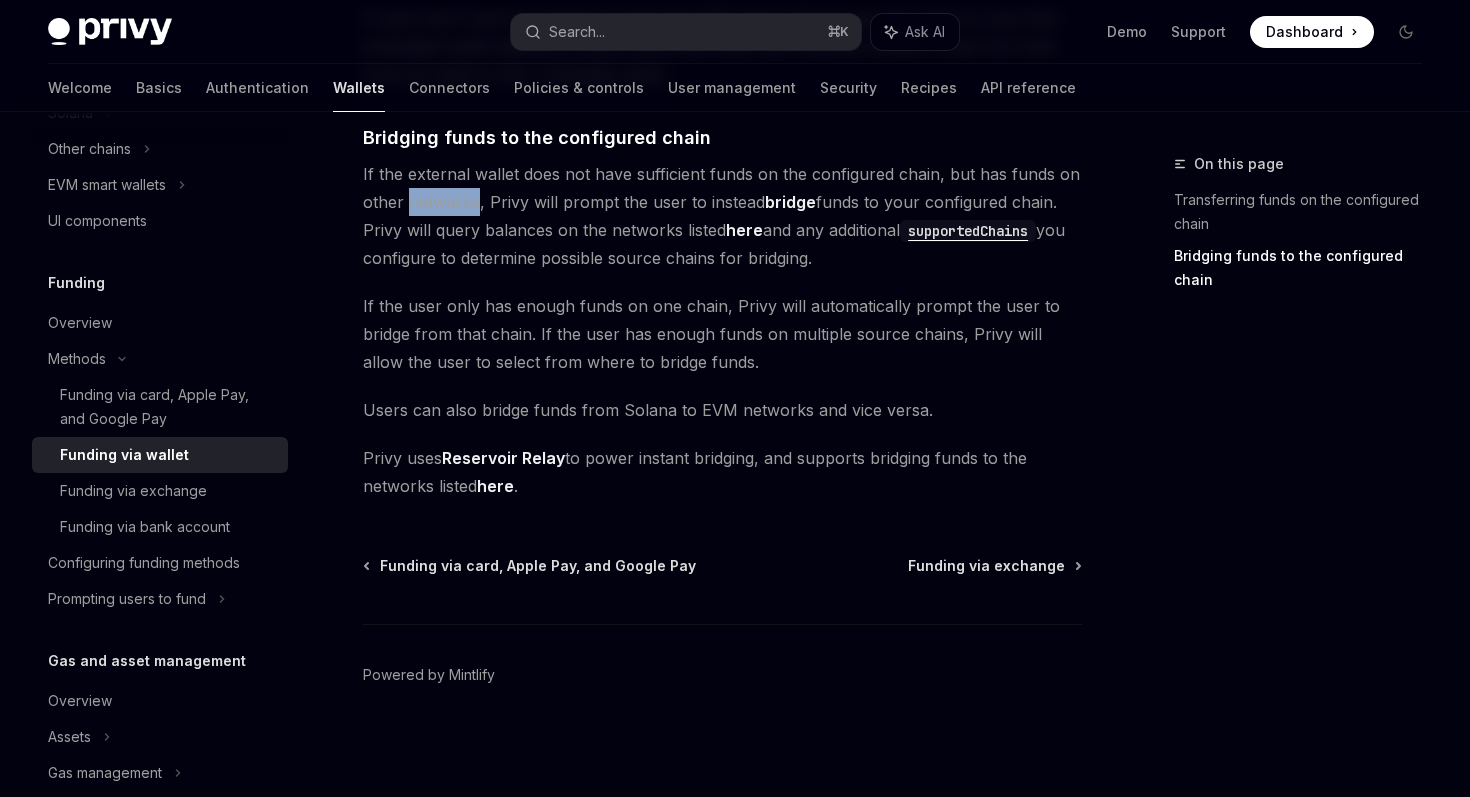click on "If the external wallet does not have sufficient funds on the configured chain, but has funds on other networks, Privy will prompt the user to instead  bridge  funds to your configured chain. Privy will query balances on the networks listed  here  and any additional  supportedChains  you configure to determine possible source chains for bridging." at bounding box center (722, 216) 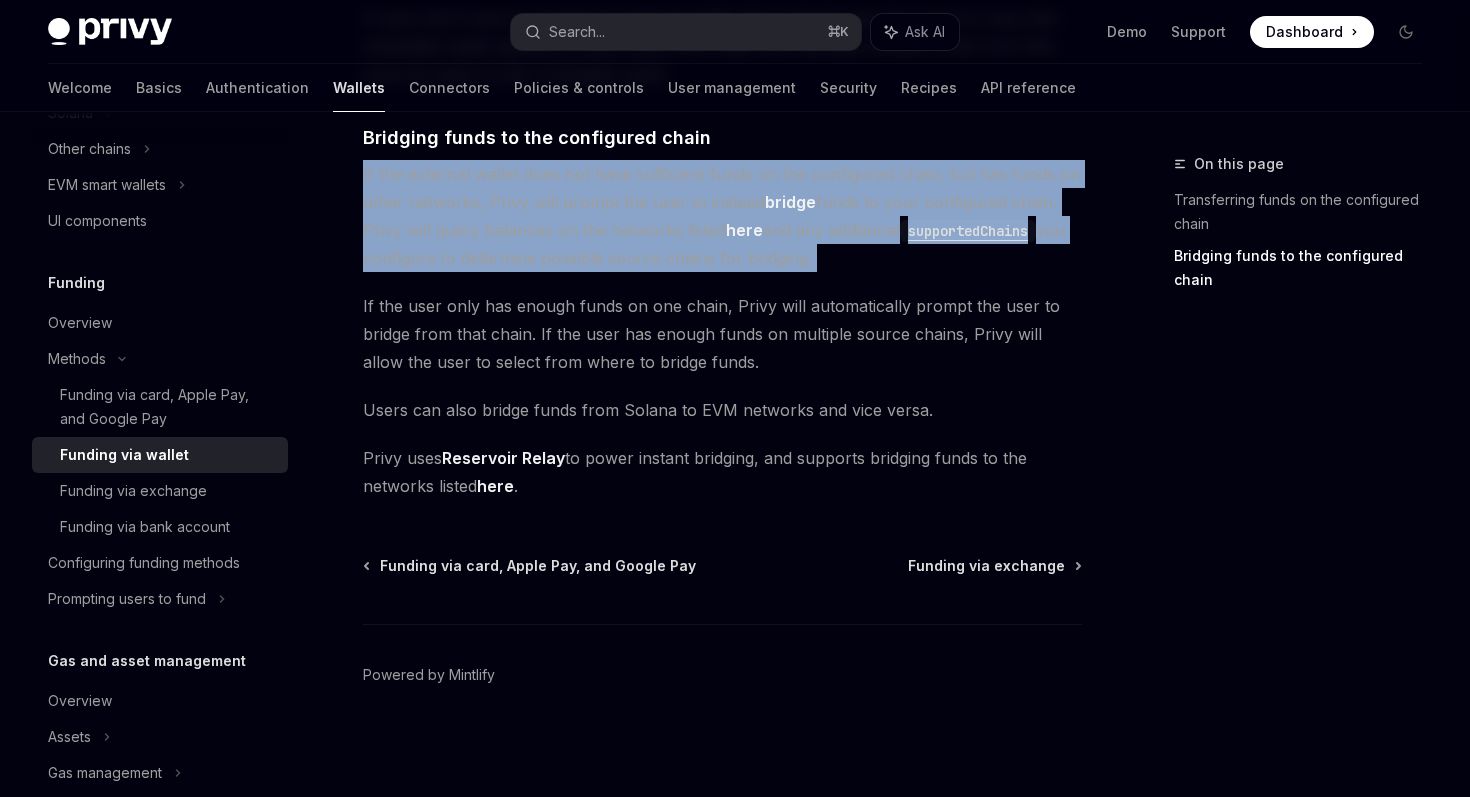 click on "If the user only has enough funds on one chain, Privy will automatically prompt the user to bridge from that chain. If the user has enough funds on multiple source chains, Privy will allow the user to select from where to bridge funds." at bounding box center (722, 334) 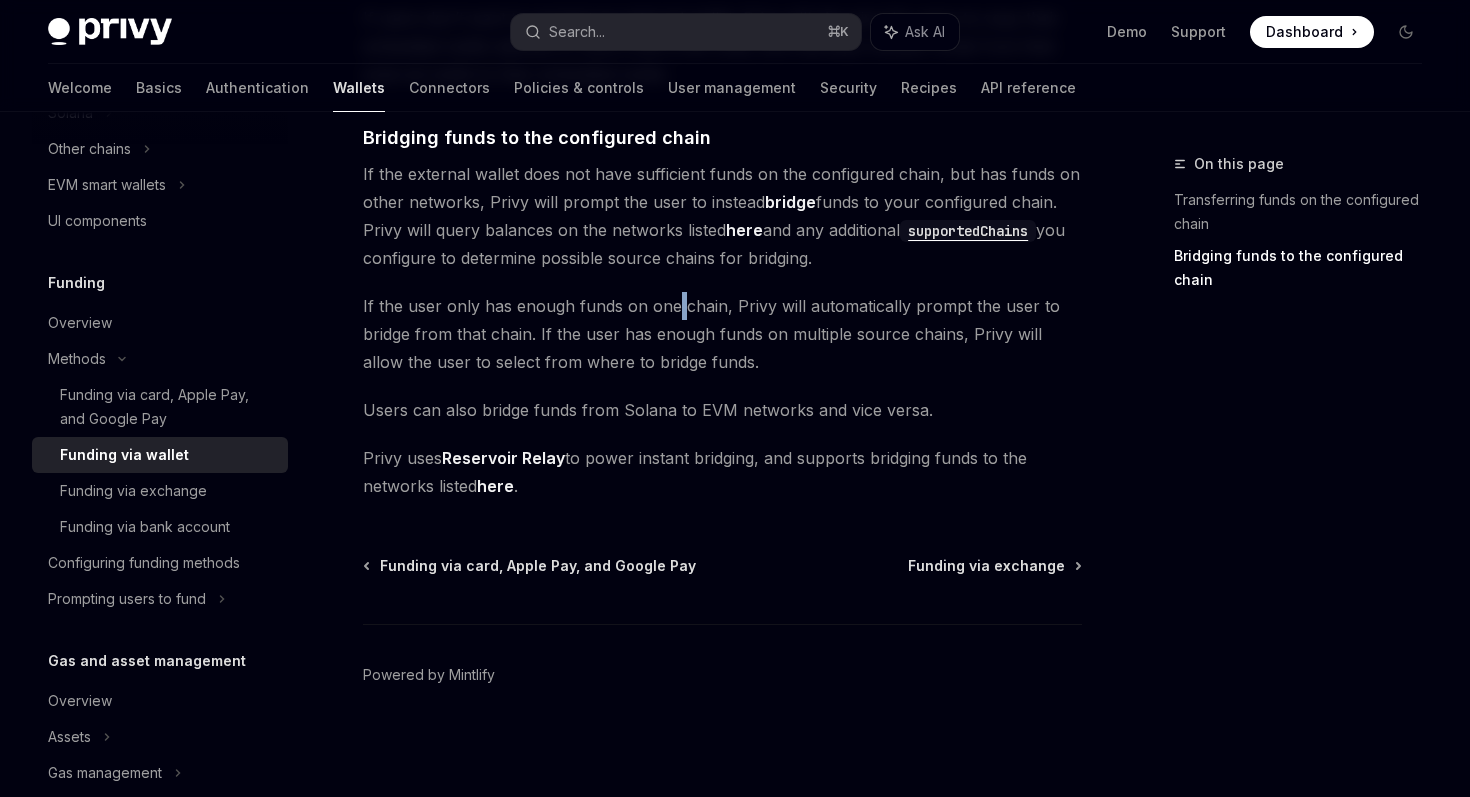 click on "If the user only has enough funds on one chain, Privy will automatically prompt the user to bridge from that chain. If the user has enough funds on multiple source chains, Privy will allow the user to select from where to bridge funds." at bounding box center (722, 334) 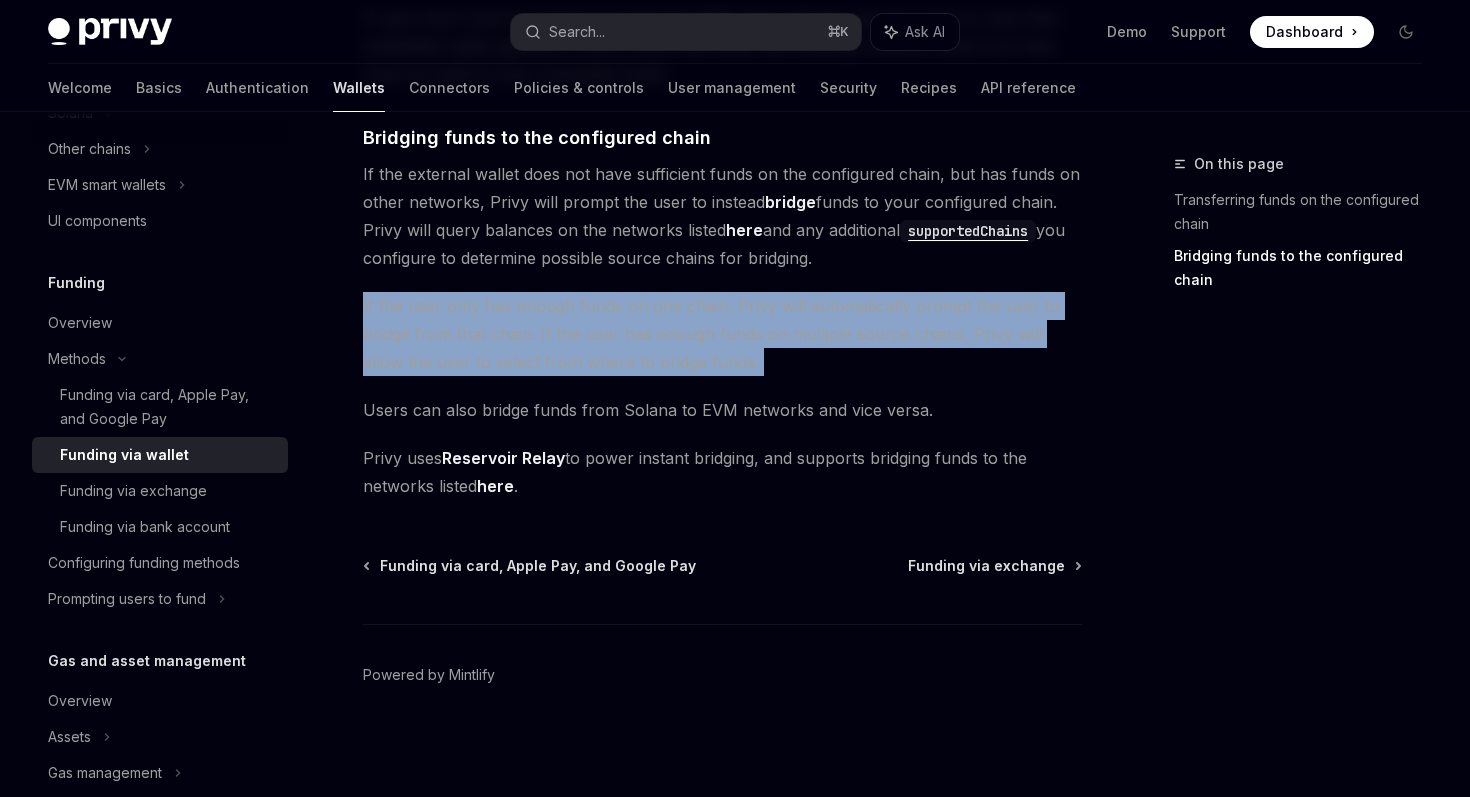 click on "If the user only has enough funds on one chain, Privy will automatically prompt the user to bridge from that chain. If the user has enough funds on multiple source chains, Privy will allow the user to select from where to bridge funds." at bounding box center [722, 334] 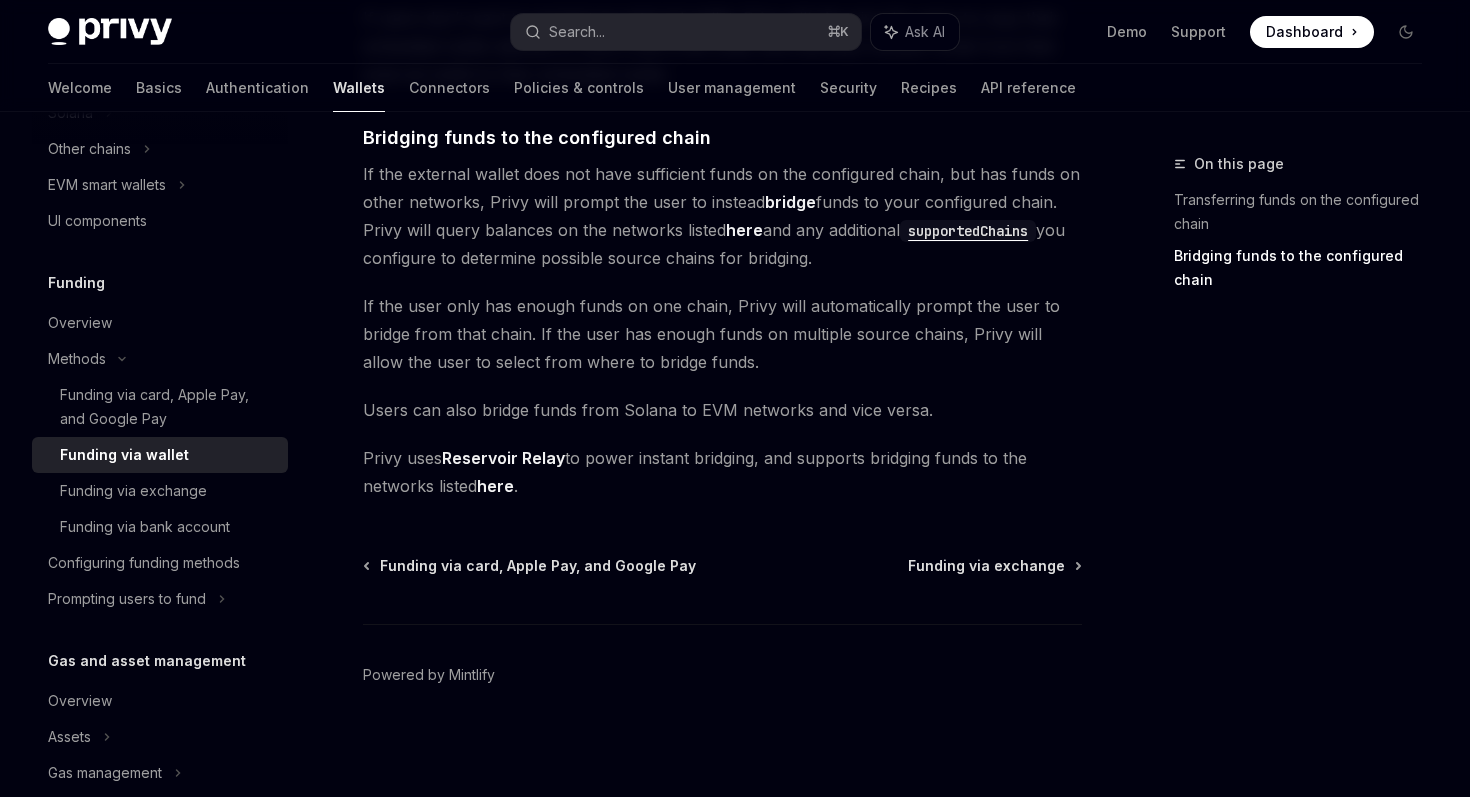 click on "If the user only has enough funds on one chain, Privy will automatically prompt the user to bridge from that chain. If the user has enough funds on multiple source chains, Privy will allow the user to select from where to bridge funds." at bounding box center [722, 334] 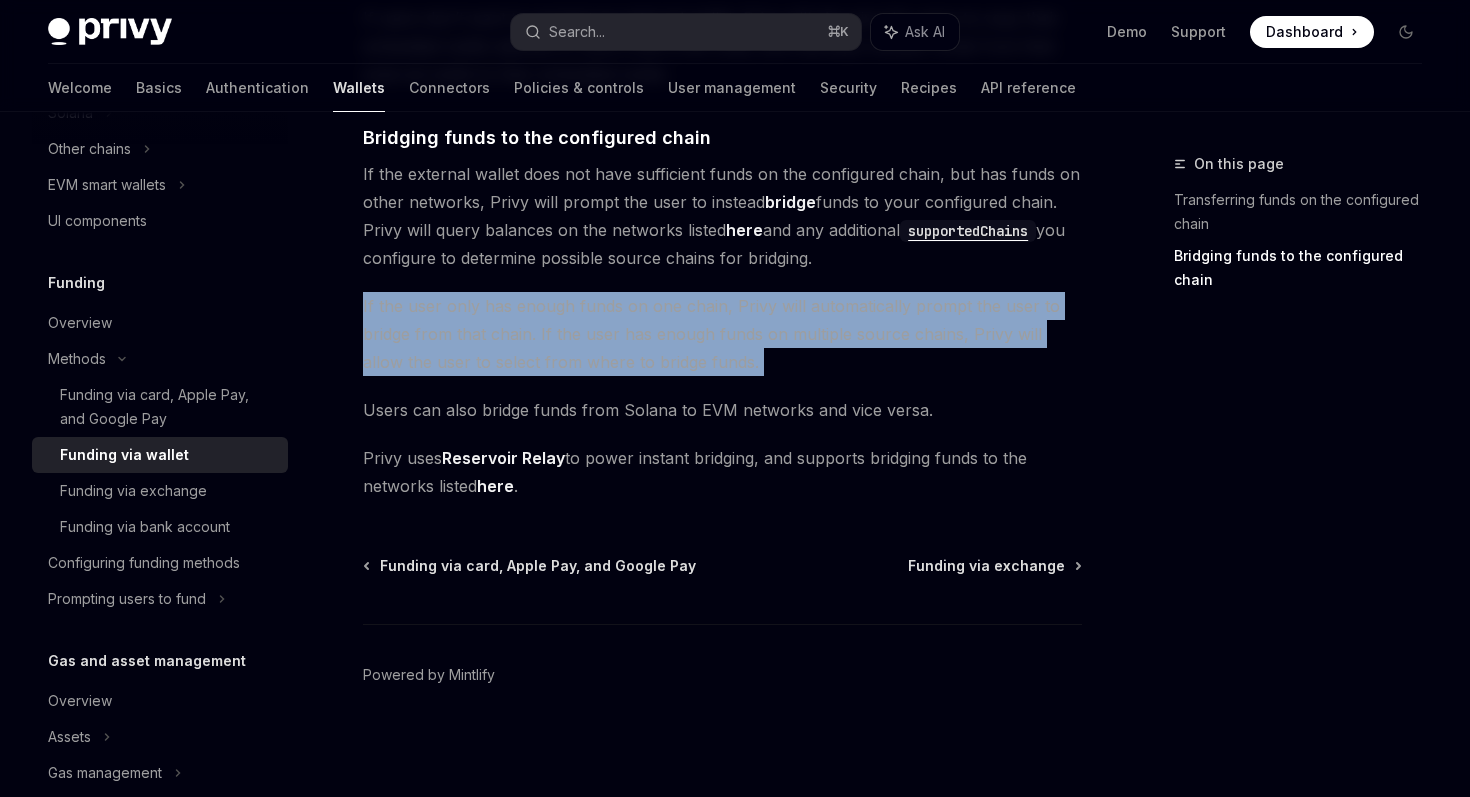 click on "If the user only has enough funds on one chain, Privy will automatically prompt the user to bridge from that chain. If the user has enough funds on multiple source chains, Privy will allow the user to select from where to bridge funds." at bounding box center [722, 334] 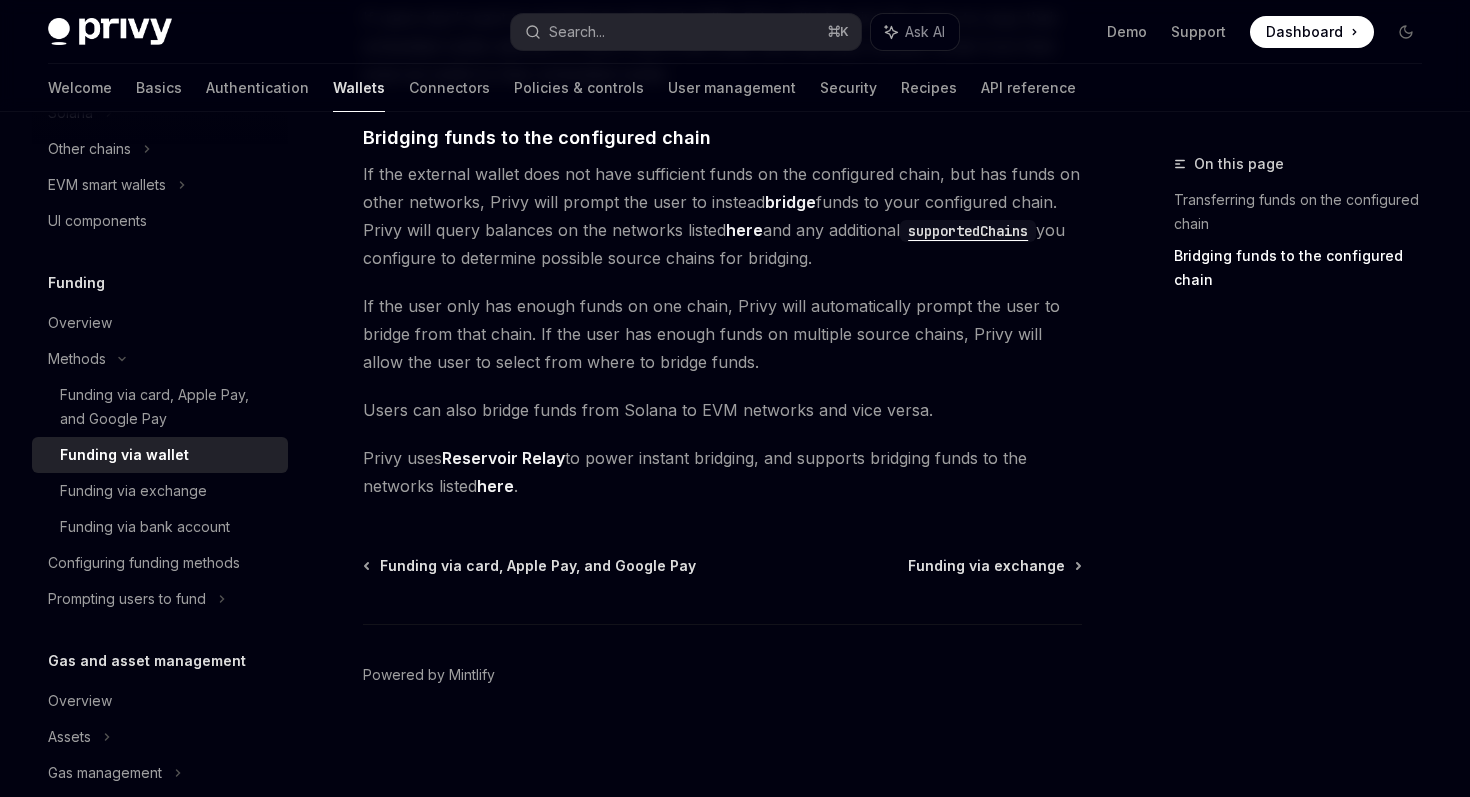 click on "If the external wallet does not have sufficient funds on the configured chain, but has funds on other networks, Privy will prompt the user to instead  bridge  funds to your configured chain. Privy will query balances on the networks listed  here  and any additional  supportedChains  you configure to determine possible source chains for bridging." at bounding box center (722, 216) 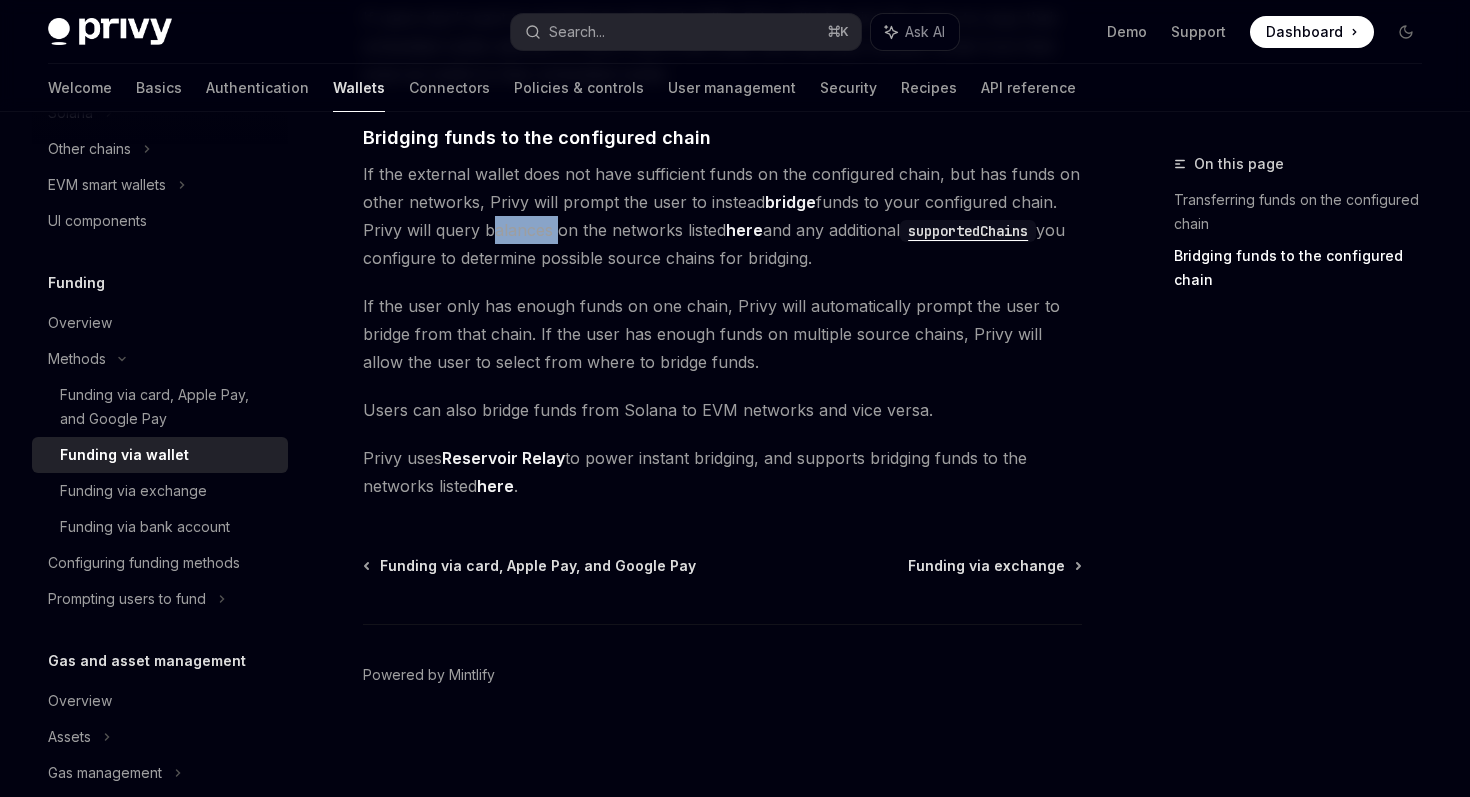 click on "If the external wallet does not have sufficient funds on the configured chain, but has funds on other networks, Privy will prompt the user to instead  bridge  funds to your configured chain. Privy will query balances on the networks listed  here  and any additional  supportedChains  you configure to determine possible source chains for bridging." at bounding box center [722, 216] 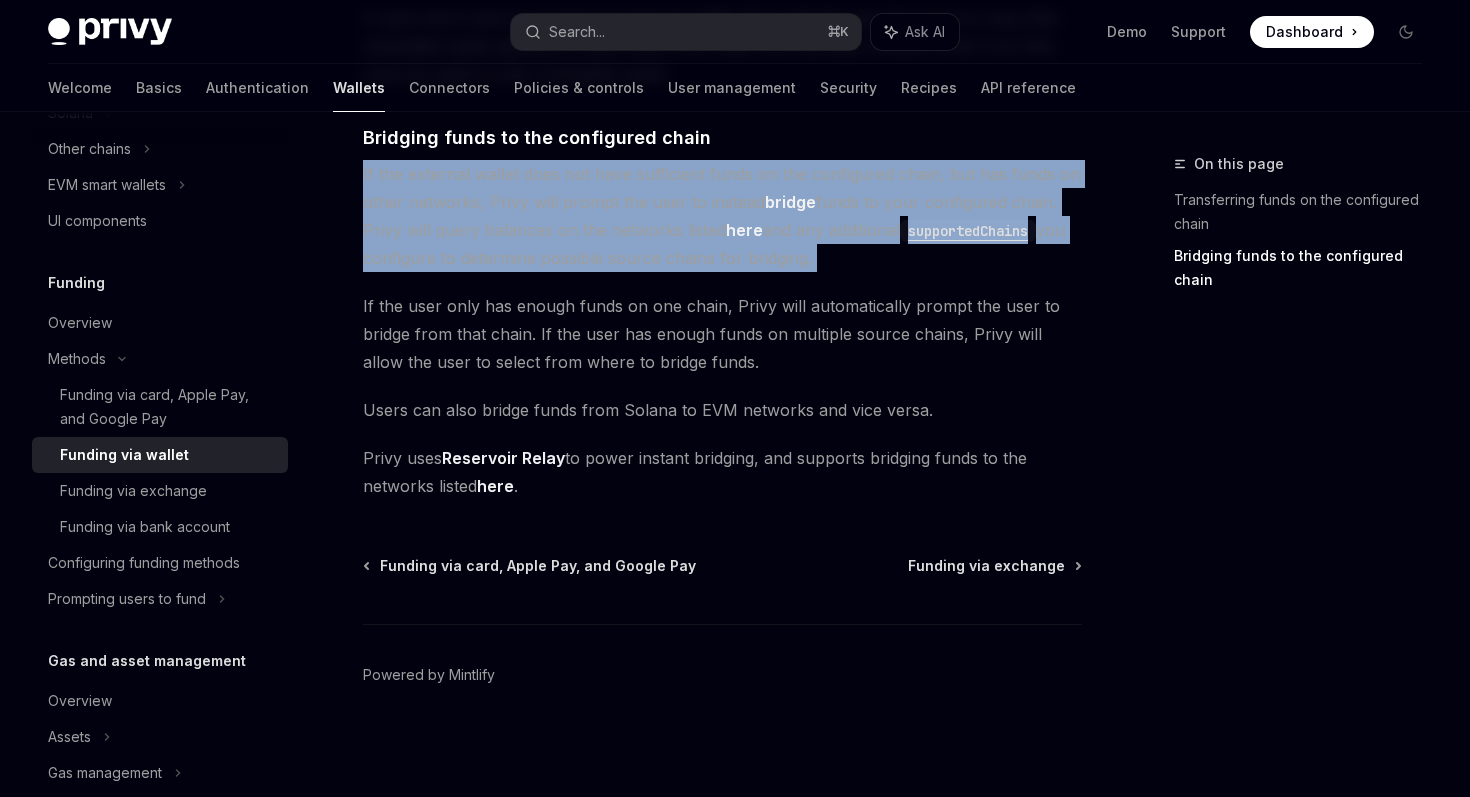 click on "If the external wallet does not have sufficient funds on the configured chain, but has funds on other networks, Privy will prompt the user to instead  bridge  funds to your configured chain. Privy will query balances on the networks listed  here  and any additional  supportedChains  you configure to determine possible source chains for bridging." at bounding box center [722, 216] 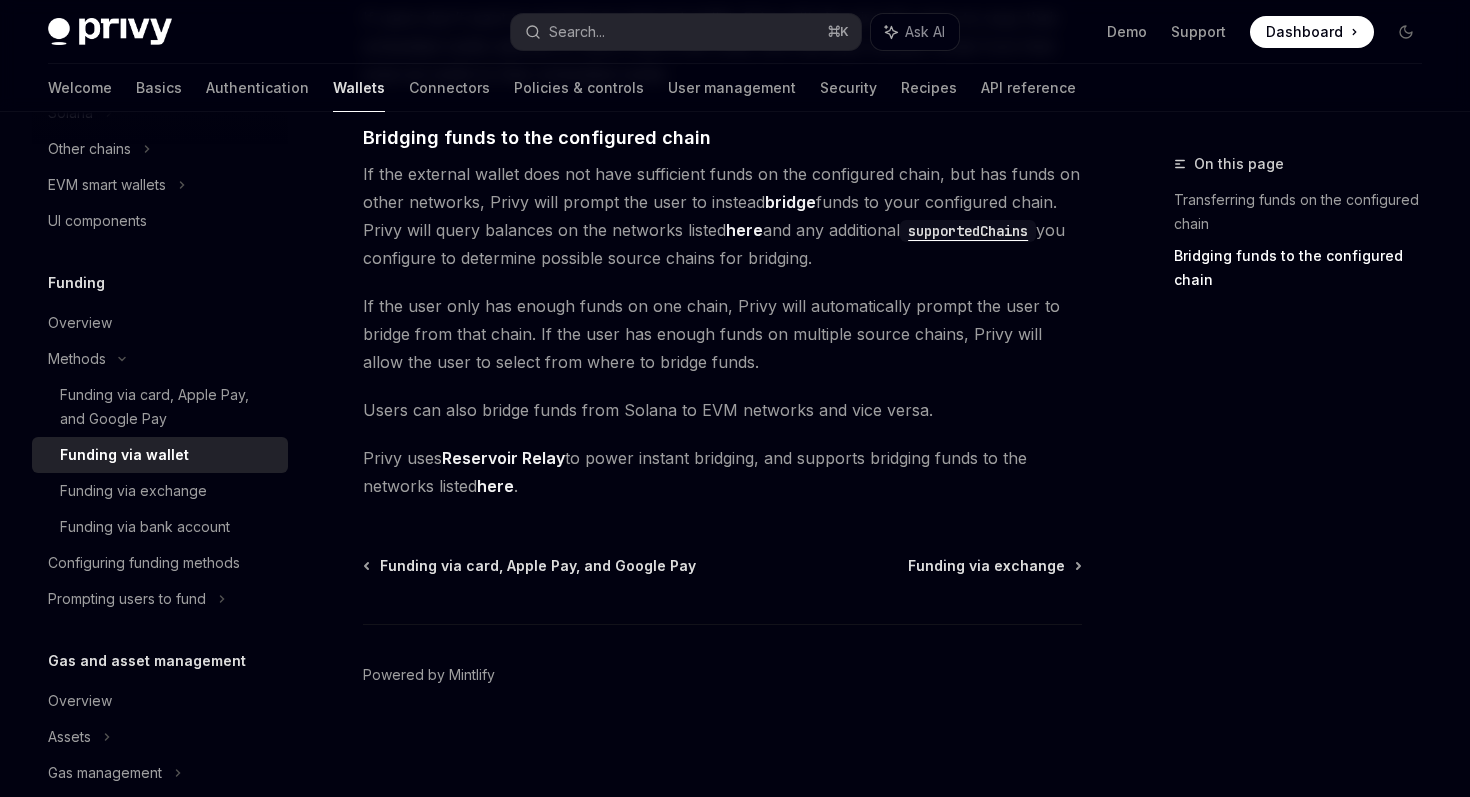 click on "If the external wallet does not have sufficient funds on the configured chain, but has funds on other networks, Privy will prompt the user to instead  bridge  funds to your configured chain. Privy will query balances on the networks listed  here  and any additional  supportedChains  you configure to determine possible source chains for bridging." at bounding box center (722, 216) 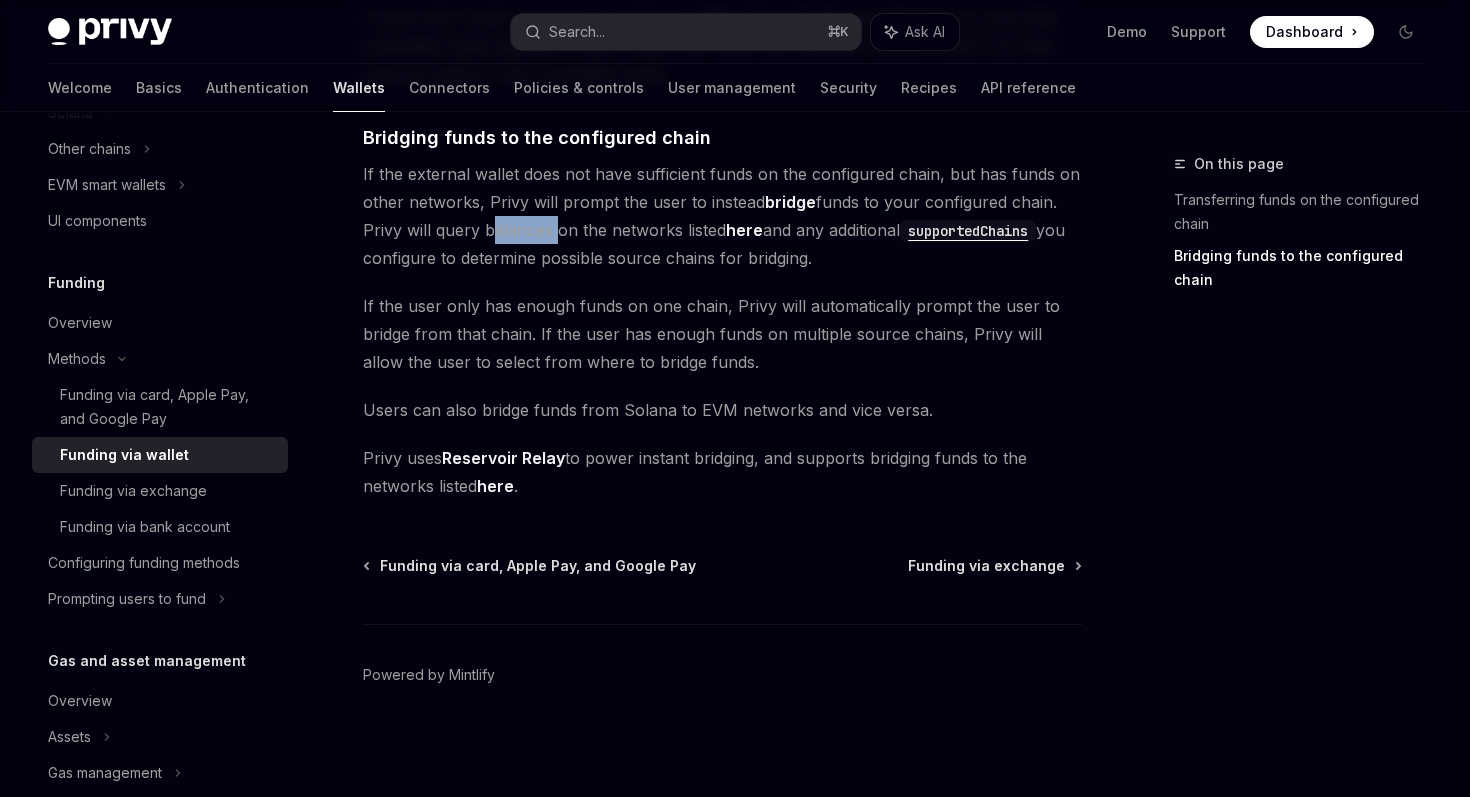 click on "If the external wallet does not have sufficient funds on the configured chain, but has funds on other networks, Privy will prompt the user to instead  bridge  funds to your configured chain. Privy will query balances on the networks listed  here  and any additional  supportedChains  you configure to determine possible source chains for bridging." at bounding box center [722, 216] 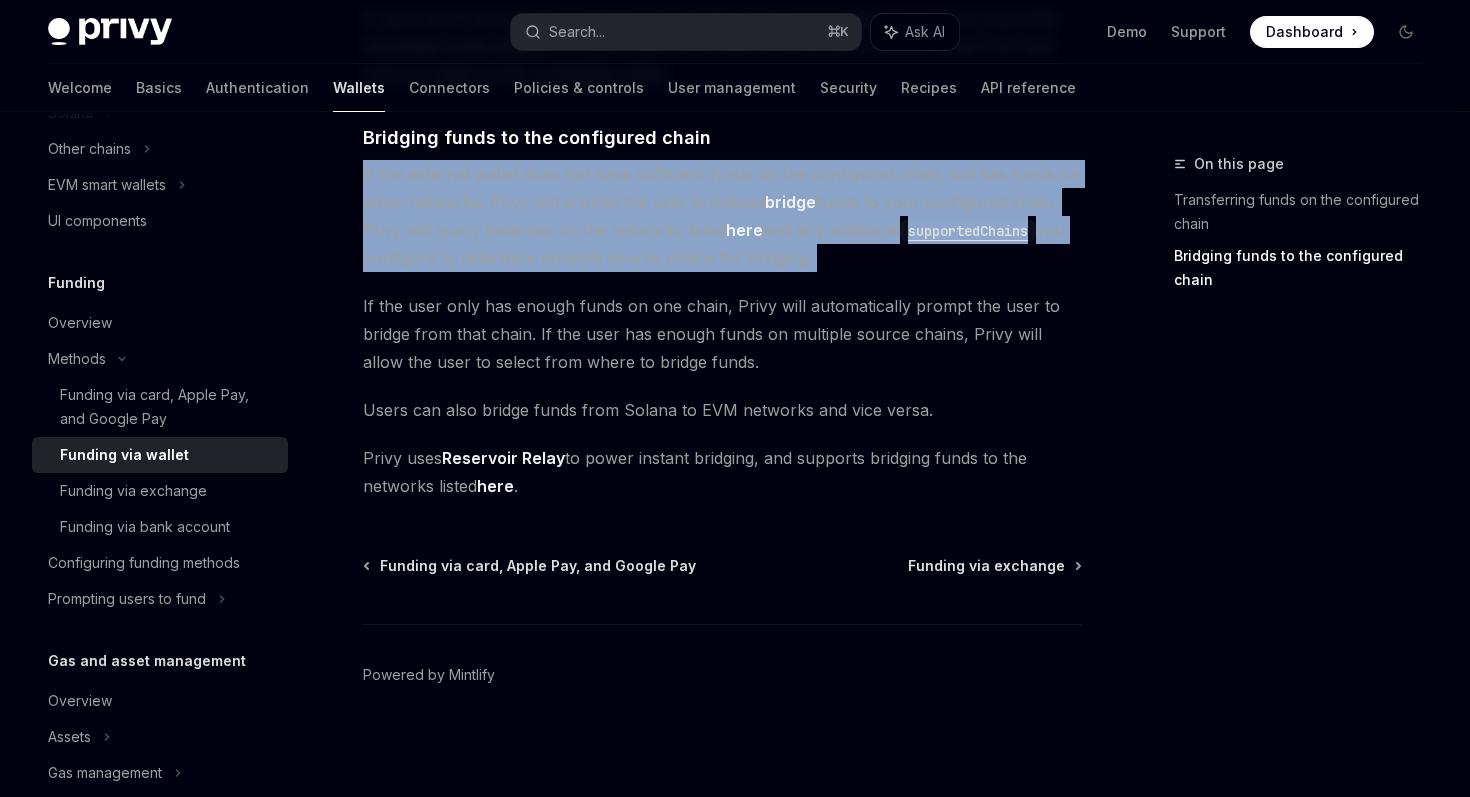 click on "If the external wallet does not have sufficient funds on the configured chain, but has funds on other networks, Privy will prompt the user to instead  bridge  funds to your configured chain. Privy will query balances on the networks listed  here  and any additional  supportedChains  you configure to determine possible source chains for bridging." at bounding box center (722, 216) 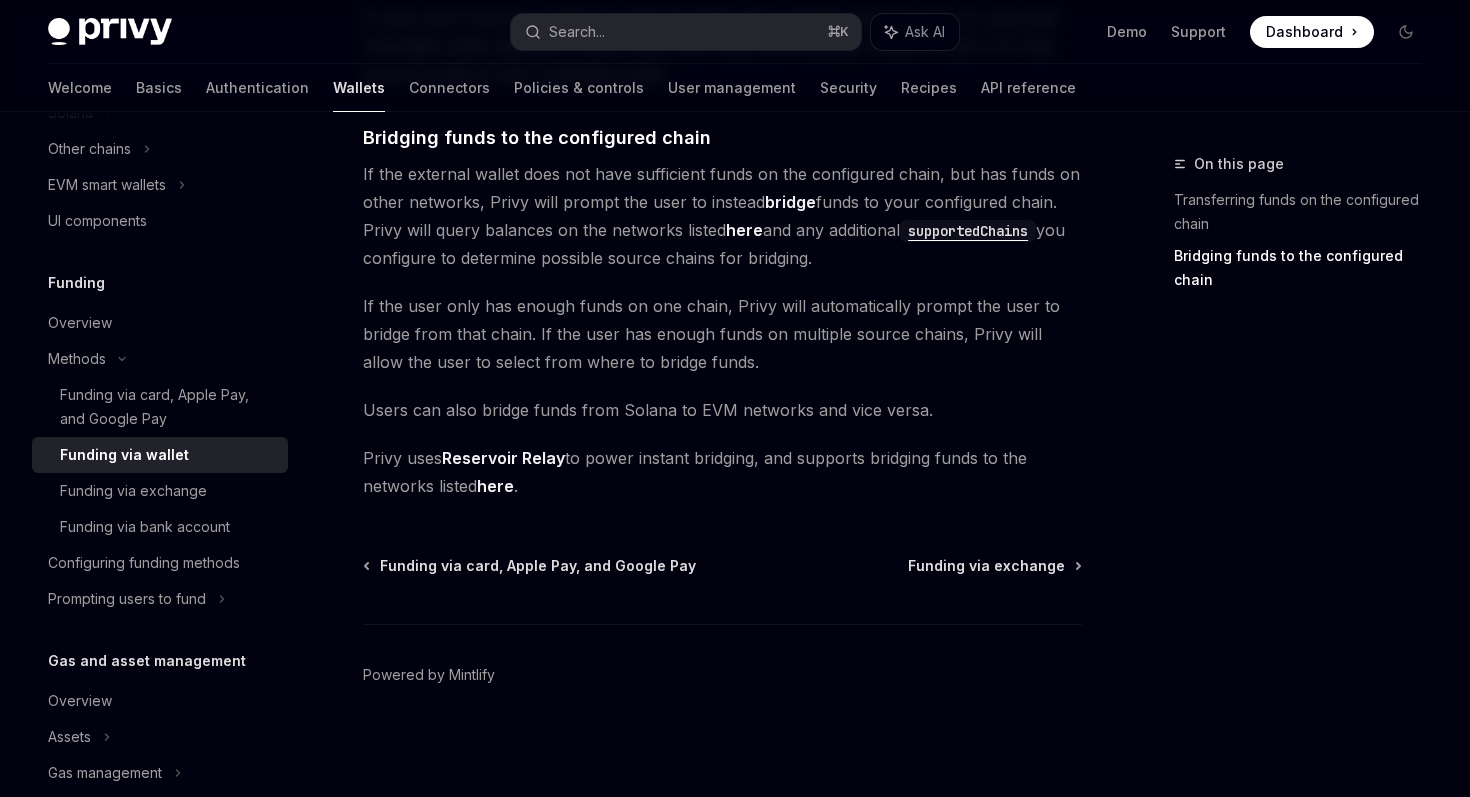 click on "here" at bounding box center (744, 230) 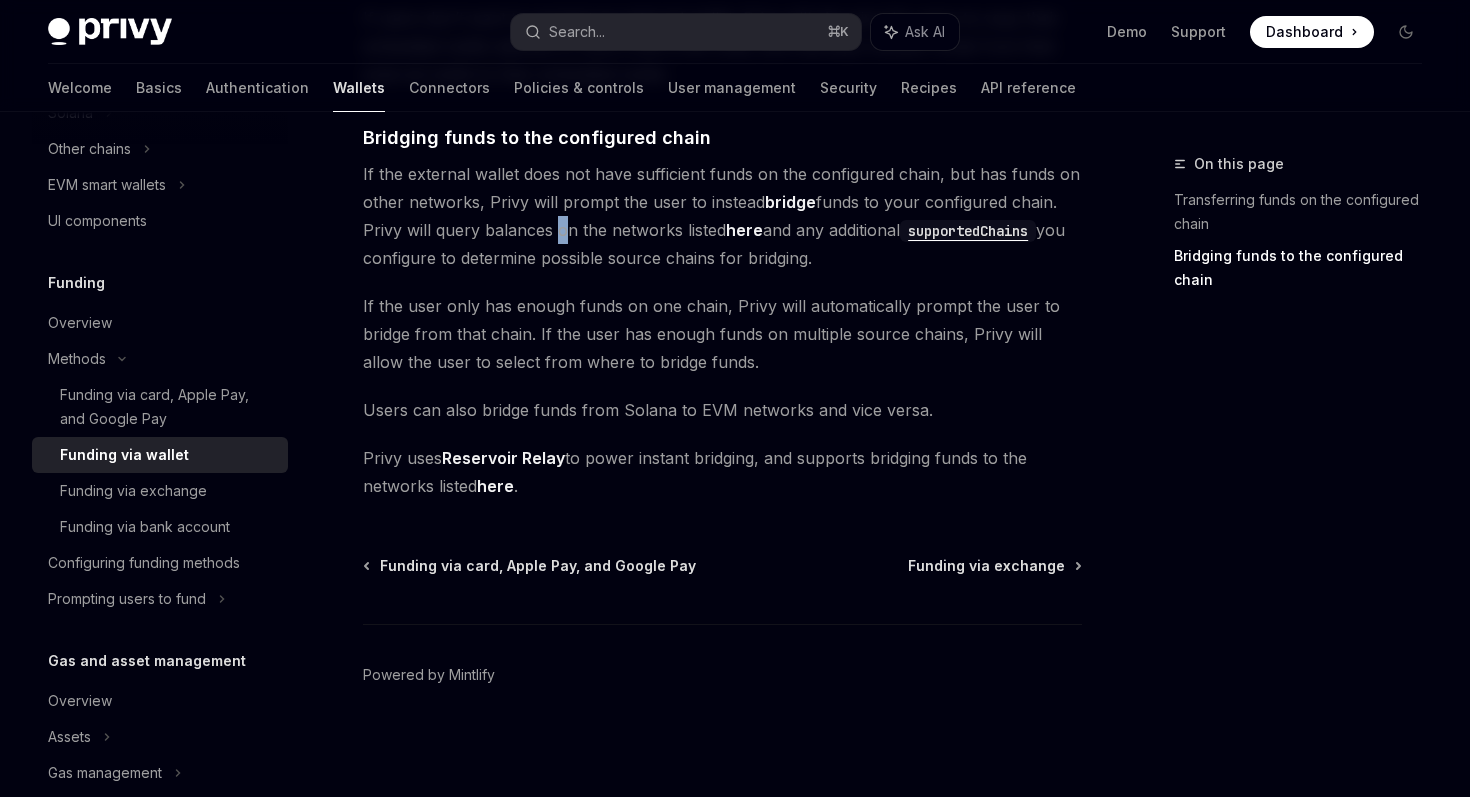 click on "If the external wallet does not have sufficient funds on the configured chain, but has funds on other networks, Privy will prompt the user to instead  bridge  funds to your configured chain. Privy will query balances on the networks listed  here  and any additional  supportedChains  you configure to determine possible source chains for bridging." at bounding box center [722, 216] 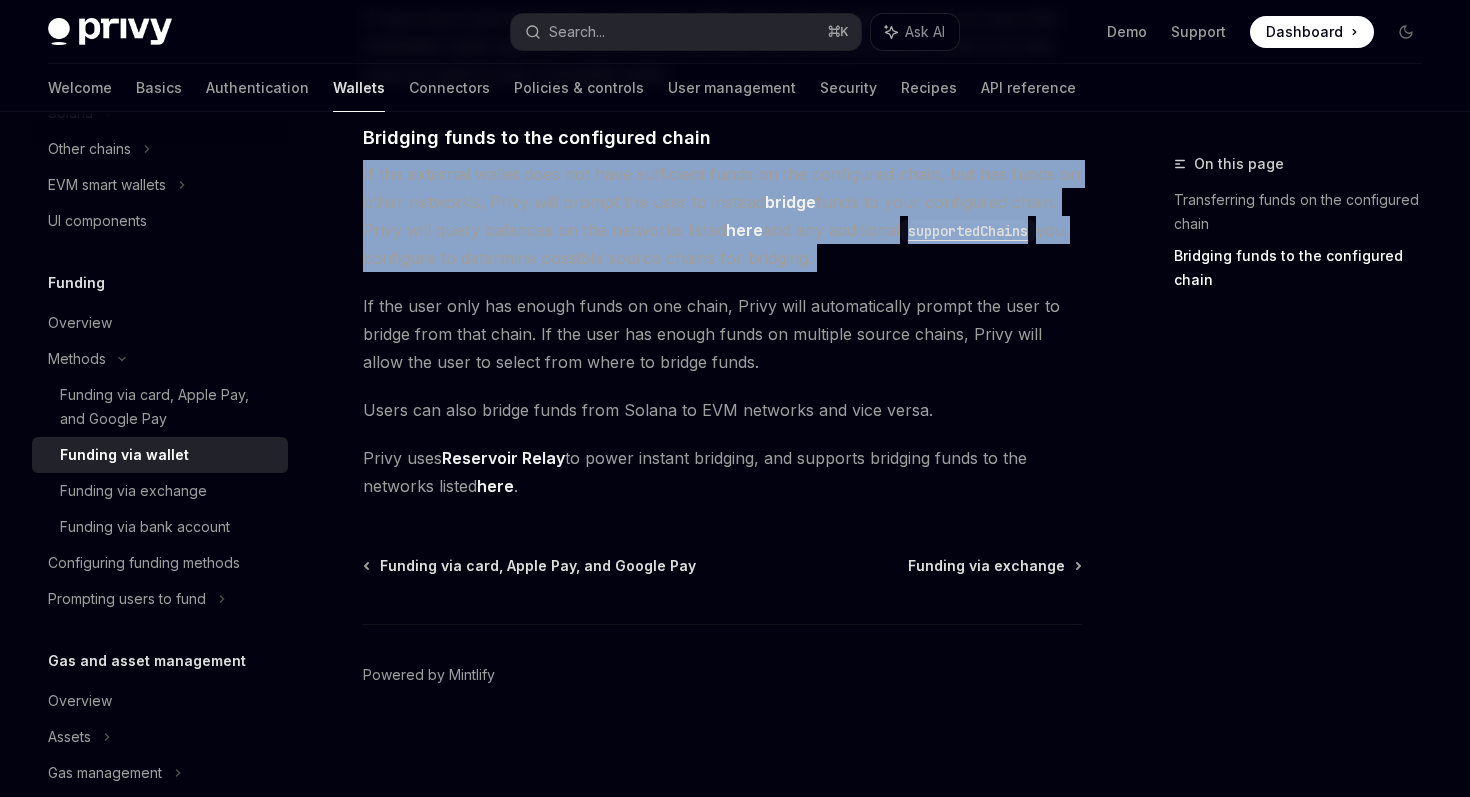 click on "If the external wallet does not have sufficient funds on the configured chain, but has funds on other networks, Privy will prompt the user to instead  bridge  funds to your configured chain. Privy will query balances on the networks listed  here  and any additional  supportedChains  you configure to determine possible source chains for bridging." at bounding box center [722, 216] 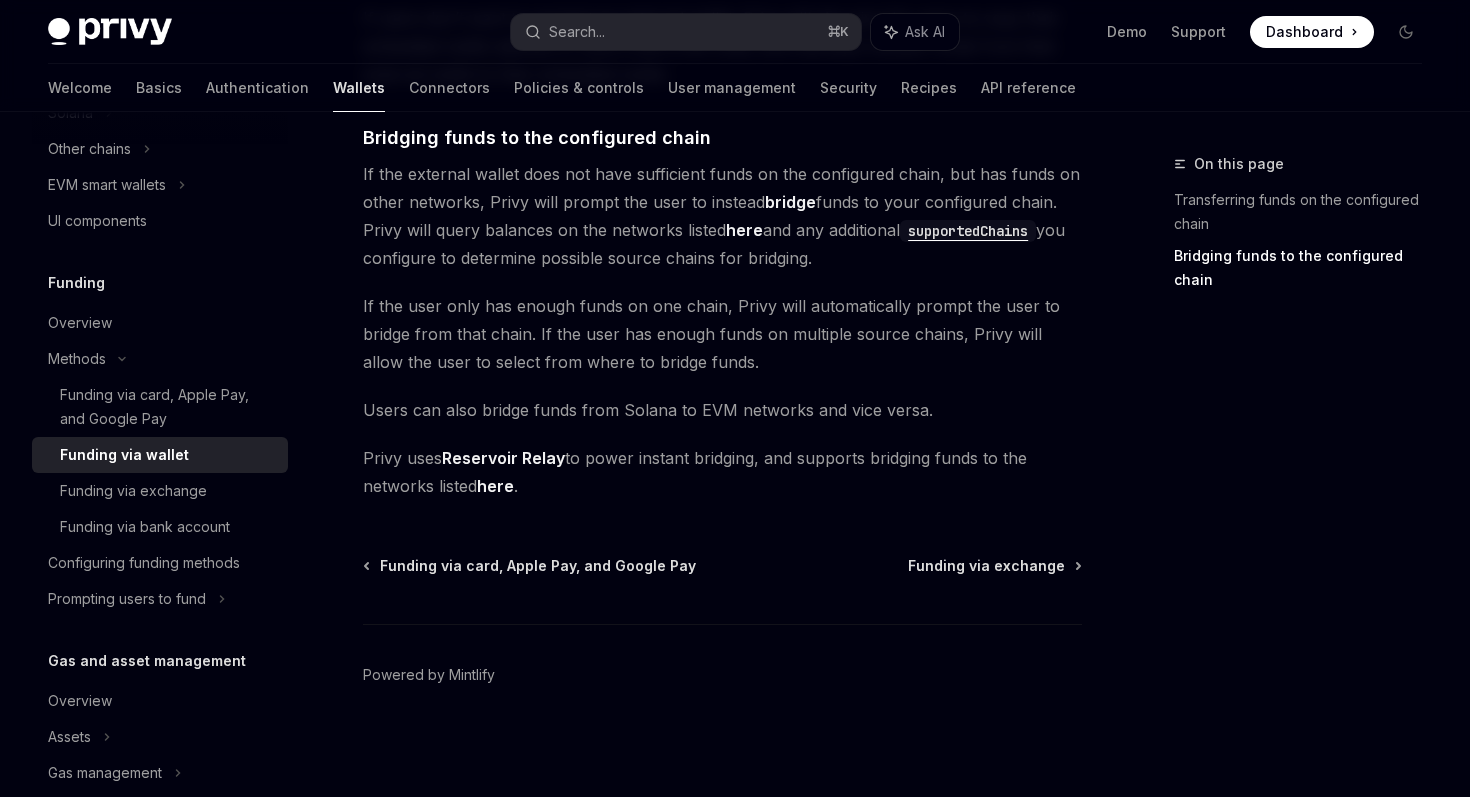 click on "If the external wallet does not have sufficient funds on the configured chain, but has funds on other networks, Privy will prompt the user to instead  bridge  funds to your configured chain. Privy will query balances on the networks listed  here  and any additional  supportedChains  you configure to determine possible source chains for bridging." at bounding box center [722, 216] 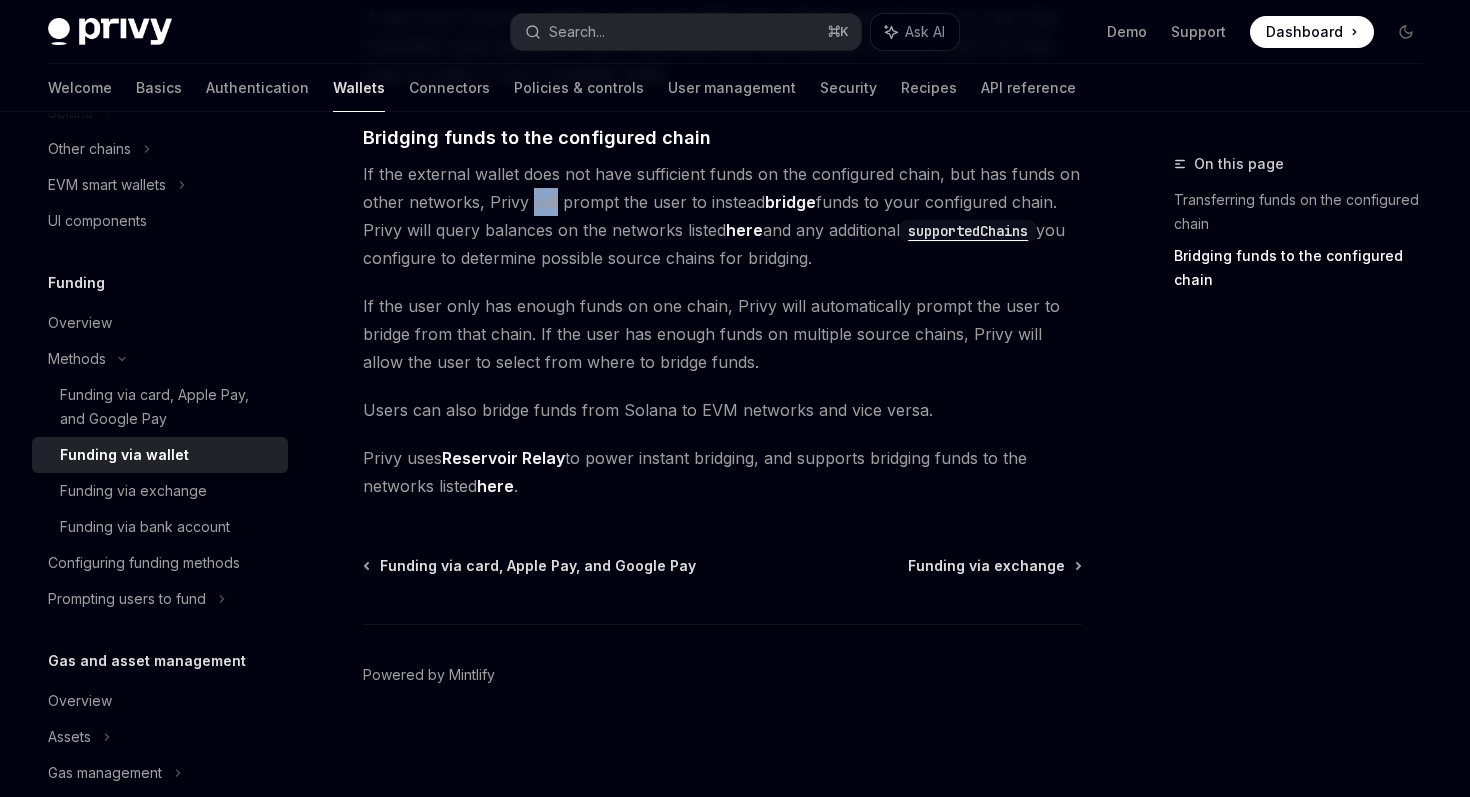 click on "If the external wallet does not have sufficient funds on the configured chain, but has funds on other networks, Privy will prompt the user to instead  bridge  funds to your configured chain. Privy will query balances on the networks listed  here  and any additional  supportedChains  you configure to determine possible source chains for bridging." at bounding box center (722, 216) 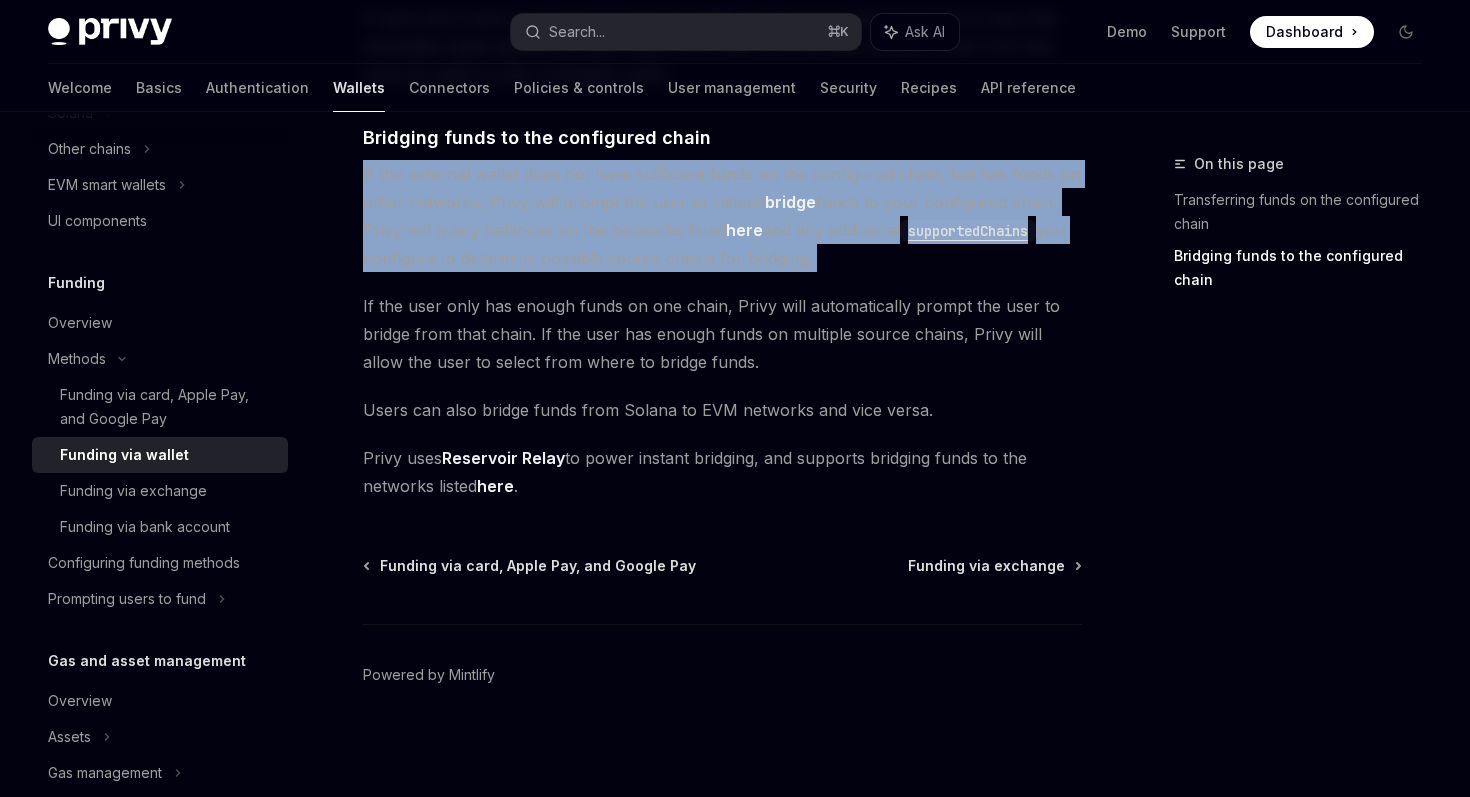 click on "If the external wallet does not have sufficient funds on the configured chain, but has funds on other networks, Privy will prompt the user to instead  bridge  funds to your configured chain. Privy will query balances on the networks listed  here  and any additional  supportedChains  you configure to determine possible source chains for bridging." at bounding box center (722, 216) 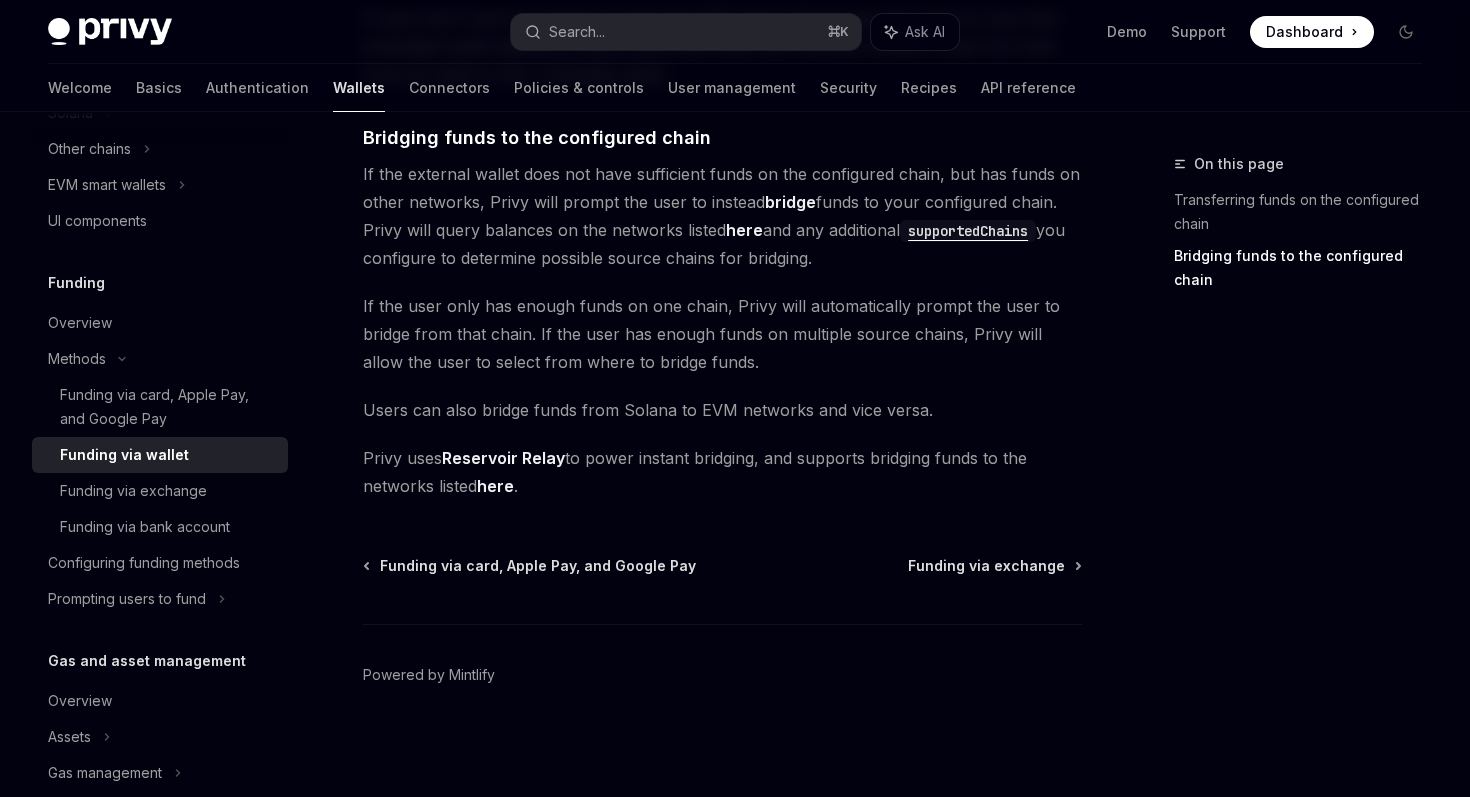 click on "If the external wallet does not have sufficient funds on the configured chain, but has funds on other networks, Privy will prompt the user to instead  bridge  funds to your configured chain. Privy will query balances on the networks listed  here  and any additional  supportedChains  you configure to determine possible source chains for bridging." at bounding box center (722, 216) 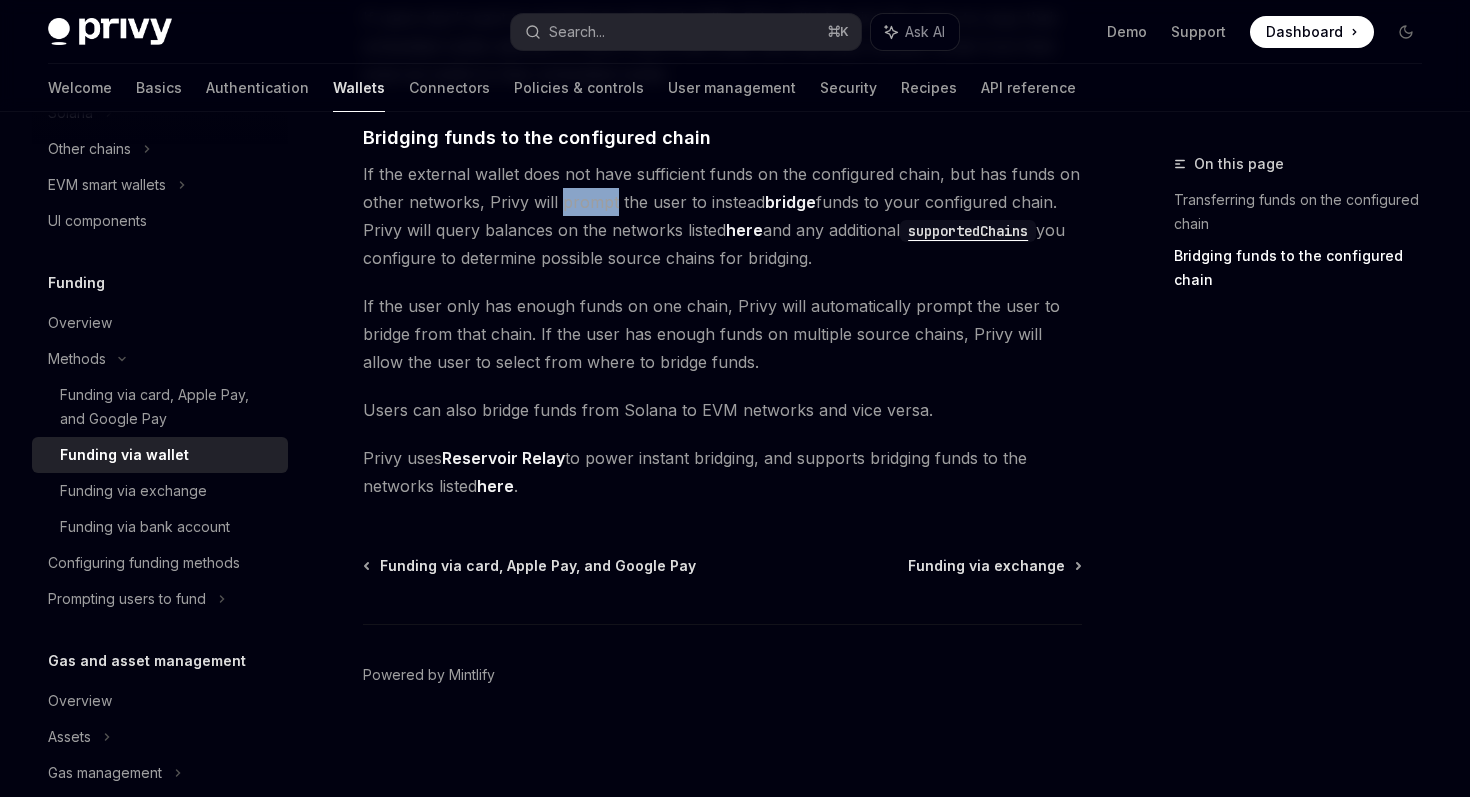 click on "If the external wallet does not have sufficient funds on the configured chain, but has funds on other networks, Privy will prompt the user to instead  bridge  funds to your configured chain. Privy will query balances on the networks listed  here  and any additional  supportedChains  you configure to determine possible source chains for bridging." at bounding box center [722, 216] 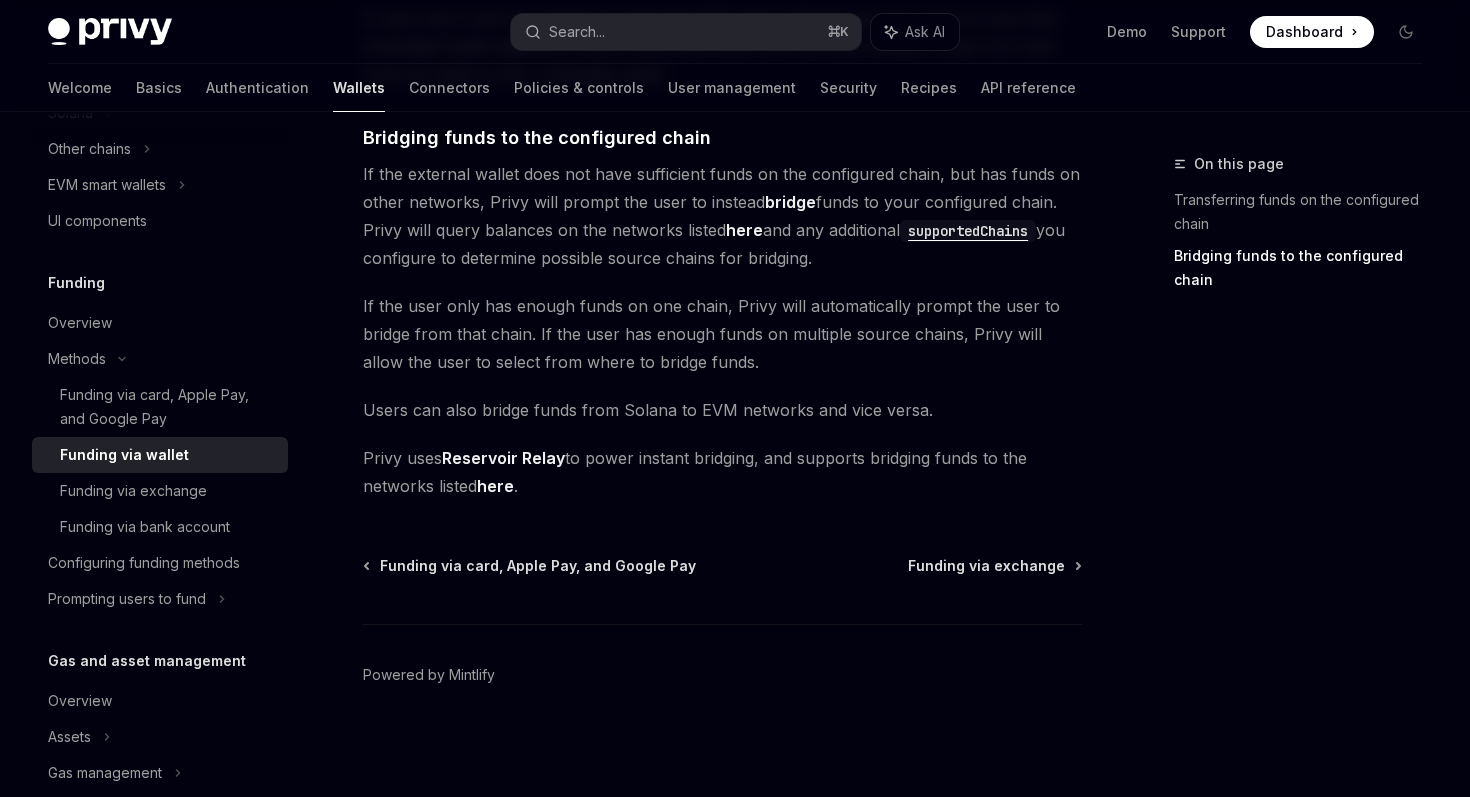 click on "If the external wallet does not have sufficient funds on the configured chain, but has funds on other networks, Privy will prompt the user to instead  bridge  funds to your configured chain. Privy will query balances on the networks listed  here  and any additional  supportedChains  you configure to determine possible source chains for bridging." at bounding box center (722, 216) 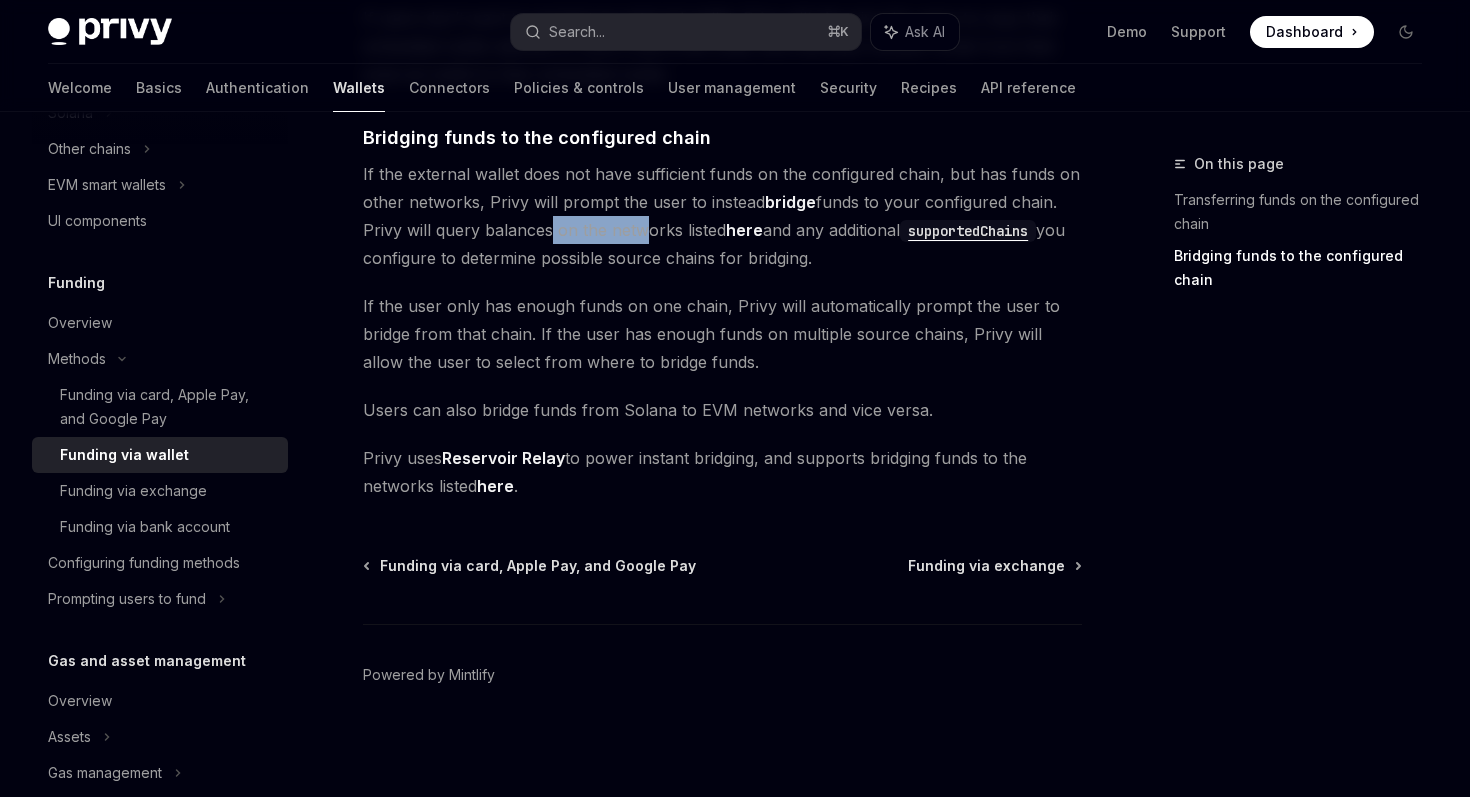drag, startPoint x: 544, startPoint y: 225, endPoint x: 638, endPoint y: 238, distance: 94.89468 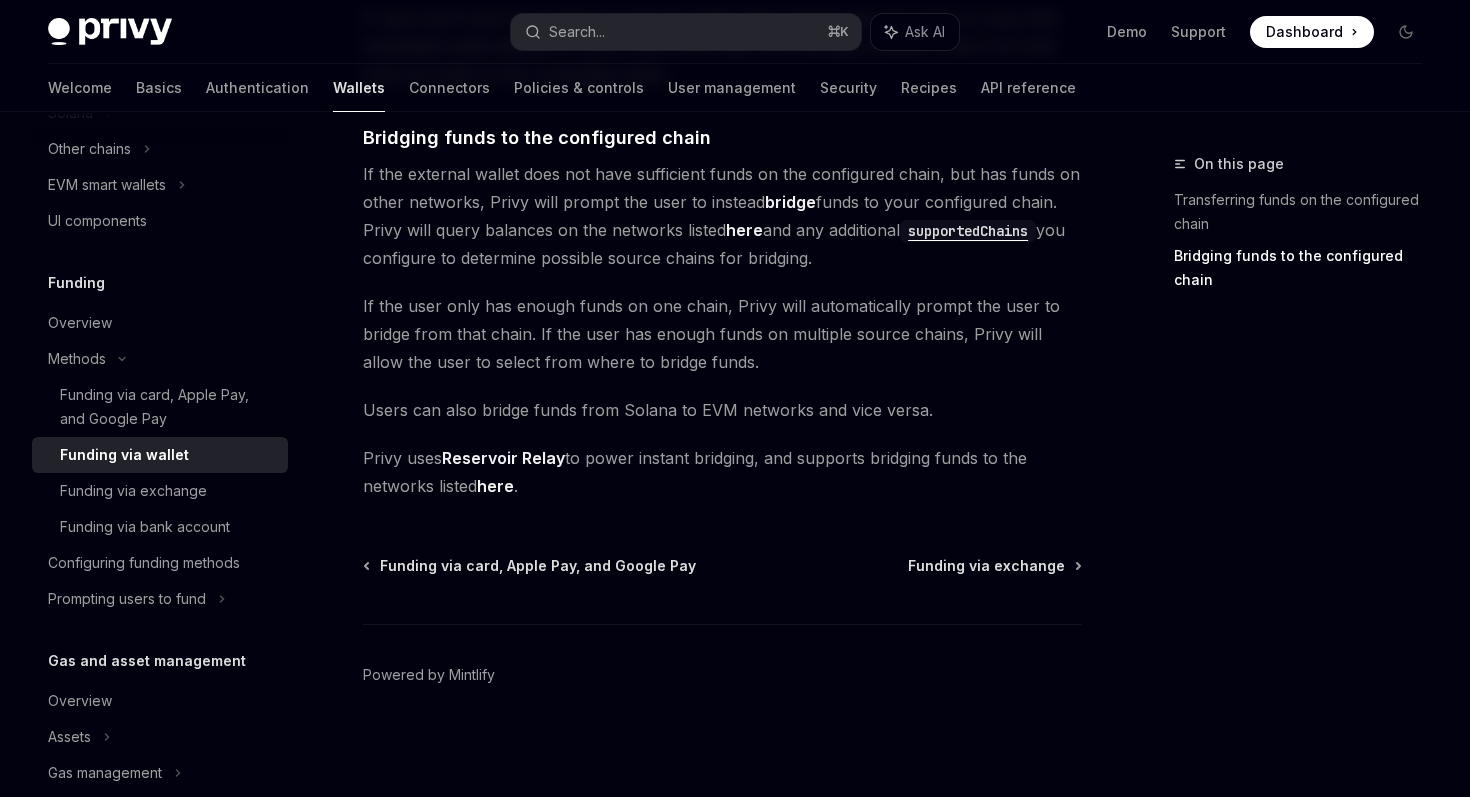 click on "If the external wallet does not have sufficient funds on the configured chain, but has funds on other networks, Privy will prompt the user to instead  bridge  funds to your configured chain. Privy will query balances on the networks listed  here  and any additional  supportedChains  you configure to determine possible source chains for bridging." at bounding box center (722, 216) 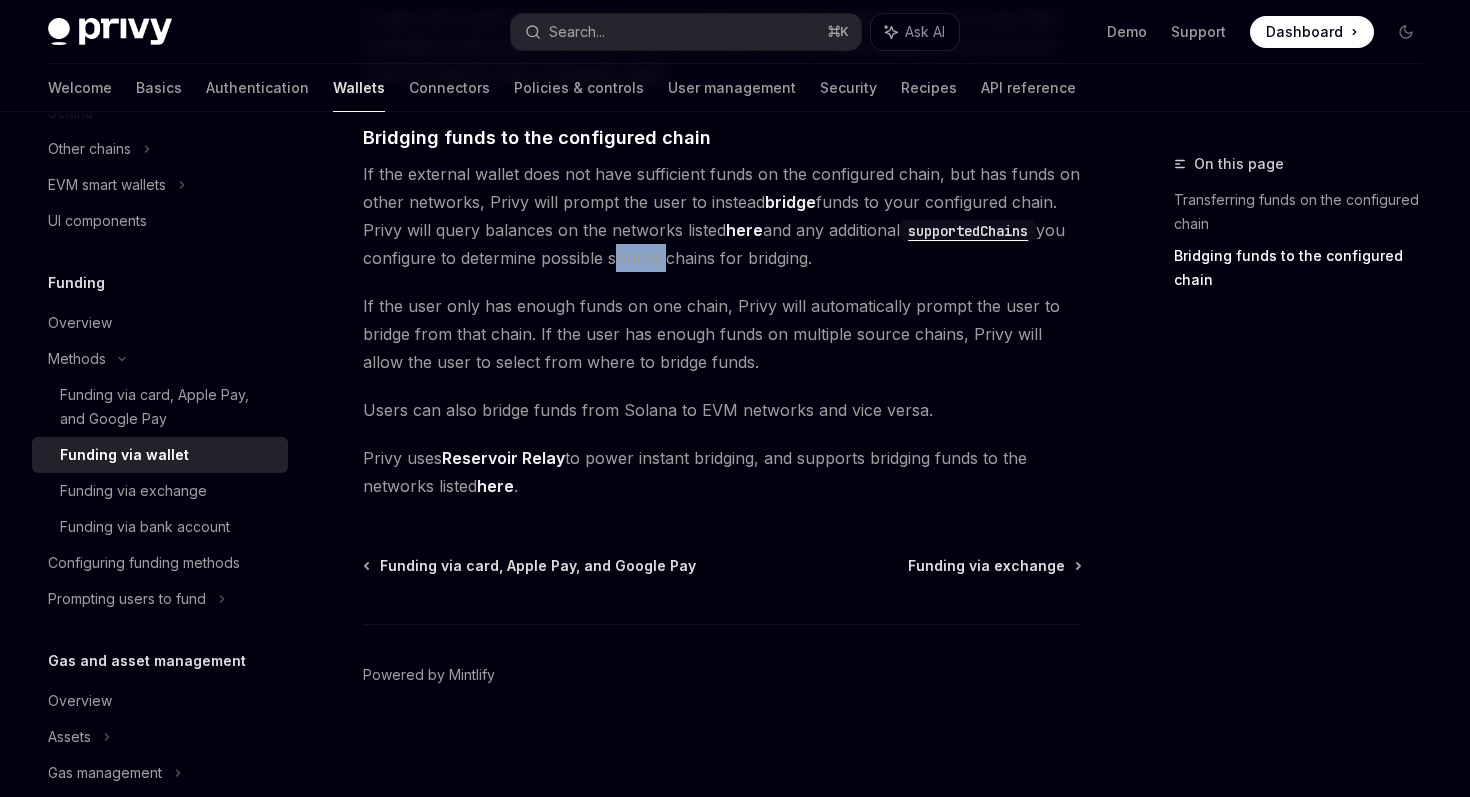 click on "If the external wallet does not have sufficient funds on the configured chain, but has funds on other networks, Privy will prompt the user to instead  bridge  funds to your configured chain. Privy will query balances on the networks listed  here  and any additional  supportedChains  you configure to determine possible source chains for bridging." at bounding box center [722, 216] 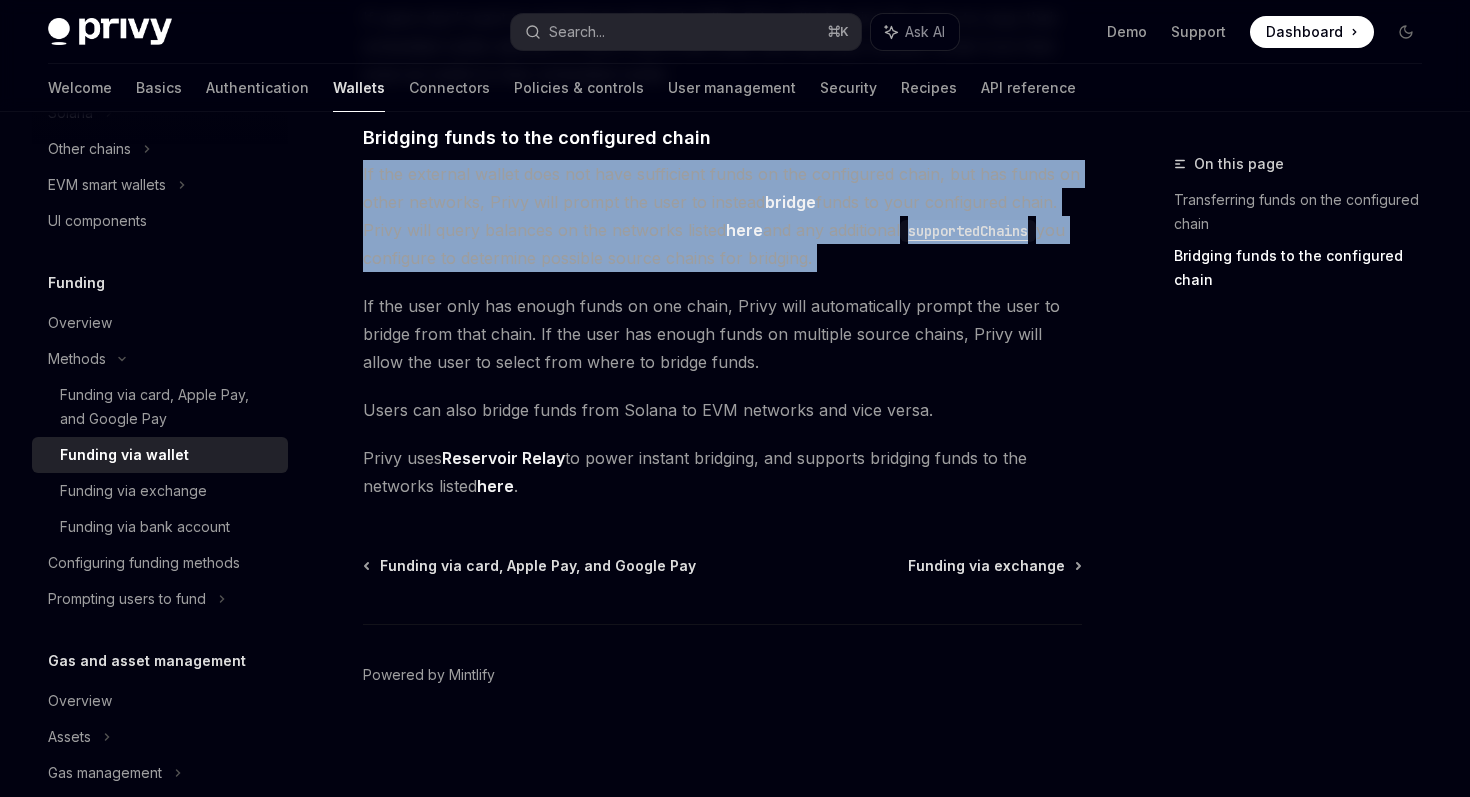 click on "If the external wallet does not have sufficient funds on the configured chain, but has funds on other networks, Privy will prompt the user to instead  bridge  funds to your configured chain. Privy will query balances on the networks listed  here  and any additional  supportedChains  you configure to determine possible source chains for bridging." at bounding box center (722, 216) 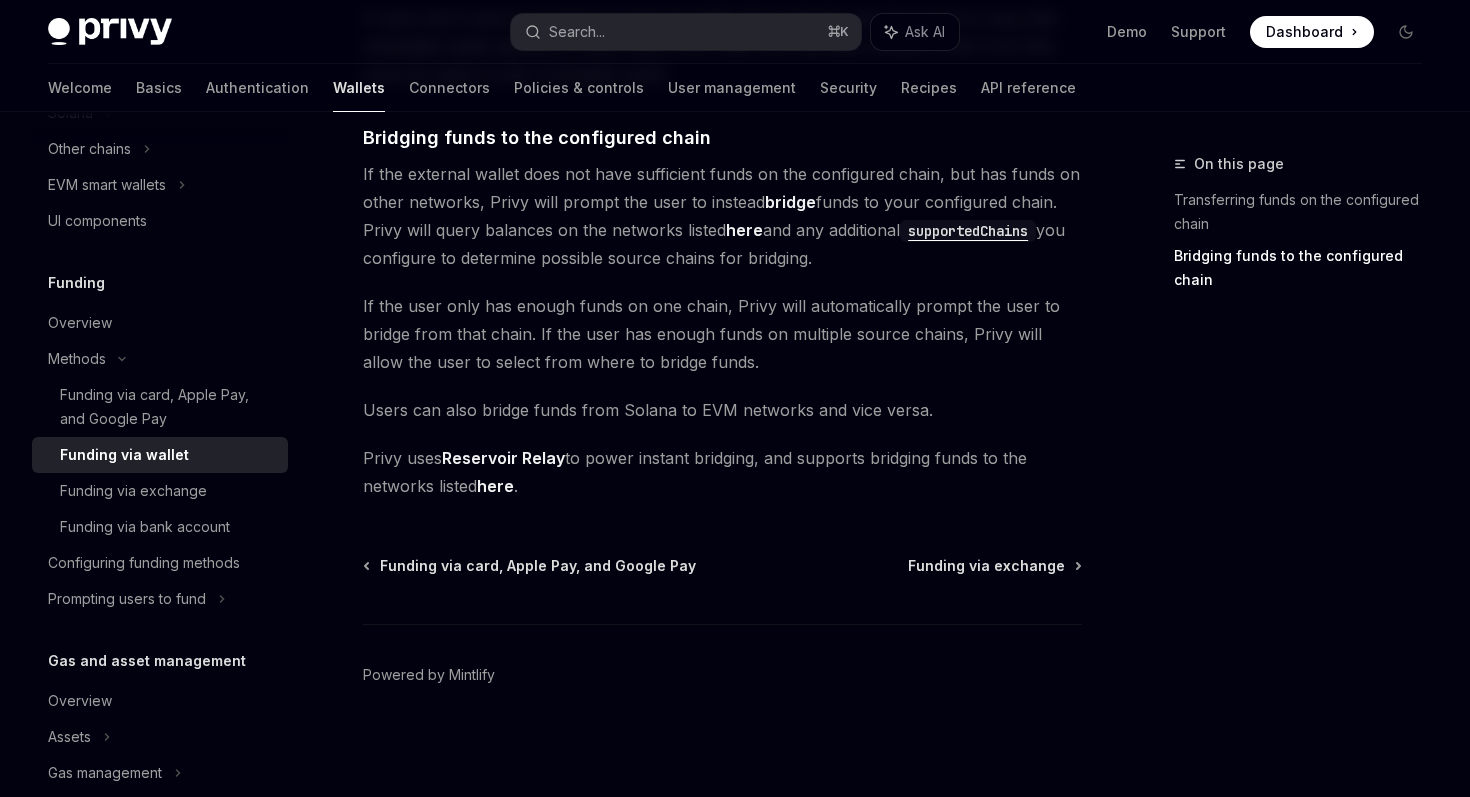 click on "If the external wallet does not have sufficient funds on the configured chain, but has funds on other networks, Privy will prompt the user to instead  bridge  funds to your configured chain. Privy will query balances on the networks listed  here  and any additional  supportedChains  you configure to determine possible source chains for bridging." at bounding box center (722, 216) 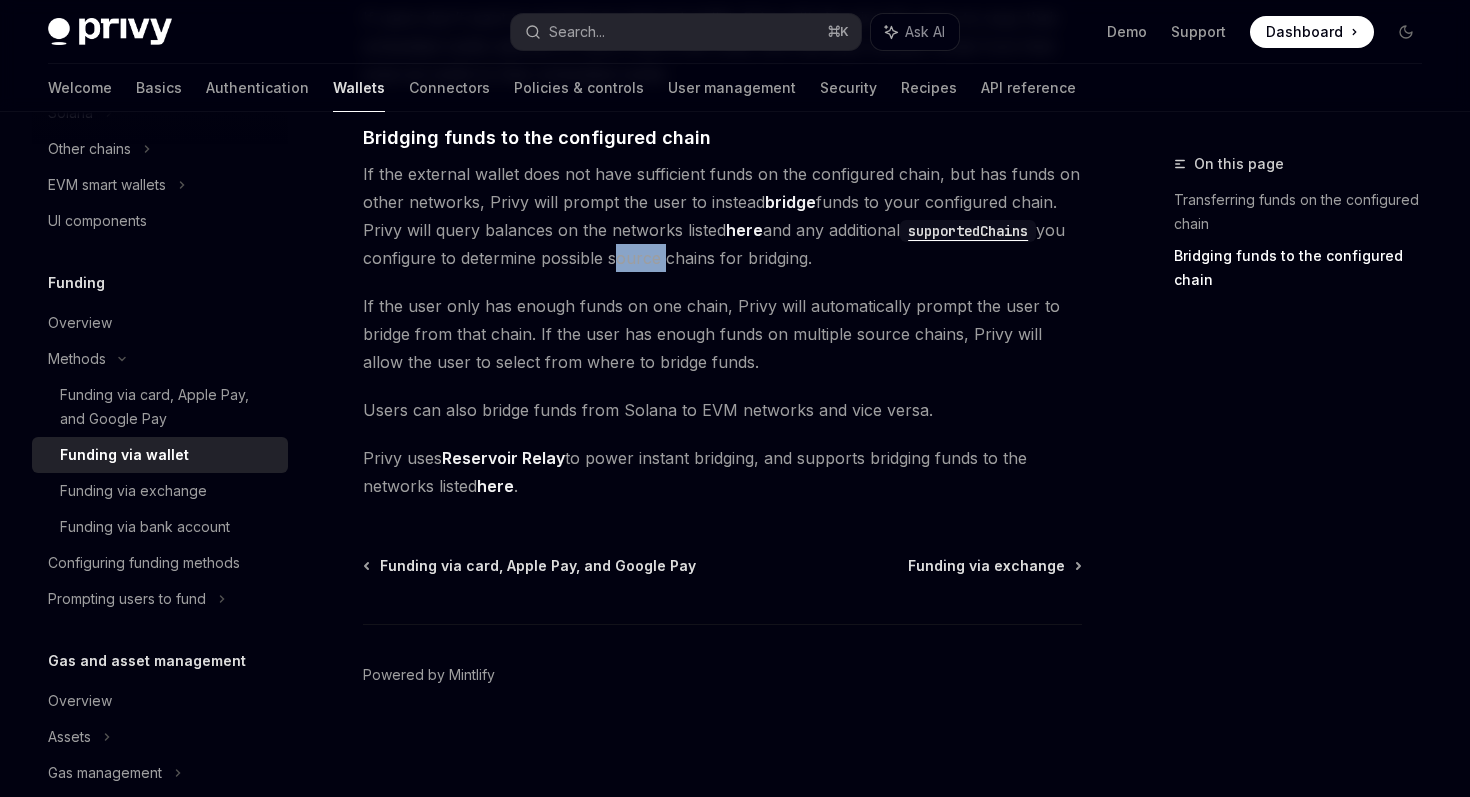 click on "If the external wallet does not have sufficient funds on the configured chain, but has funds on other networks, Privy will prompt the user to instead  bridge  funds to your configured chain. Privy will query balances on the networks listed  here  and any additional  supportedChains  you configure to determine possible source chains for bridging." at bounding box center [722, 216] 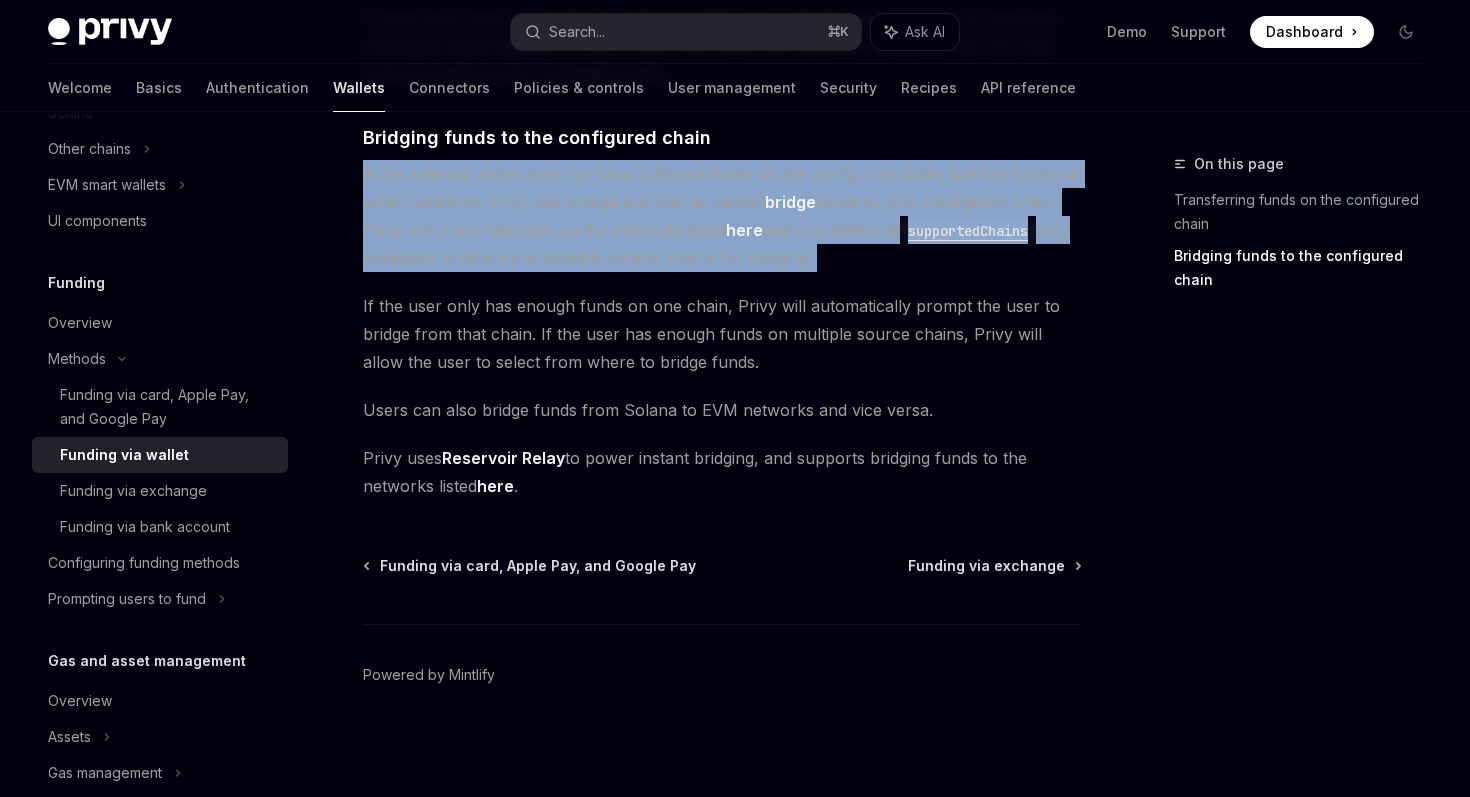 click on "If the user only has enough funds on one chain, Privy will automatically prompt the user to bridge from that chain. If the user has enough funds on multiple source chains, Privy will allow the user to select from where to bridge funds." at bounding box center [722, 334] 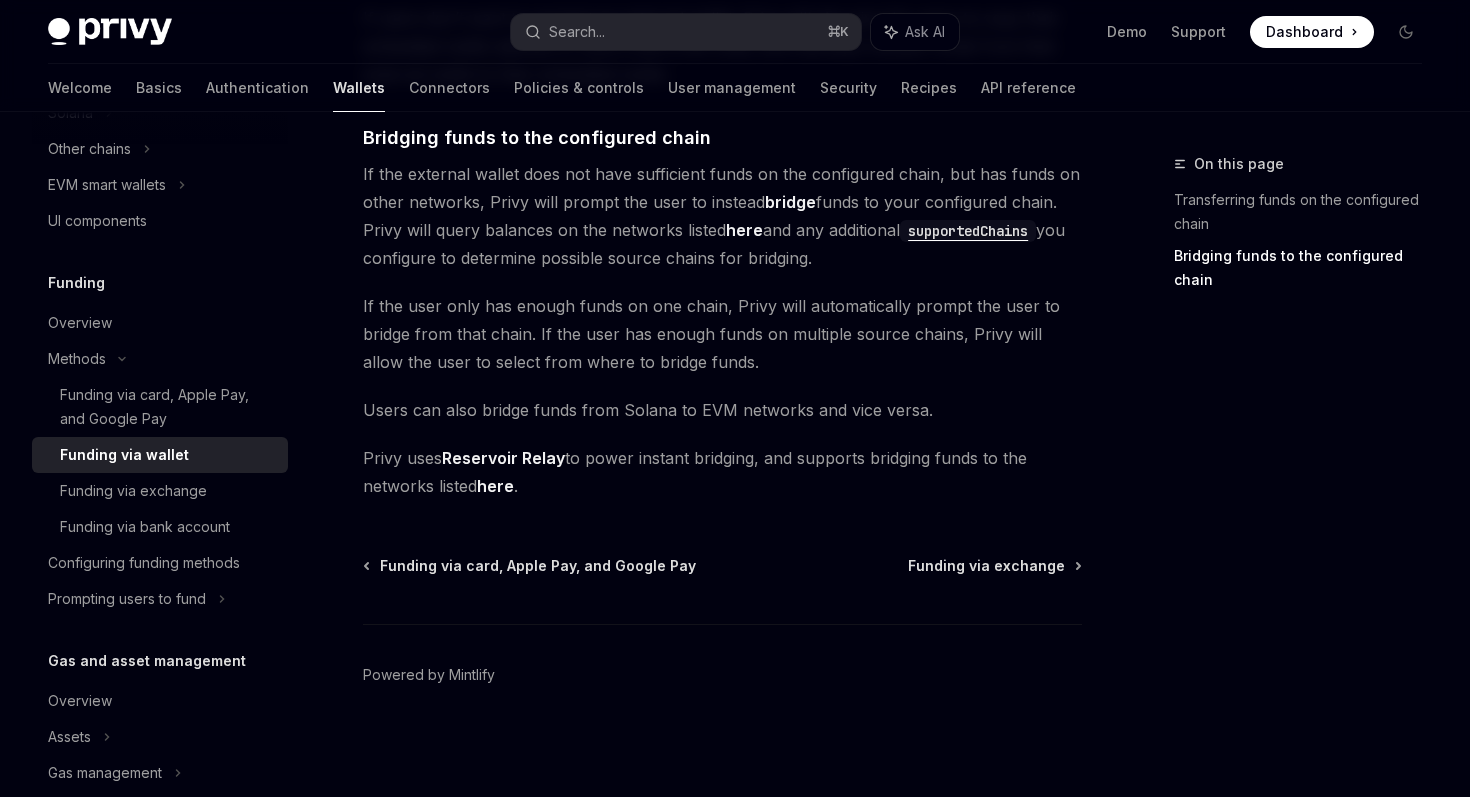 click on "If the user only has enough funds on one chain, Privy will automatically prompt the user to bridge from that chain. If the user has enough funds on multiple source chains, Privy will allow the user to select from where to bridge funds." at bounding box center [722, 334] 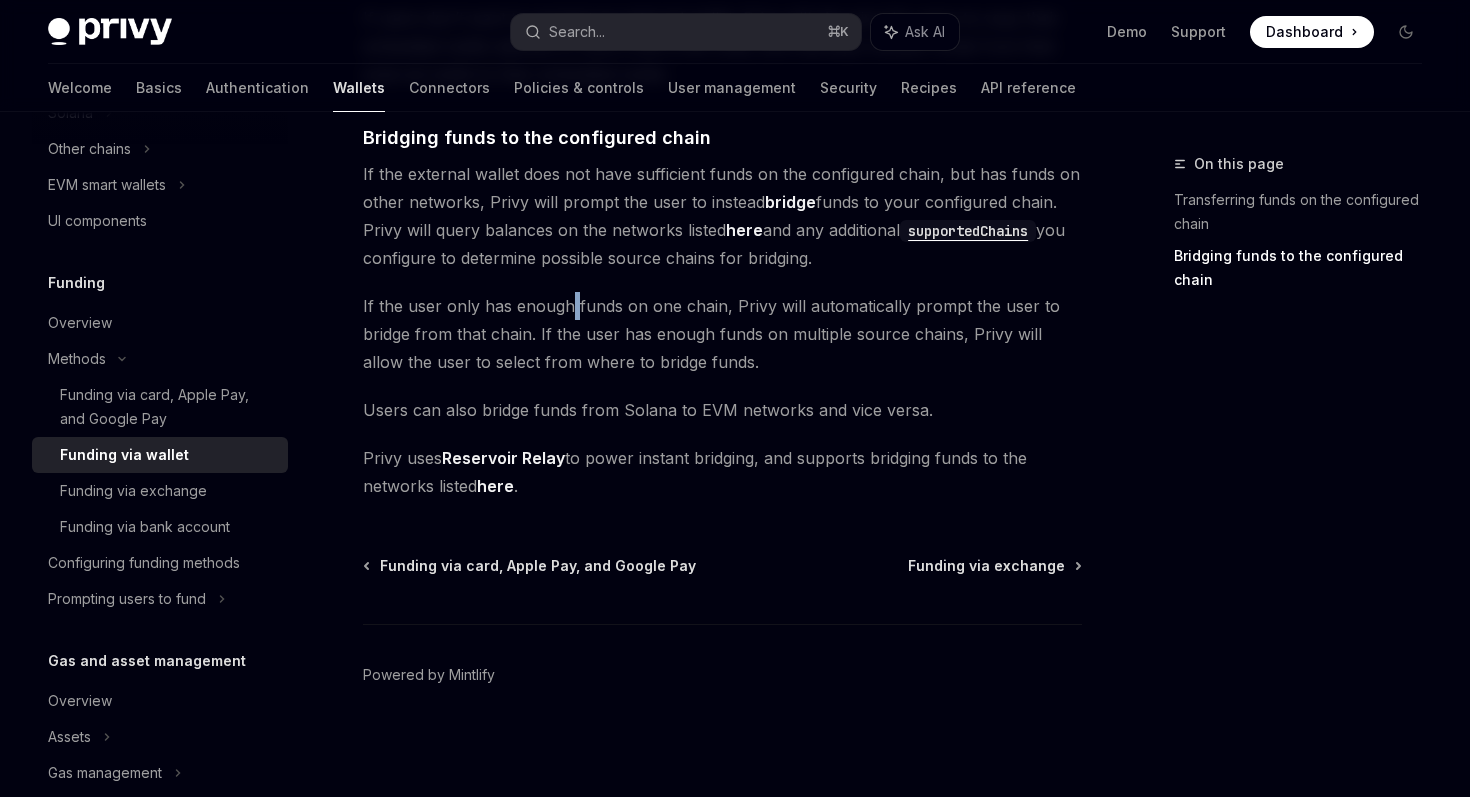 click on "If the user only has enough funds on one chain, Privy will automatically prompt the user to bridge from that chain. If the user has enough funds on multiple source chains, Privy will allow the user to select from where to bridge funds." at bounding box center (722, 334) 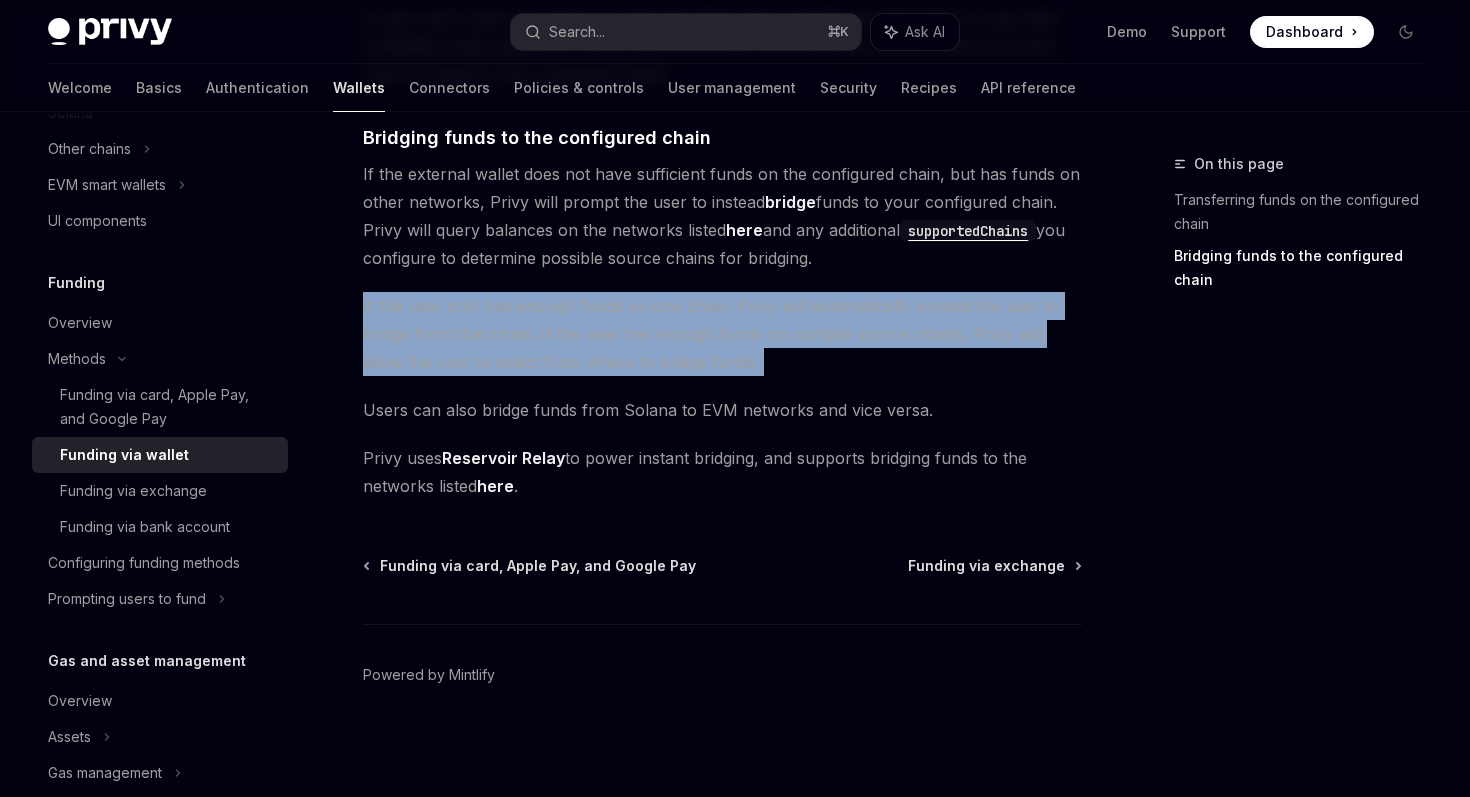click on "If the user only has enough funds on one chain, Privy will automatically prompt the user to bridge from that chain. If the user has enough funds on multiple source chains, Privy will allow the user to select from where to bridge funds." at bounding box center [722, 334] 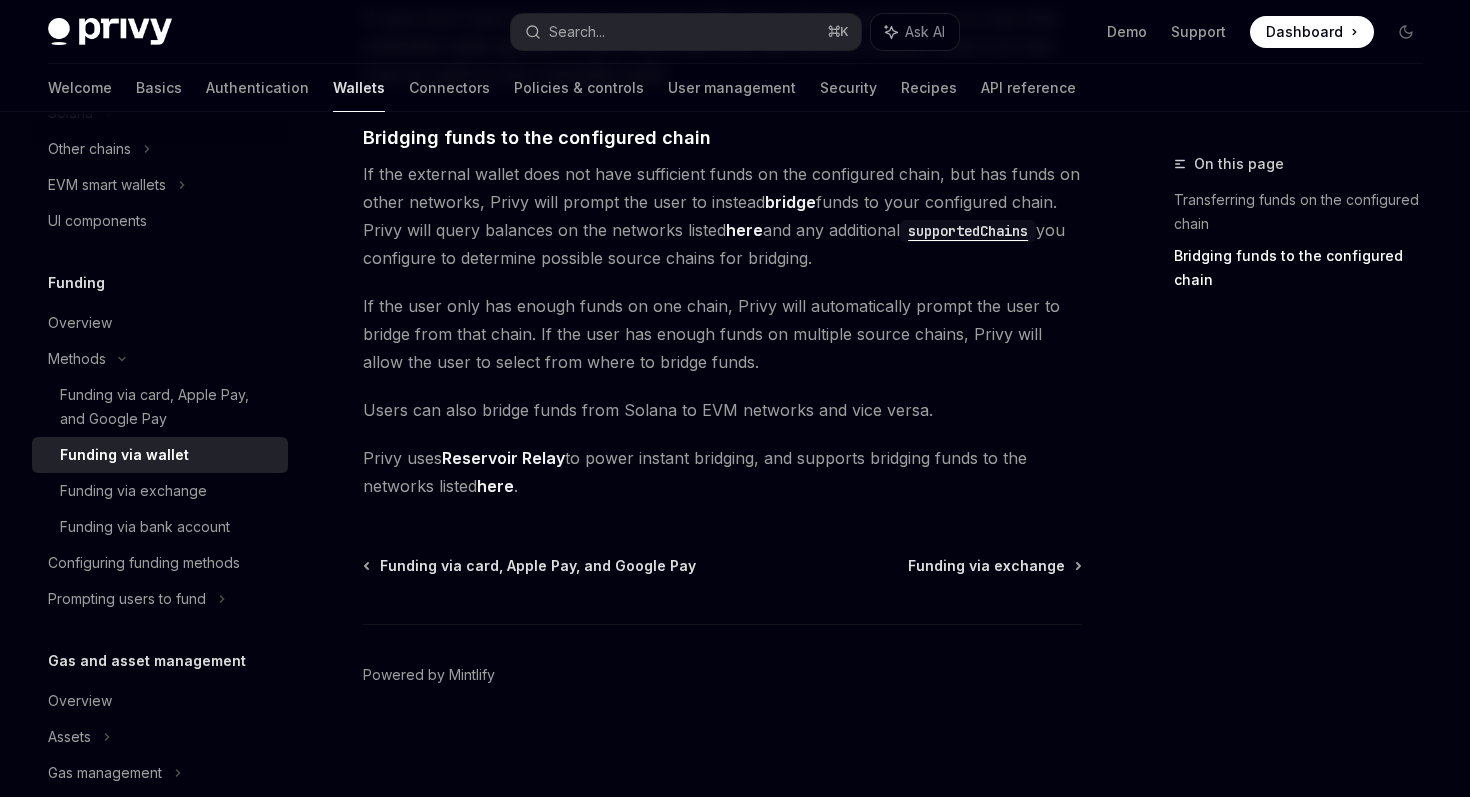 click on "If the user only has enough funds on one chain, Privy will automatically prompt the user to bridge from that chain. If the user has enough funds on multiple source chains, Privy will allow the user to select from where to bridge funds." at bounding box center (722, 334) 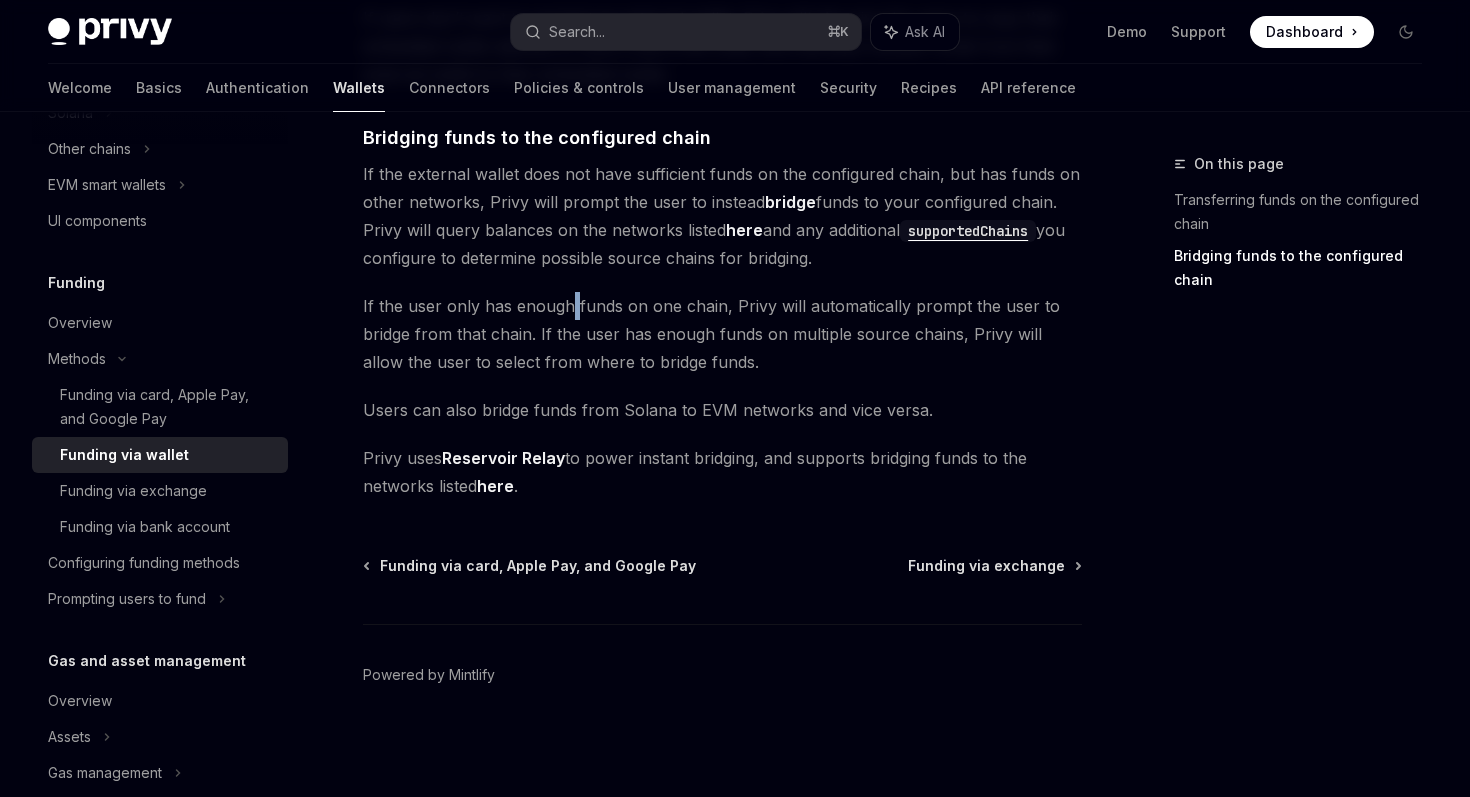 click on "If the user only has enough funds on one chain, Privy will automatically prompt the user to bridge from that chain. If the user has enough funds on multiple source chains, Privy will allow the user to select from where to bridge funds." at bounding box center (722, 334) 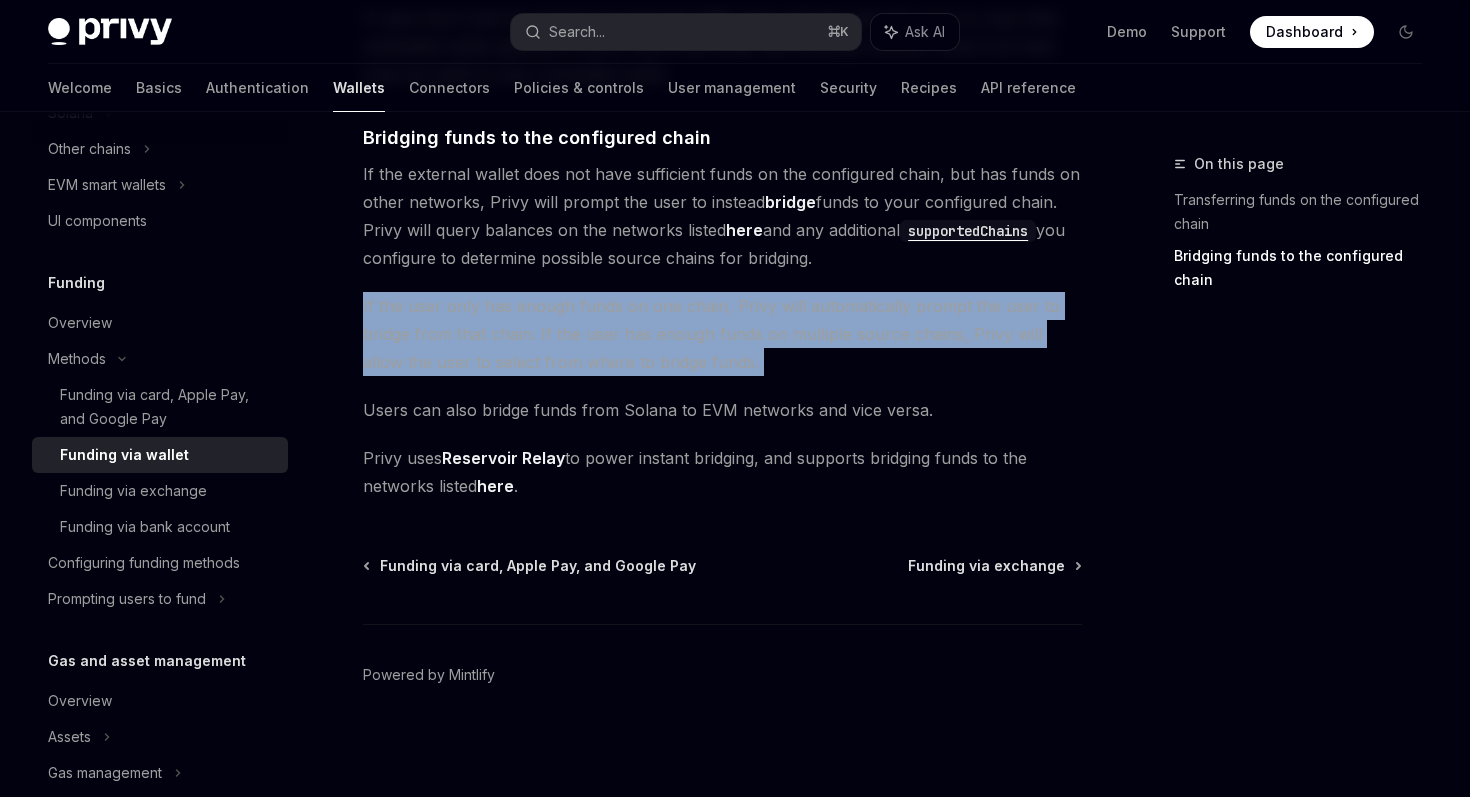 click on "here" at bounding box center [744, 230] 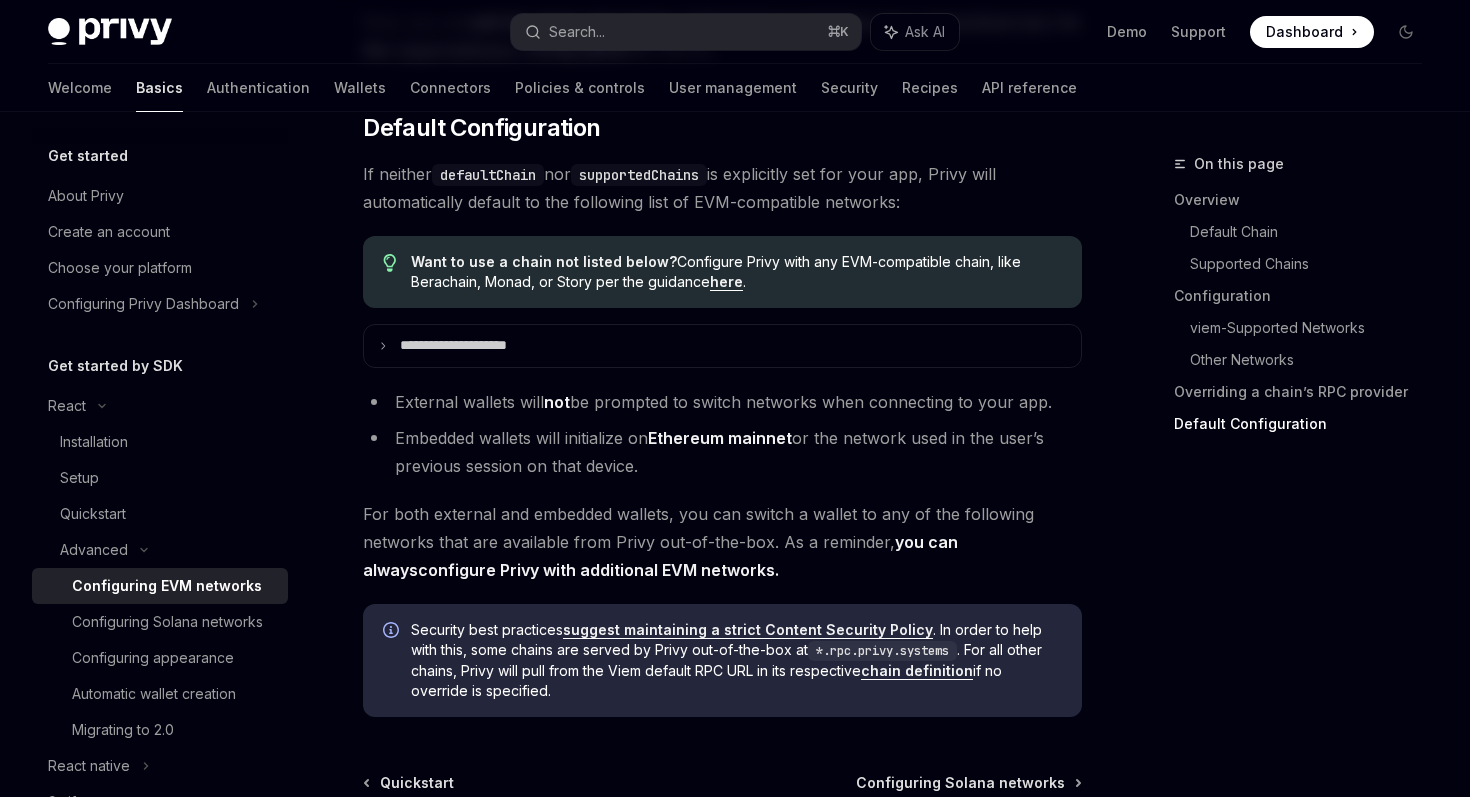 scroll, scrollTop: 4989, scrollLeft: 0, axis: vertical 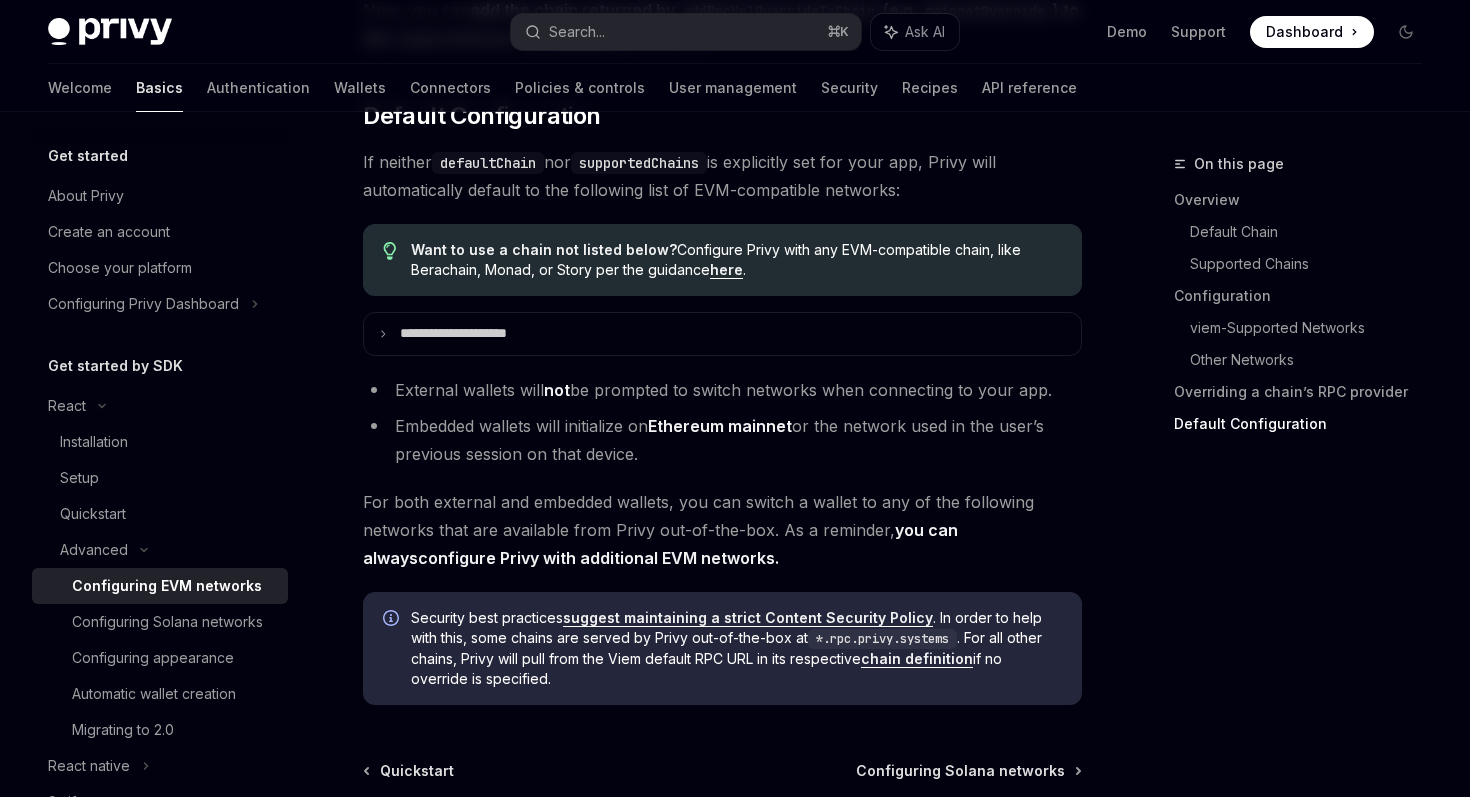 click on "Privy is compatible with any EVM-compatible chain, and makes it easy to configure networks for your users’ wallets.
You can seamlessly use Privy with Ethereum Mainnet, Base, Polygon, Arbitrum, Monad, Berachain, MegaETH, Mantle, Story, and any chain that supports EVM RPC requests.
Check out a  high-level overview  of network configuration with Privy, or jump directly into  concrete instructions !
Privy is also compatible with app-specific chains, such as those deployed via a RaaS provider. See
more  here .
​ Overview
Privy exposes two parameters to configure networks: a single  default chain  and a list of  supported chains .
If you choose not to use these parameters in your app, you can instead use Privy’s  default configuration and supported chains .
​ Default Chain
The  default chain  should be the primary network that wallets should use in your app.
For  embedded wallets default chain , unless you manually switch the wallet’s network to another  supported chain .
For
: -" at bounding box center [722, -2016] 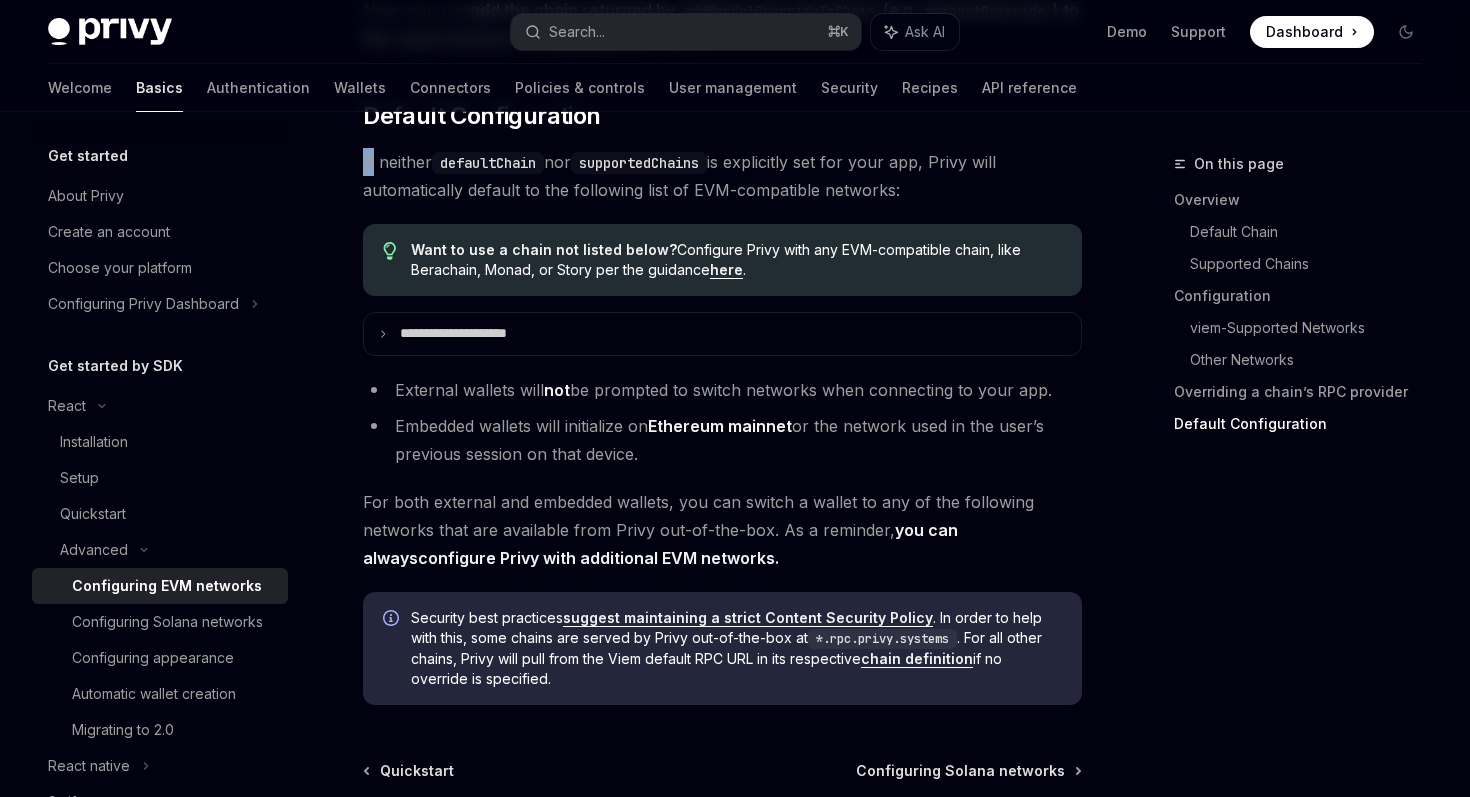 click on "Privy is compatible with any EVM-compatible chain, and makes it easy to configure networks for your users’ wallets.
You can seamlessly use Privy with Ethereum Mainnet, Base, Polygon, Arbitrum, Monad, Berachain, MegaETH, Mantle, Story, and any chain that supports EVM RPC requests.
Check out a  high-level overview  of network configuration with Privy, or jump directly into  concrete instructions !
Privy is also compatible with app-specific chains, such as those deployed via a RaaS provider. See
more  here .
​ Overview
Privy exposes two parameters to configure networks: a single  default chain  and a list of  supported chains .
If you choose not to use these parameters in your app, you can instead use Privy’s  default configuration and supported chains .
​ Default Chain
The  default chain  should be the primary network that wallets should use in your app.
For  embedded wallets default chain , unless you manually switch the wallet’s network to another  supported chain .
For
: -" at bounding box center [722, -2016] 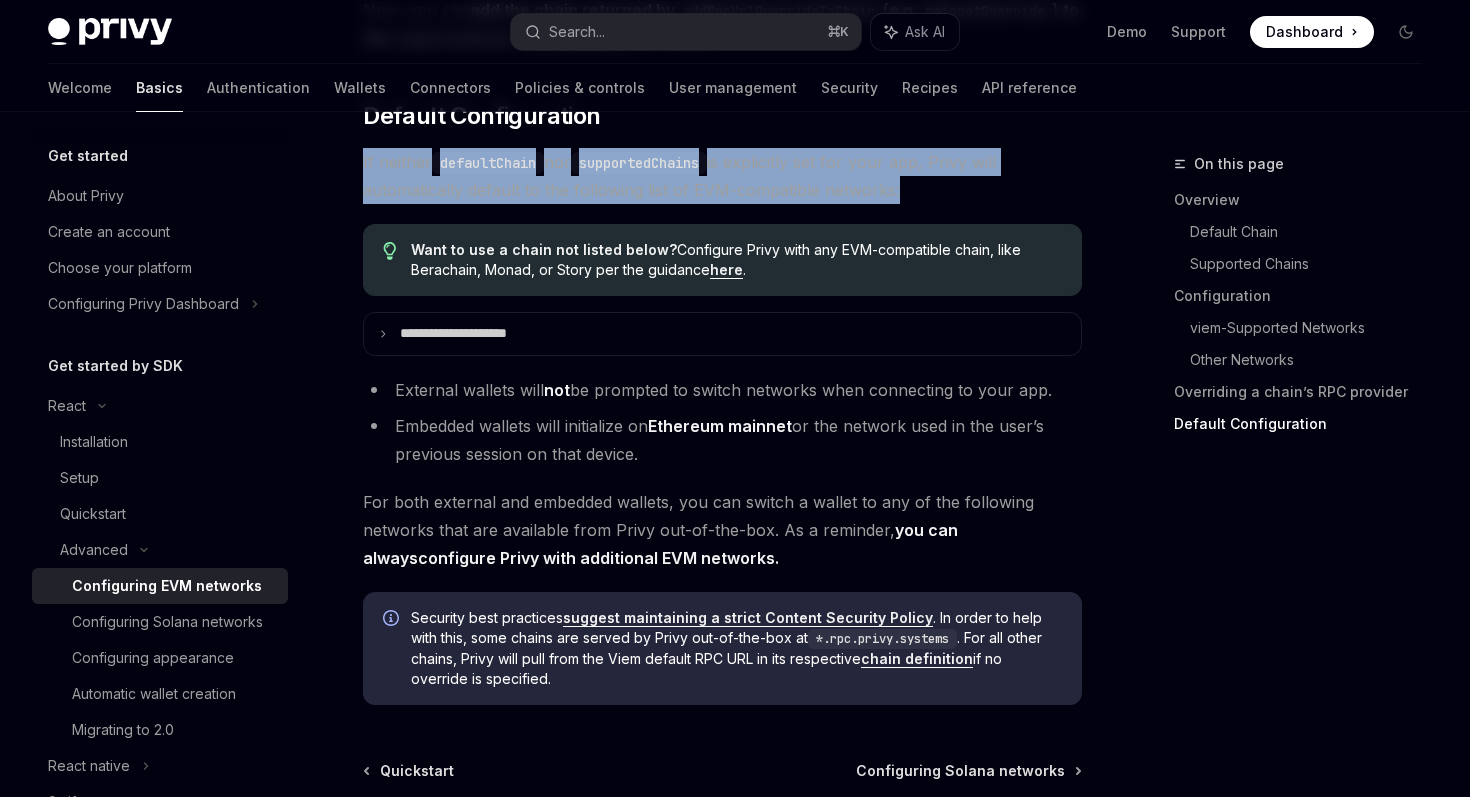 click on "defaultChain" at bounding box center [488, 163] 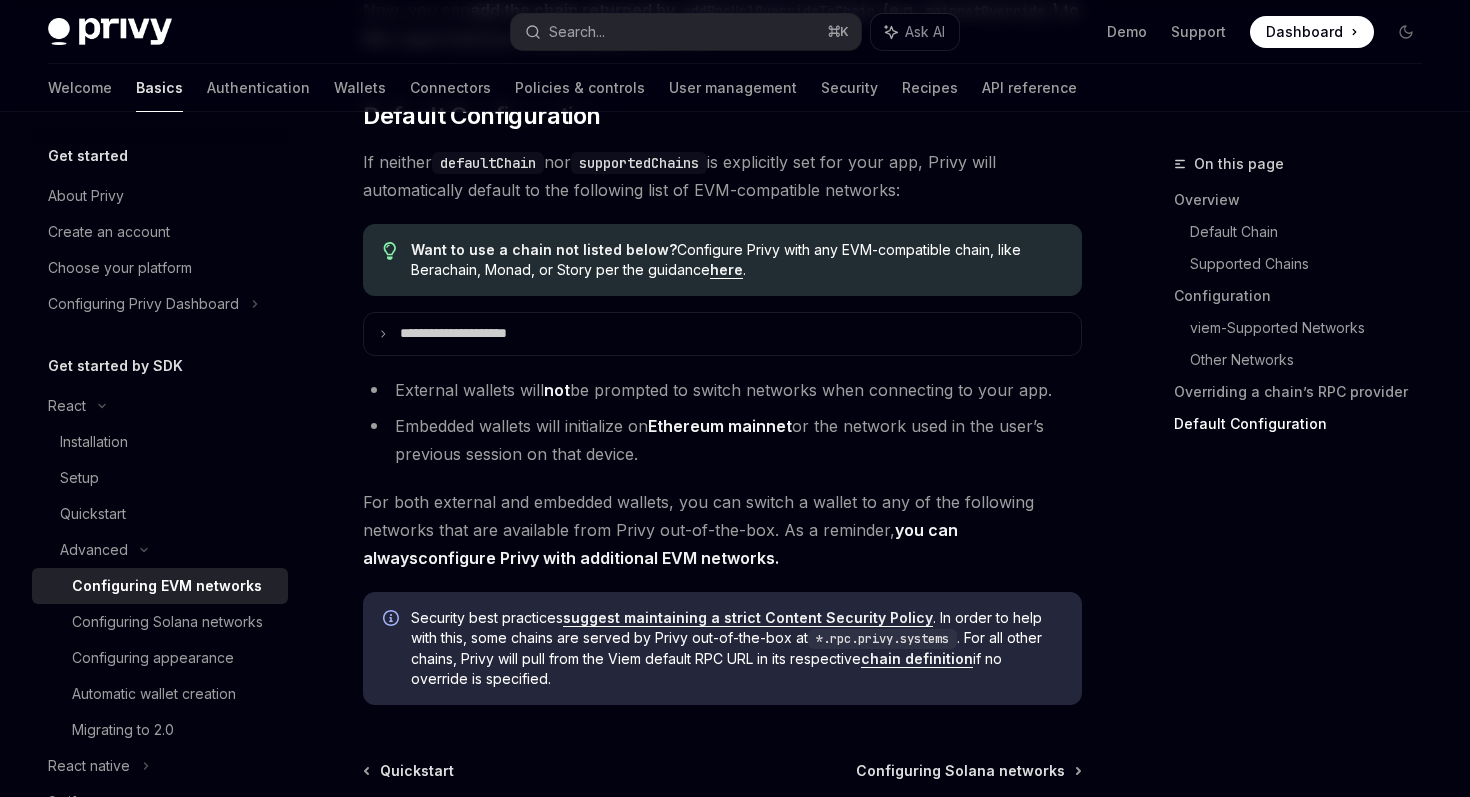 click on "defaultChain" at bounding box center (488, 163) 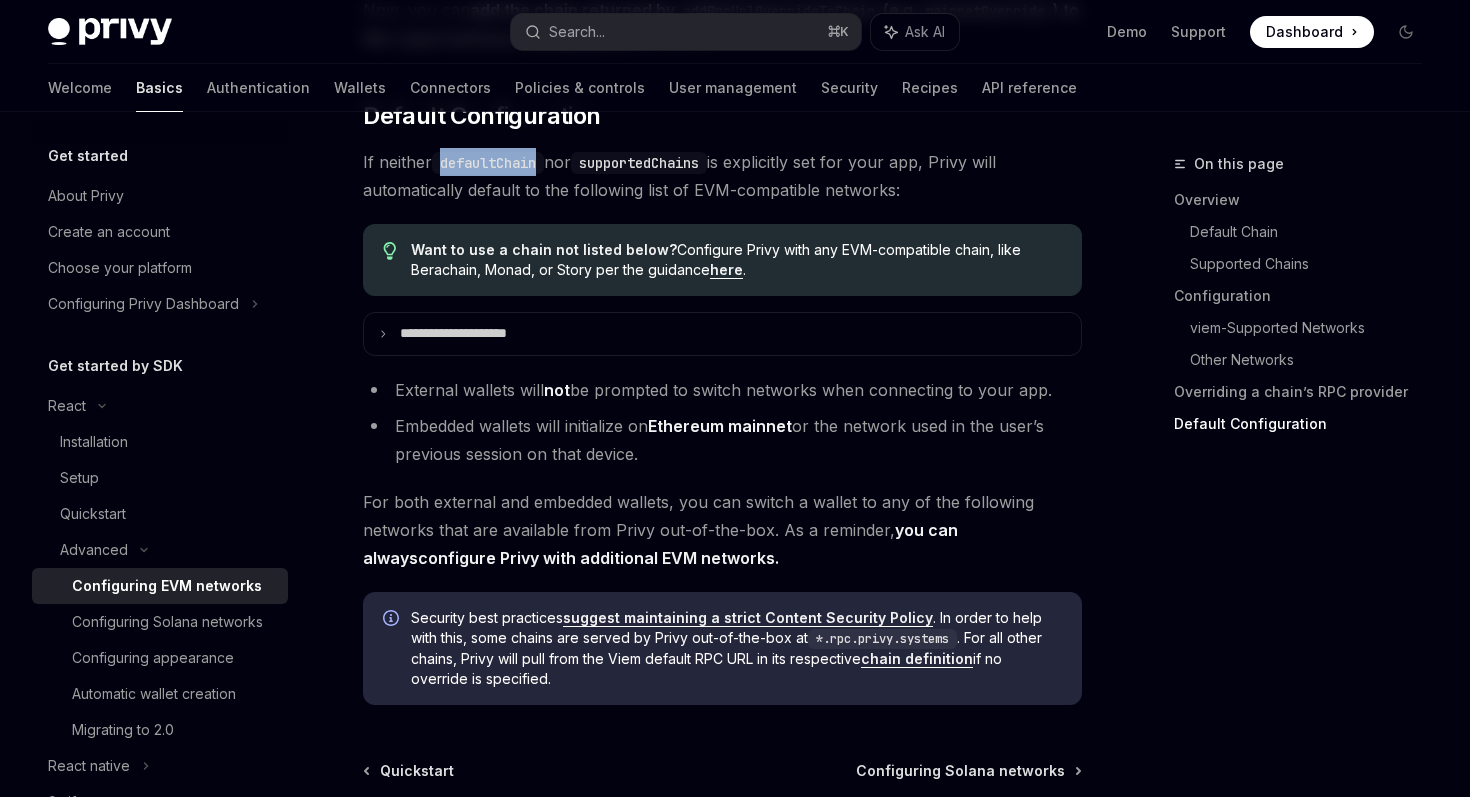 click on "defaultChain" at bounding box center [488, 163] 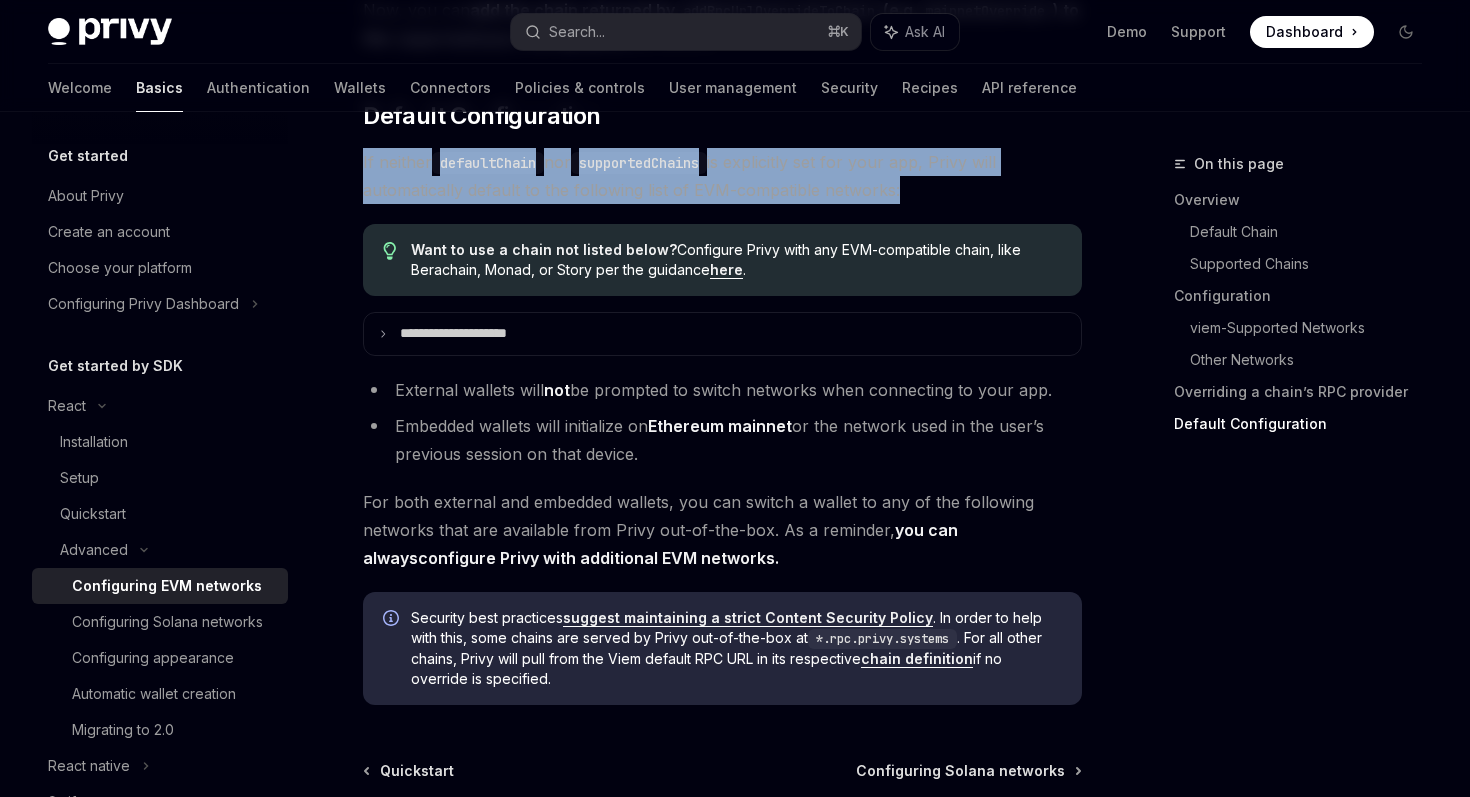 click on "Advanced Configuring EVM networks Privy is compatible with any EVM-compatible chain, and makes it easy to configure networks for your users’ wallets.
You can seamlessly use Privy with Ethereum Mainnet, Base, Polygon, Arbitrum, Monad, Berachain, MegaETH, Mantle, Story, and any chain that supports EVM RPC requests.
Check out a  high-level overview  of network configuration with Privy, or jump directly into  concrete instructions !
Privy is also compatible with app-specific chains, such as those deployed via a RaaS provider. See
more  here .
​ Overview
Privy exposes two parameters to configure networks: a single  default chain  and a list of  supported chains .
If you choose not to use these parameters in your app, you can instead use Privy’s  default configuration and supported chains .
​ Default Chain
The  default chain  should be the primary network that wallets should use in your app.
For  embedded wallets default chain , unless you manually switch the wallet’s network to another" at bounding box center [535, -1918] 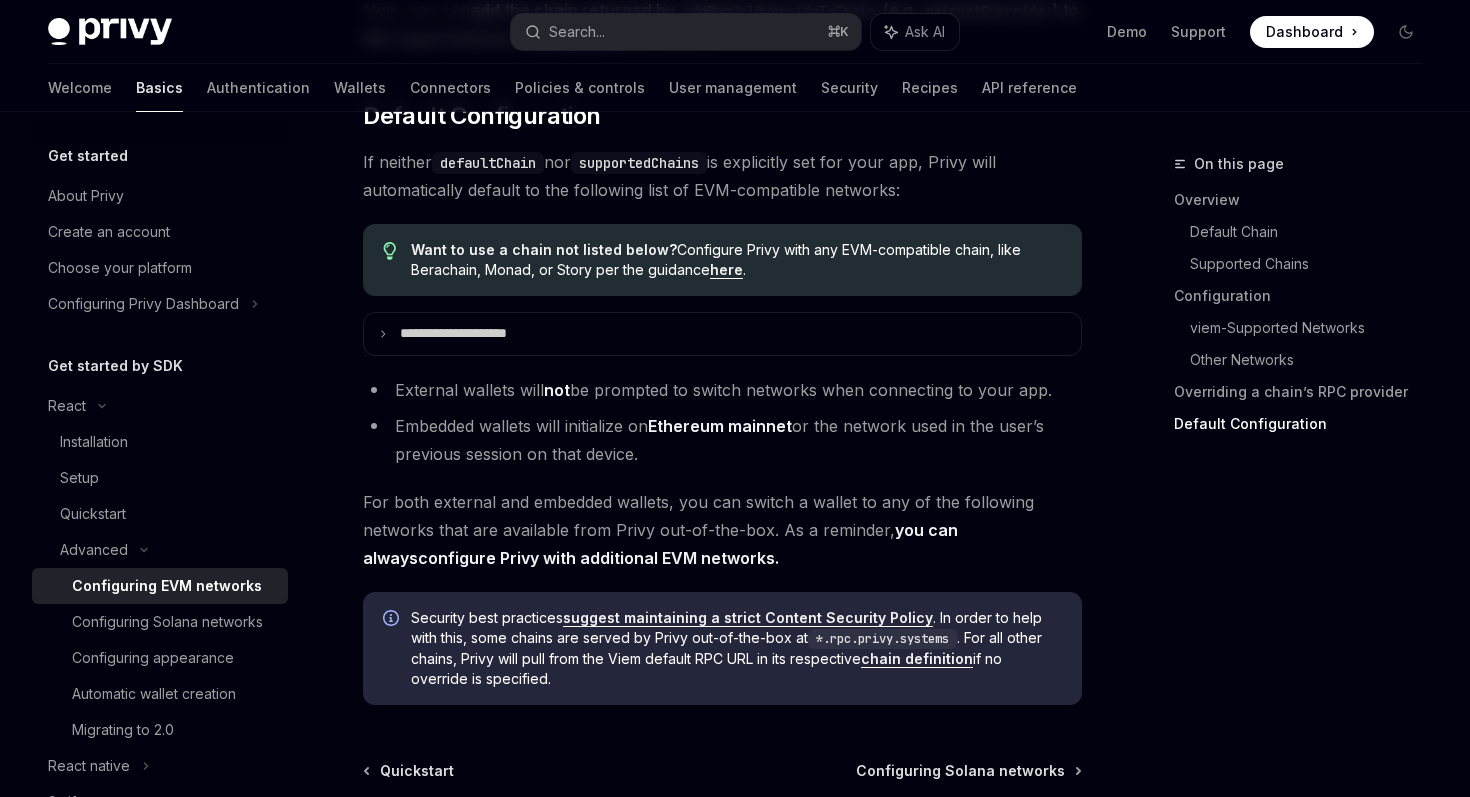 click on "Advanced Configuring EVM networks Privy is compatible with any EVM-compatible chain, and makes it easy to configure networks for your users’ wallets.
You can seamlessly use Privy with Ethereum Mainnet, Base, Polygon, Arbitrum, Monad, Berachain, MegaETH, Mantle, Story, and any chain that supports EVM RPC requests.
Check out a  high-level overview  of network configuration with Privy, or jump directly into  concrete instructions !
Privy is also compatible with app-specific chains, such as those deployed via a RaaS provider. See
more  here .
​ Overview
Privy exposes two parameters to configure networks: a single  default chain  and a list of  supported chains .
If you choose not to use these parameters in your app, you can instead use Privy’s  default configuration and supported chains .
​ Default Chain
The  default chain  should be the primary network that wallets should use in your app.
For  embedded wallets default chain , unless you manually switch the wallet’s network to another" at bounding box center (535, -1918) 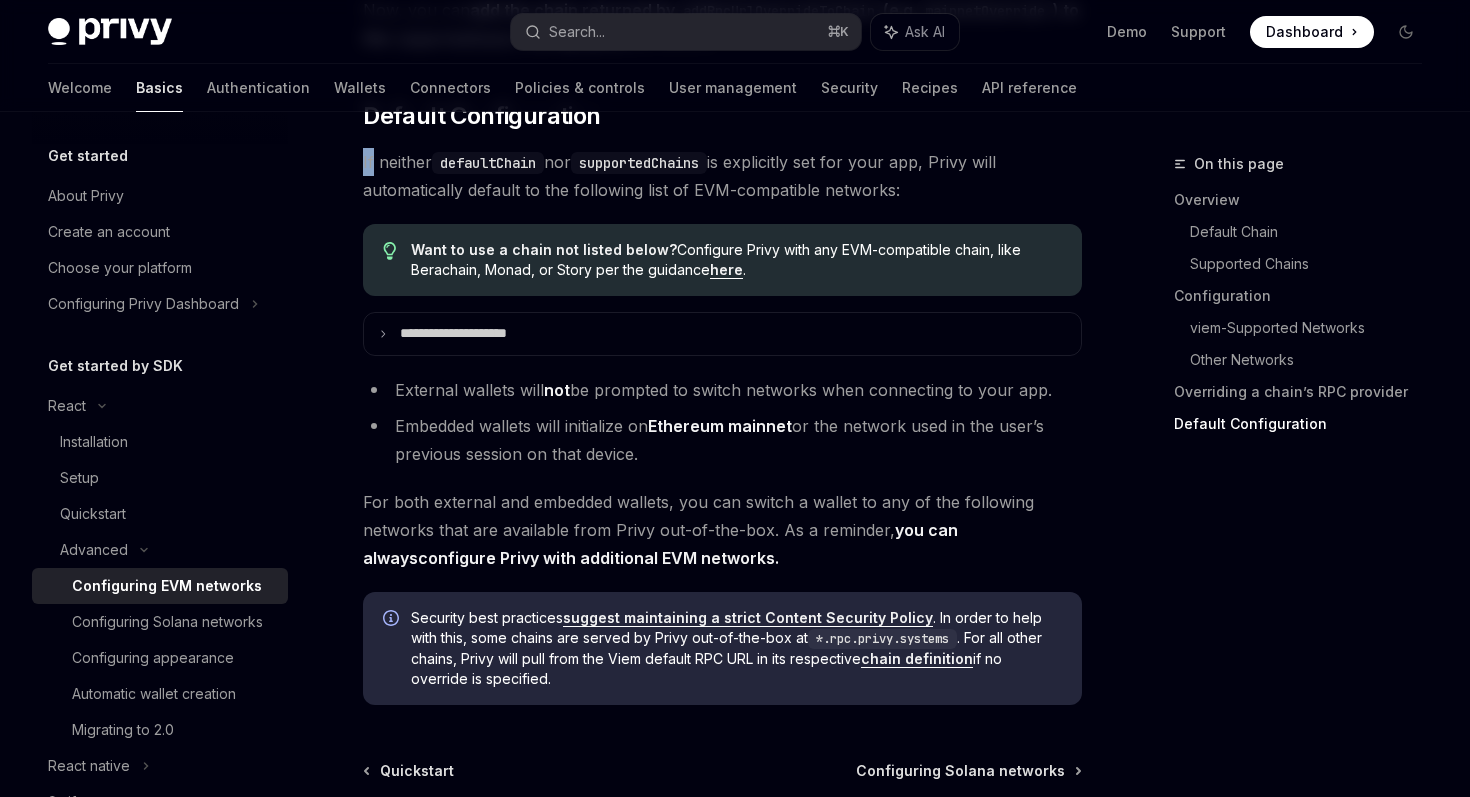 click on "Advanced Configuring EVM networks Privy is compatible with any EVM-compatible chain, and makes it easy to configure networks for your users’ wallets.
You can seamlessly use Privy with Ethereum Mainnet, Base, Polygon, Arbitrum, Monad, Berachain, MegaETH, Mantle, Story, and any chain that supports EVM RPC requests.
Check out a  high-level overview  of network configuration with Privy, or jump directly into  concrete instructions !
Privy is also compatible with app-specific chains, such as those deployed via a RaaS provider. See
more  here .
​ Overview
Privy exposes two parameters to configure networks: a single  default chain  and a list of  supported chains .
If you choose not to use these parameters in your app, you can instead use Privy’s  default configuration and supported chains .
​ Default Chain
The  default chain  should be the primary network that wallets should use in your app.
For  embedded wallets default chain , unless you manually switch the wallet’s network to another" at bounding box center [535, -1918] 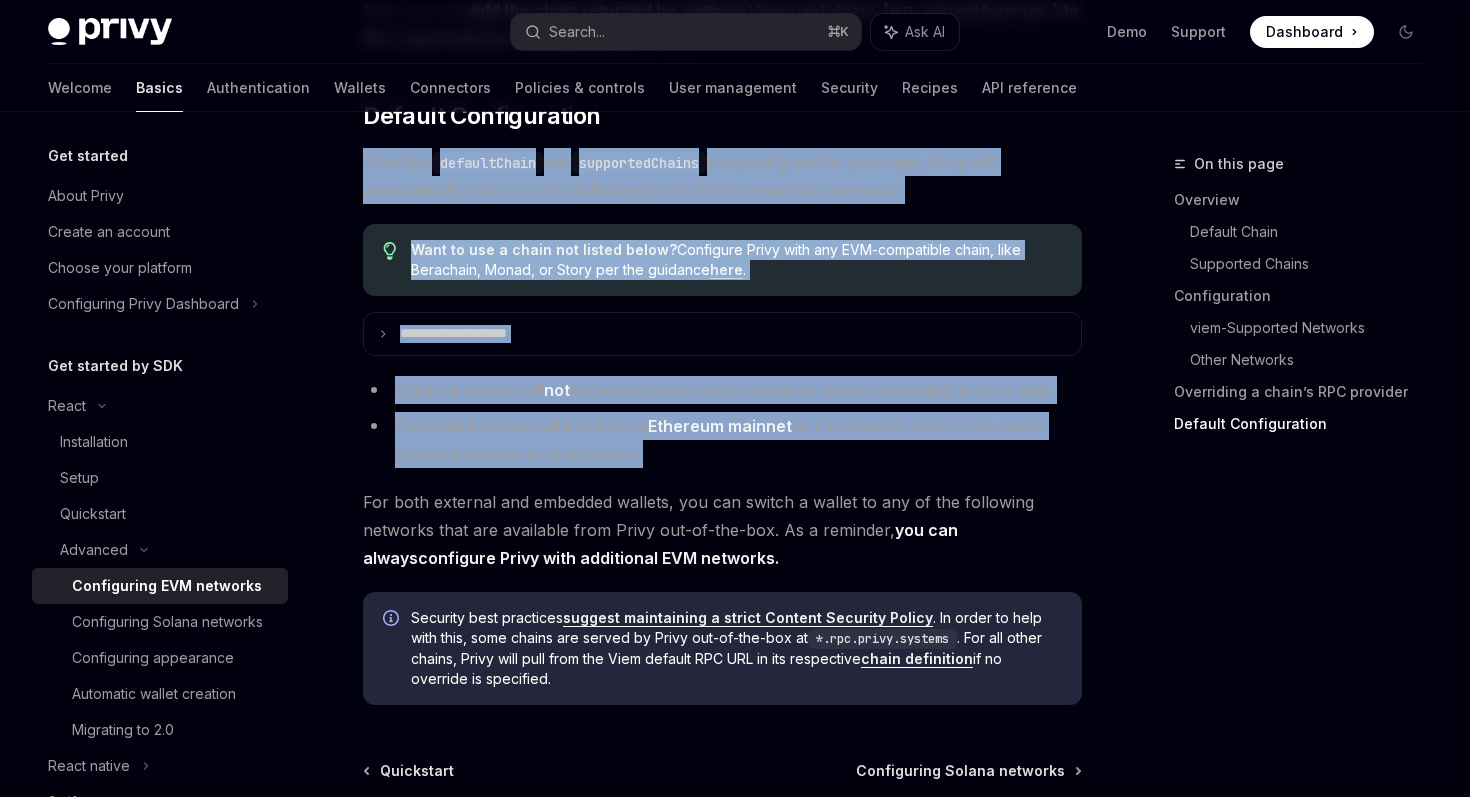 drag, startPoint x: 348, startPoint y: 184, endPoint x: 776, endPoint y: 475, distance: 517.55676 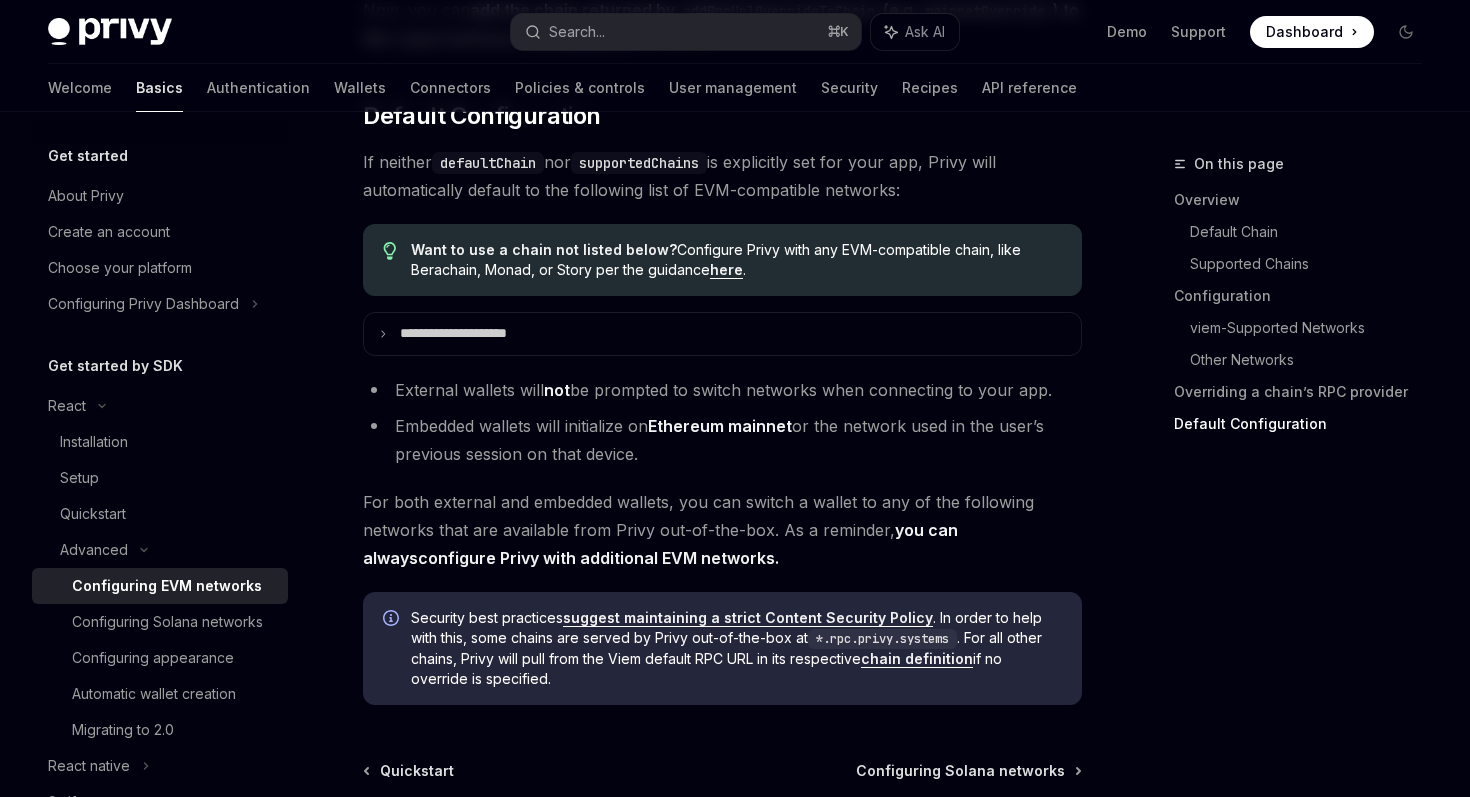 click on "Embedded wallets will initialize on  Ethereum mainnet  or the network used in the user’s previous session on that device." at bounding box center (722, 440) 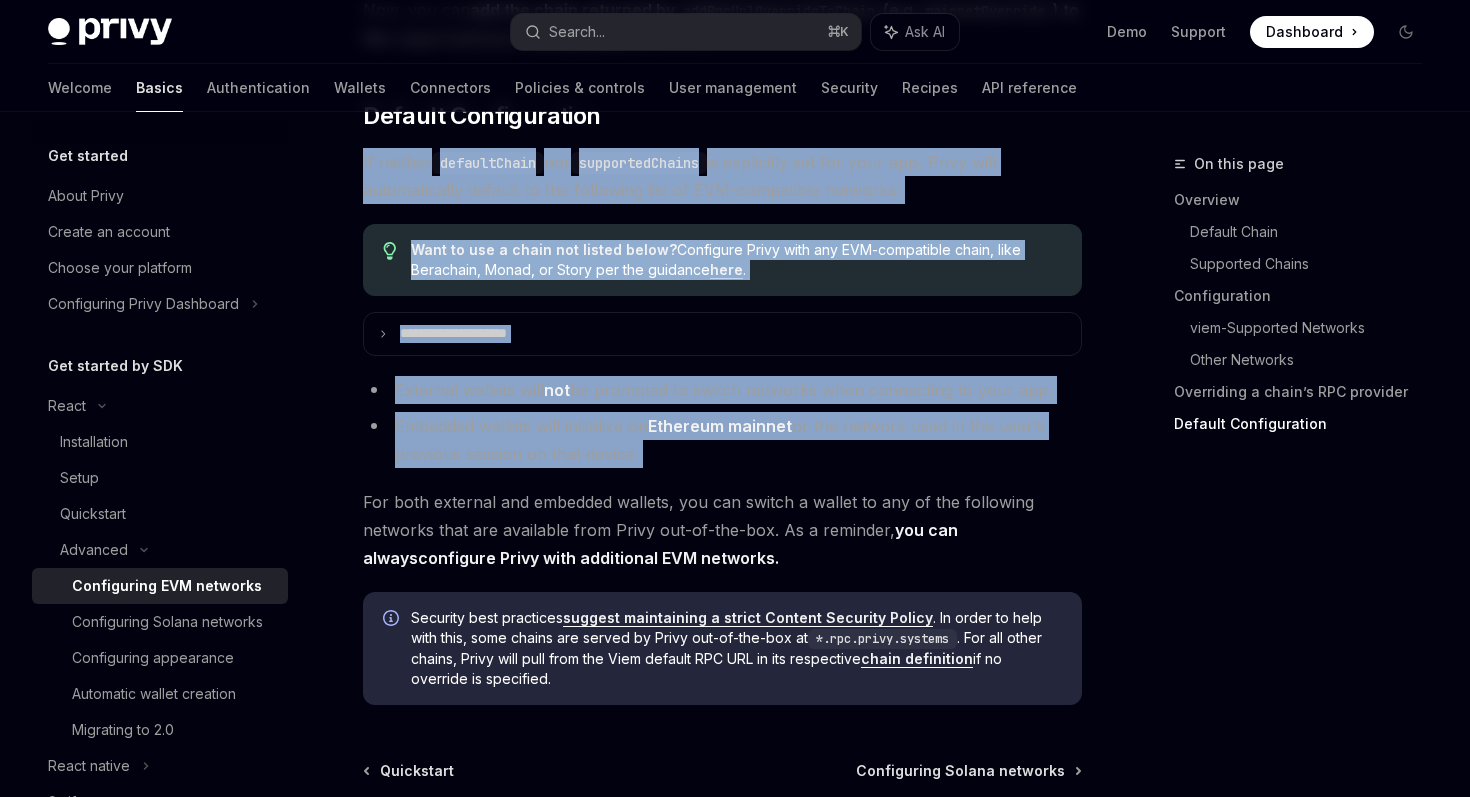 drag, startPoint x: 662, startPoint y: 464, endPoint x: 372, endPoint y: 182, distance: 404.50464 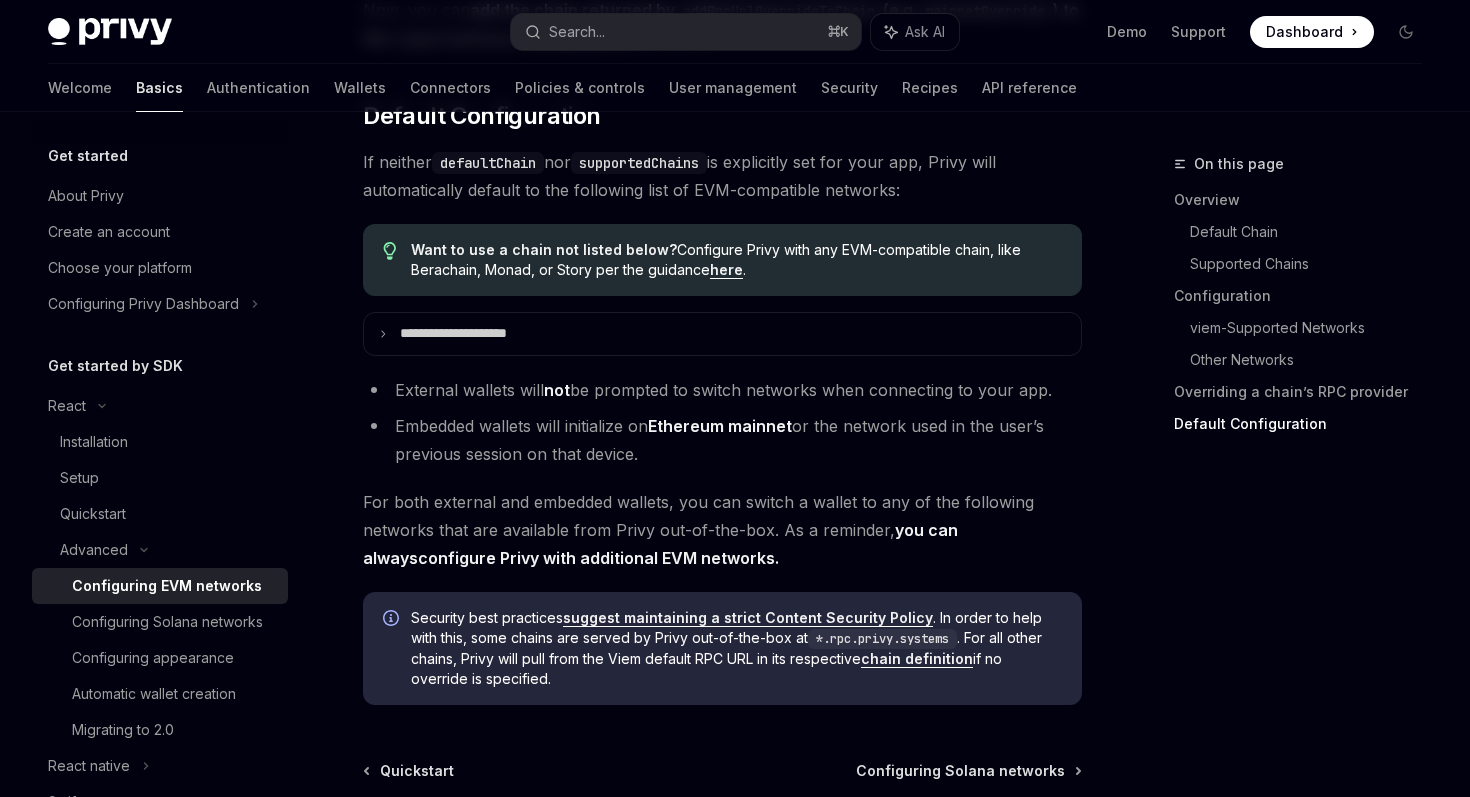 click on "If neither  defaultChain  nor  supportedChains  is explicitly set for your app, Privy will automatically default to the following list of EVM-compatible networks:" at bounding box center [722, 176] 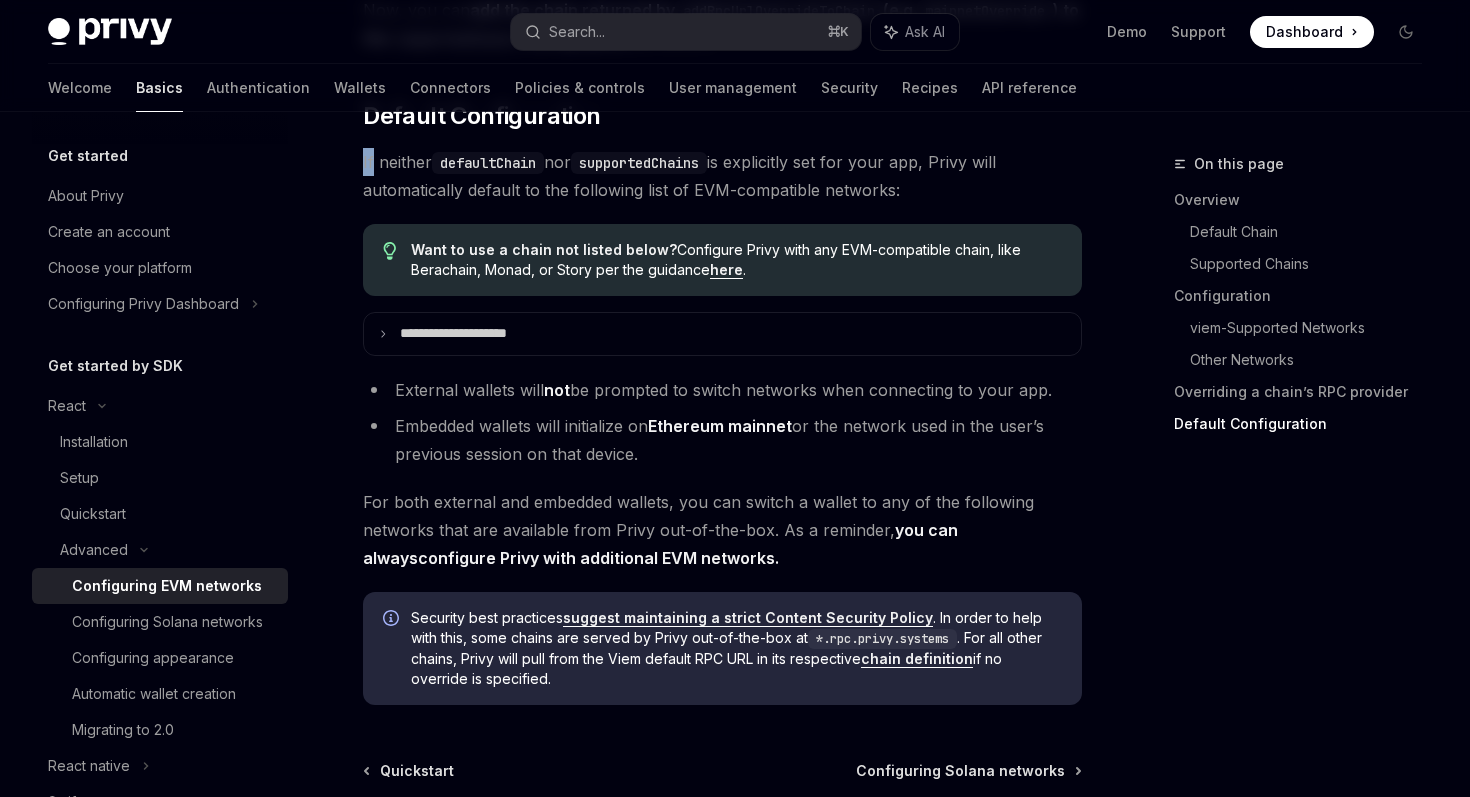 click on "If neither  defaultChain  nor  supportedChains  is explicitly set for your app, Privy will automatically default to the following list of EVM-compatible networks:" at bounding box center (722, 176) 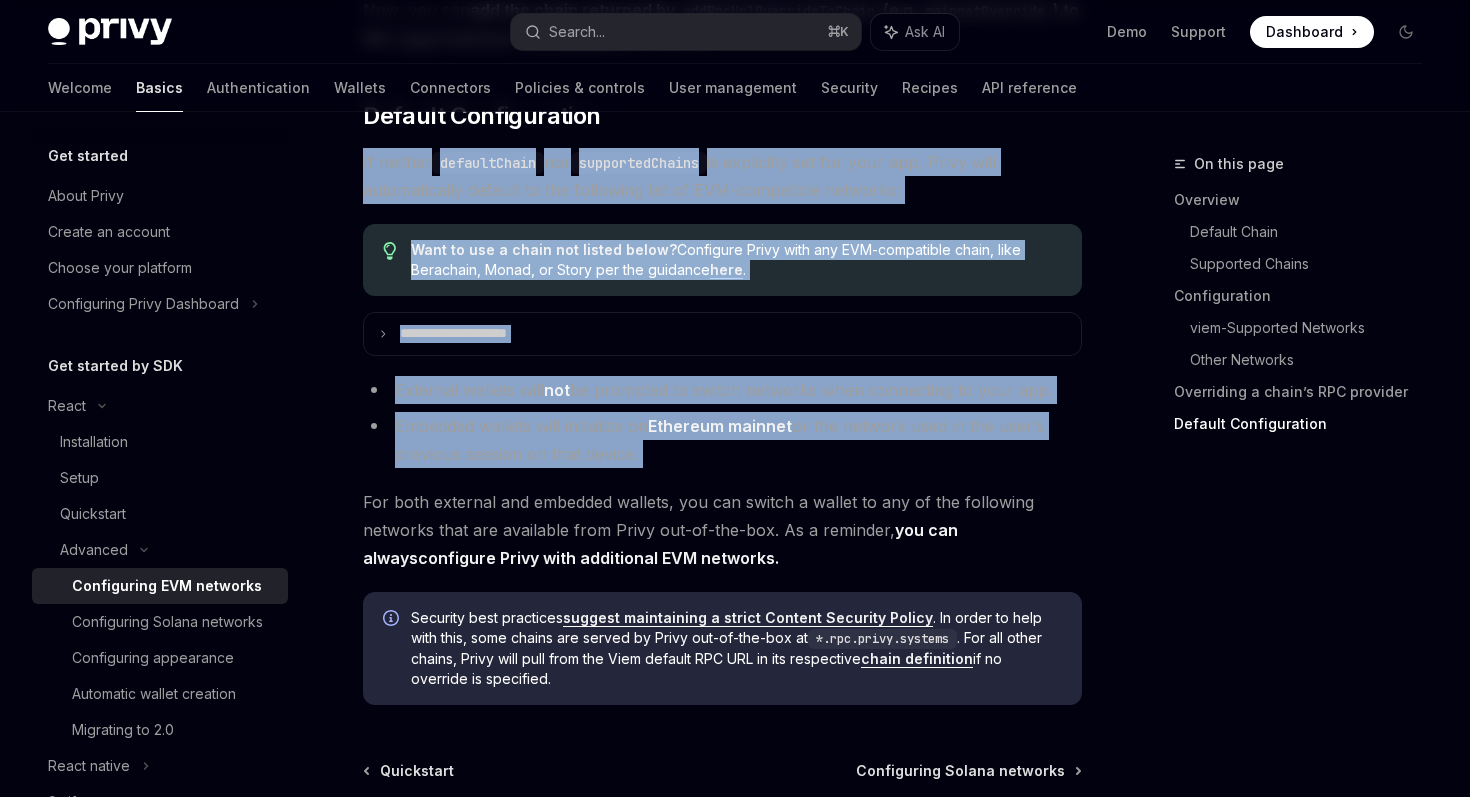 drag, startPoint x: 363, startPoint y: 185, endPoint x: 736, endPoint y: 466, distance: 467.00107 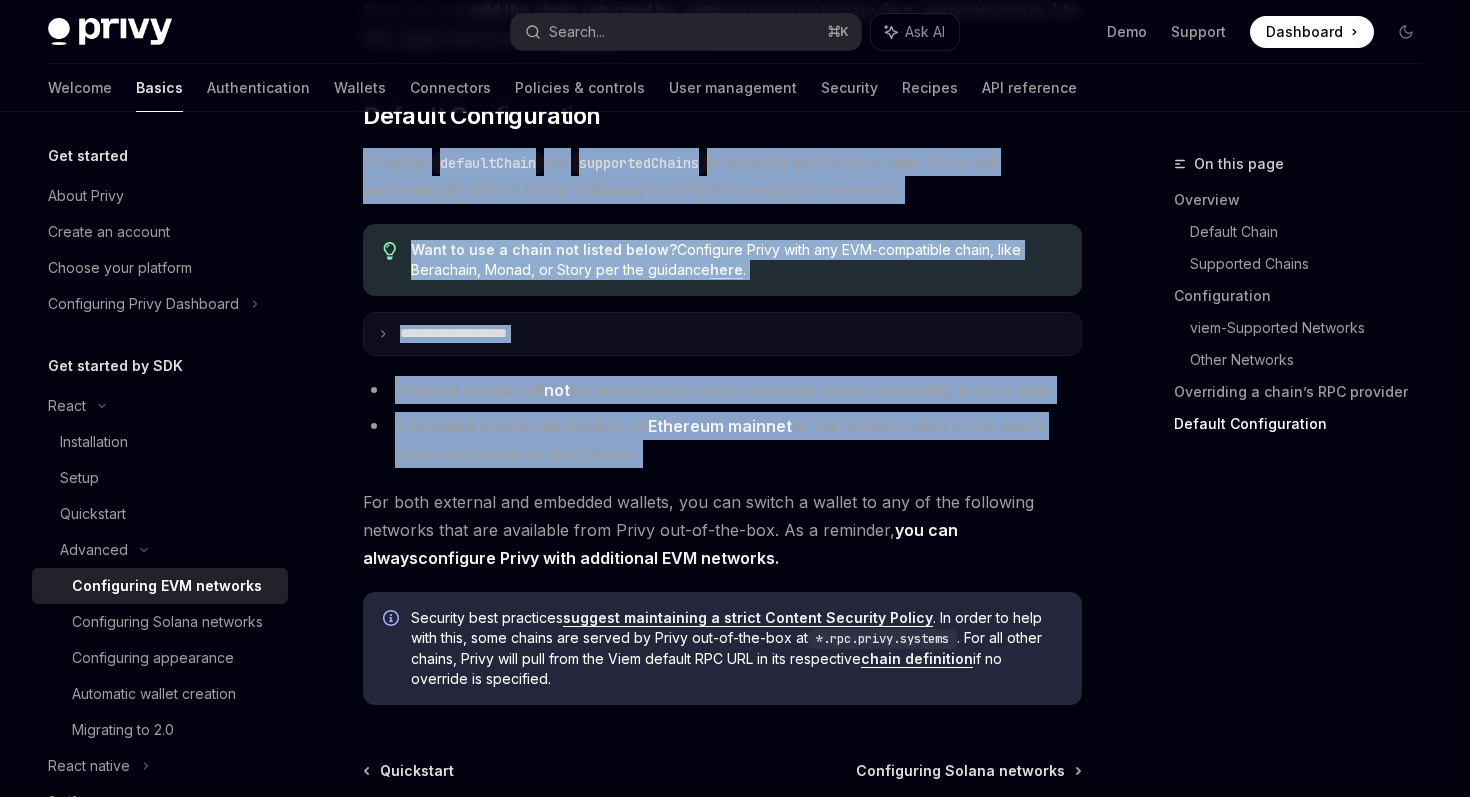 click on "**********" at bounding box center [722, 334] 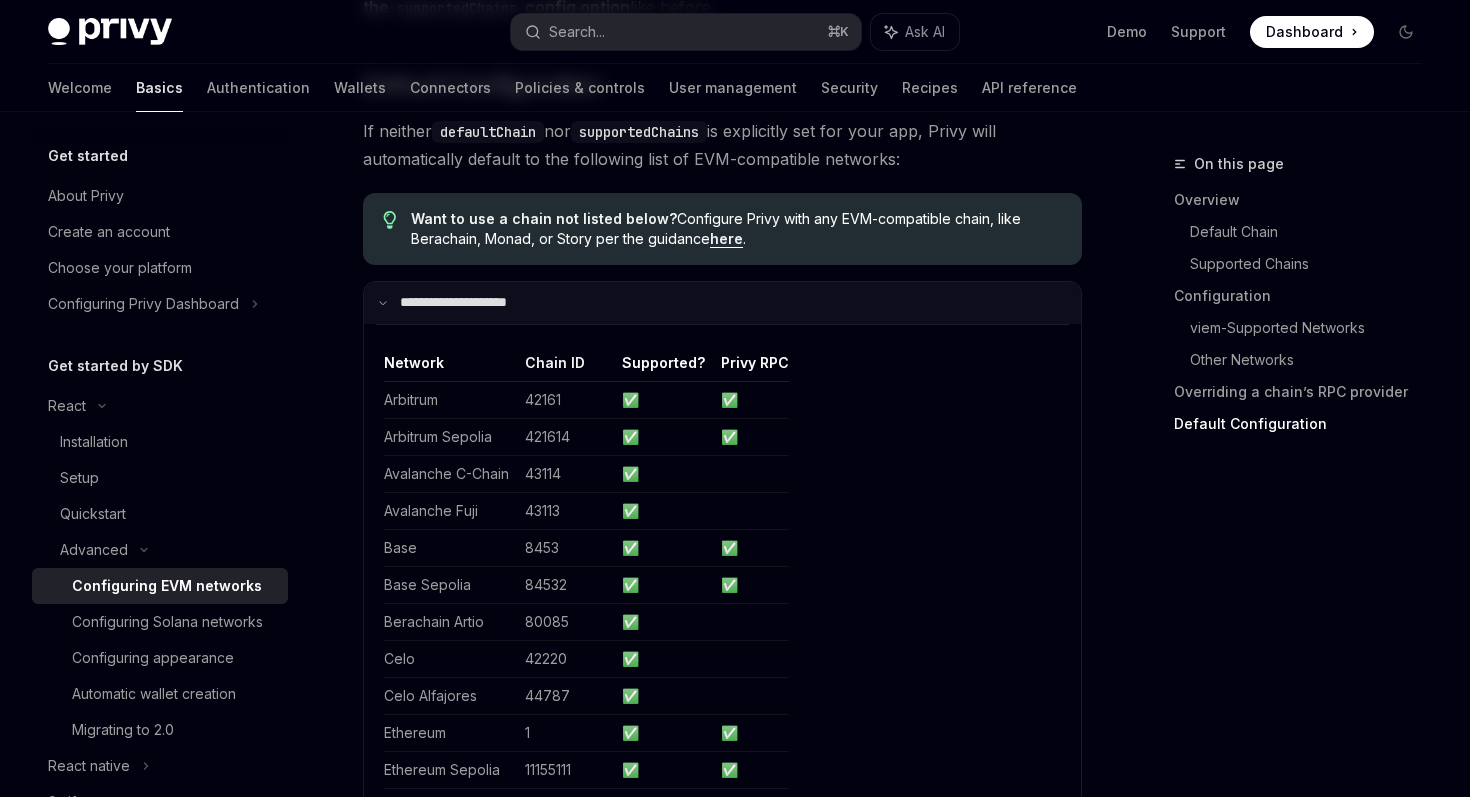 scroll, scrollTop: 5015, scrollLeft: 0, axis: vertical 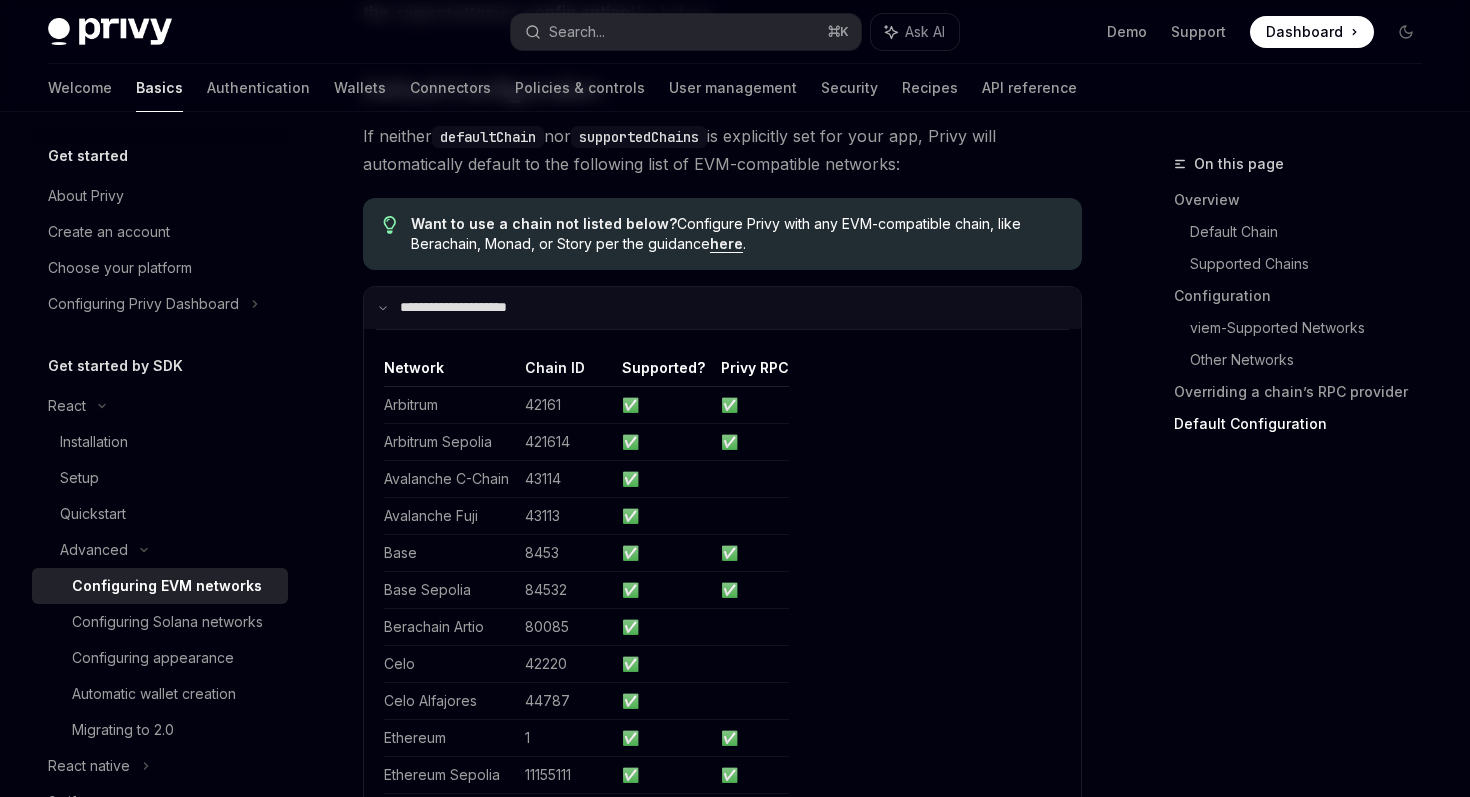 click on "**********" at bounding box center [722, 308] 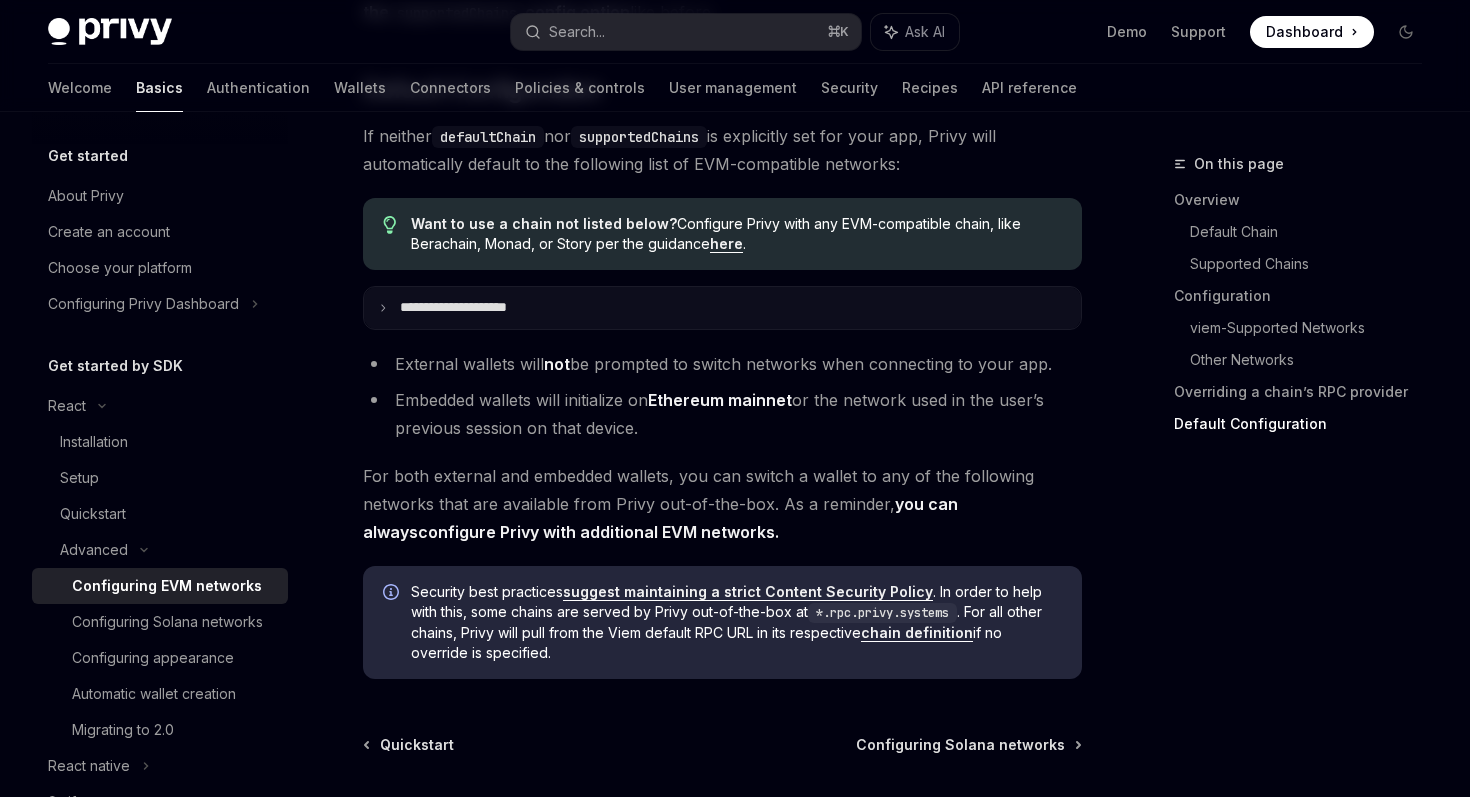 scroll, scrollTop: 5122, scrollLeft: 0, axis: vertical 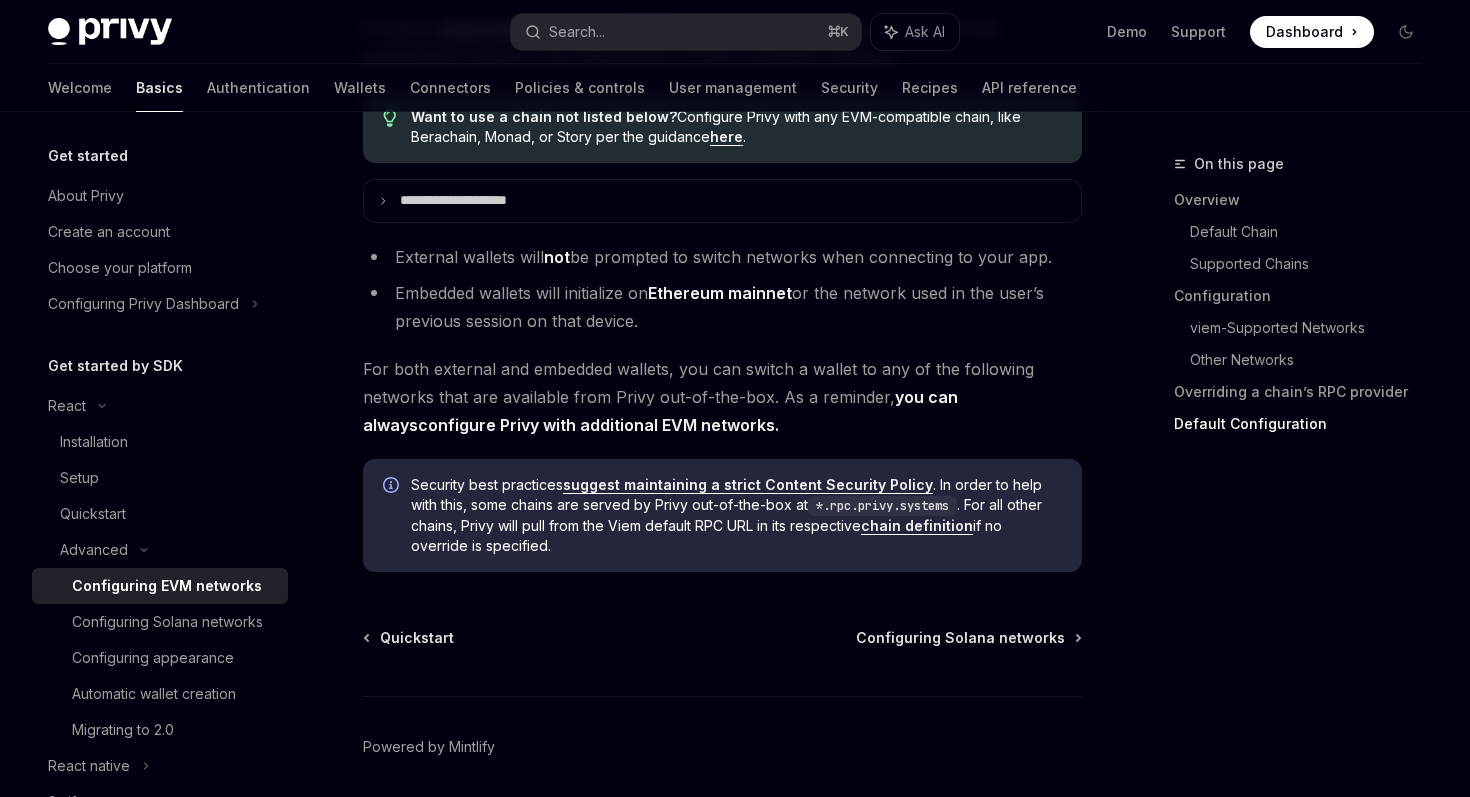 click on "External wallets will  not  be prompted to switch networks when connecting to your app." at bounding box center (722, 257) 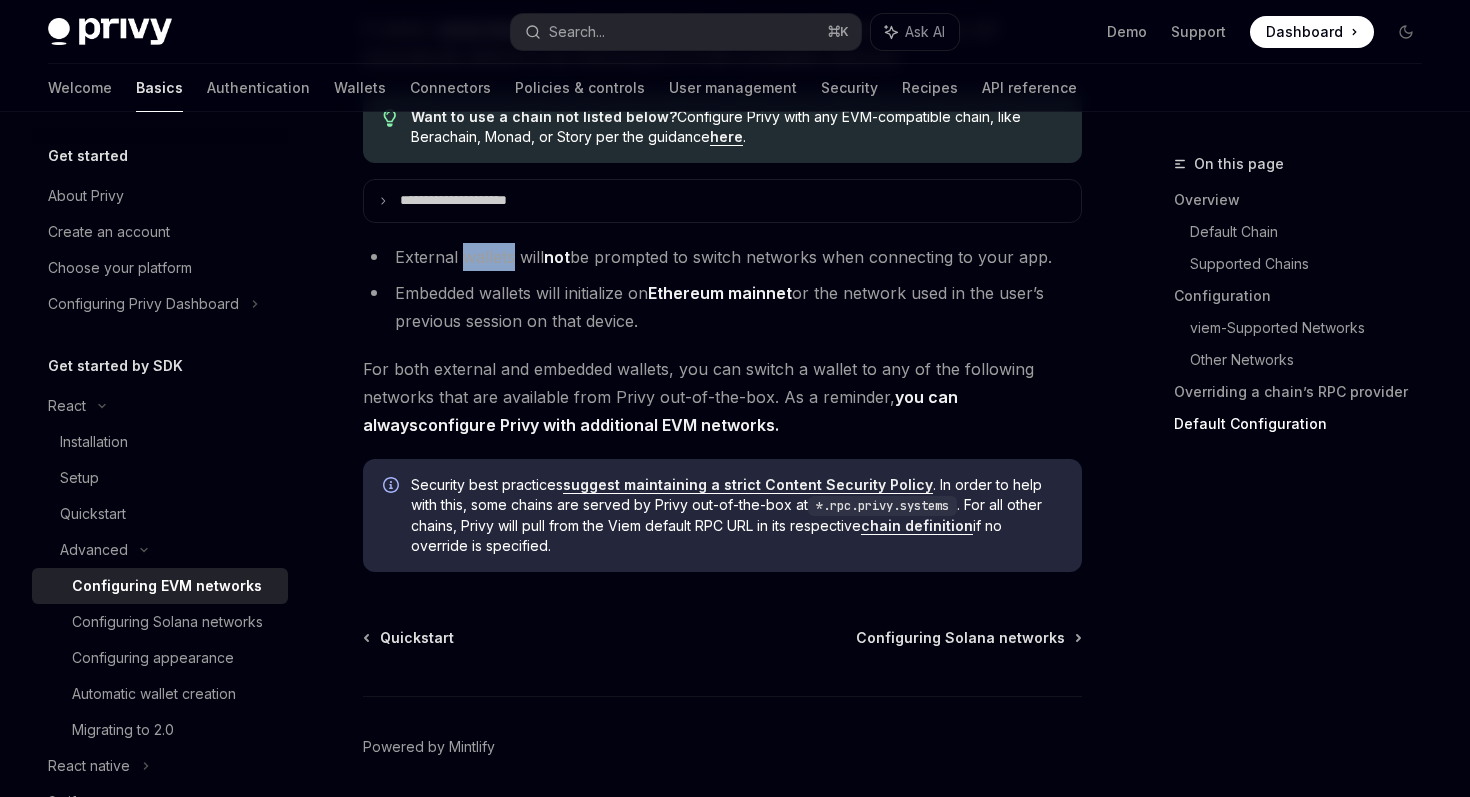 click on "External wallets will  not  be prompted to switch networks when connecting to your app." at bounding box center [722, 257] 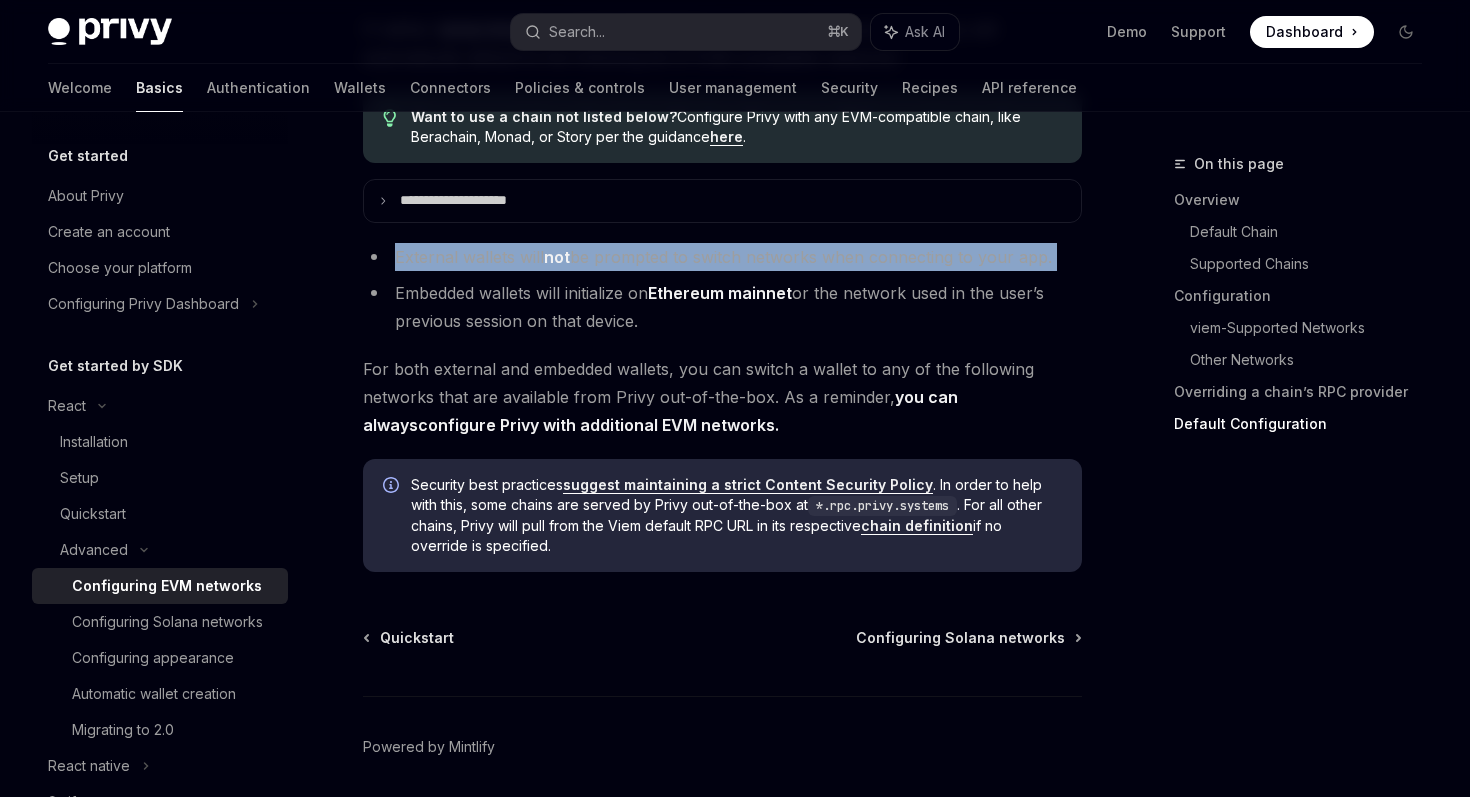 click on "Embedded wallets will initialize on  Ethereum mainnet  or the network used in the user’s previous session on that device." at bounding box center (722, 307) 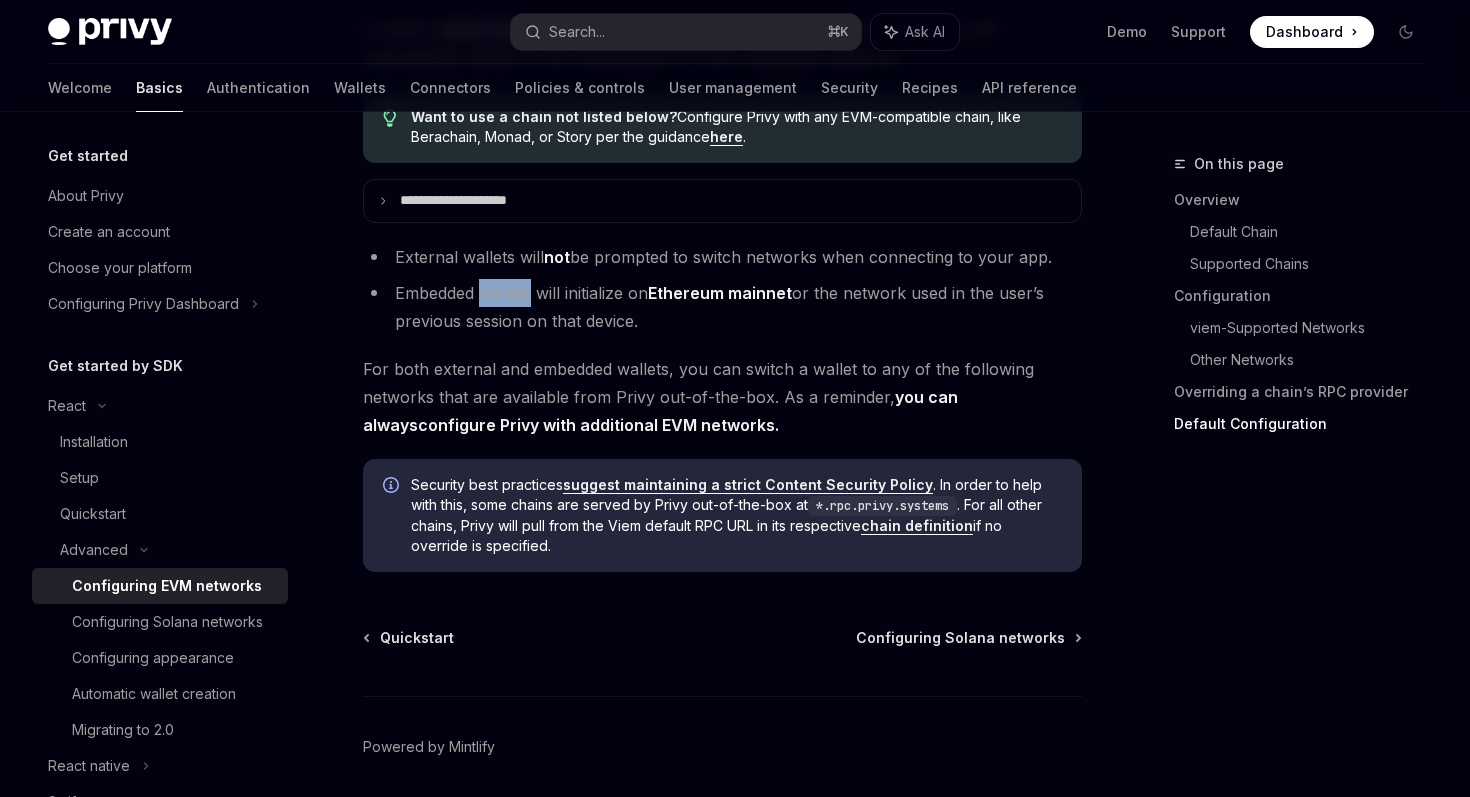 click on "Embedded wallets will initialize on  Ethereum mainnet  or the network used in the user’s previous session on that device." at bounding box center (722, 307) 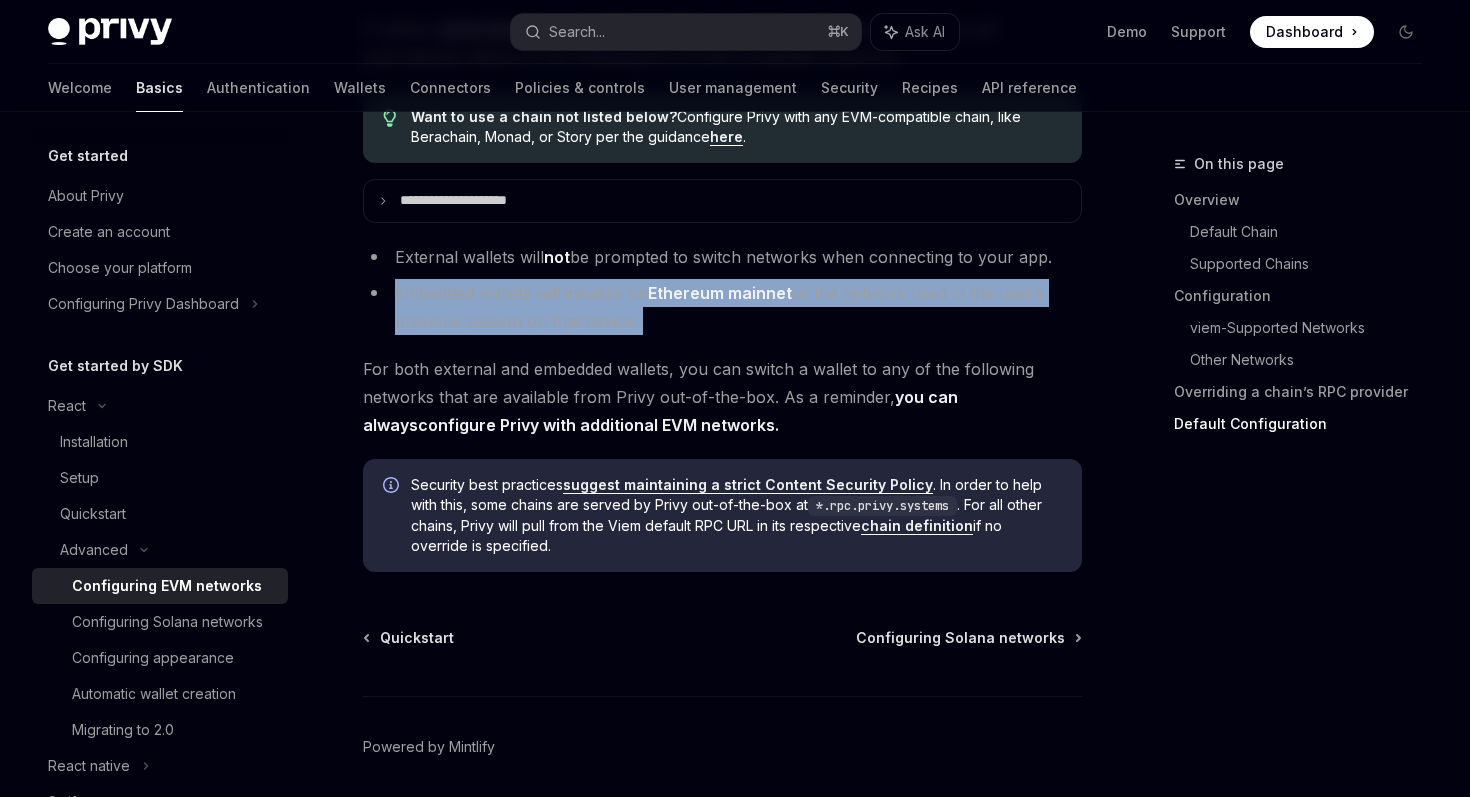 click on "Embedded wallets will initialize on  Ethereum mainnet  or the network used in the user’s previous session on that device." at bounding box center (722, 307) 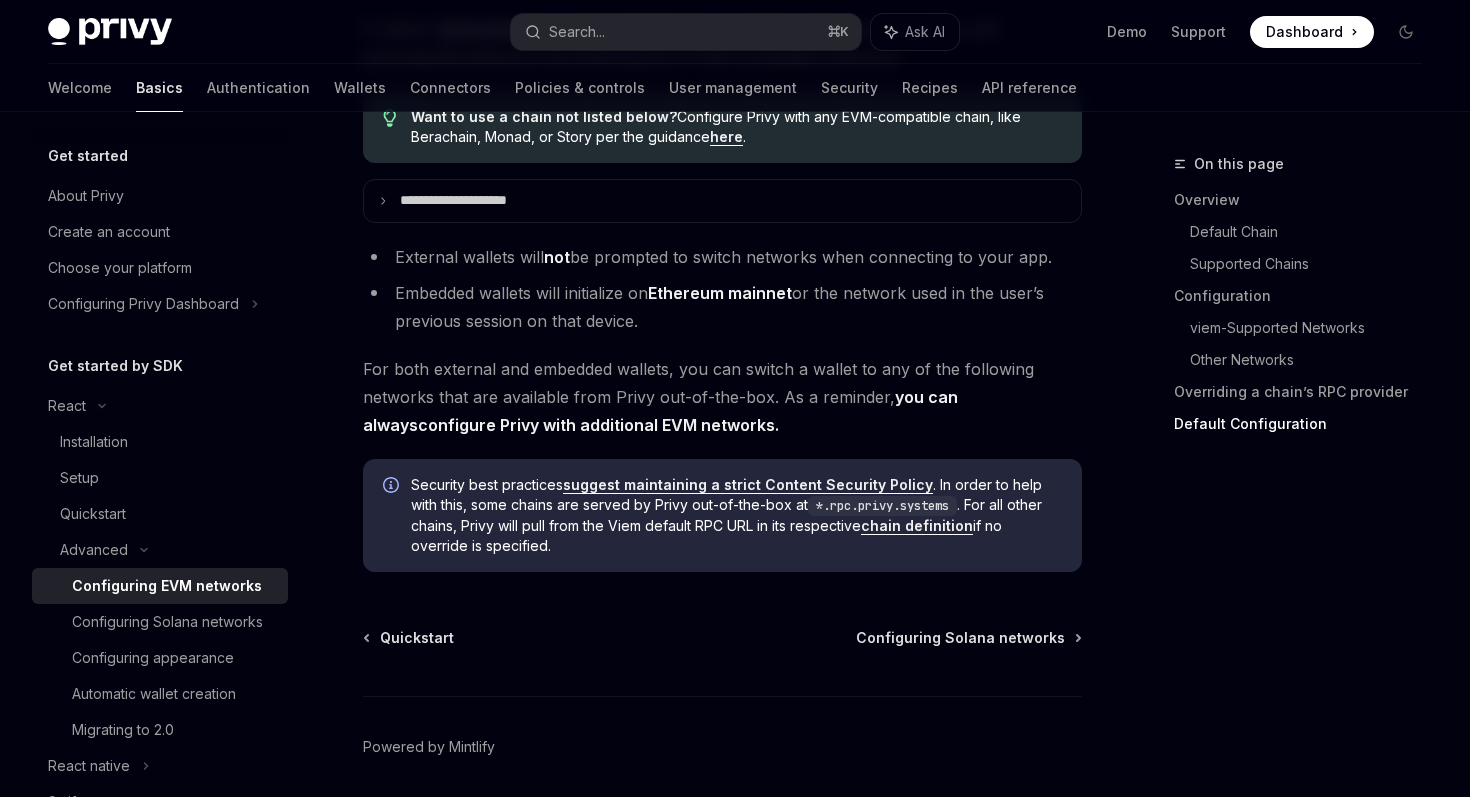 click on "Embedded wallets will initialize on  Ethereum mainnet  or the network used in the user’s previous session on that device." at bounding box center [722, 307] 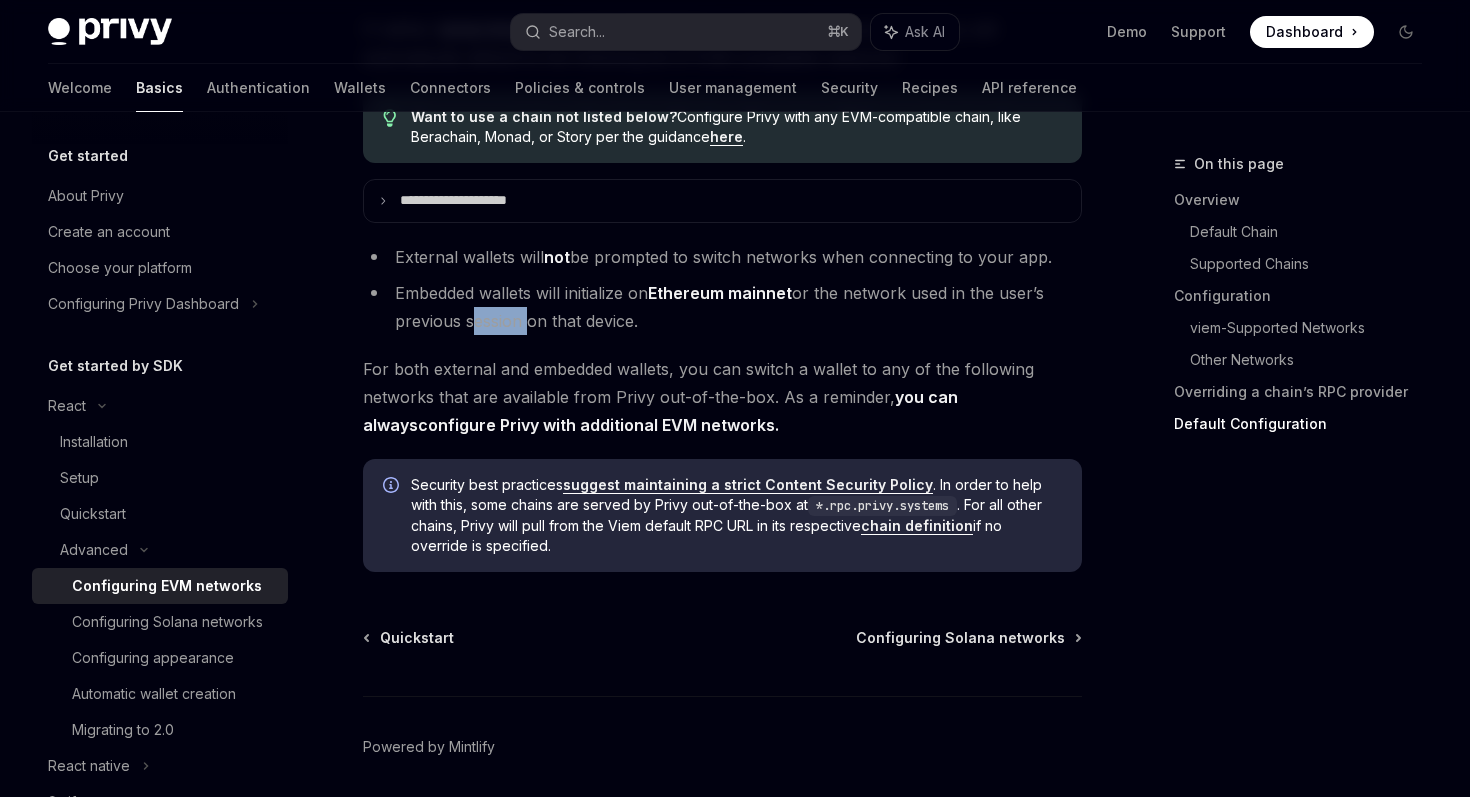 click on "Embedded wallets will initialize on  Ethereum mainnet  or the network used in the user’s previous session on that device." at bounding box center [722, 307] 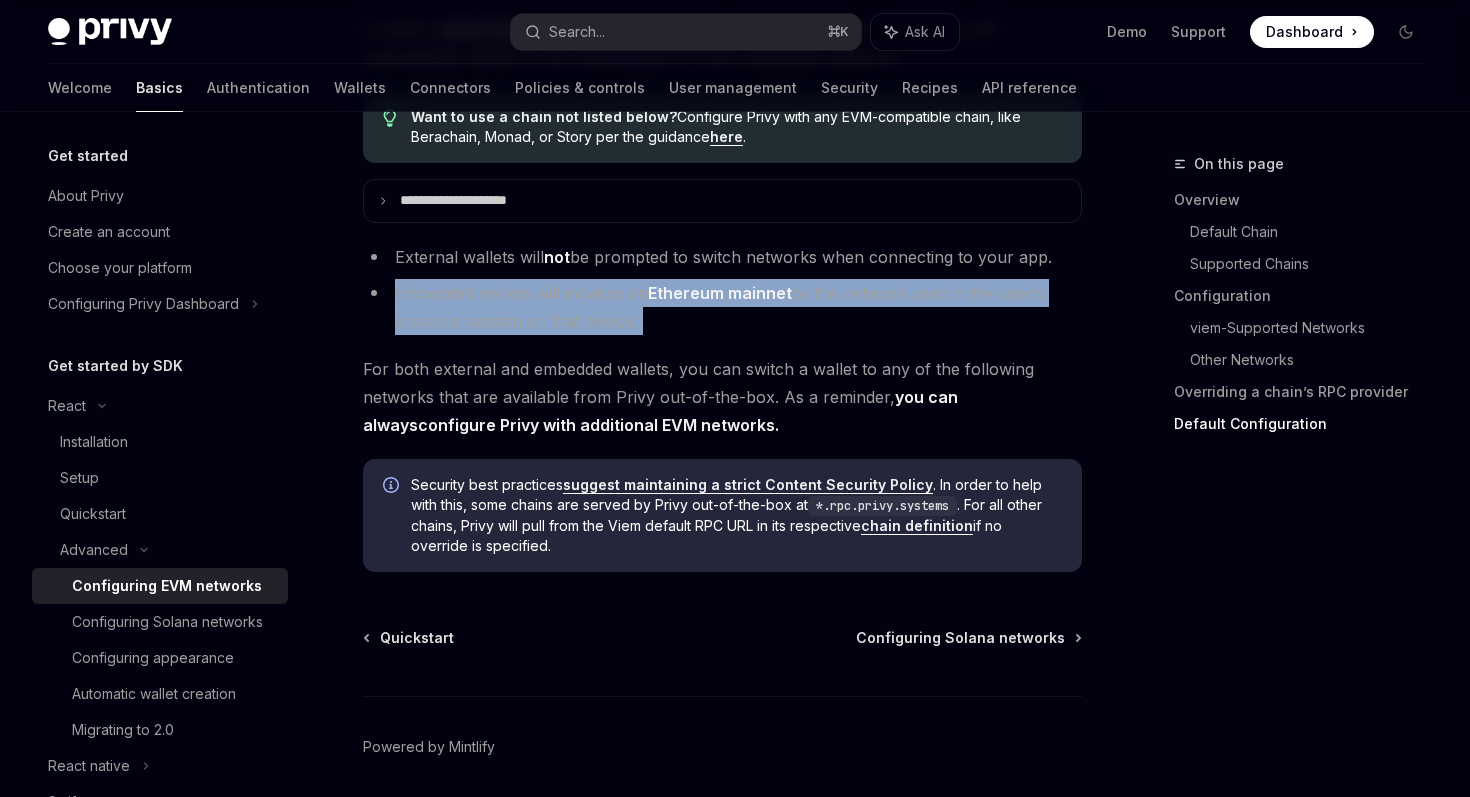 click on "For both external and embedded wallets, you can switch a wallet to any of the following networks that are available from Privy out-of-the-box. As a reminder,  you can always  configure Privy with additional EVM networks ." at bounding box center (722, 397) 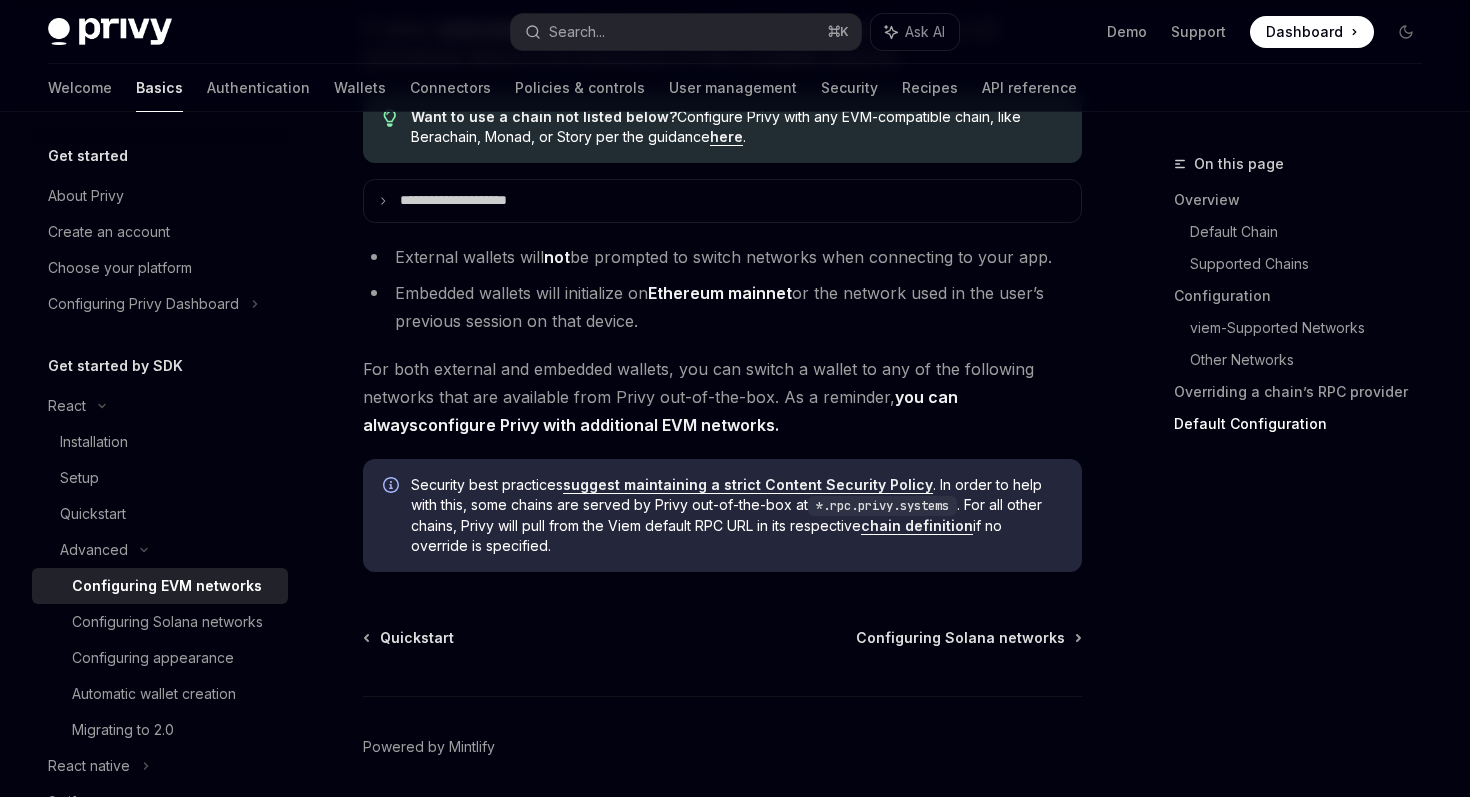click on "For both external and embedded wallets, you can switch a wallet to any of the following networks that are available from Privy out-of-the-box. As a reminder,  you can always  configure Privy with additional EVM networks ." at bounding box center [722, 397] 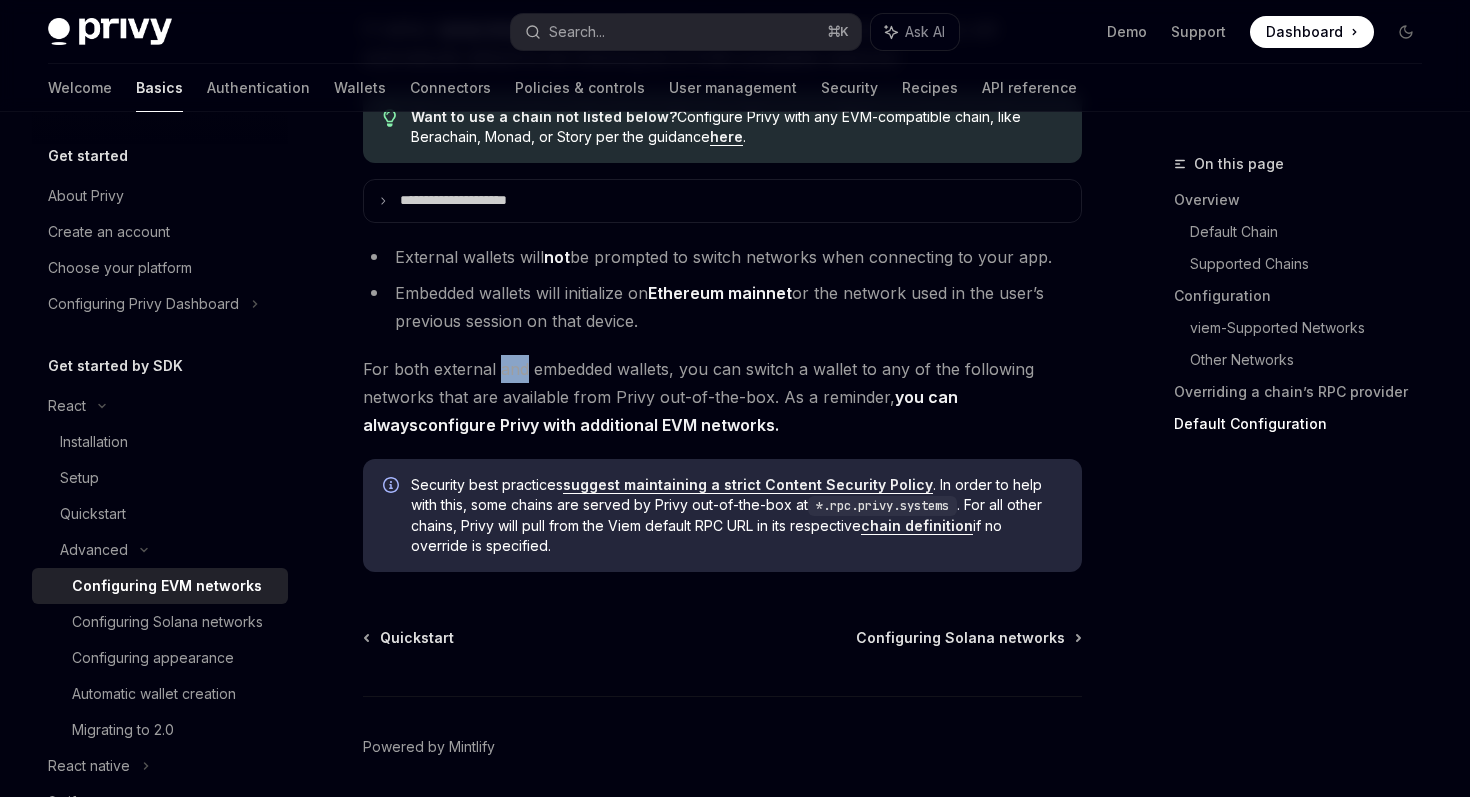 click on "For both external and embedded wallets, you can switch a wallet to any of the following networks that are available from Privy out-of-the-box. As a reminder,  you can always  configure Privy with additional EVM networks ." at bounding box center (722, 397) 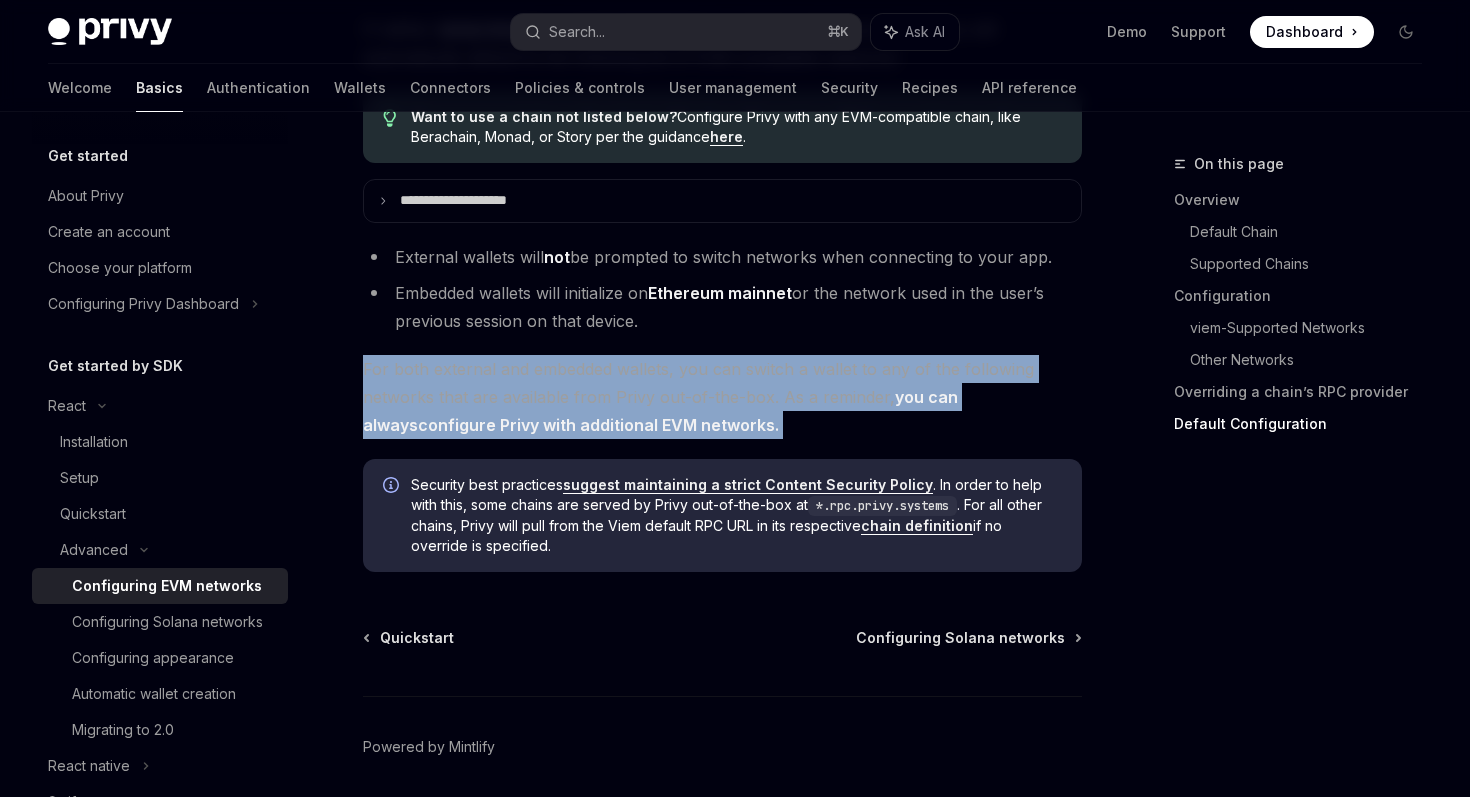 click on "For both external and embedded wallets, you can switch a wallet to any of the following networks that are available from Privy out-of-the-box. As a reminder,  you can always  configure Privy with additional EVM networks ." at bounding box center (722, 397) 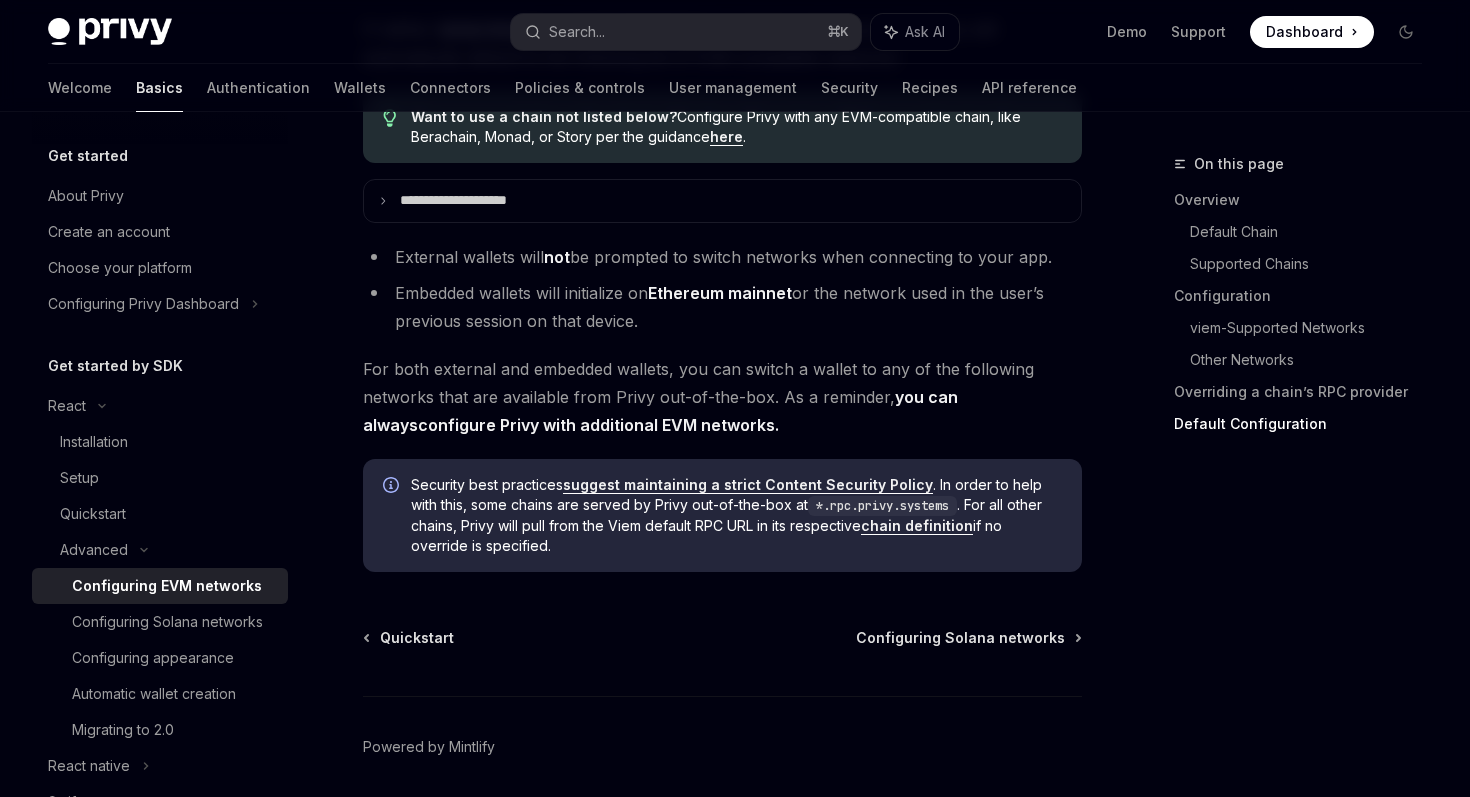 click on "For both external and embedded wallets, you can switch a wallet to any of the following networks that are available from Privy out-of-the-box. As a reminder,  you can always  configure Privy with additional EVM networks ." at bounding box center (722, 397) 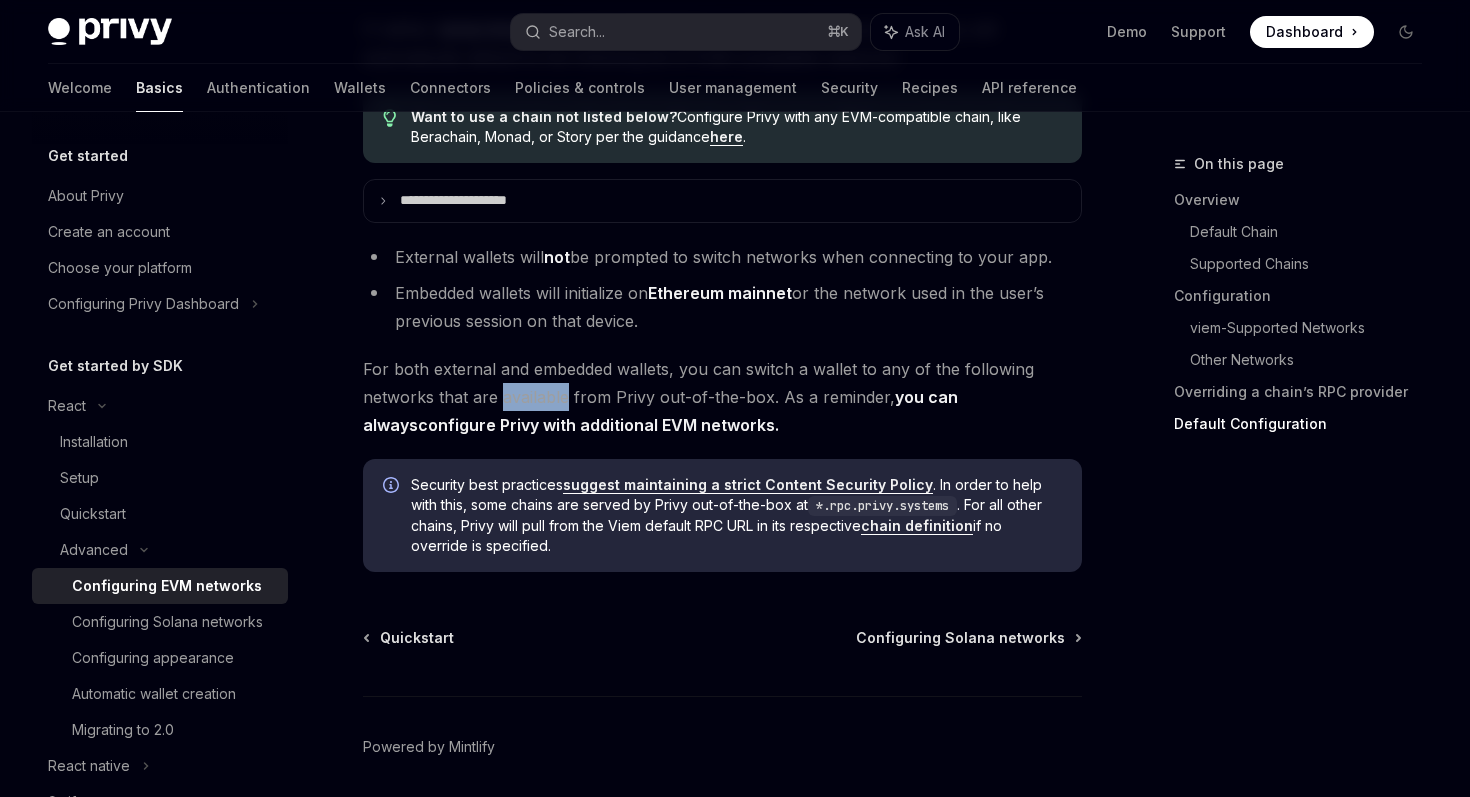 click on "For both external and embedded wallets, you can switch a wallet to any of the following networks that are available from Privy out-of-the-box. As a reminder,  you can always  configure Privy with additional EVM networks ." at bounding box center (722, 397) 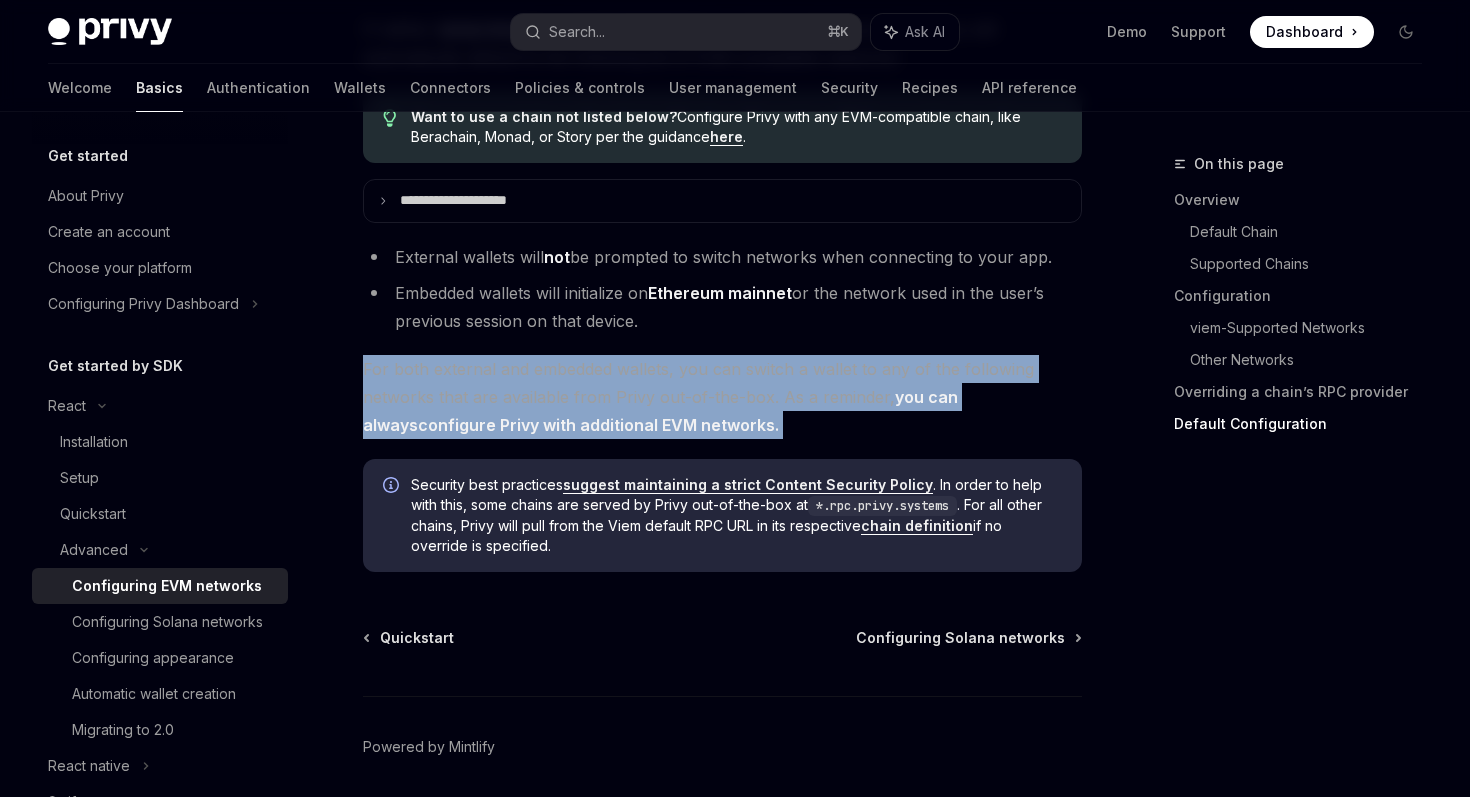 click on "configure Privy with additional EVM networks" at bounding box center [596, 425] 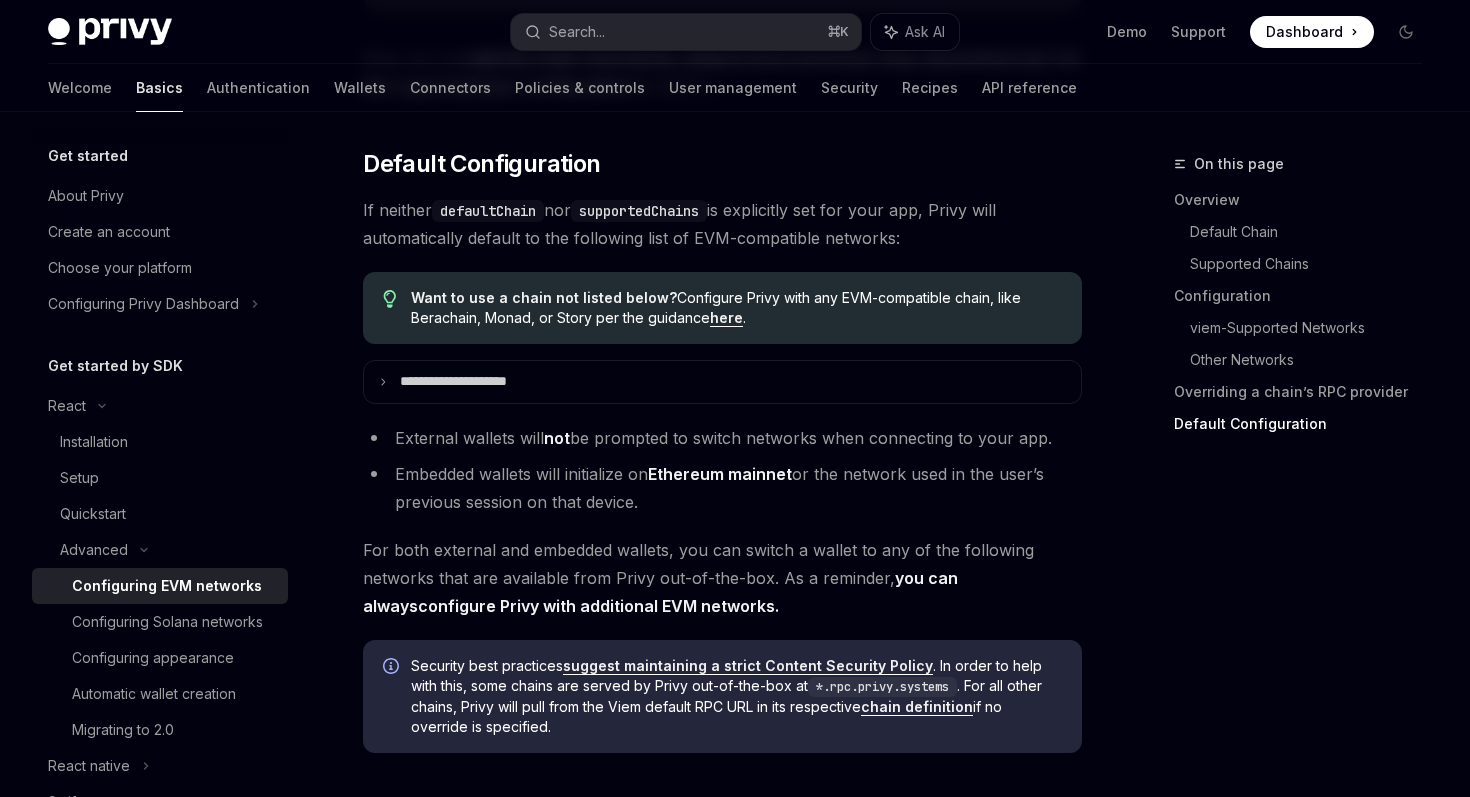click on "Privy is compatible with any EVM-compatible chain, and makes it easy to configure networks for your users’ wallets.
You can seamlessly use Privy with Ethereum Mainnet, Base, Polygon, Arbitrum, Monad, Berachain, MegaETH, Mantle, Story, and any chain that supports EVM RPC requests.
Check out a  high-level overview  of network configuration with Privy, or jump directly into  concrete instructions !
Privy is also compatible with app-specific chains, such as those deployed via a RaaS provider. See
more  here .
​ Overview
Privy exposes two parameters to configure networks: a single  default chain  and a list of  supported chains .
If you choose not to use these parameters in your app, you can instead use Privy’s  default configuration and supported chains .
​ Default Chain
The  default chain  should be the primary network that wallets should use in your app.
For  embedded wallets default chain , unless you manually switch the wallet’s network to another  supported chain .
For
: -" at bounding box center [722, -1968] 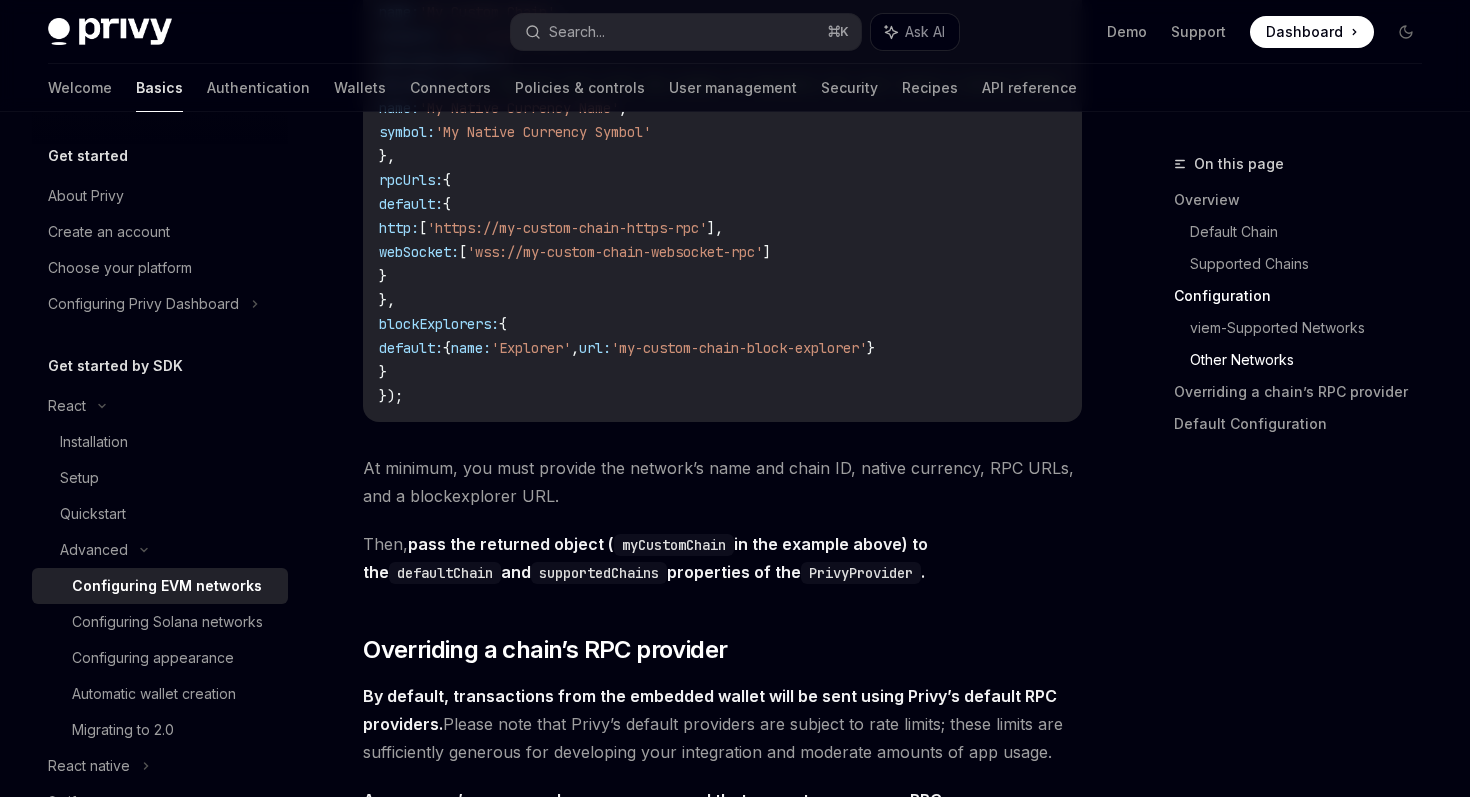 click on "import  { defineChain }  from  'viem' ;
export  const  myCustomChain  =  defineChain ({
id:  123456789 ,  // Replace this with your chain's ID
name:  'My Custom Chain' ,
network:  'my-custom-chain' ,
nativeCurrency:  {
decimals:  18 ,  // Replace this with the number of decimals for your chain's native token
name:  'My Native Currency Name' ,
symbol:  'My Native Currency Symbol'
},
rpcUrls:  {
default:  {
http:  [ 'https://my-custom-chain-https-rpc' ],
webSocket:  [ 'wss://my-custom-chain-websocket-rpc' ]
}
},
blockExplorers:  {
default:  { name:  'Explorer' ,  url:  'my-custom-chain-block-explorer' }
}
});" at bounding box center [743, 156] 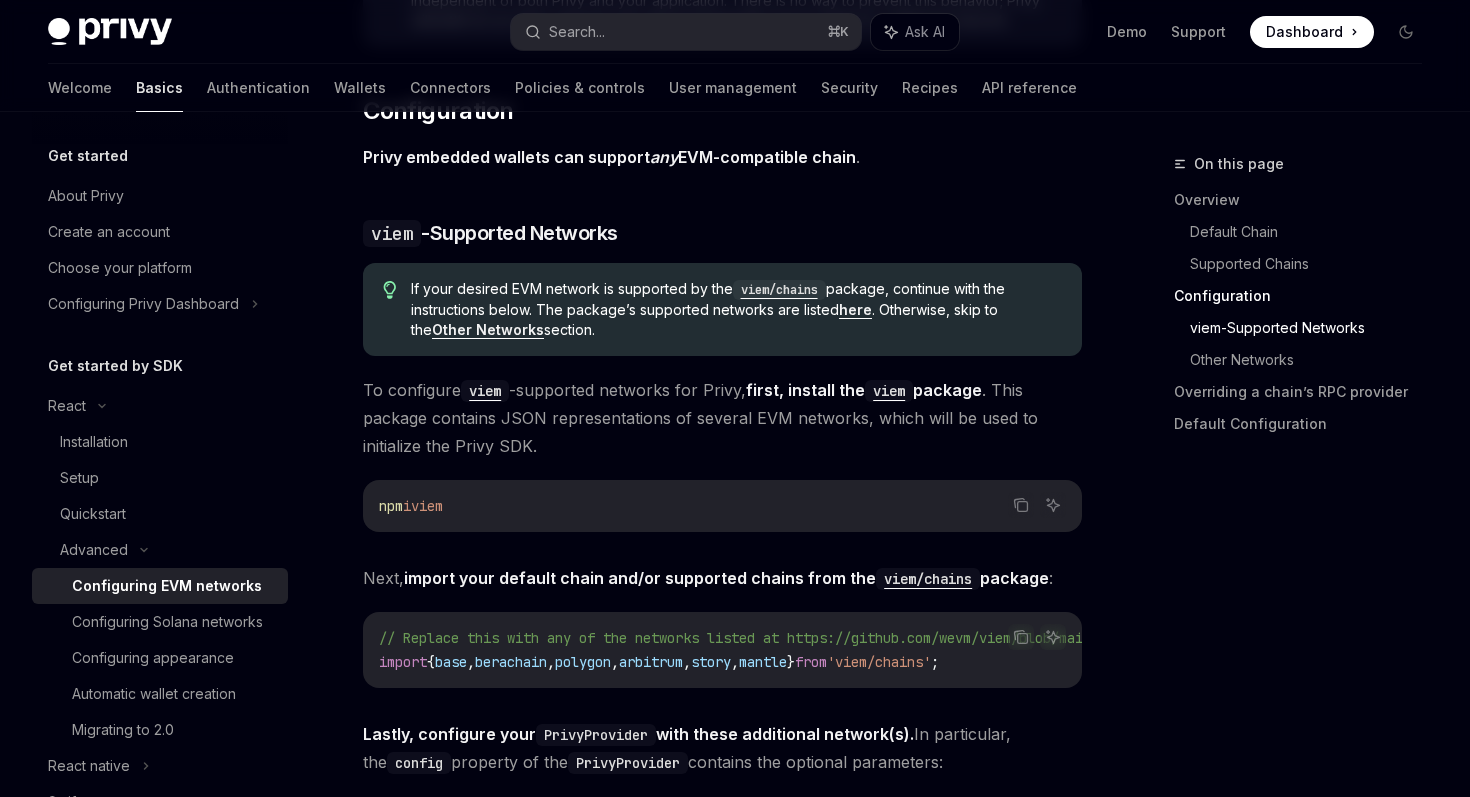 scroll, scrollTop: 1853, scrollLeft: 0, axis: vertical 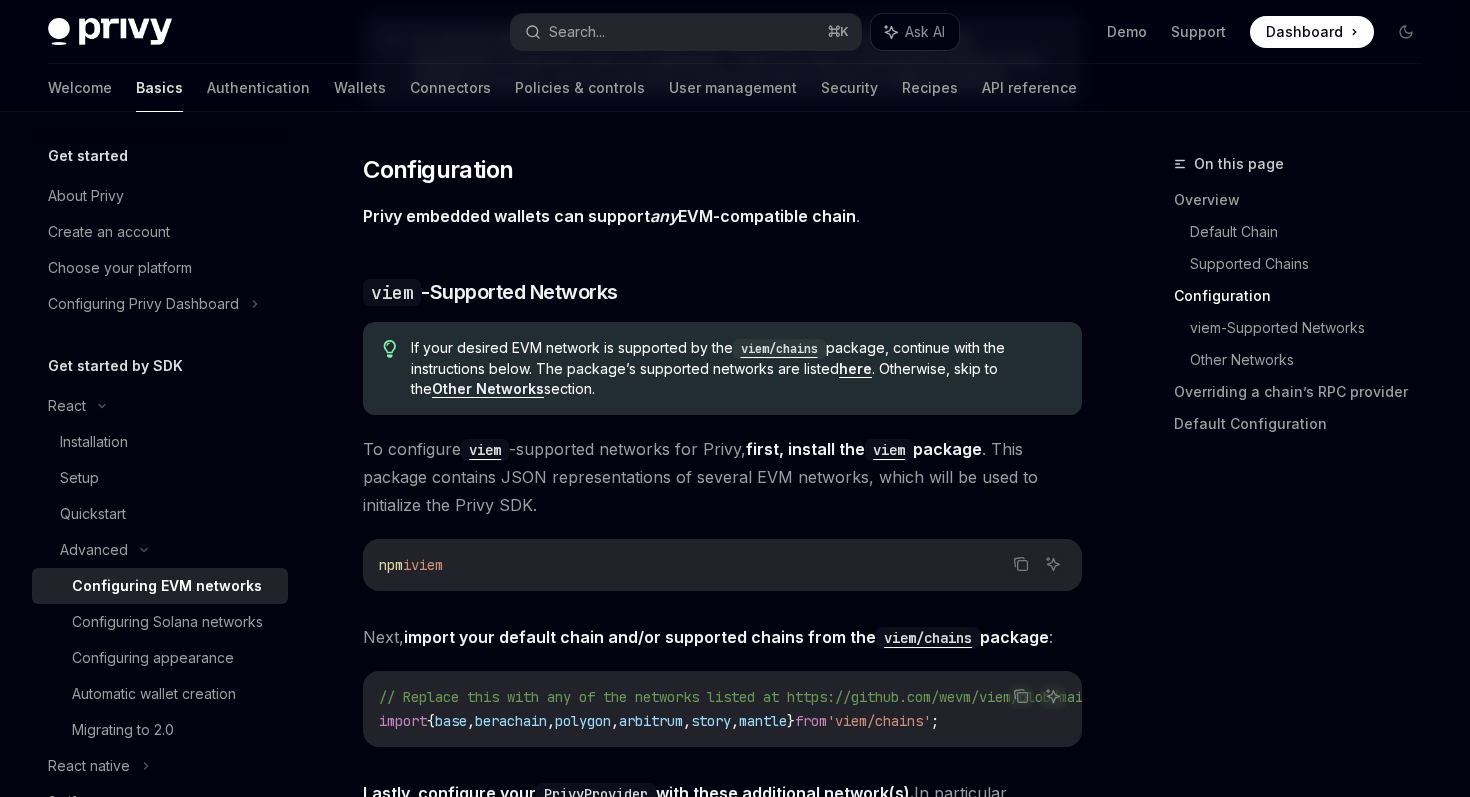 click on "To configure  viem -supported networks for Privy,  first, install the  viem  package . This package contains JSON representations of several EVM networks, which will be used to initialize the Privy SDK." at bounding box center (722, 477) 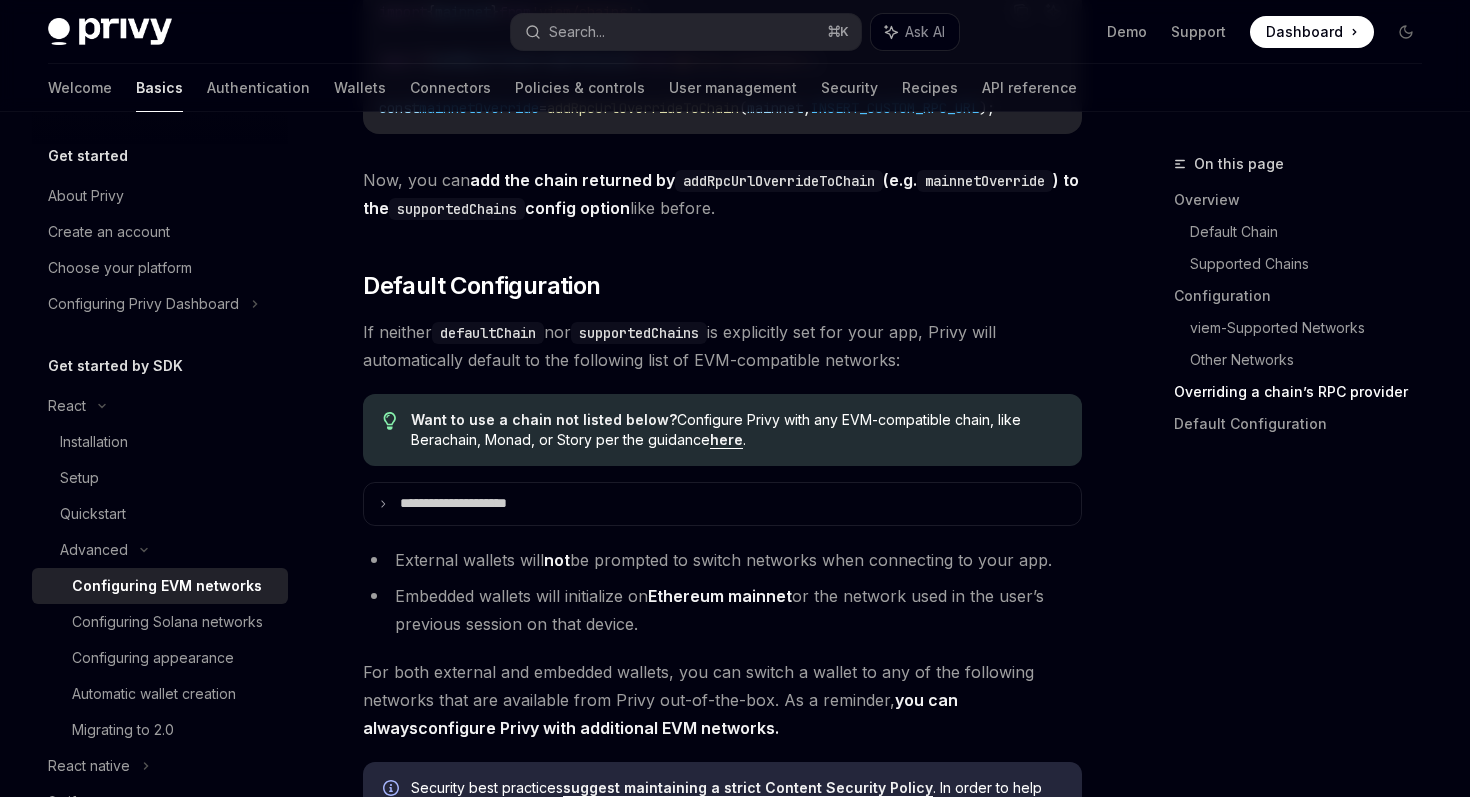 scroll, scrollTop: 4958, scrollLeft: 0, axis: vertical 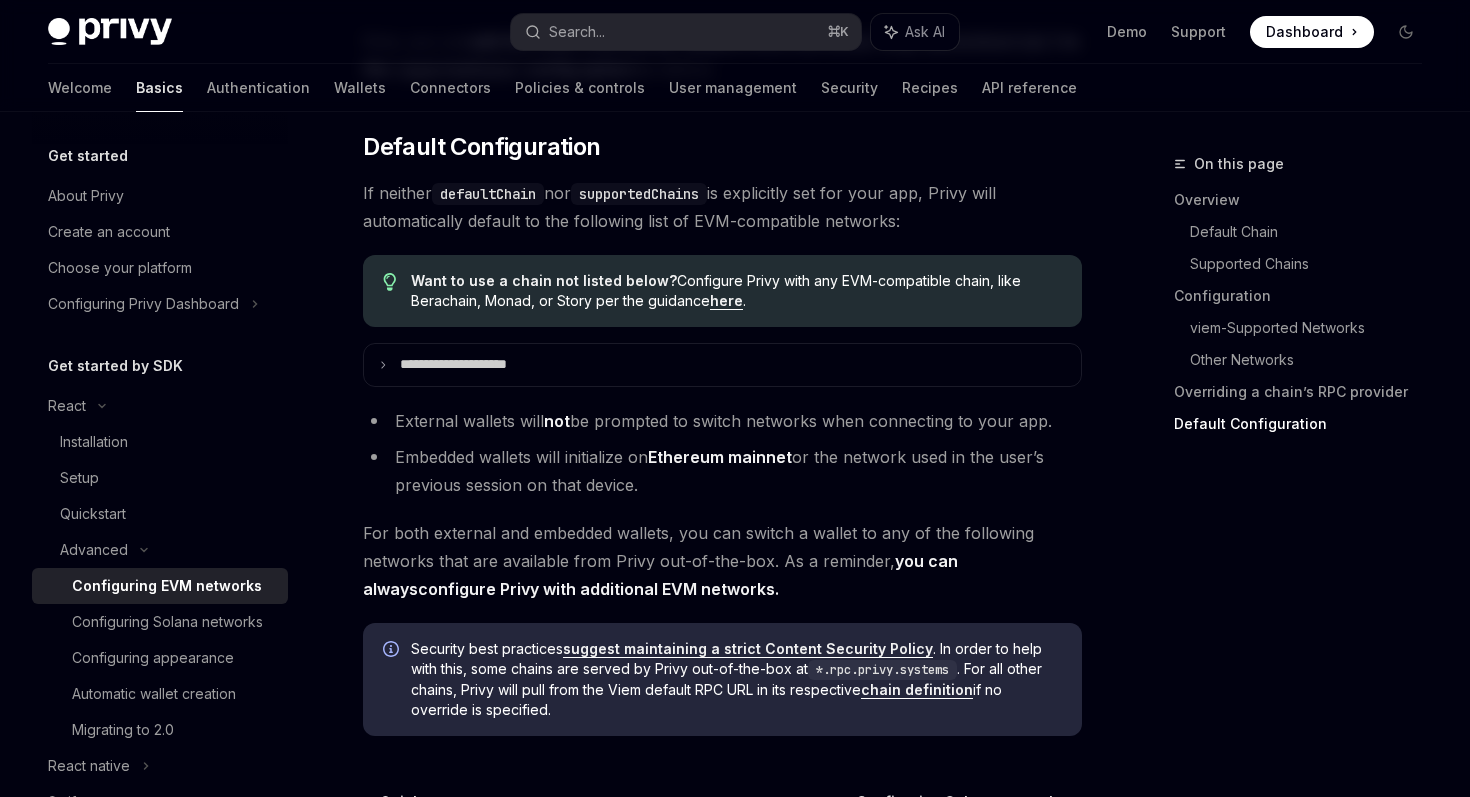 click on "If neither  defaultChain  nor  supportedChains  is explicitly set for your app, Privy will automatically default to the following list of EVM-compatible networks:" at bounding box center (722, 207) 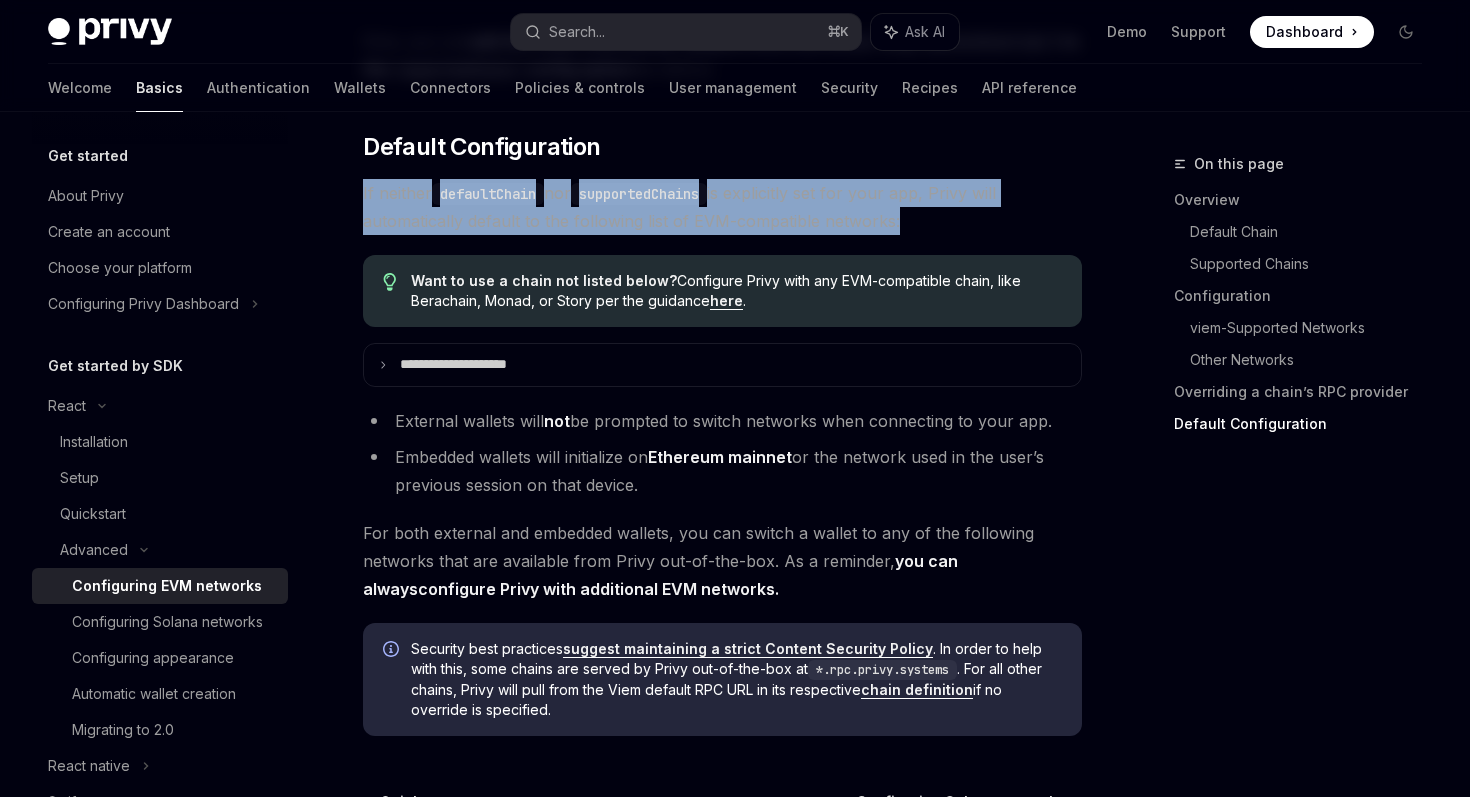 click on "If neither  defaultChain  nor  supportedChains  is explicitly set for your app, Privy will automatically default to the following list of EVM-compatible networks:" at bounding box center [722, 207] 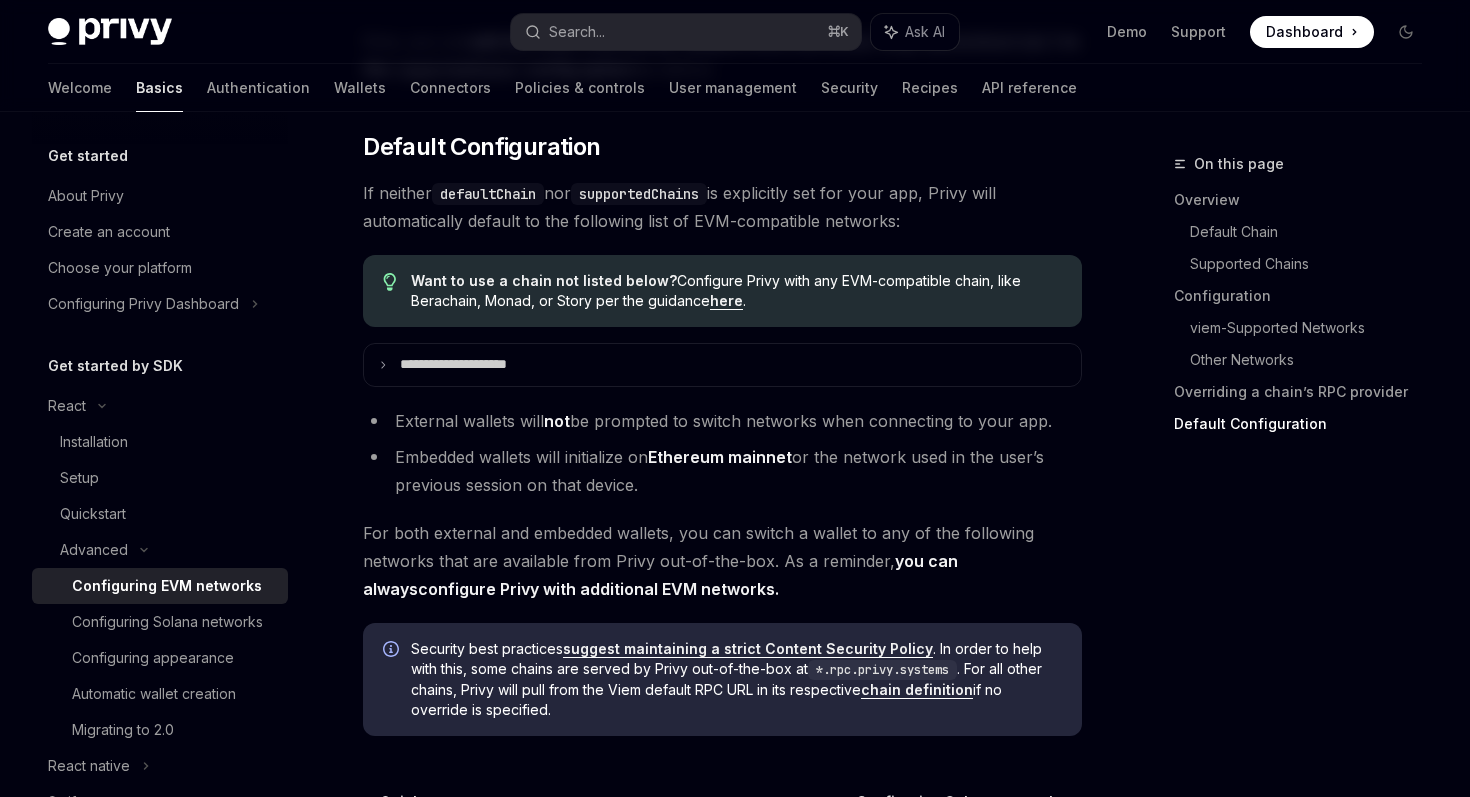 click on "If neither  defaultChain  nor  supportedChains  is explicitly set for your app, Privy will automatically default to the following list of EVM-compatible networks:" at bounding box center (722, 207) 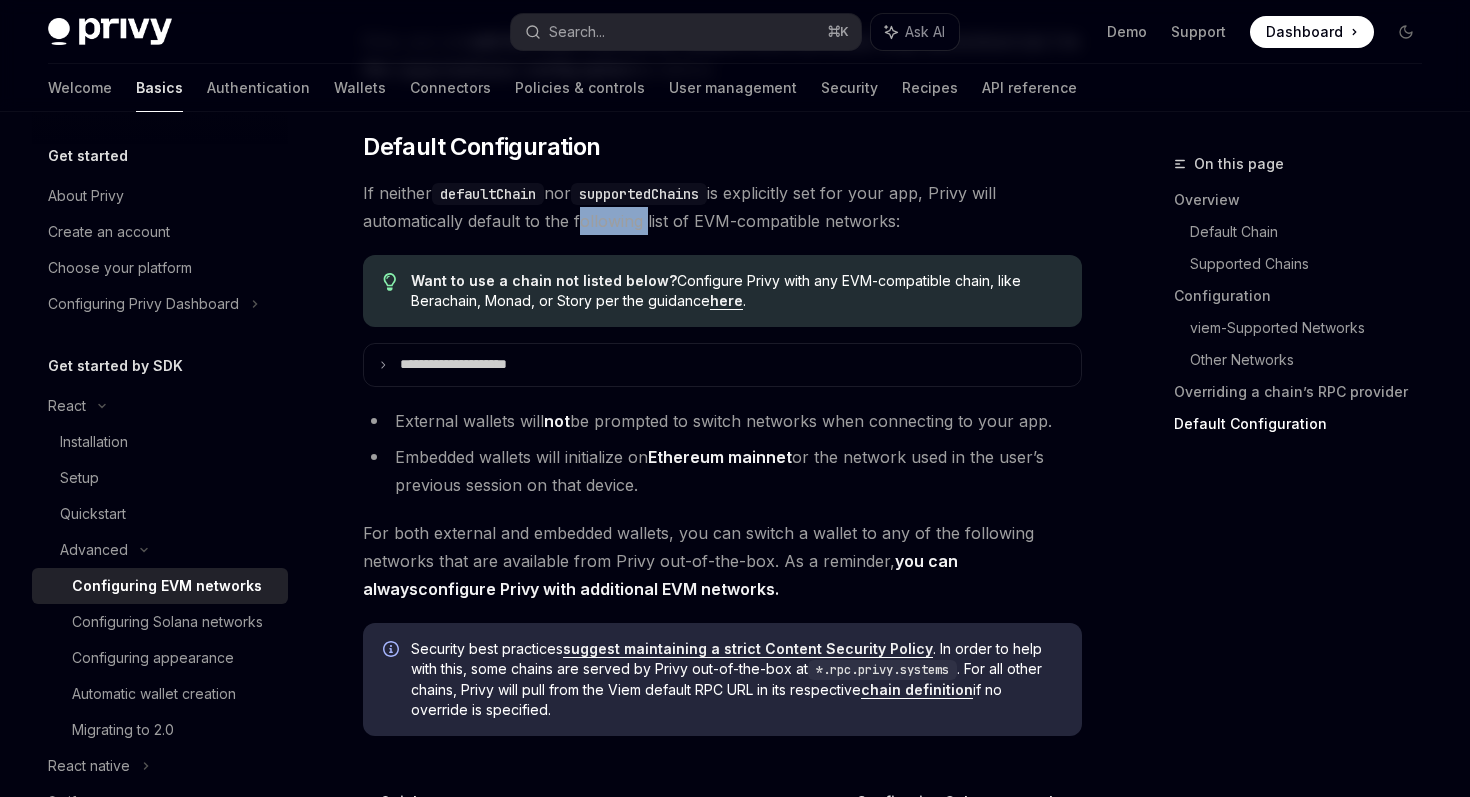 click on "If neither  defaultChain  nor  supportedChains  is explicitly set for your app, Privy will automatically default to the following list of EVM-compatible networks:" at bounding box center (722, 207) 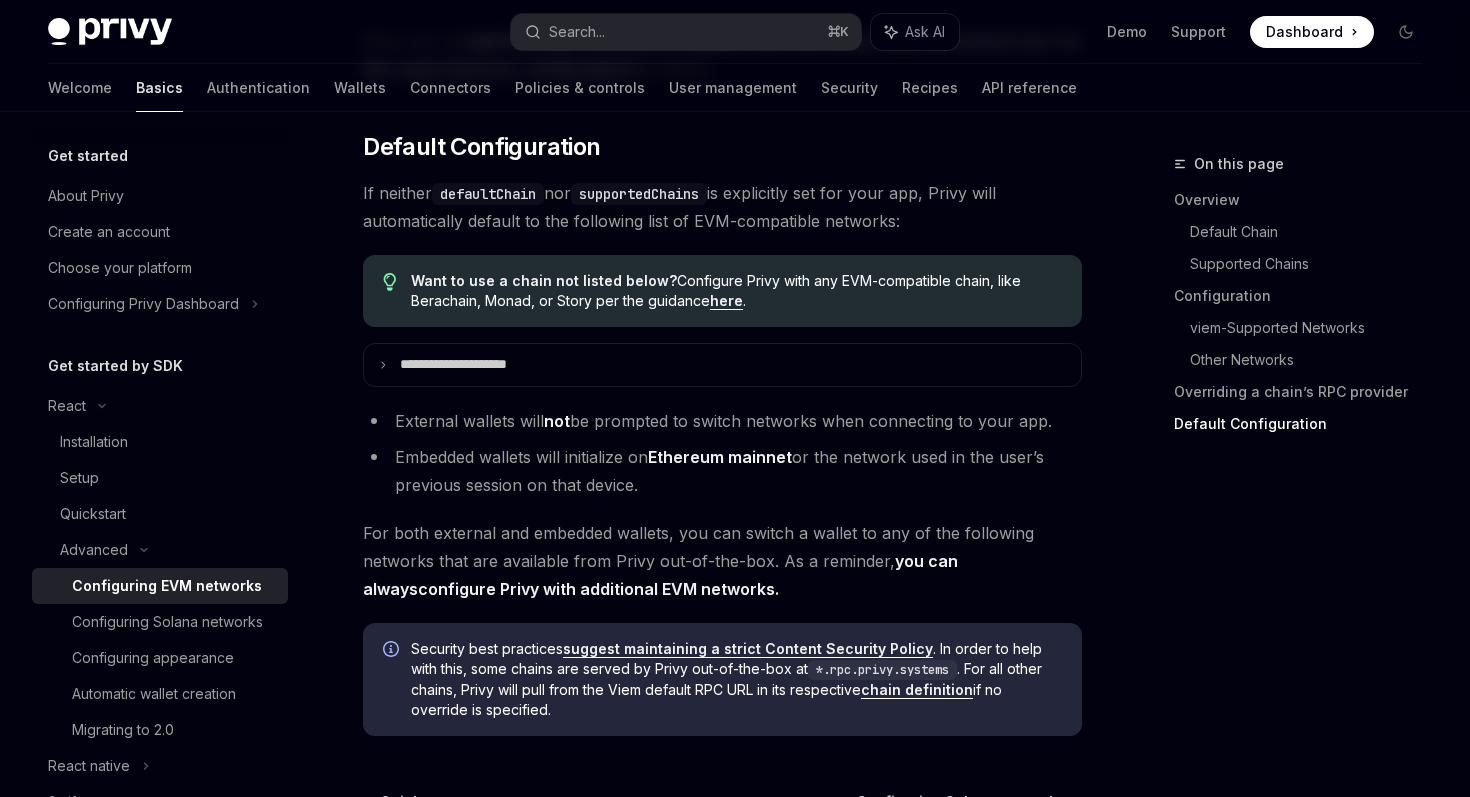 drag, startPoint x: 573, startPoint y: 242, endPoint x: 383, endPoint y: 147, distance: 212.42645 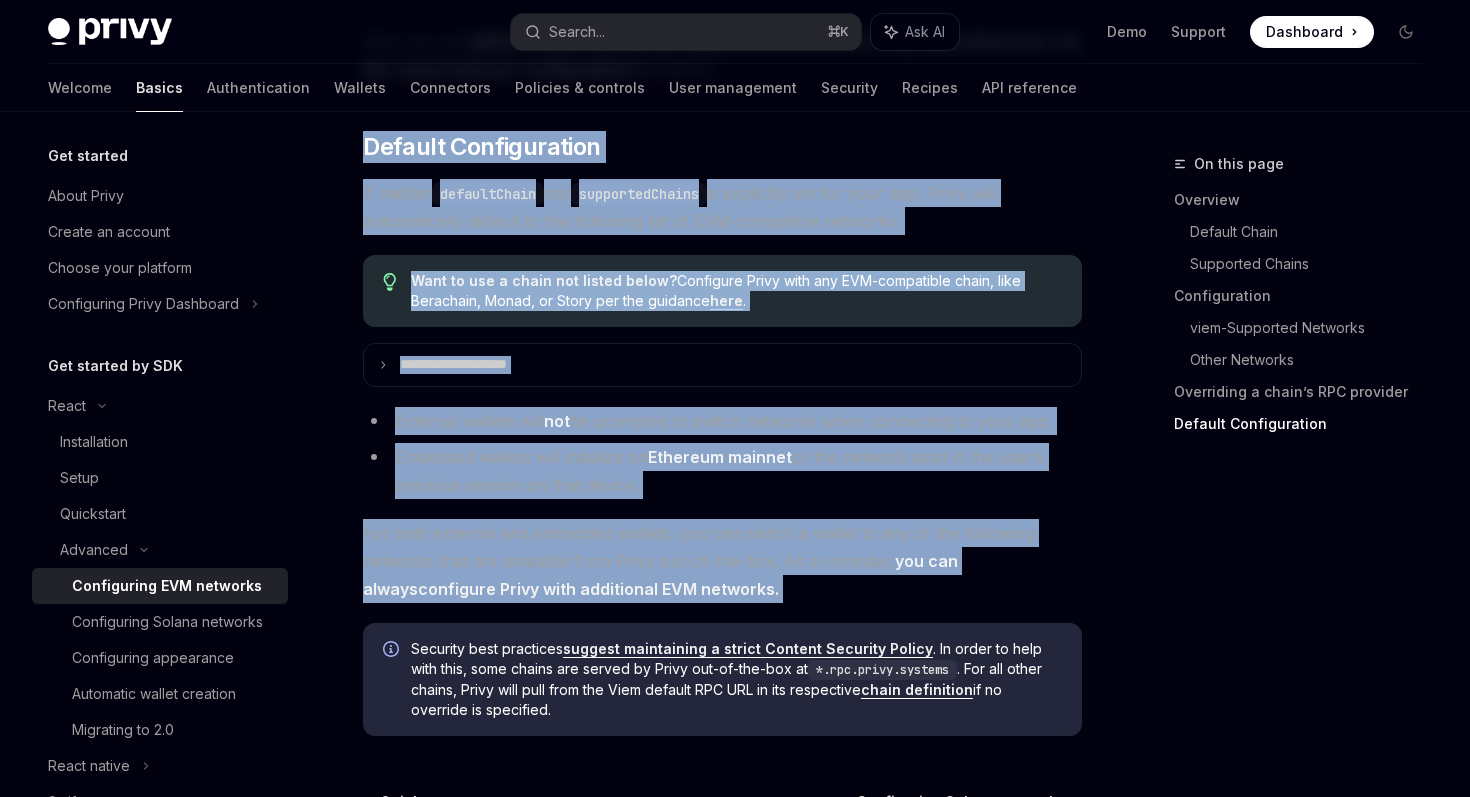 drag, startPoint x: 359, startPoint y: 126, endPoint x: 948, endPoint y: 607, distance: 760.44855 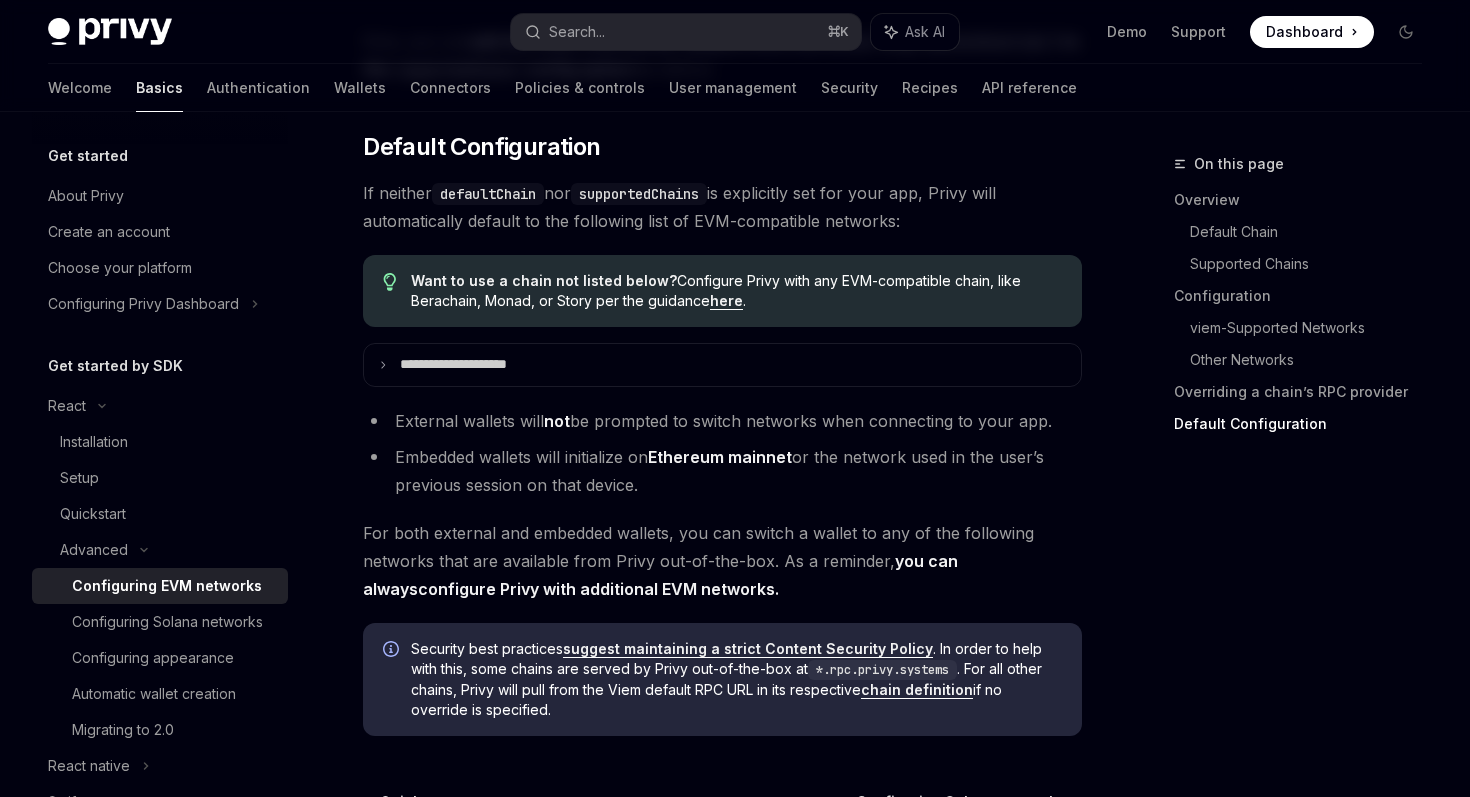 click on "For both external and embedded wallets, you can switch a wallet to any of the following networks that are available from Privy out-of-the-box. As a reminder,  you can always  configure Privy with additional EVM networks ." at bounding box center [722, 561] 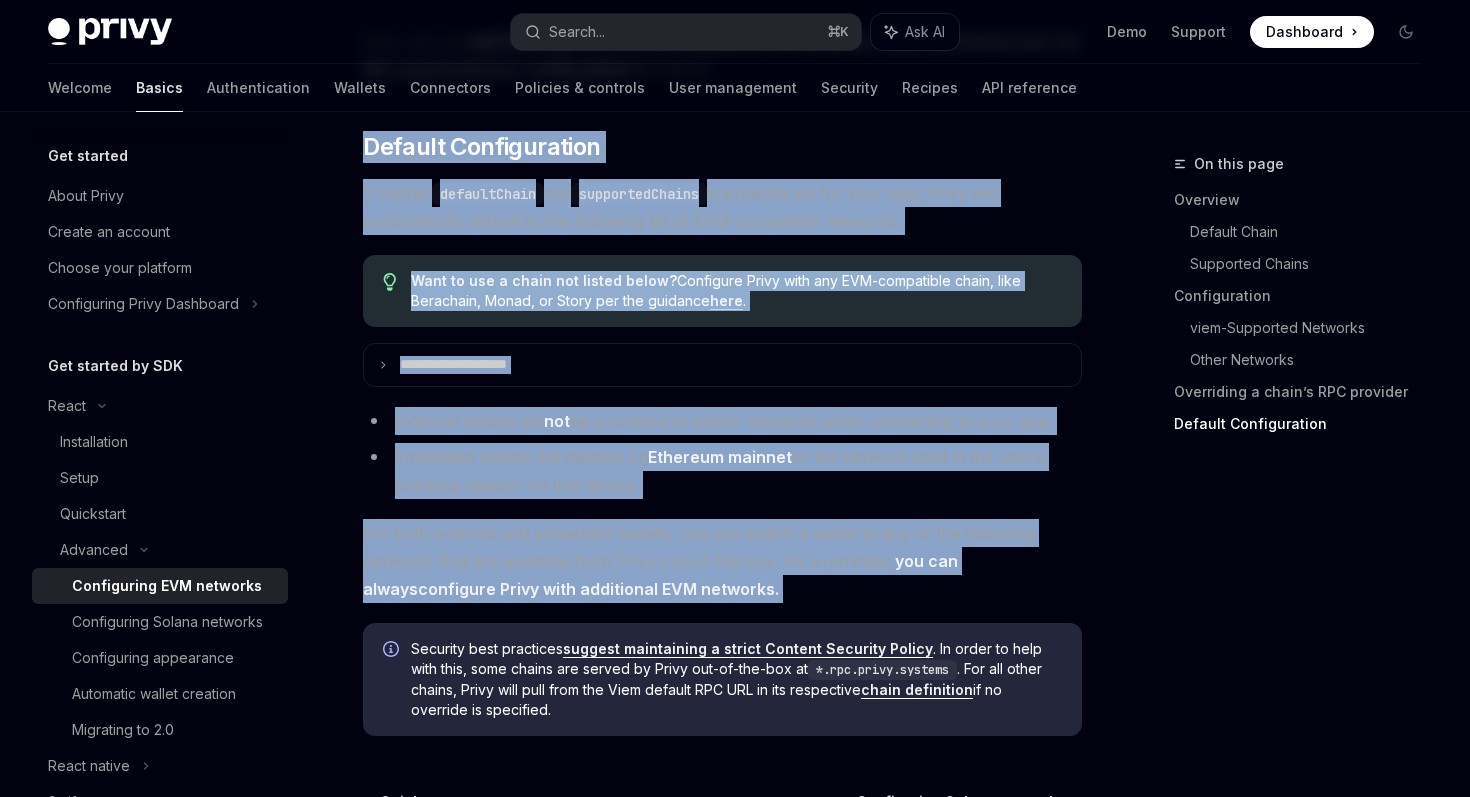 drag, startPoint x: 759, startPoint y: 607, endPoint x: 365, endPoint y: 143, distance: 608.7134 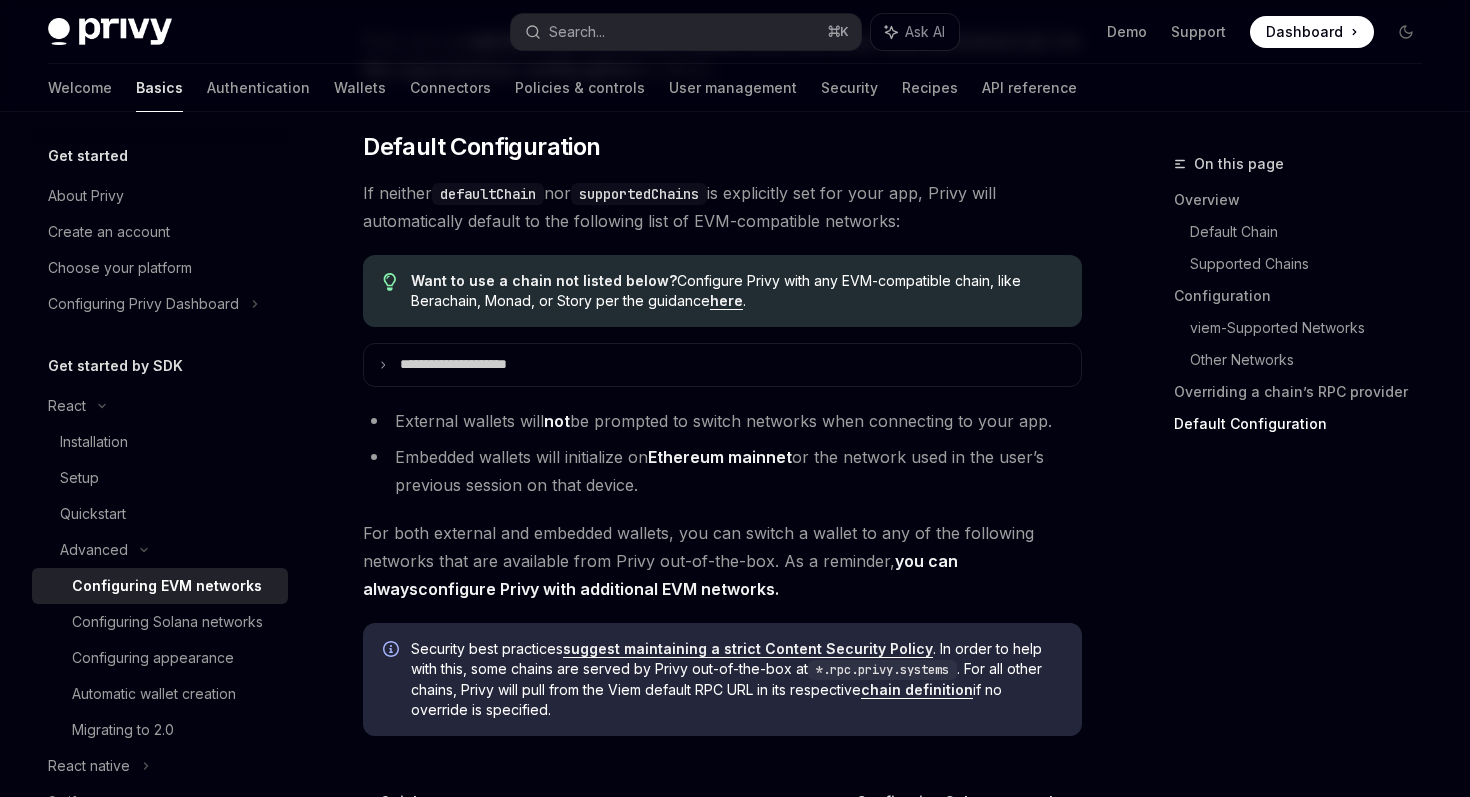 click on "Privy is compatible with any EVM-compatible chain, and makes it easy to configure networks for your users’ wallets.
You can seamlessly use Privy with Ethereum Mainnet, Base, Polygon, Arbitrum, Monad, Berachain, MegaETH, Mantle, Story, and any chain that supports EVM RPC requests.
Check out a  high-level overview  of network configuration with Privy, or jump directly into  concrete instructions !
Privy is also compatible with app-specific chains, such as those deployed via a RaaS provider. See
more  here .
​ Overview
Privy exposes two parameters to configure networks: a single  default chain  and a list of  supported chains .
If you choose not to use these parameters in your app, you can instead use Privy’s  default configuration and supported chains .
​ Default Chain
The  default chain  should be the primary network that wallets should use in your app.
For  embedded wallets default chain , unless you manually switch the wallet’s network to another  supported chain .
For
: -" at bounding box center [722, -1985] 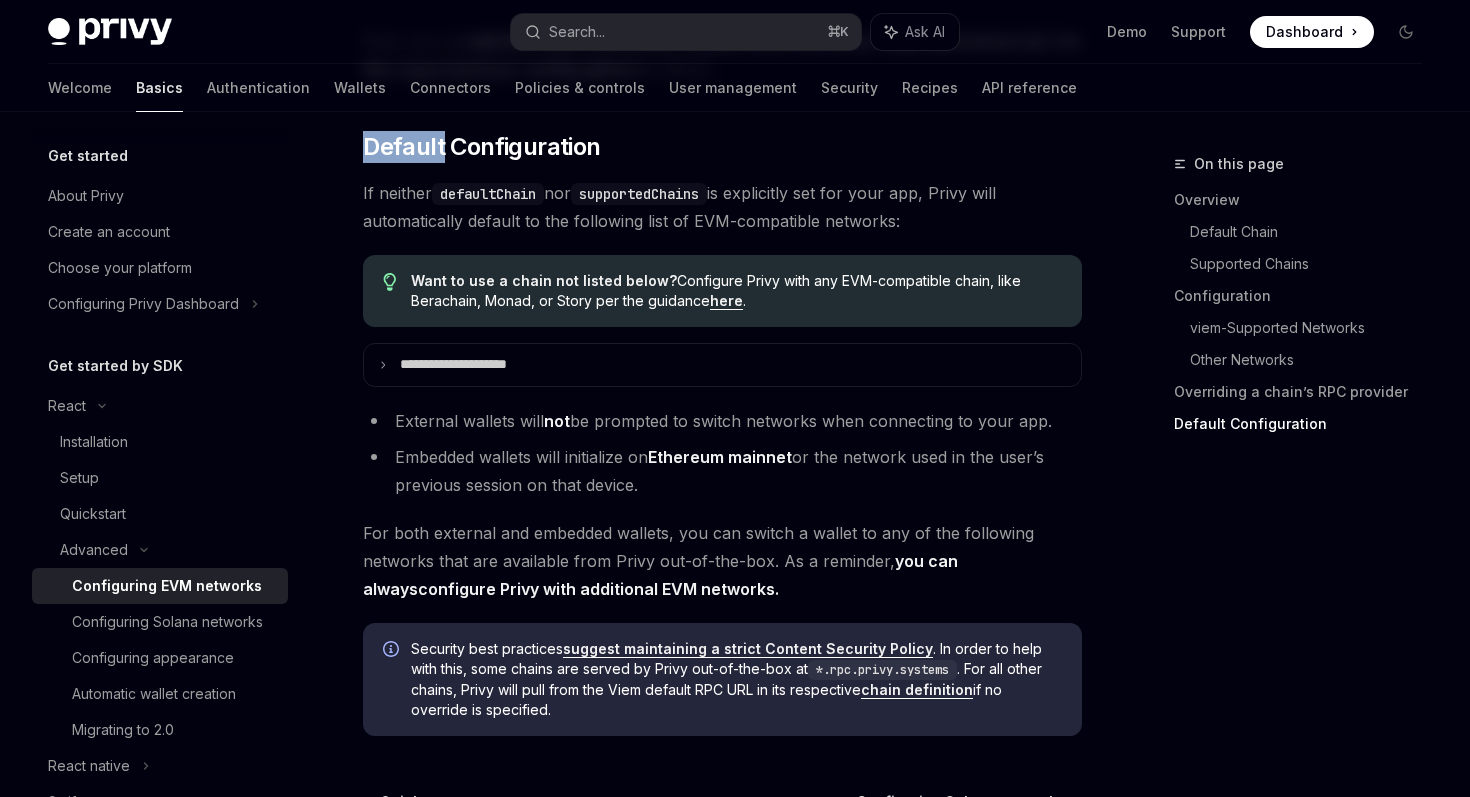 click on "Privy is compatible with any EVM-compatible chain, and makes it easy to configure networks for your users’ wallets.
You can seamlessly use Privy with Ethereum Mainnet, Base, Polygon, Arbitrum, Monad, Berachain, MegaETH, Mantle, Story, and any chain that supports EVM RPC requests.
Check out a  high-level overview  of network configuration with Privy, or jump directly into  concrete instructions !
Privy is also compatible with app-specific chains, such as those deployed via a RaaS provider. See
more  here .
​ Overview
Privy exposes two parameters to configure networks: a single  default chain  and a list of  supported chains .
If you choose not to use these parameters in your app, you can instead use Privy’s  default configuration and supported chains .
​ Default Chain
The  default chain  should be the primary network that wallets should use in your app.
For  embedded wallets default chain , unless you manually switch the wallet’s network to another  supported chain .
For
: -" at bounding box center [722, -1985] 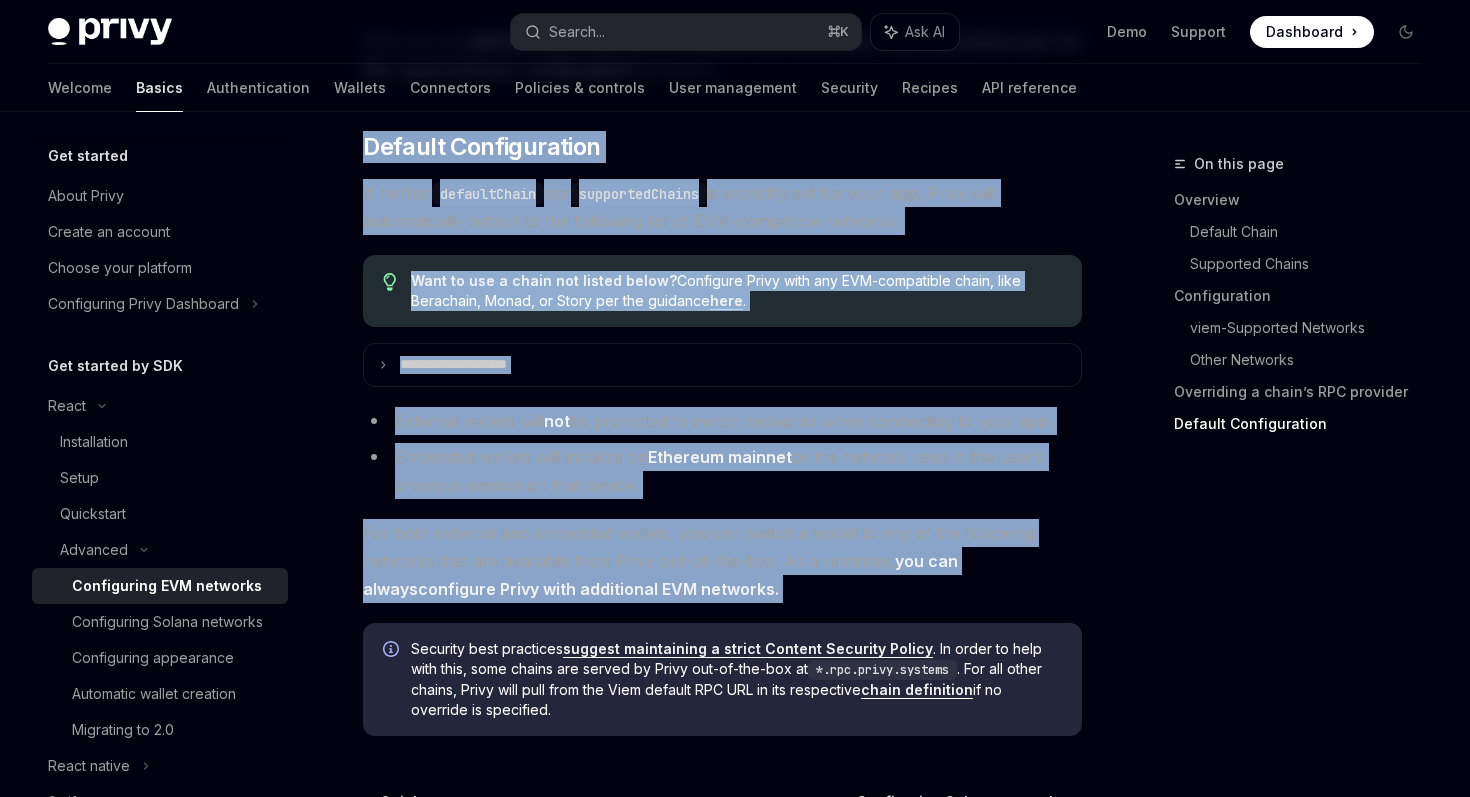 drag, startPoint x: 364, startPoint y: 120, endPoint x: 756, endPoint y: 567, distance: 594.53595 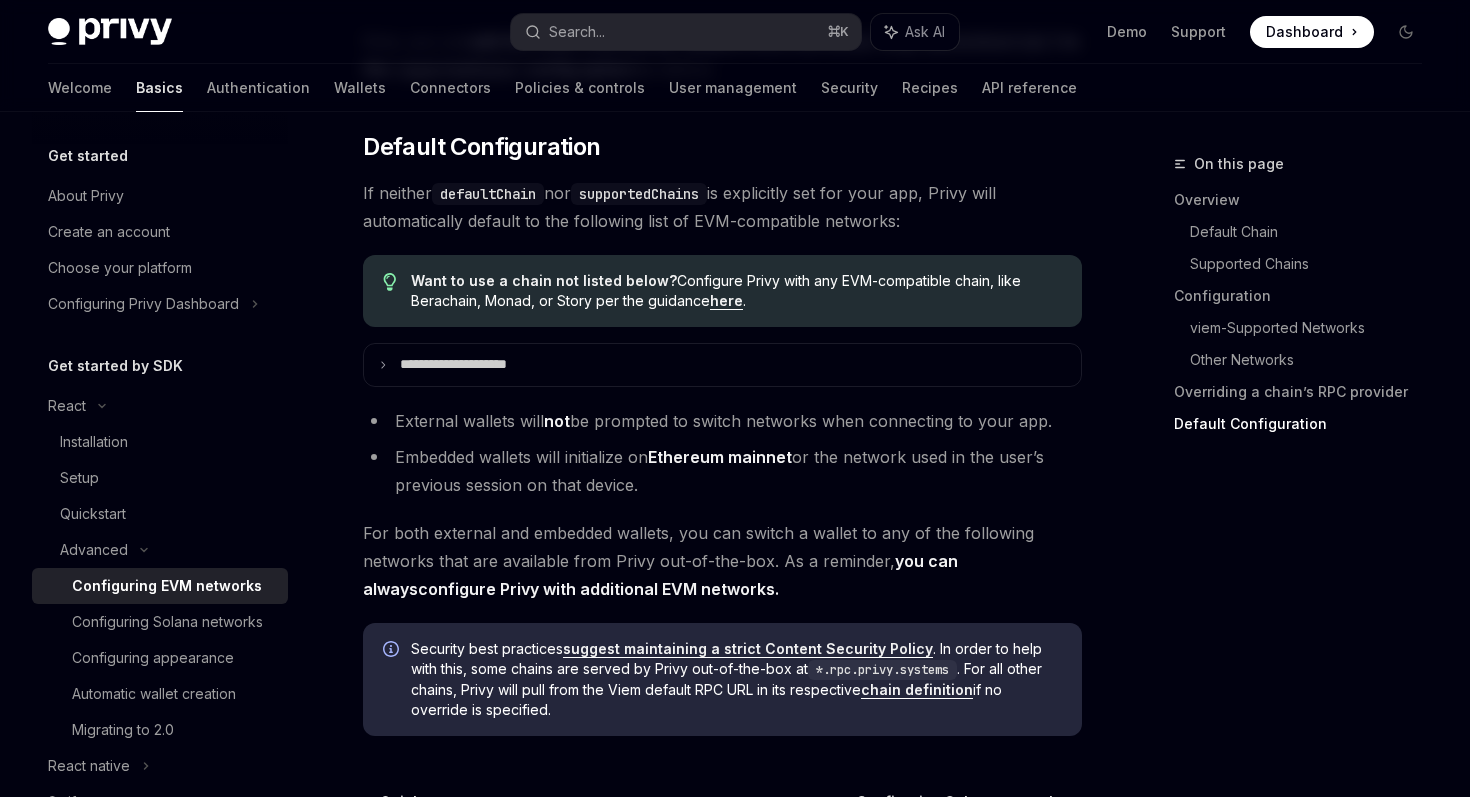 click on "For both external and embedded wallets, you can switch a wallet to any of the following networks that are available from Privy out-of-the-box. As a reminder,  you can always  configure Privy with additional EVM networks ." at bounding box center (722, 561) 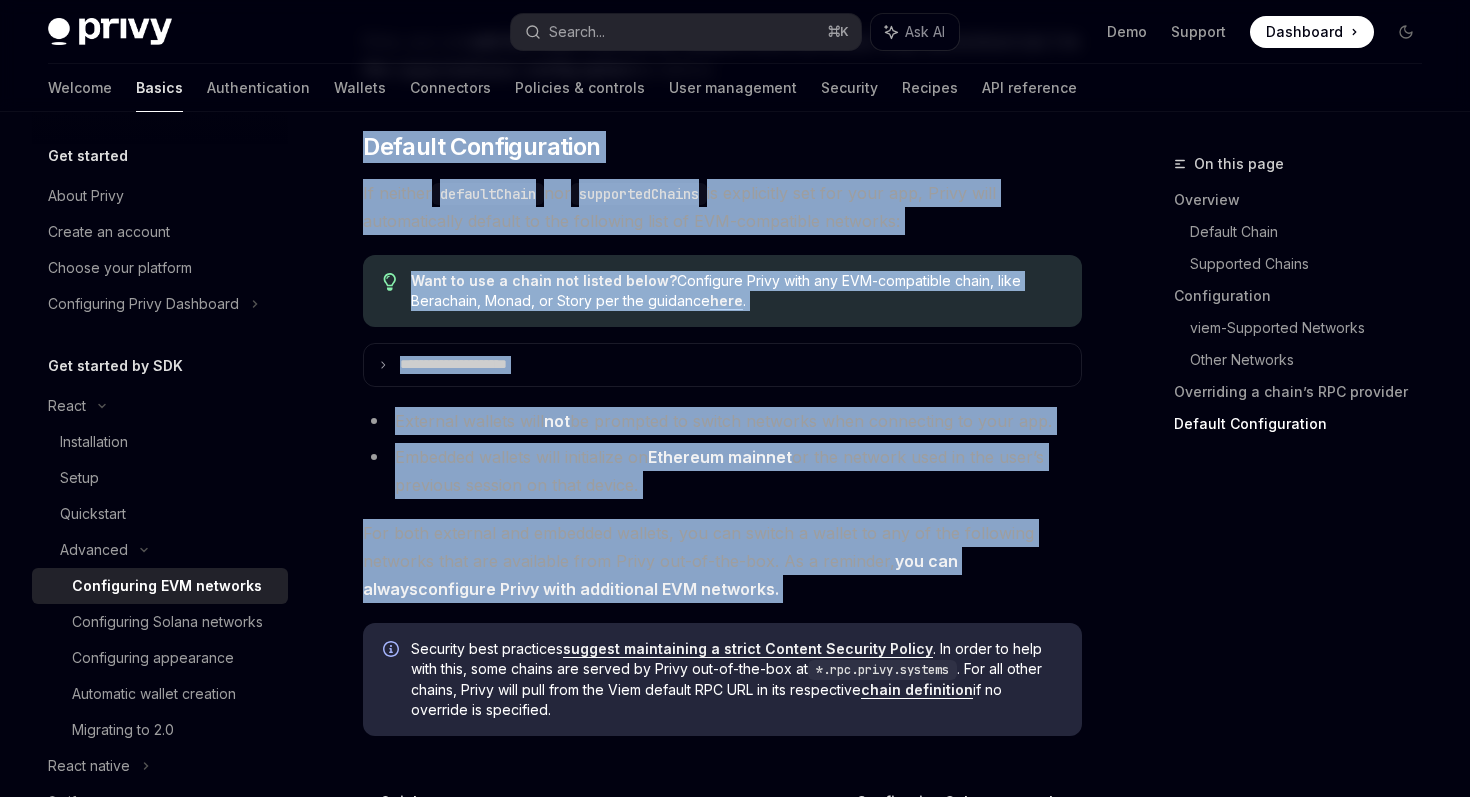 drag, startPoint x: 756, startPoint y: 609, endPoint x: 424, endPoint y: 149, distance: 567.29535 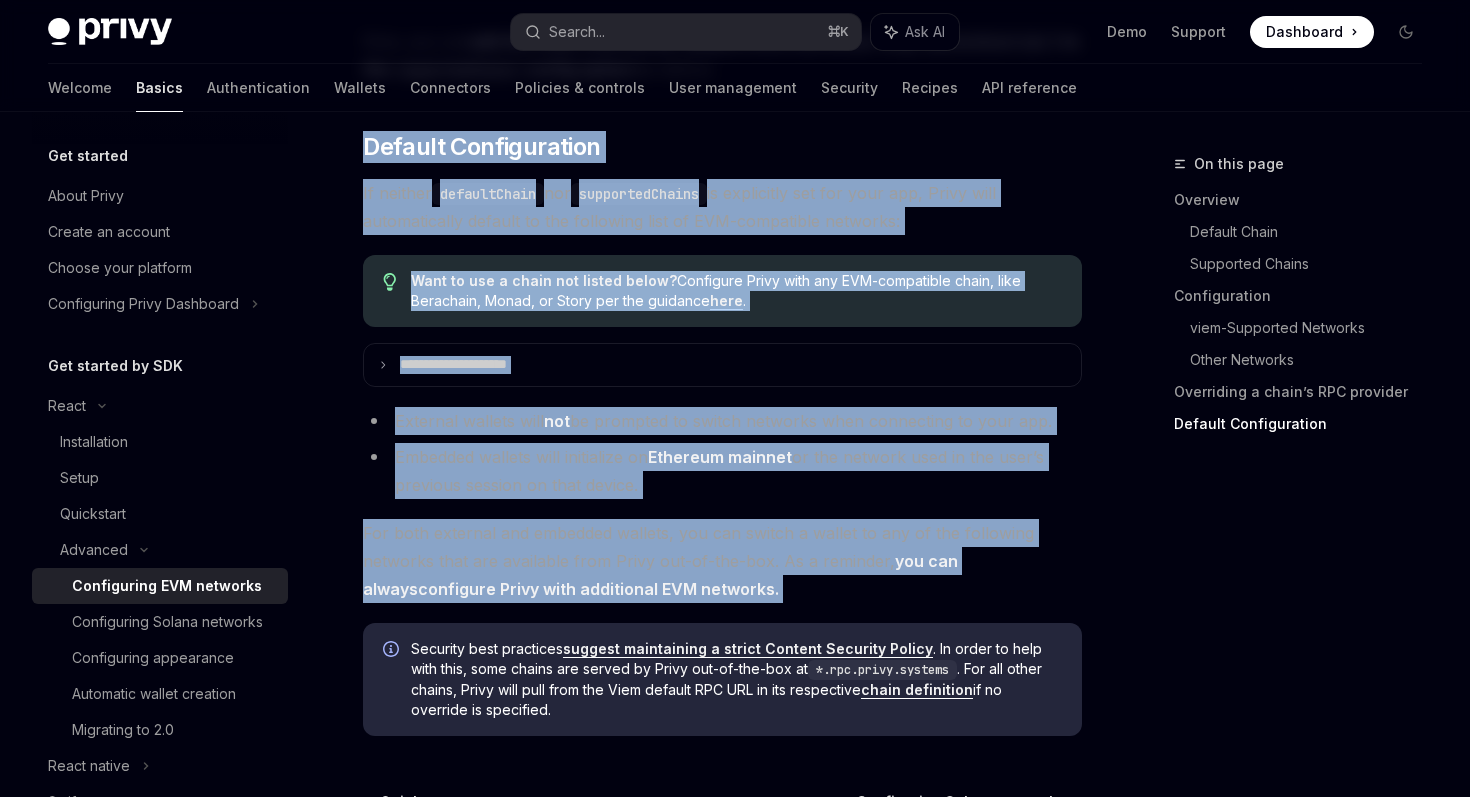 click on "Privy is compatible with any EVM-compatible chain, and makes it easy to configure networks for your users’ wallets.
You can seamlessly use Privy with Ethereum Mainnet, Base, Polygon, Arbitrum, Monad, Berachain, MegaETH, Mantle, Story, and any chain that supports EVM RPC requests.
Check out a  high-level overview  of network configuration with Privy, or jump directly into  concrete instructions !
Privy is also compatible with app-specific chains, such as those deployed via a RaaS provider. See
more  here .
​ Overview
Privy exposes two parameters to configure networks: a single  default chain  and a list of  supported chains .
If you choose not to use these parameters in your app, you can instead use Privy’s  default configuration and supported chains .
​ Default Chain
The  default chain  should be the primary network that wallets should use in your app.
For  embedded wallets default chain , unless you manually switch the wallet’s network to another  supported chain .
For
: -" at bounding box center (722, -1985) 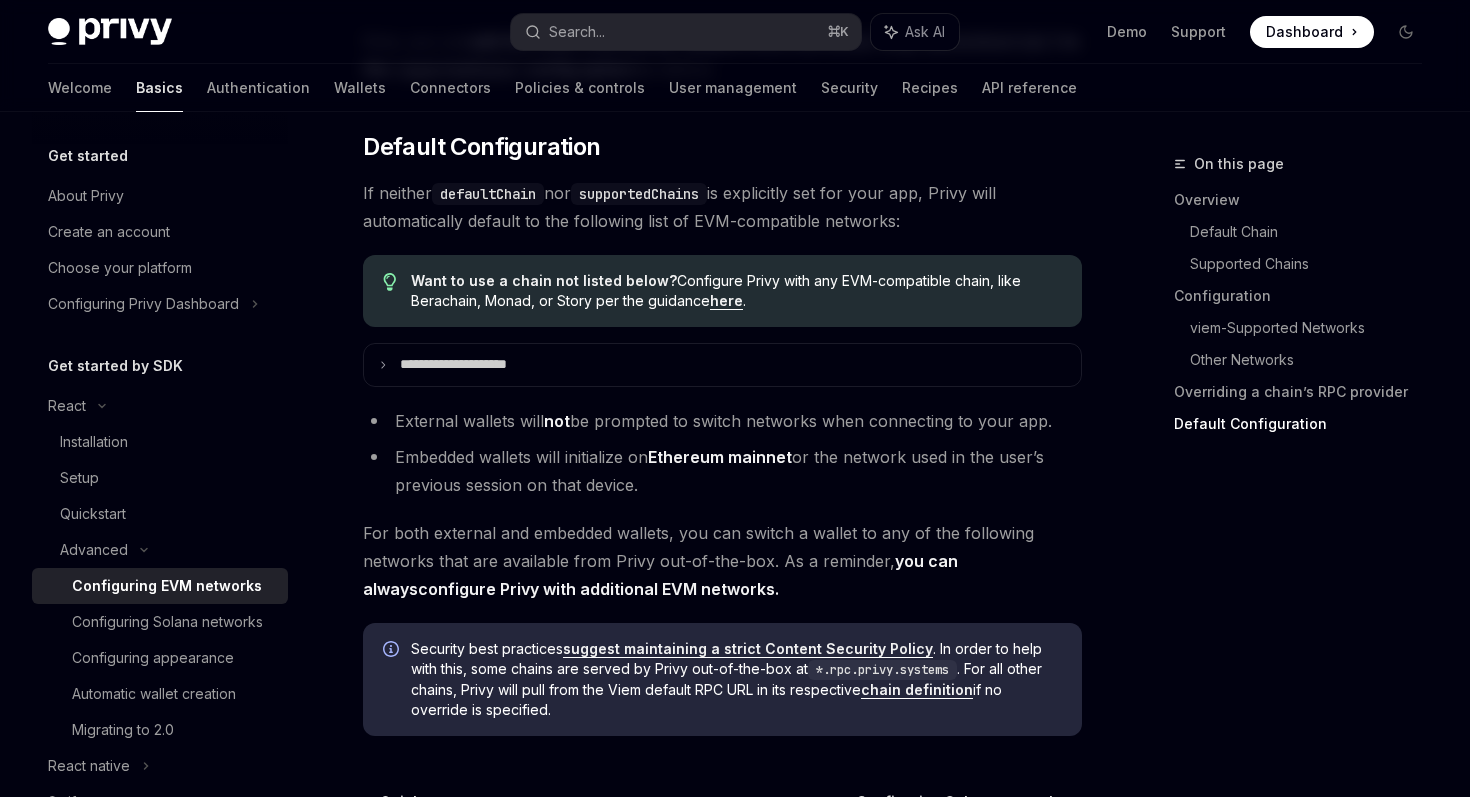 click on "Privy is compatible with any EVM-compatible chain, and makes it easy to configure networks for your users’ wallets.
You can seamlessly use Privy with Ethereum Mainnet, Base, Polygon, Arbitrum, Monad, Berachain, MegaETH, Mantle, Story, and any chain that supports EVM RPC requests.
Check out a  high-level overview  of network configuration with Privy, or jump directly into  concrete instructions !
Privy is also compatible with app-specific chains, such as those deployed via a RaaS provider. See
more  here .
​ Overview
Privy exposes two parameters to configure networks: a single  default chain  and a list of  supported chains .
If you choose not to use these parameters in your app, you can instead use Privy’s  default configuration and supported chains .
​ Default Chain
The  default chain  should be the primary network that wallets should use in your app.
For  embedded wallets default chain , unless you manually switch the wallet’s network to another  supported chain .
For
: -" at bounding box center [722, -1985] 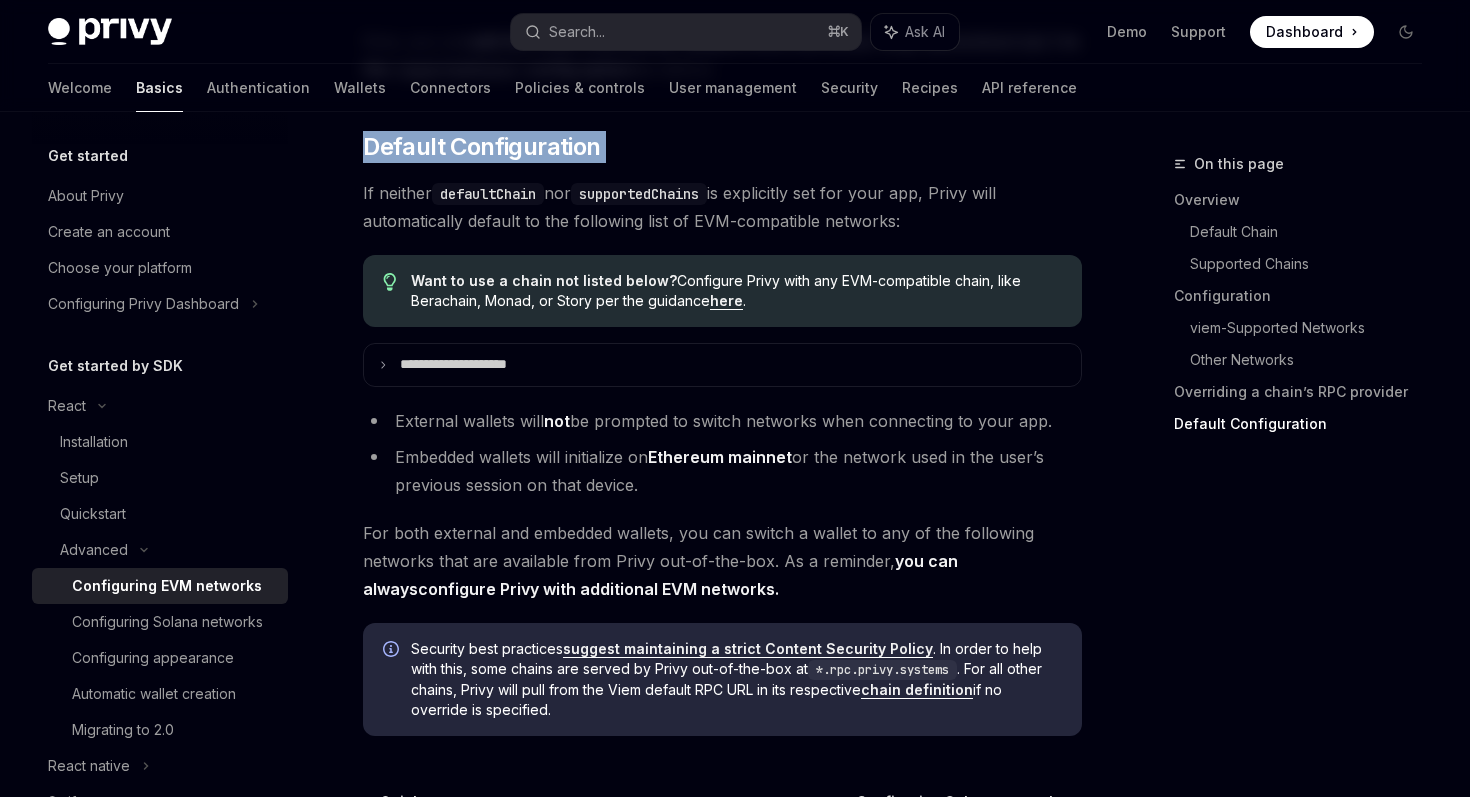 click on "Privy is compatible with any EVM-compatible chain, and makes it easy to configure networks for your users’ wallets.
You can seamlessly use Privy with Ethereum Mainnet, Base, Polygon, Arbitrum, Monad, Berachain, MegaETH, Mantle, Story, and any chain that supports EVM RPC requests.
Check out a  high-level overview  of network configuration with Privy, or jump directly into  concrete instructions !
Privy is also compatible with app-specific chains, such as those deployed via a RaaS provider. See
more  here .
​ Overview
Privy exposes two parameters to configure networks: a single  default chain  and a list of  supported chains .
If you choose not to use these parameters in your app, you can instead use Privy’s  default configuration and supported chains .
​ Default Chain
The  default chain  should be the primary network that wallets should use in your app.
For  embedded wallets default chain , unless you manually switch the wallet’s network to another  supported chain .
For
: -" at bounding box center (722, -1985) 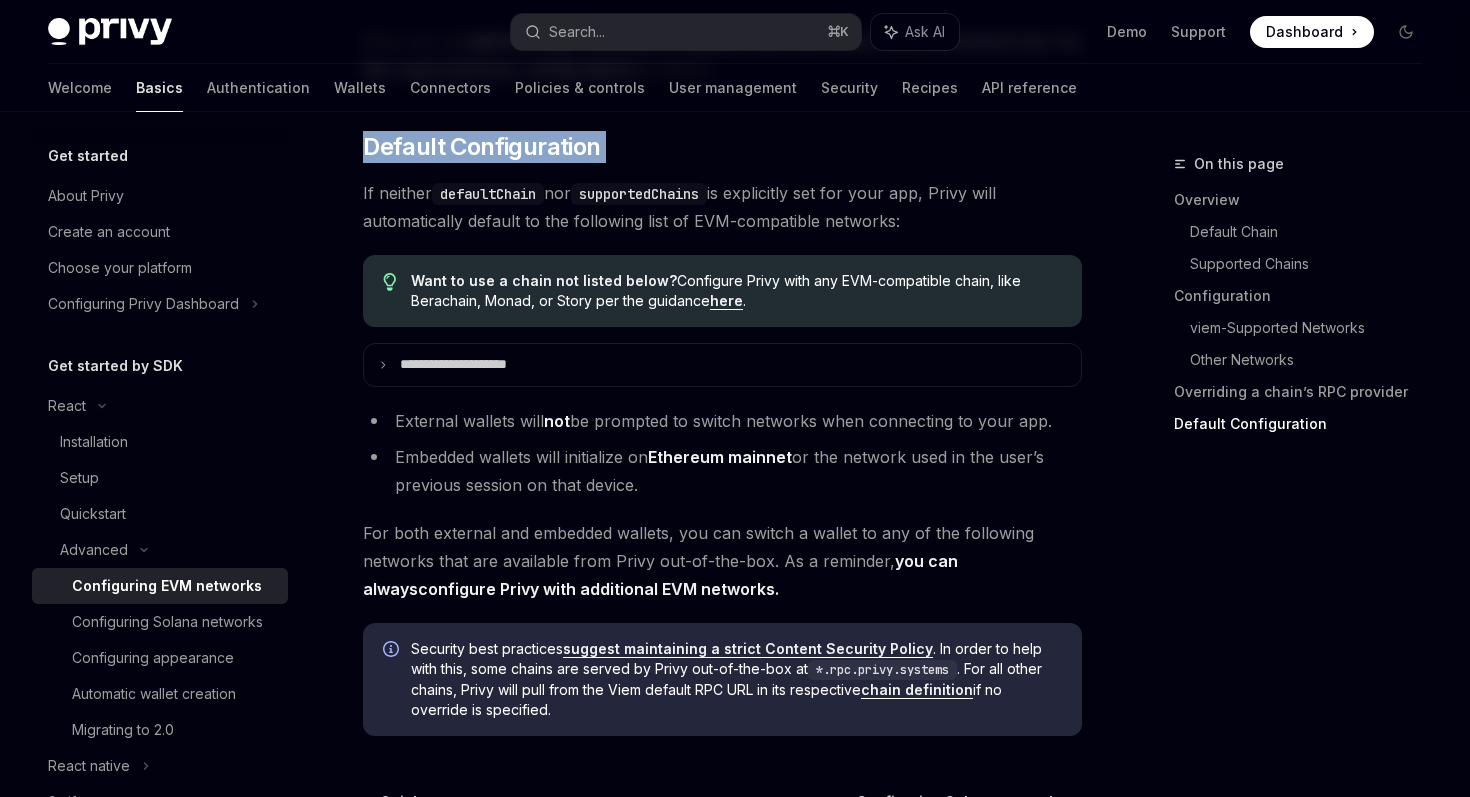 click on "Privy is compatible with any EVM-compatible chain, and makes it easy to configure networks for your users’ wallets.
You can seamlessly use Privy with Ethereum Mainnet, Base, Polygon, Arbitrum, Monad, Berachain, MegaETH, Mantle, Story, and any chain that supports EVM RPC requests.
Check out a  high-level overview  of network configuration with Privy, or jump directly into  concrete instructions !
Privy is also compatible with app-specific chains, such as those deployed via a RaaS provider. See
more  here .
​ Overview
Privy exposes two parameters to configure networks: a single  default chain  and a list of  supported chains .
If you choose not to use these parameters in your app, you can instead use Privy’s  default configuration and supported chains .
​ Default Chain
The  default chain  should be the primary network that wallets should use in your app.
For  embedded wallets default chain , unless you manually switch the wallet’s network to another  supported chain .
For
: -" at bounding box center [722, -1985] 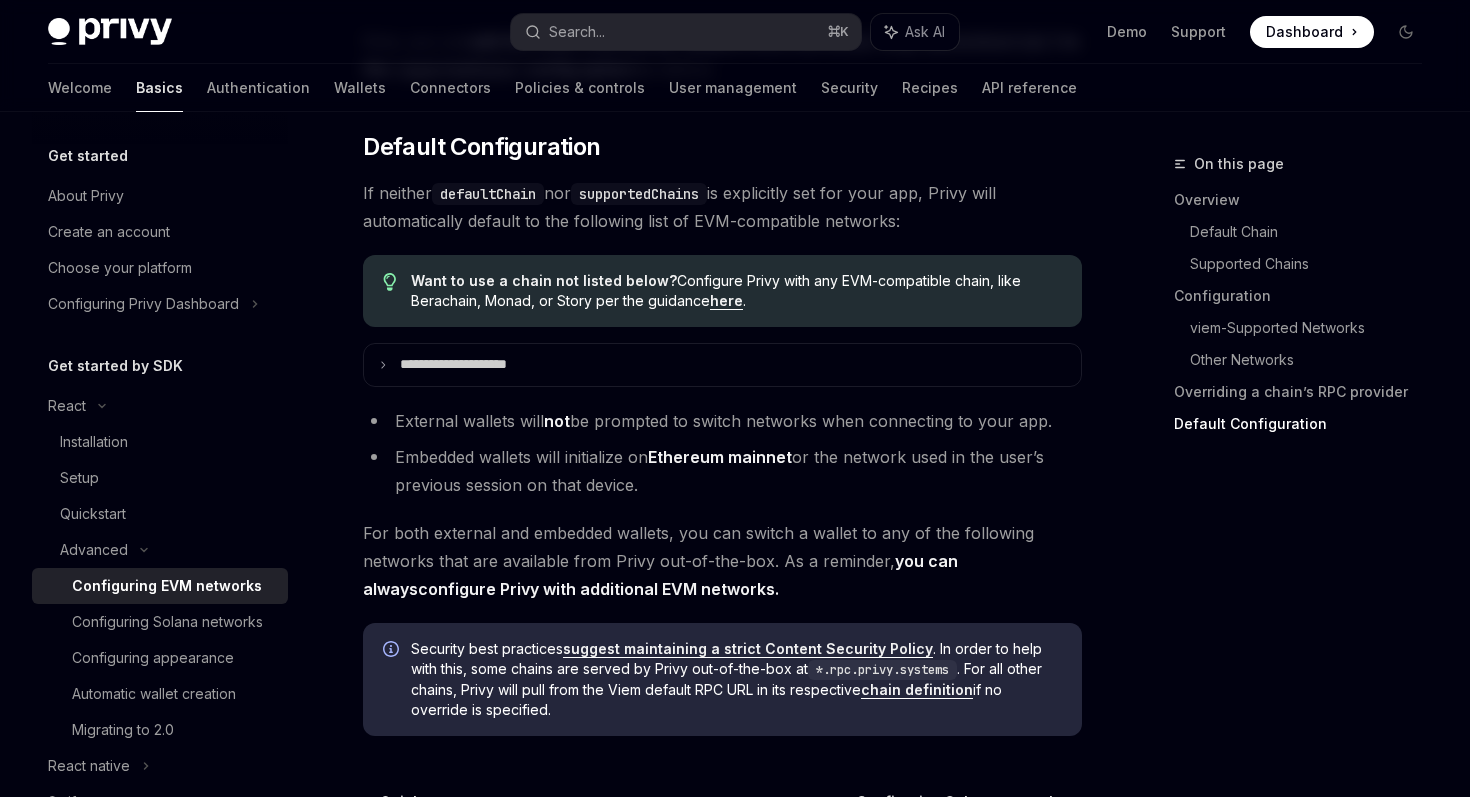 click on "Privy is compatible with any EVM-compatible chain, and makes it easy to configure networks for your users’ wallets.
You can seamlessly use Privy with Ethereum Mainnet, Base, Polygon, Arbitrum, Monad, Berachain, MegaETH, Mantle, Story, and any chain that supports EVM RPC requests.
Check out a  high-level overview  of network configuration with Privy, or jump directly into  concrete instructions !
Privy is also compatible with app-specific chains, such as those deployed via a RaaS provider. See
more  here .
​ Overview
Privy exposes two parameters to configure networks: a single  default chain  and a list of  supported chains .
If you choose not to use these parameters in your app, you can instead use Privy’s  default configuration and supported chains .
​ Default Chain
The  default chain  should be the primary network that wallets should use in your app.
For  embedded wallets default chain , unless you manually switch the wallet’s network to another  supported chain .
For
: -" at bounding box center (722, -1985) 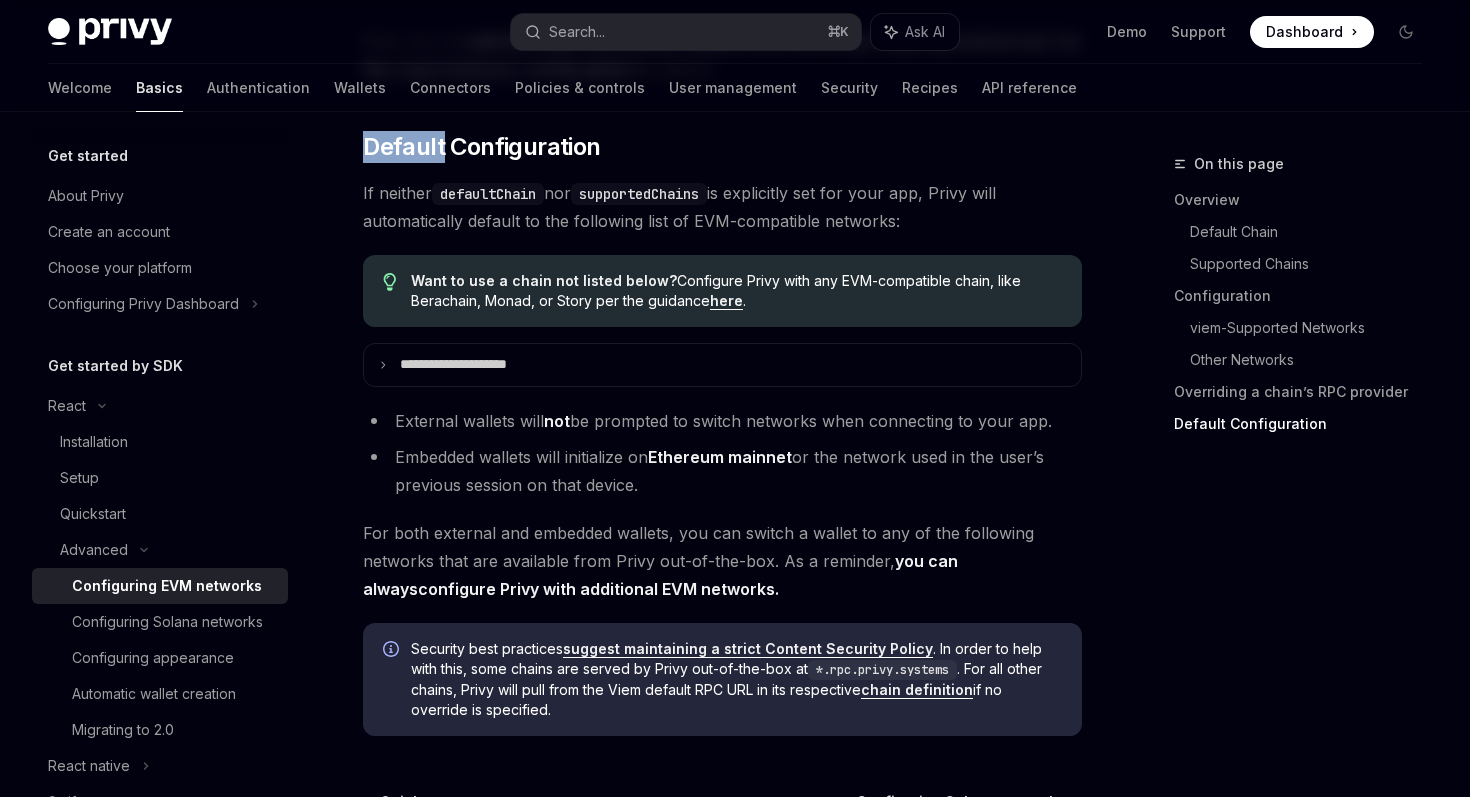 click on "Privy is compatible with any EVM-compatible chain, and makes it easy to configure networks for your users’ wallets.
You can seamlessly use Privy with Ethereum Mainnet, Base, Polygon, Arbitrum, Monad, Berachain, MegaETH, Mantle, Story, and any chain that supports EVM RPC requests.
Check out a  high-level overview  of network configuration with Privy, or jump directly into  concrete instructions !
Privy is also compatible with app-specific chains, such as those deployed via a RaaS provider. See
more  here .
​ Overview
Privy exposes two parameters to configure networks: a single  default chain  and a list of  supported chains .
If you choose not to use these parameters in your app, you can instead use Privy’s  default configuration and supported chains .
​ Default Chain
The  default chain  should be the primary network that wallets should use in your app.
For  embedded wallets default chain , unless you manually switch the wallet’s network to another  supported chain .
For
: -" at bounding box center [722, -1985] 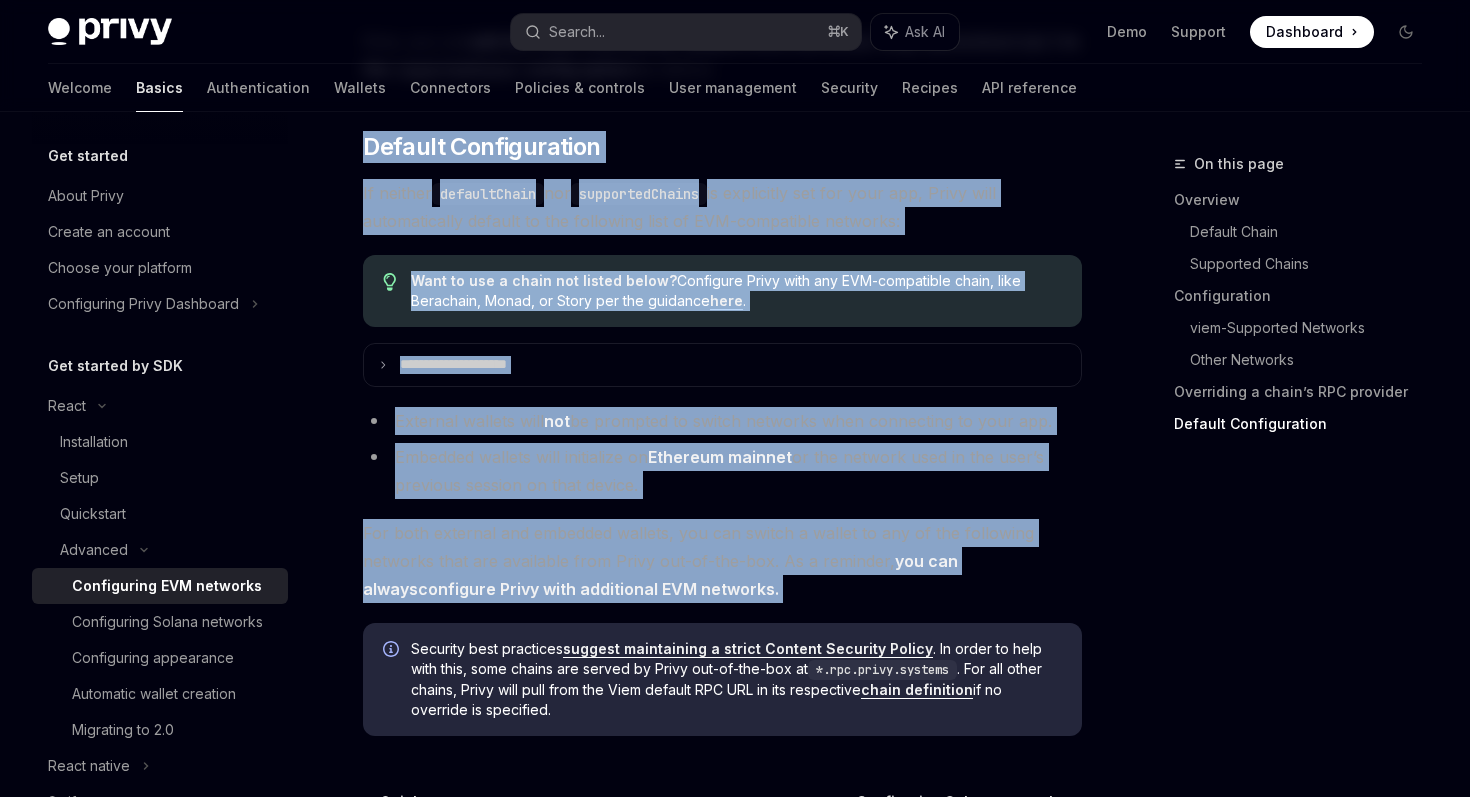 drag, startPoint x: 376, startPoint y: 128, endPoint x: 759, endPoint y: 569, distance: 584.0976 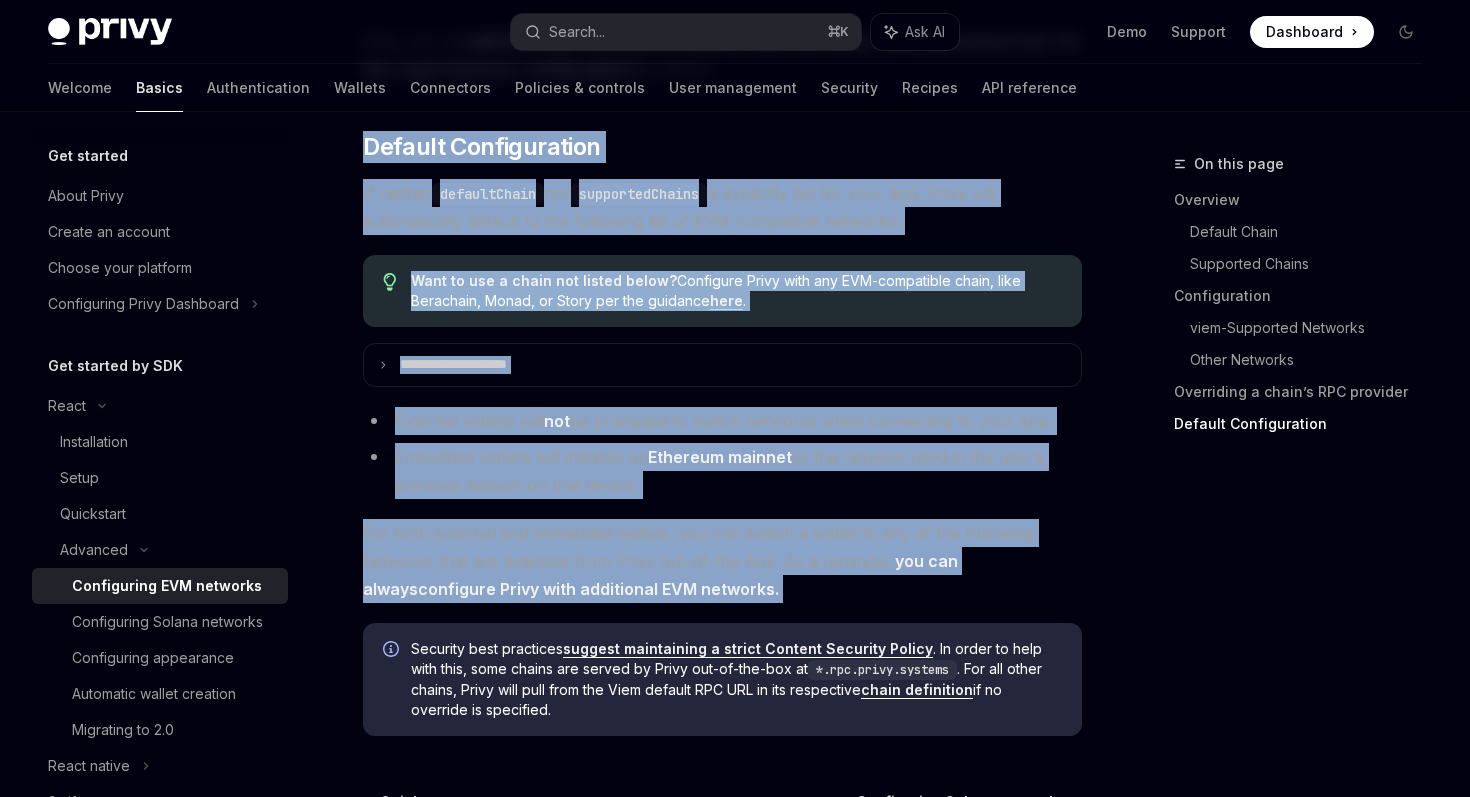 click on "For both external and embedded wallets, you can switch a wallet to any of the following networks that are available from Privy out-of-the-box. As a reminder,  you can always  configure Privy with additional EVM networks ." at bounding box center [722, 561] 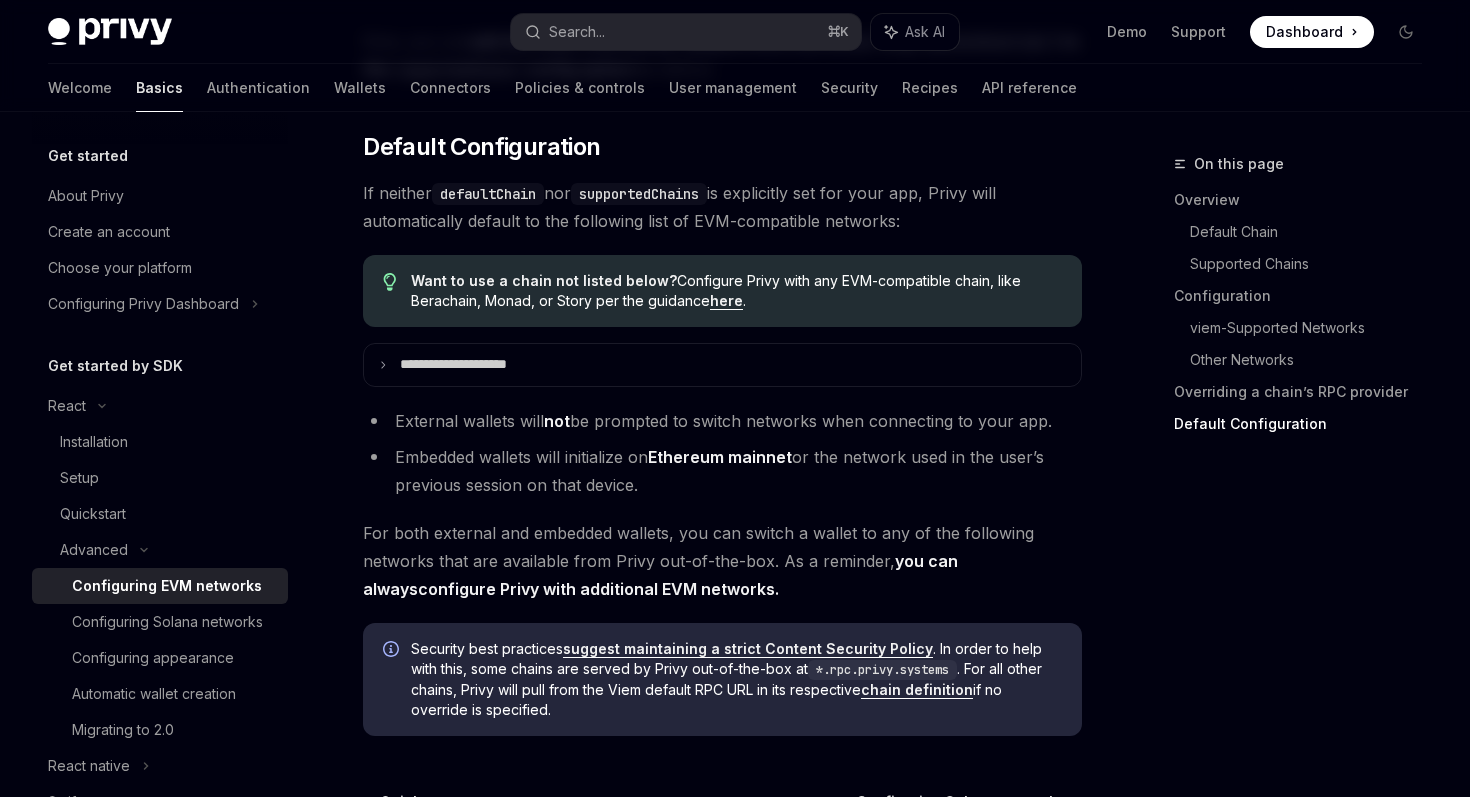 click on "For both external and embedded wallets, you can switch a wallet to any of the following networks that are available from Privy out-of-the-box. As a reminder,  you can always  configure Privy with additional EVM networks ." at bounding box center (722, 561) 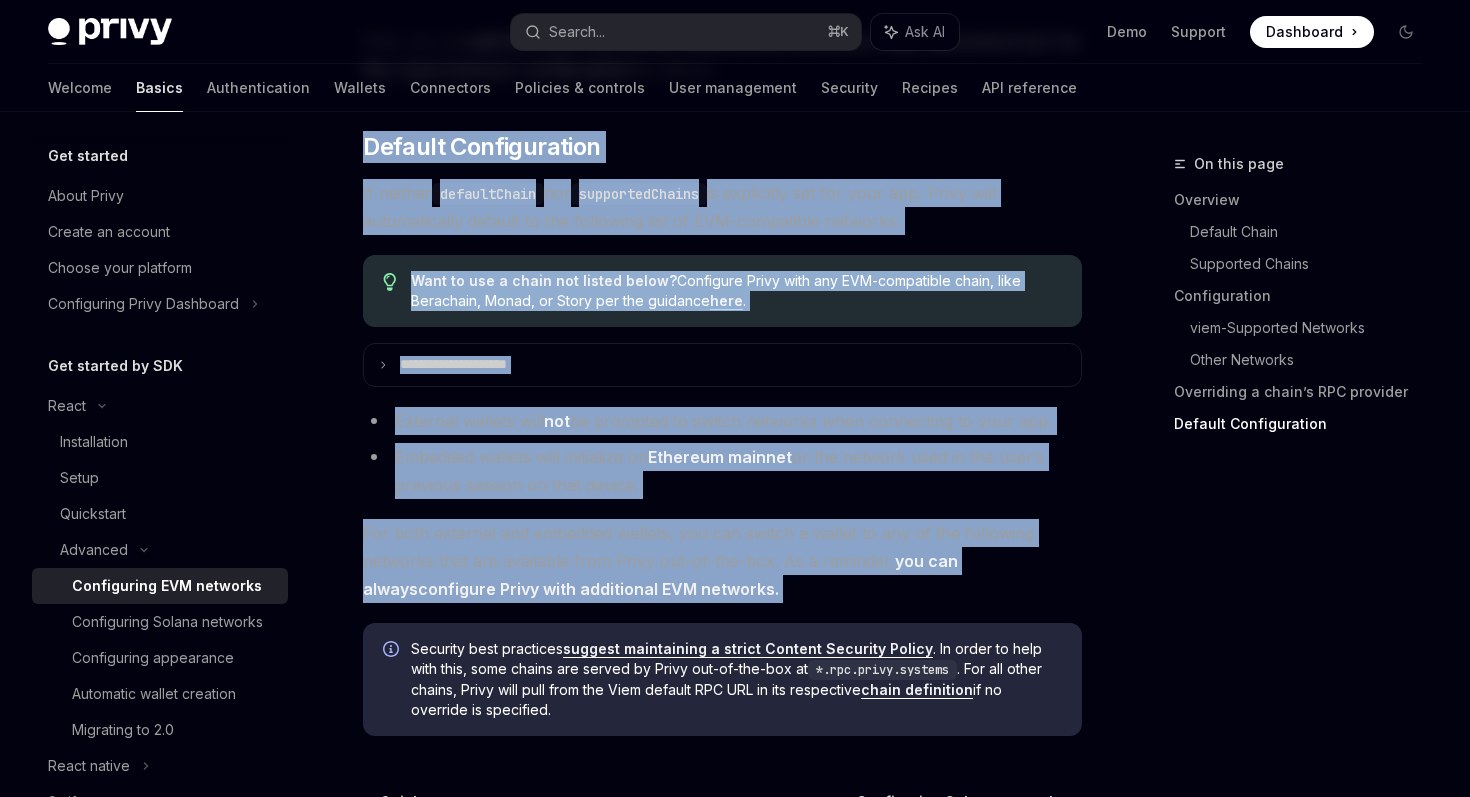 drag, startPoint x: 767, startPoint y: 615, endPoint x: 411, endPoint y: 143, distance: 591.20215 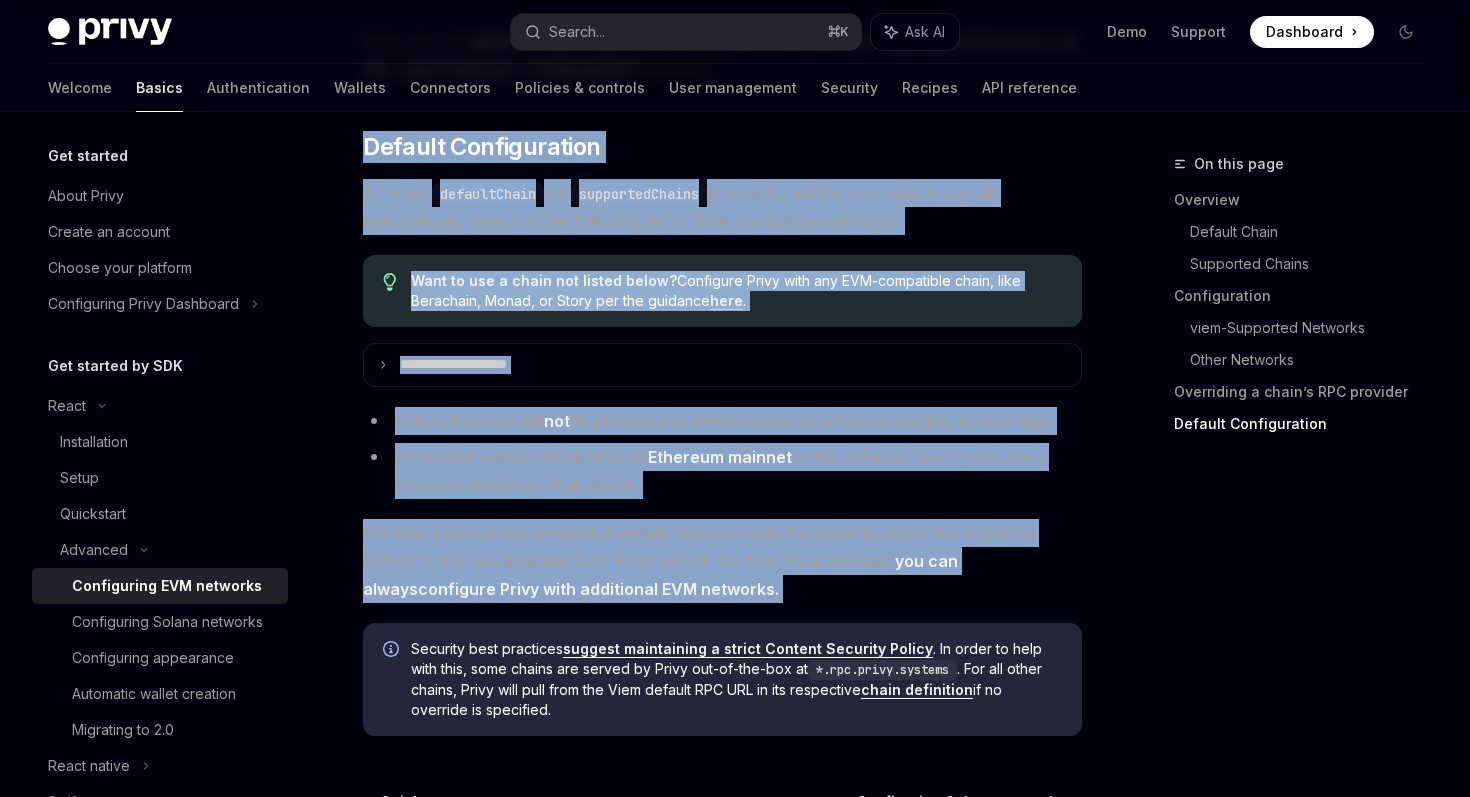click on "Privy is compatible with any EVM-compatible chain, and makes it easy to configure networks for your users’ wallets.
You can seamlessly use Privy with Ethereum Mainnet, Base, Polygon, Arbitrum, Monad, Berachain, MegaETH, Mantle, Story, and any chain that supports EVM RPC requests.
Check out a  high-level overview  of network configuration with Privy, or jump directly into  concrete instructions !
Privy is also compatible with app-specific chains, such as those deployed via a RaaS provider. See
more  here .
​ Overview
Privy exposes two parameters to configure networks: a single  default chain  and a list of  supported chains .
If you choose not to use these parameters in your app, you can instead use Privy’s  default configuration and supported chains .
​ Default Chain
The  default chain  should be the primary network that wallets should use in your app.
For  embedded wallets default chain , unless you manually switch the wallet’s network to another  supported chain .
For
: -" at bounding box center (722, -1985) 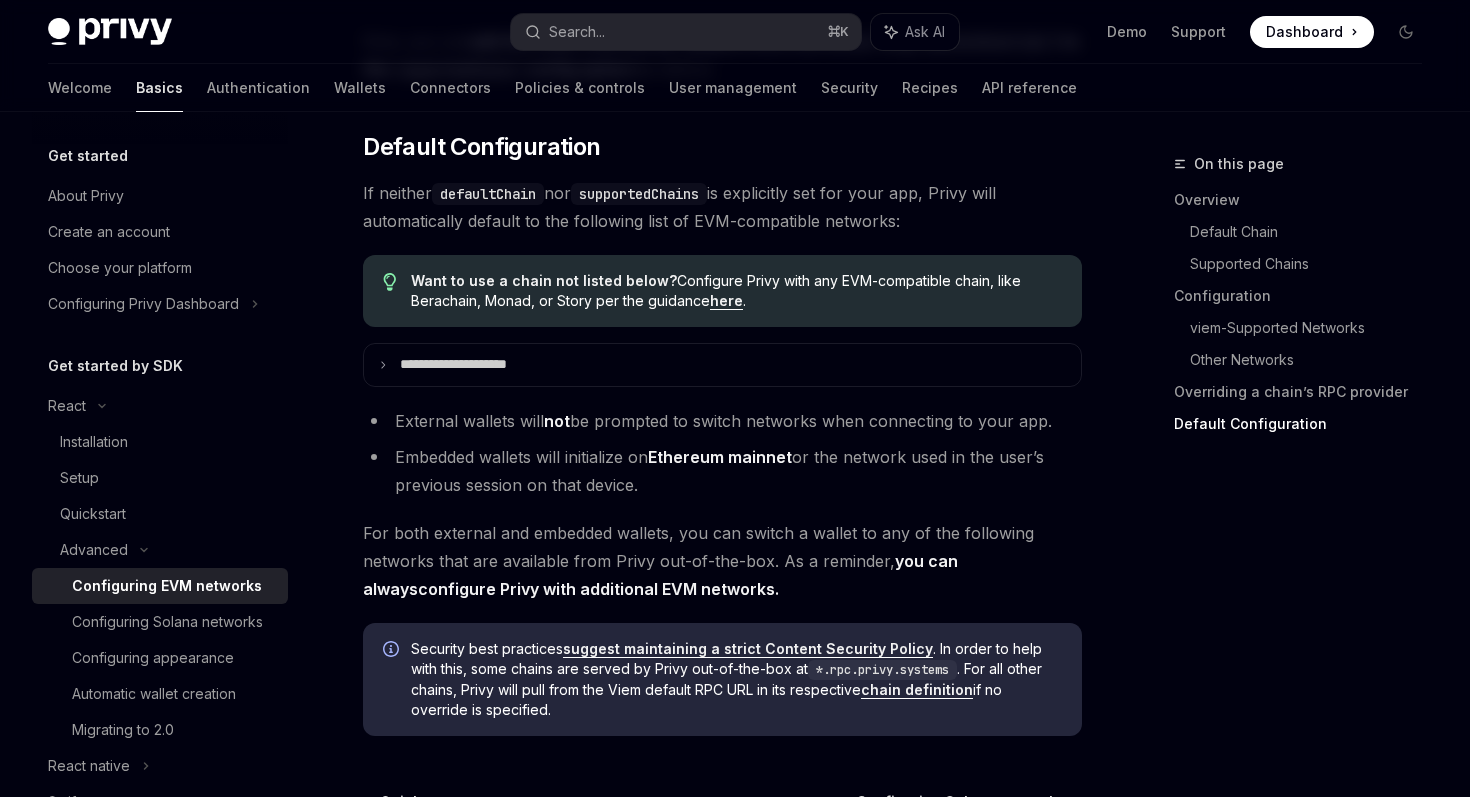 click on "Privy is compatible with any EVM-compatible chain, and makes it easy to configure networks for your users’ wallets.
You can seamlessly use Privy with Ethereum Mainnet, Base, Polygon, Arbitrum, Monad, Berachain, MegaETH, Mantle, Story, and any chain that supports EVM RPC requests.
Check out a  high-level overview  of network configuration with Privy, or jump directly into  concrete instructions !
Privy is also compatible with app-specific chains, such as those deployed via a RaaS provider. See
more  here .
​ Overview
Privy exposes two parameters to configure networks: a single  default chain  and a list of  supported chains .
If you choose not to use these parameters in your app, you can instead use Privy’s  default configuration and supported chains .
​ Default Chain
The  default chain  should be the primary network that wallets should use in your app.
For  embedded wallets default chain , unless you manually switch the wallet’s network to another  supported chain .
For
: -" at bounding box center (722, -1985) 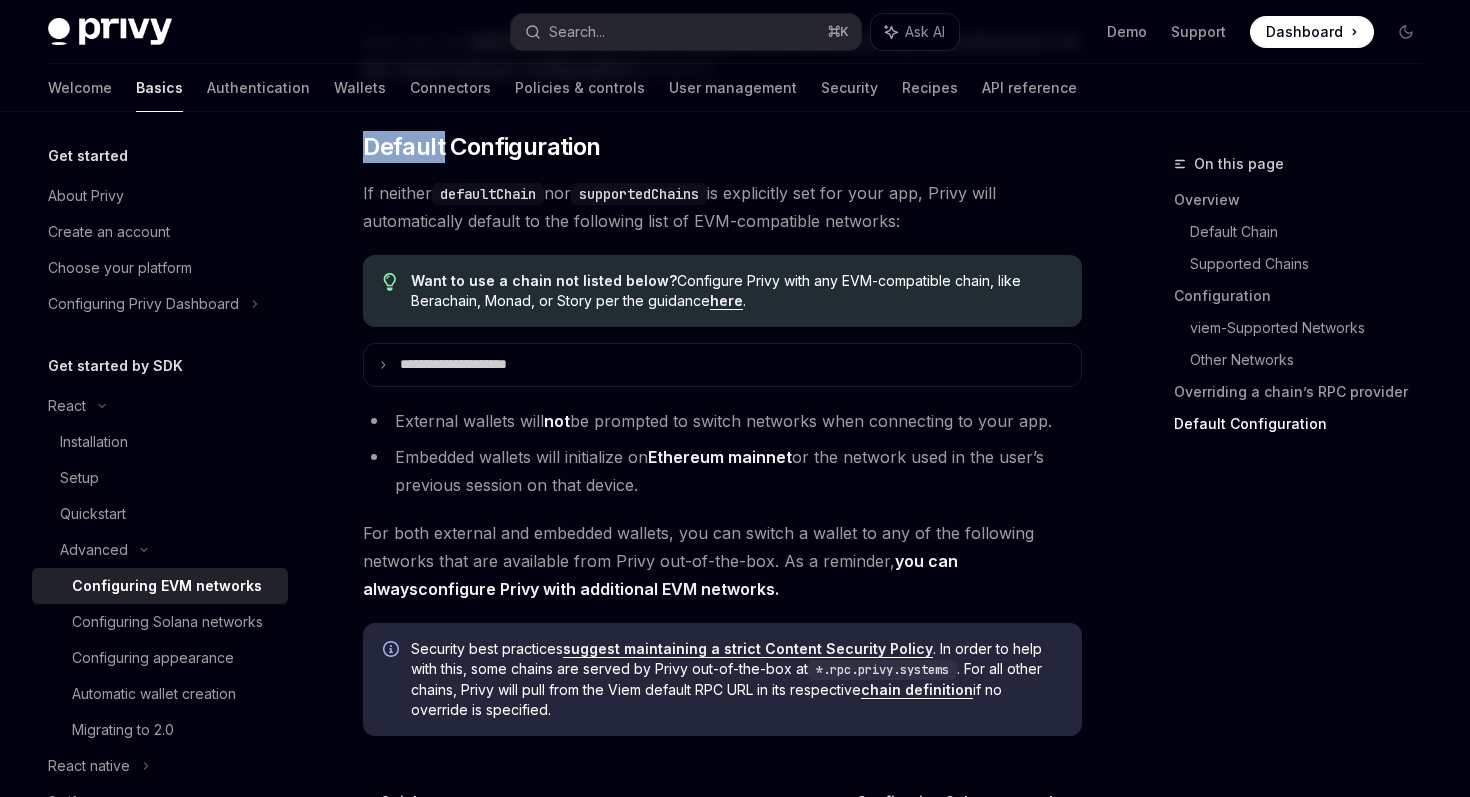 click on "Privy is compatible with any EVM-compatible chain, and makes it easy to configure networks for your users’ wallets.
You can seamlessly use Privy with Ethereum Mainnet, Base, Polygon, Arbitrum, Monad, Berachain, MegaETH, Mantle, Story, and any chain that supports EVM RPC requests.
Check out a  high-level overview  of network configuration with Privy, or jump directly into  concrete instructions !
Privy is also compatible with app-specific chains, such as those deployed via a RaaS provider. See
more  here .
​ Overview
Privy exposes two parameters to configure networks: a single  default chain  and a list of  supported chains .
If you choose not to use these parameters in your app, you can instead use Privy’s  default configuration and supported chains .
​ Default Chain
The  default chain  should be the primary network that wallets should use in your app.
For  embedded wallets default chain , unless you manually switch the wallet’s network to another  supported chain .
For
: -" at bounding box center (722, -1985) 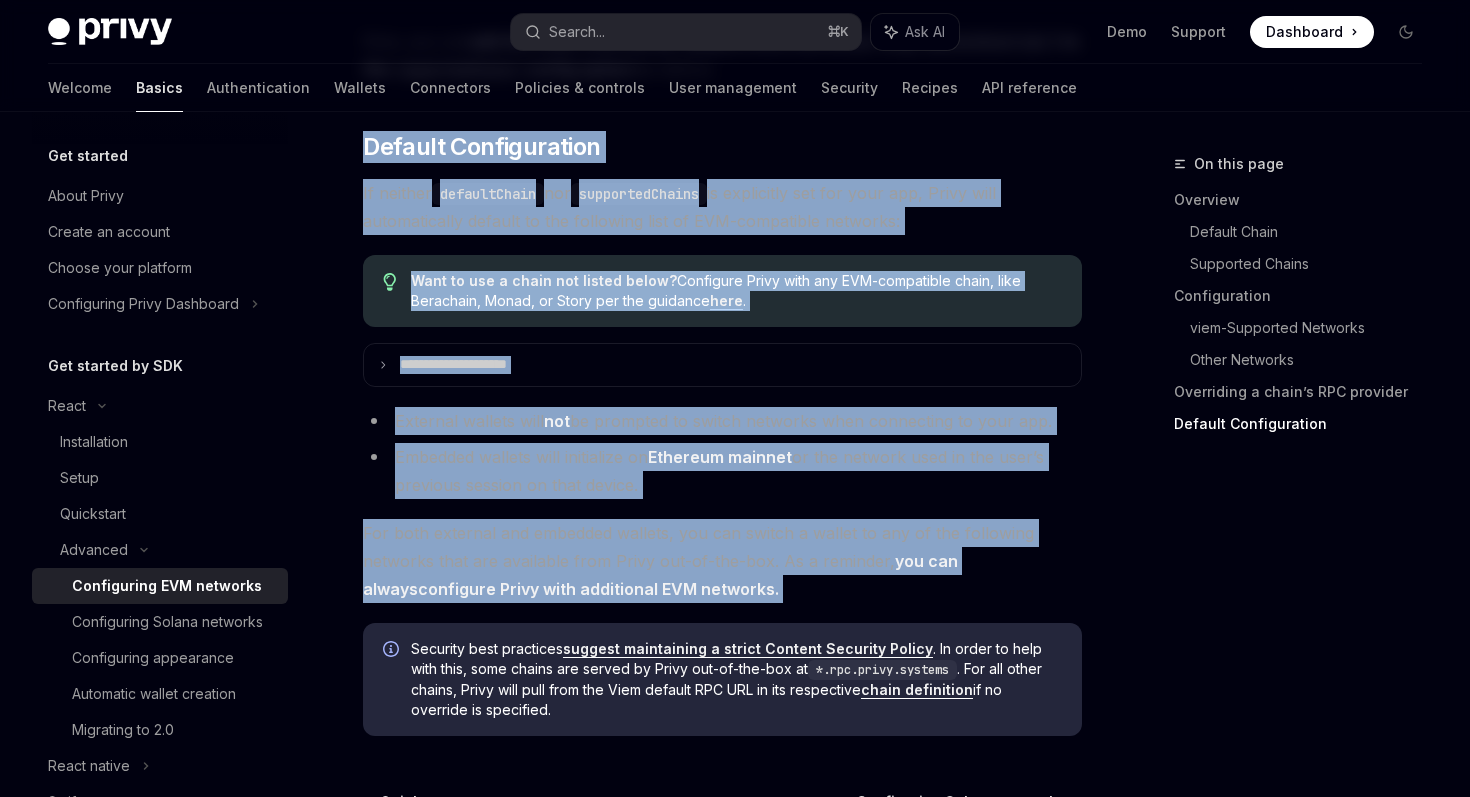 drag, startPoint x: 370, startPoint y: 132, endPoint x: 796, endPoint y: 590, distance: 625.4918 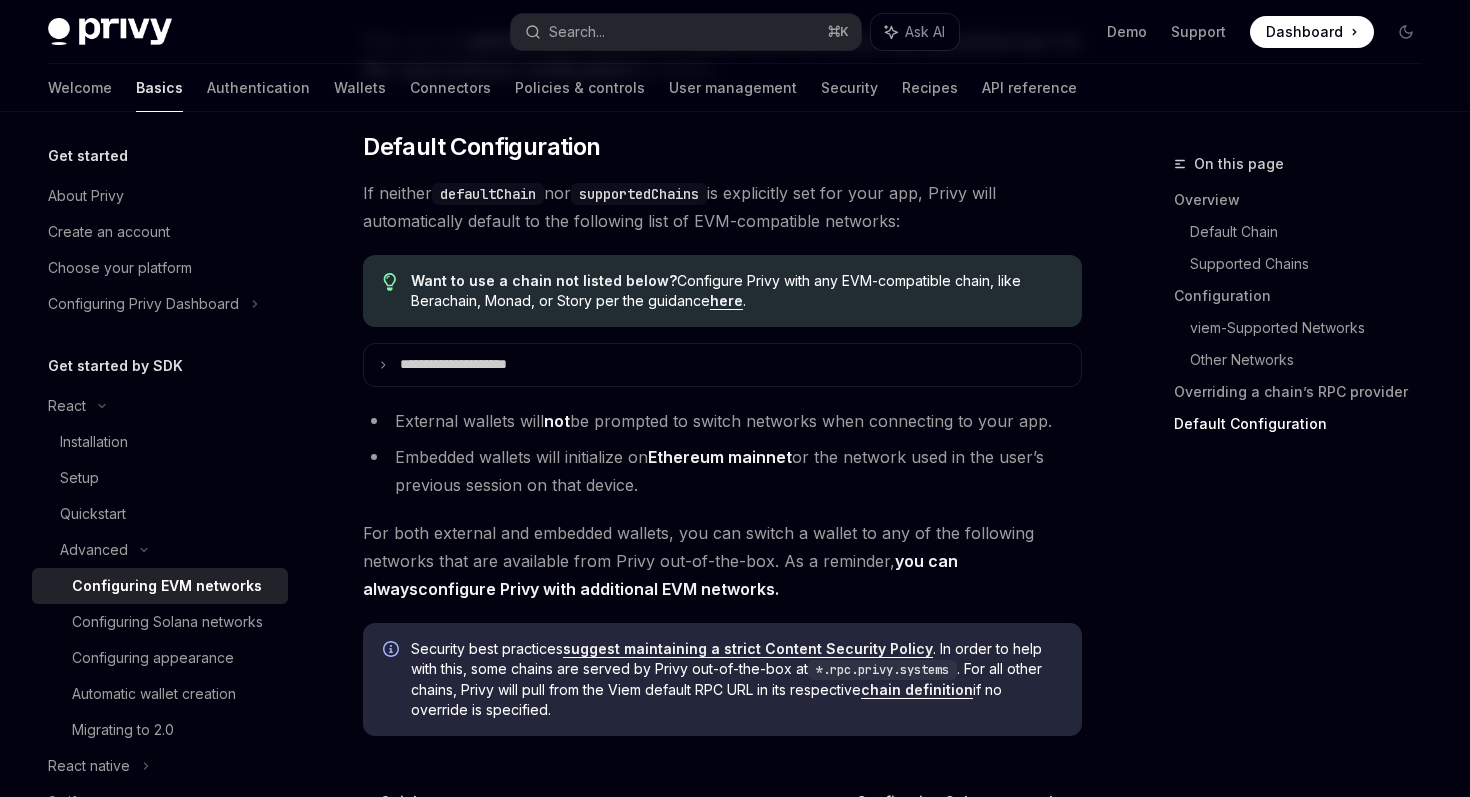 click on "For both external and embedded wallets, you can switch a wallet to any of the following networks that are available from Privy out-of-the-box. As a reminder,  you can always  configure Privy with additional EVM networks ." at bounding box center [722, 561] 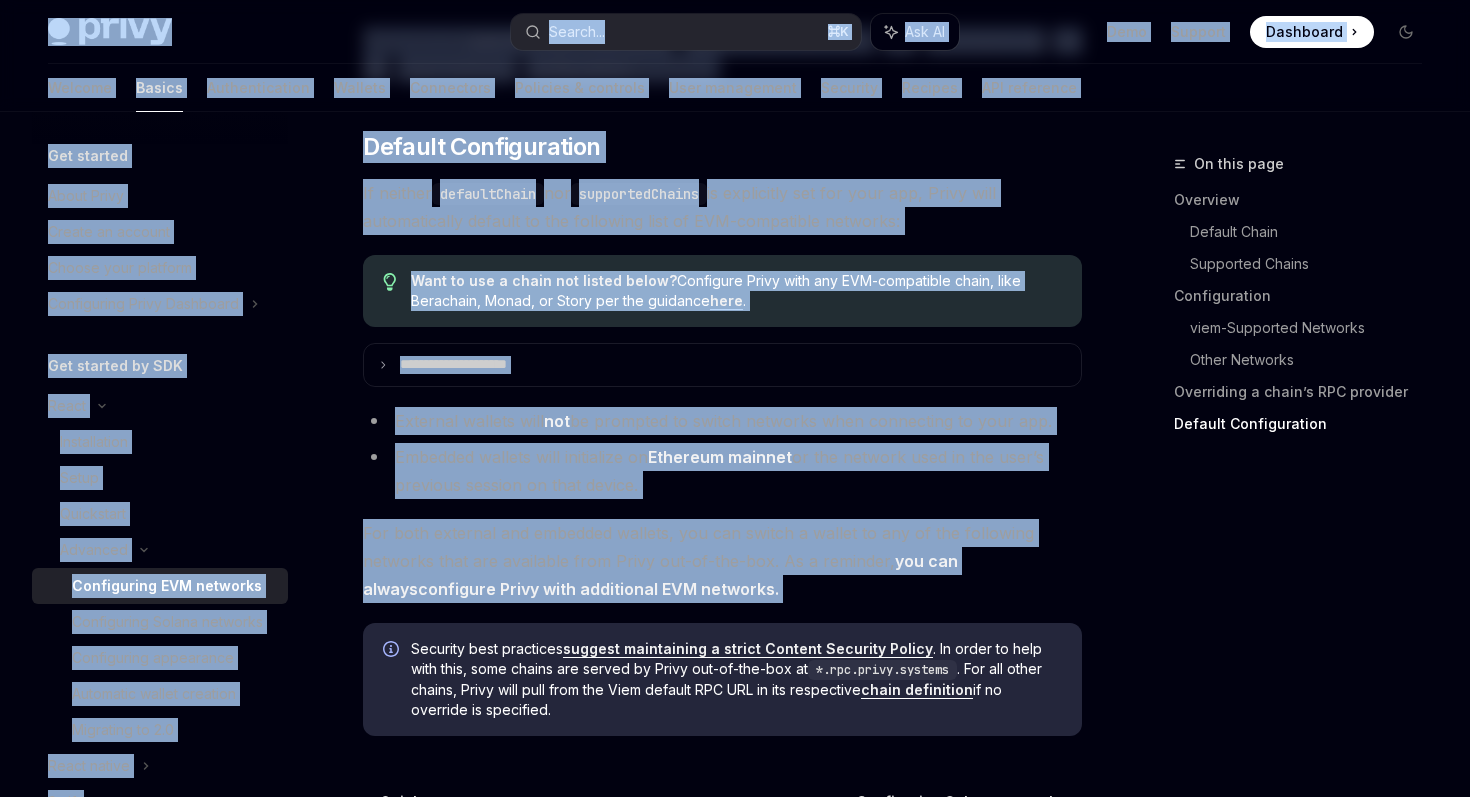 drag, startPoint x: 779, startPoint y: 598, endPoint x: 270, endPoint y: 23, distance: 767.92316 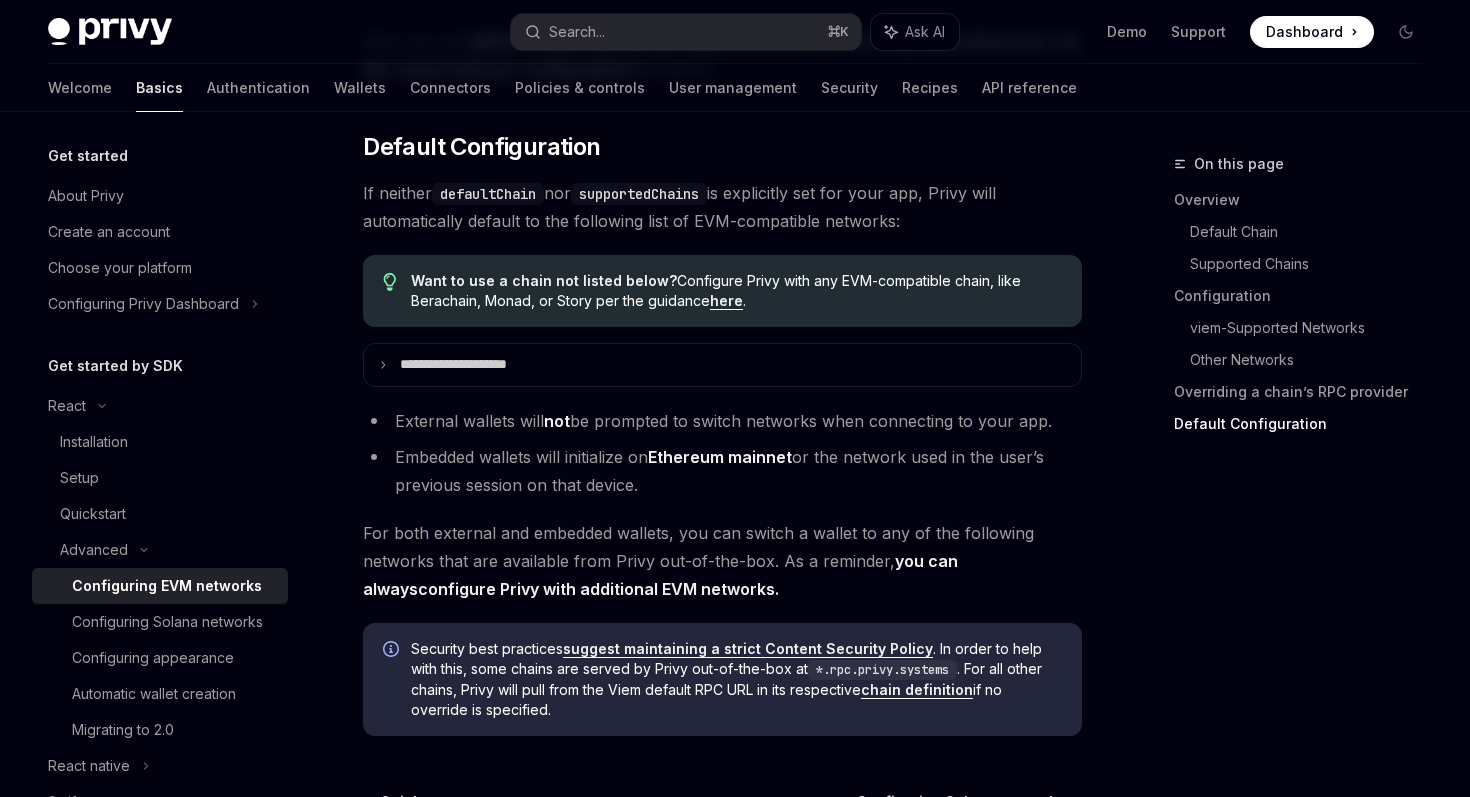 click on "Privy is compatible with any EVM-compatible chain, and makes it easy to configure networks for your users’ wallets.
You can seamlessly use Privy with Ethereum Mainnet, Base, Polygon, Arbitrum, Monad, Berachain, MegaETH, Mantle, Story, and any chain that supports EVM RPC requests.
Check out a  high-level overview  of network configuration with Privy, or jump directly into  concrete instructions !
Privy is also compatible with app-specific chains, such as those deployed via a RaaS provider. See
more  here .
​ Overview
Privy exposes two parameters to configure networks: a single  default chain  and a list of  supported chains .
If you choose not to use these parameters in your app, you can instead use Privy’s  default configuration and supported chains .
​ Default Chain
The  default chain  should be the primary network that wallets should use in your app.
For  embedded wallets default chain , unless you manually switch the wallet’s network to another  supported chain .
For
: -" at bounding box center [722, -1985] 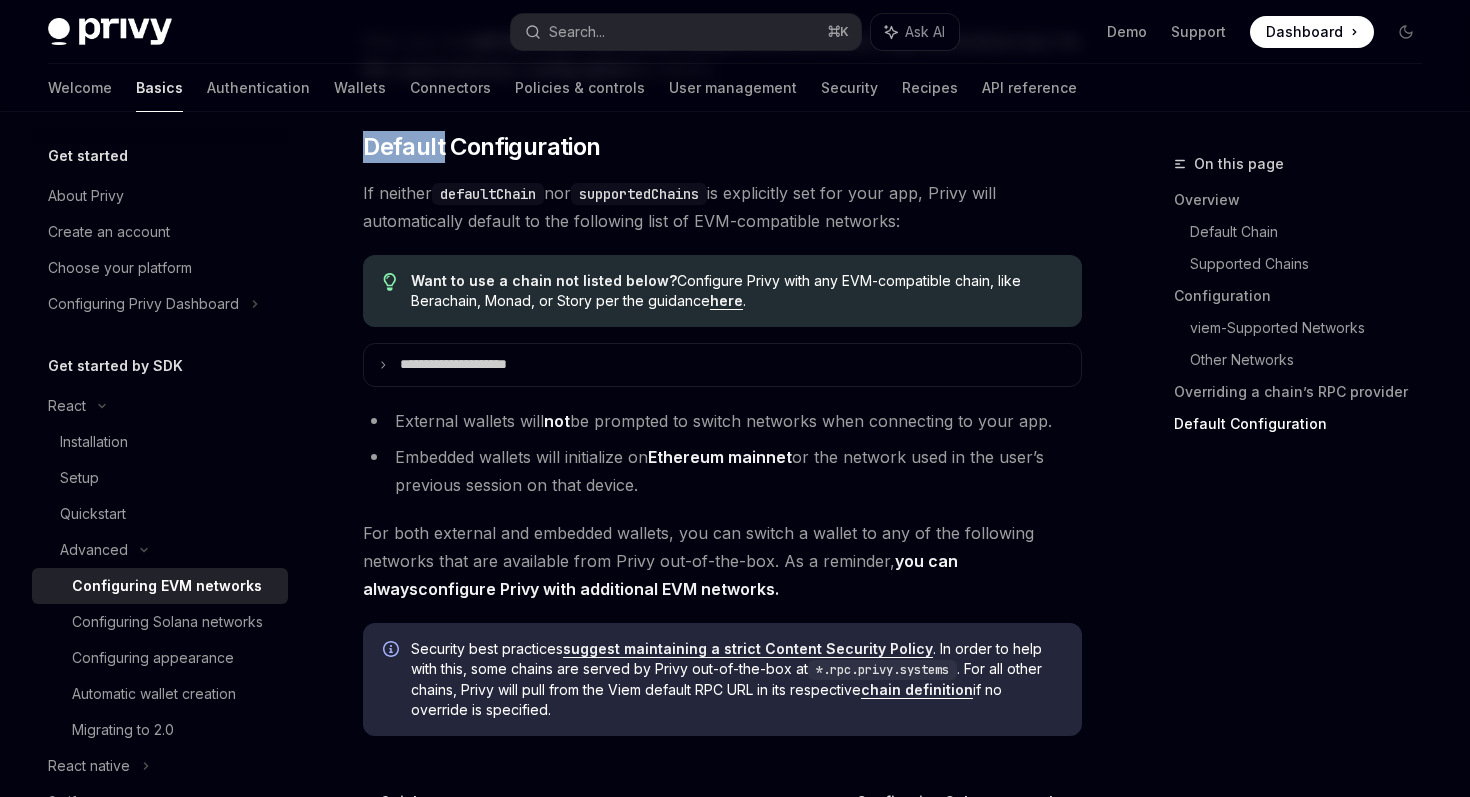click on "Privy is compatible with any EVM-compatible chain, and makes it easy to configure networks for your users’ wallets.
You can seamlessly use Privy with Ethereum Mainnet, Base, Polygon, Arbitrum, Monad, Berachain, MegaETH, Mantle, Story, and any chain that supports EVM RPC requests.
Check out a  high-level overview  of network configuration with Privy, or jump directly into  concrete instructions !
Privy is also compatible with app-specific chains, such as those deployed via a RaaS provider. See
more  here .
​ Overview
Privy exposes two parameters to configure networks: a single  default chain  and a list of  supported chains .
If you choose not to use these parameters in your app, you can instead use Privy’s  default configuration and supported chains .
​ Default Chain
The  default chain  should be the primary network that wallets should use in your app.
For  embedded wallets default chain , unless you manually switch the wallet’s network to another  supported chain .
For
: -" at bounding box center (722, -1985) 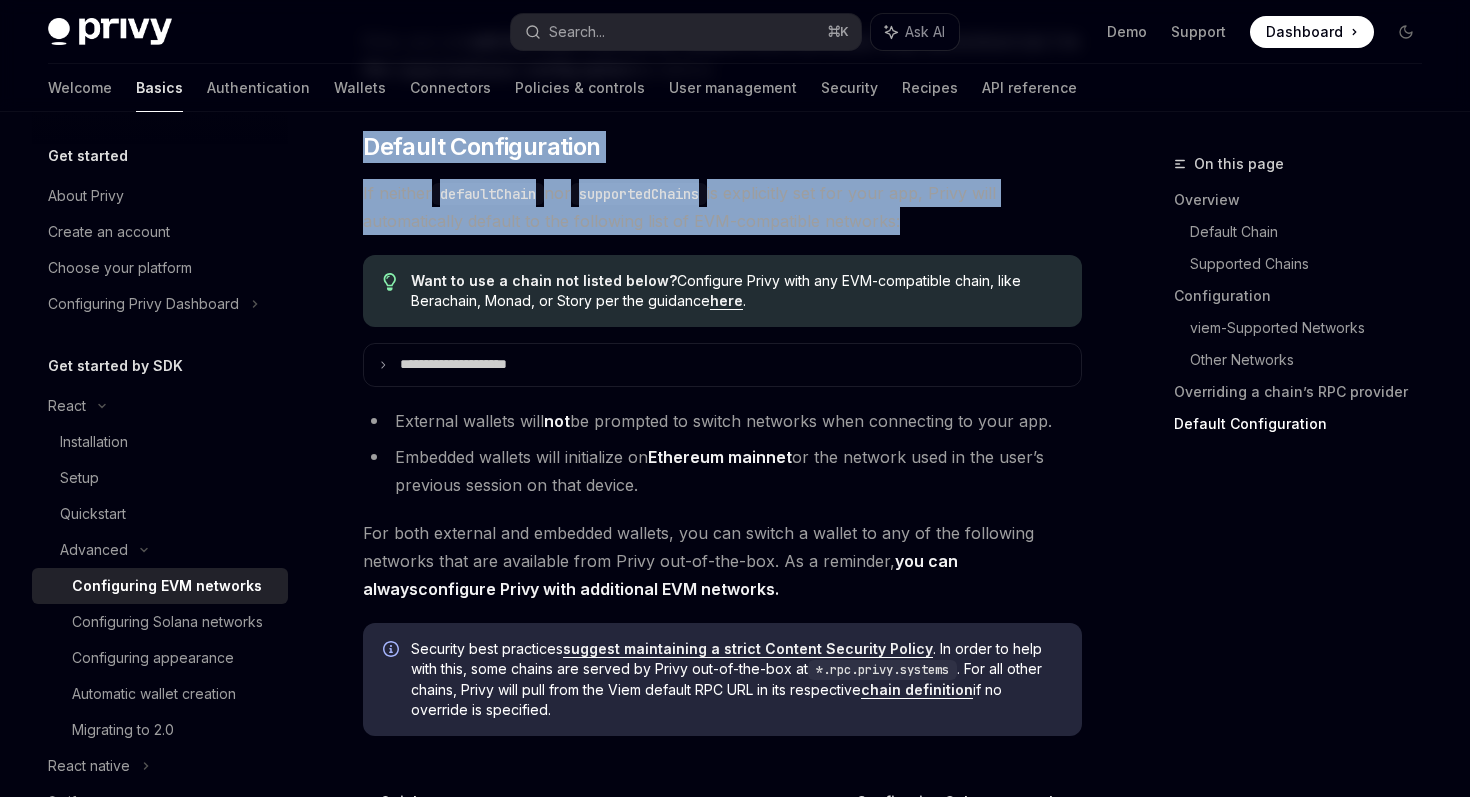 drag, startPoint x: 363, startPoint y: 129, endPoint x: 762, endPoint y: 187, distance: 403.1935 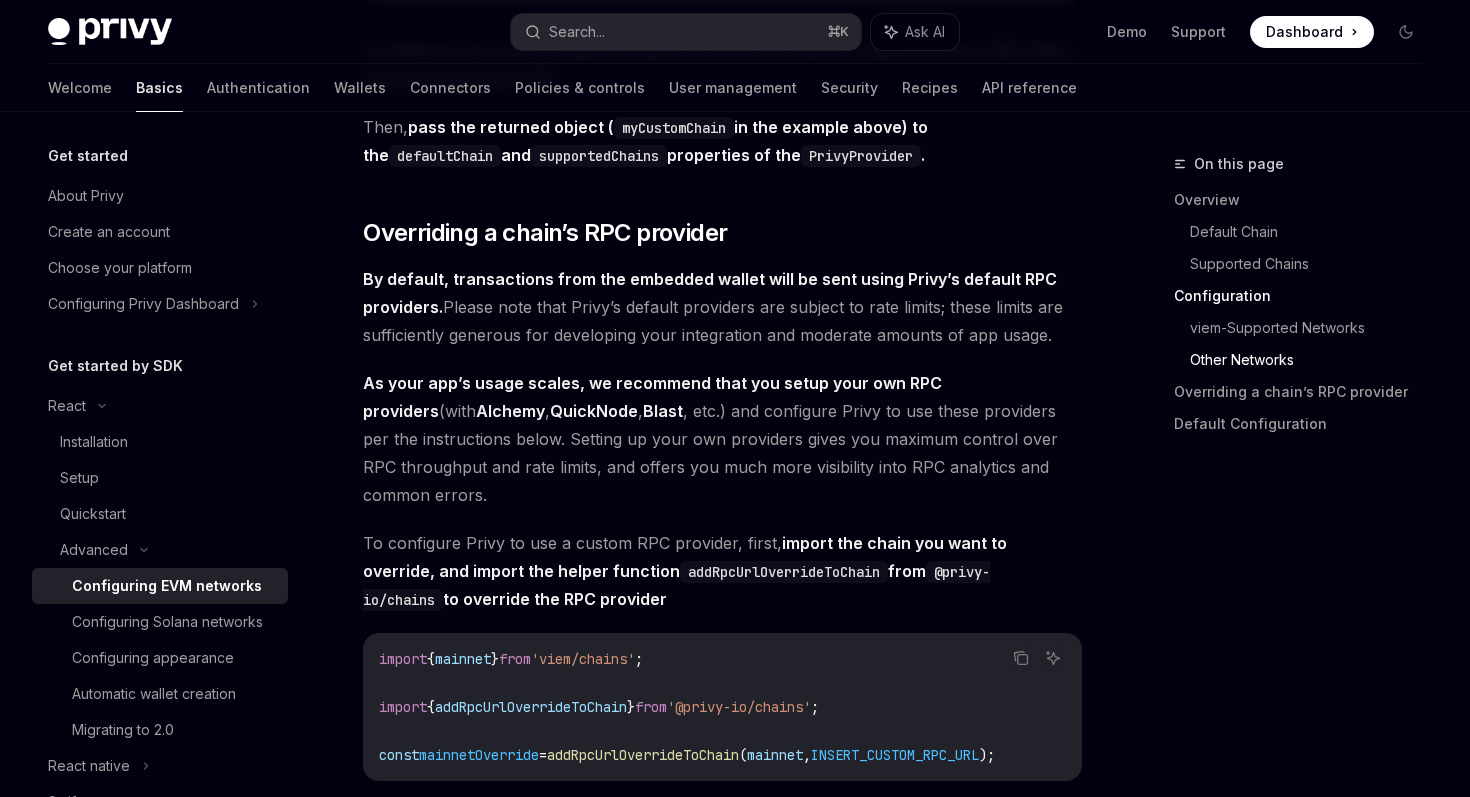 scroll, scrollTop: 4171, scrollLeft: 0, axis: vertical 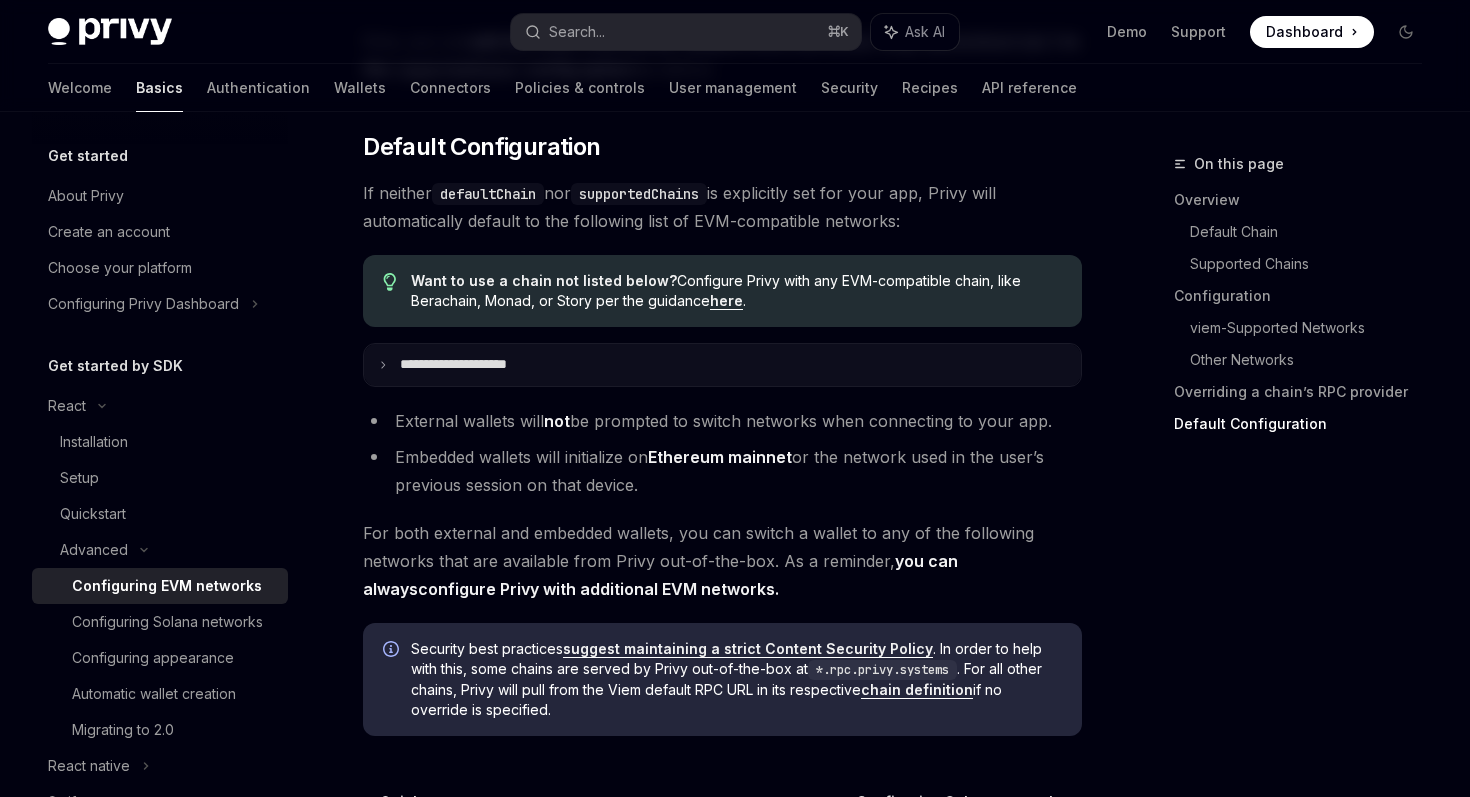 click on "**********" at bounding box center (722, 365) 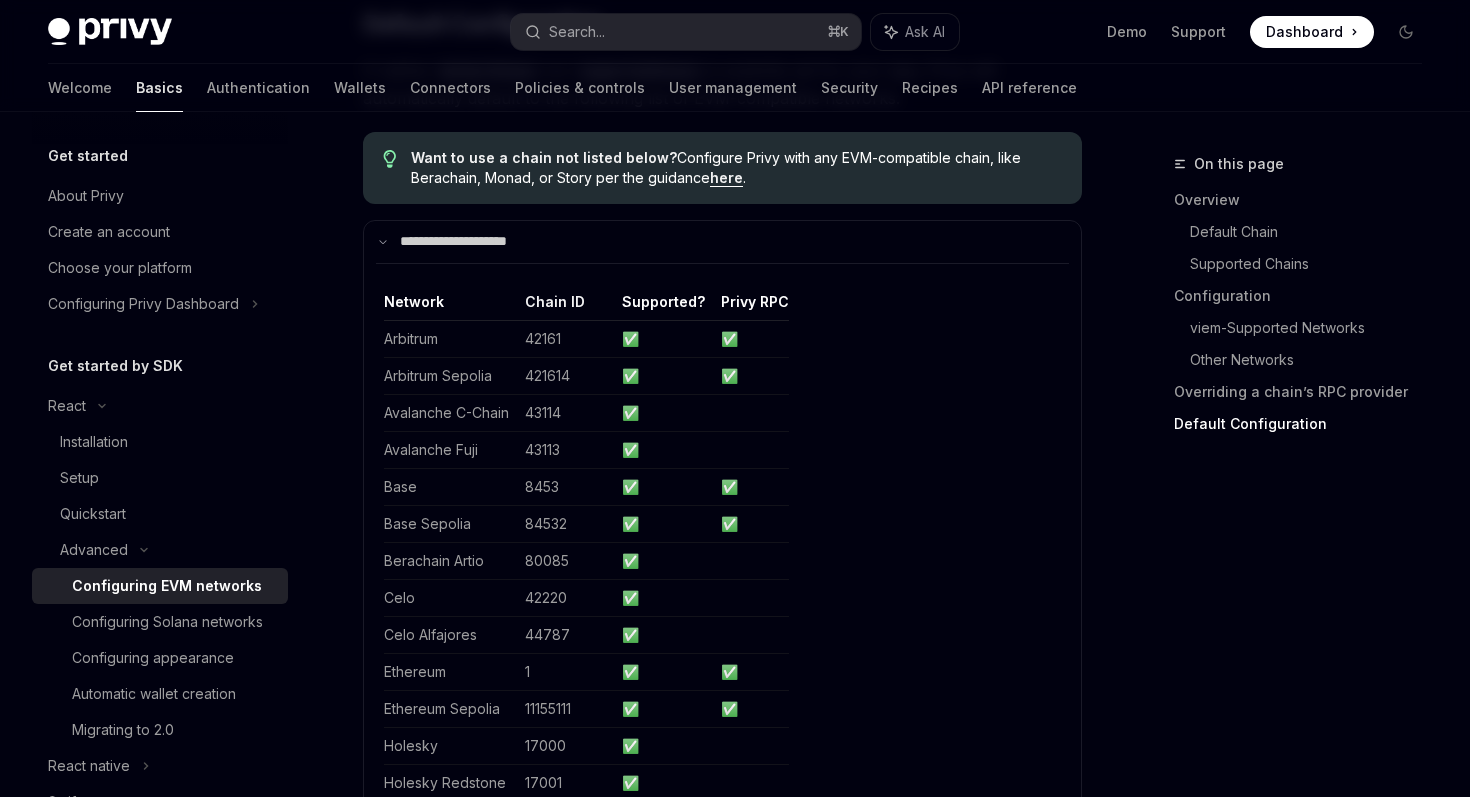 scroll, scrollTop: 5078, scrollLeft: 0, axis: vertical 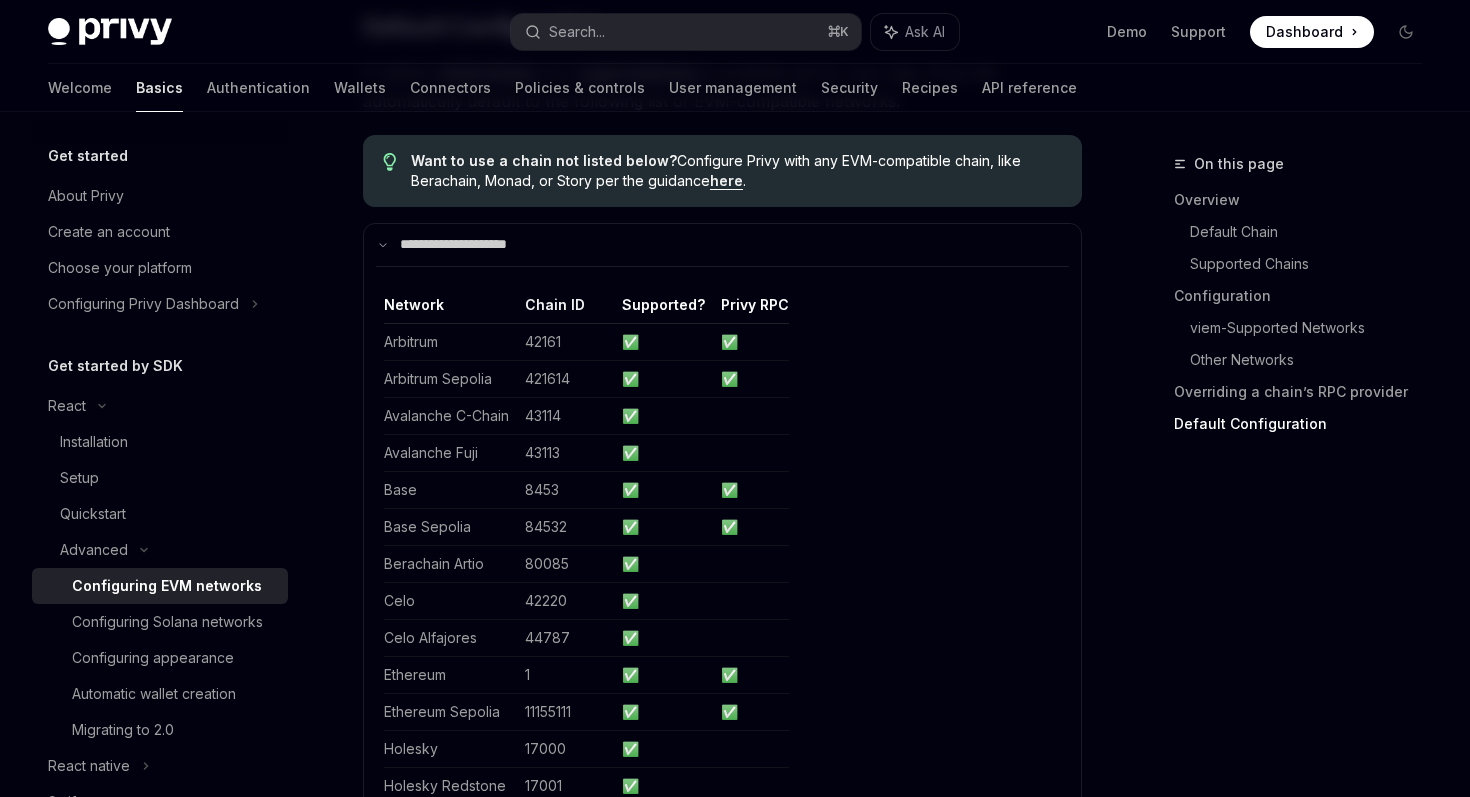 click on "Arbitrum" at bounding box center (450, 341) 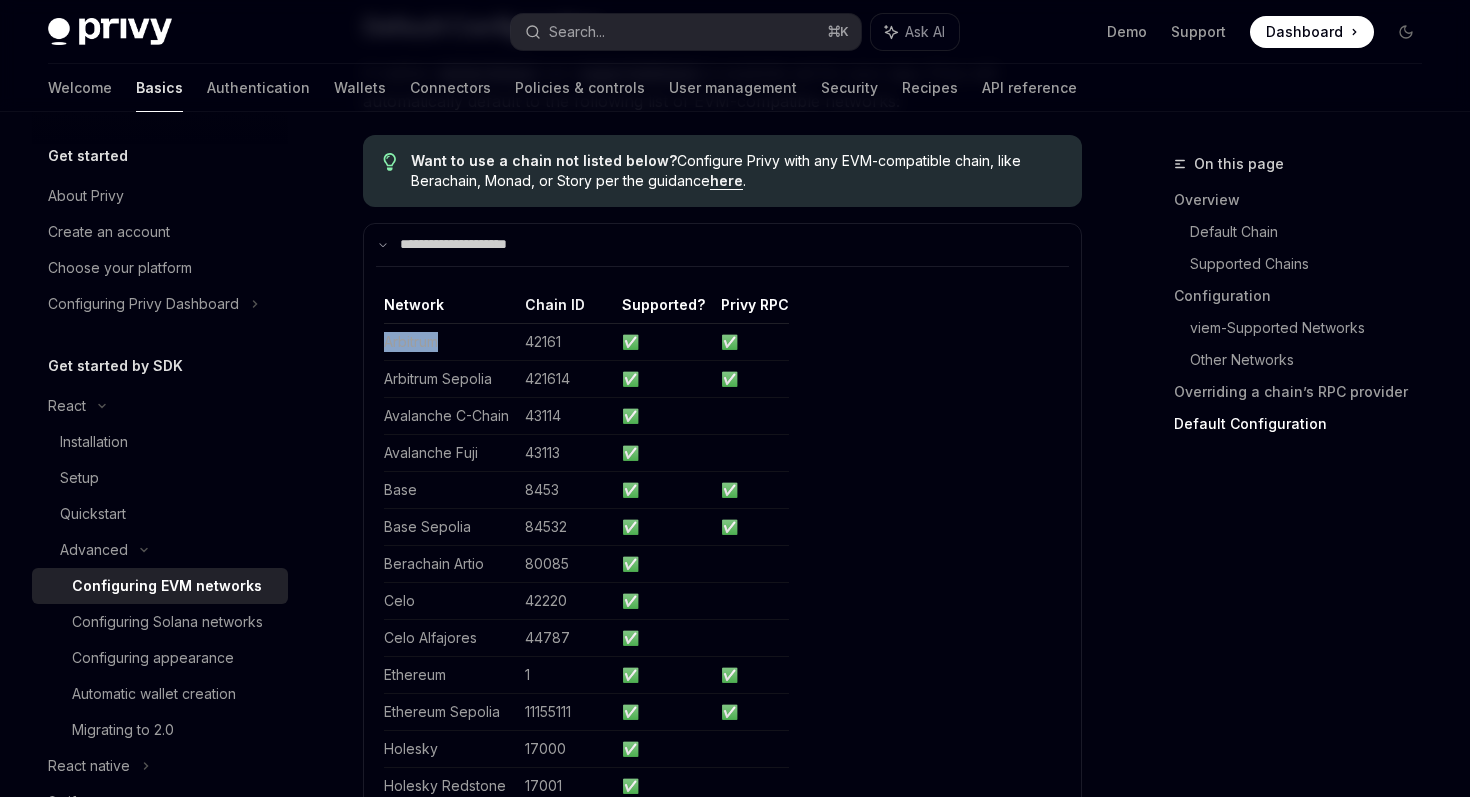 click on "Arbitrum" at bounding box center [450, 341] 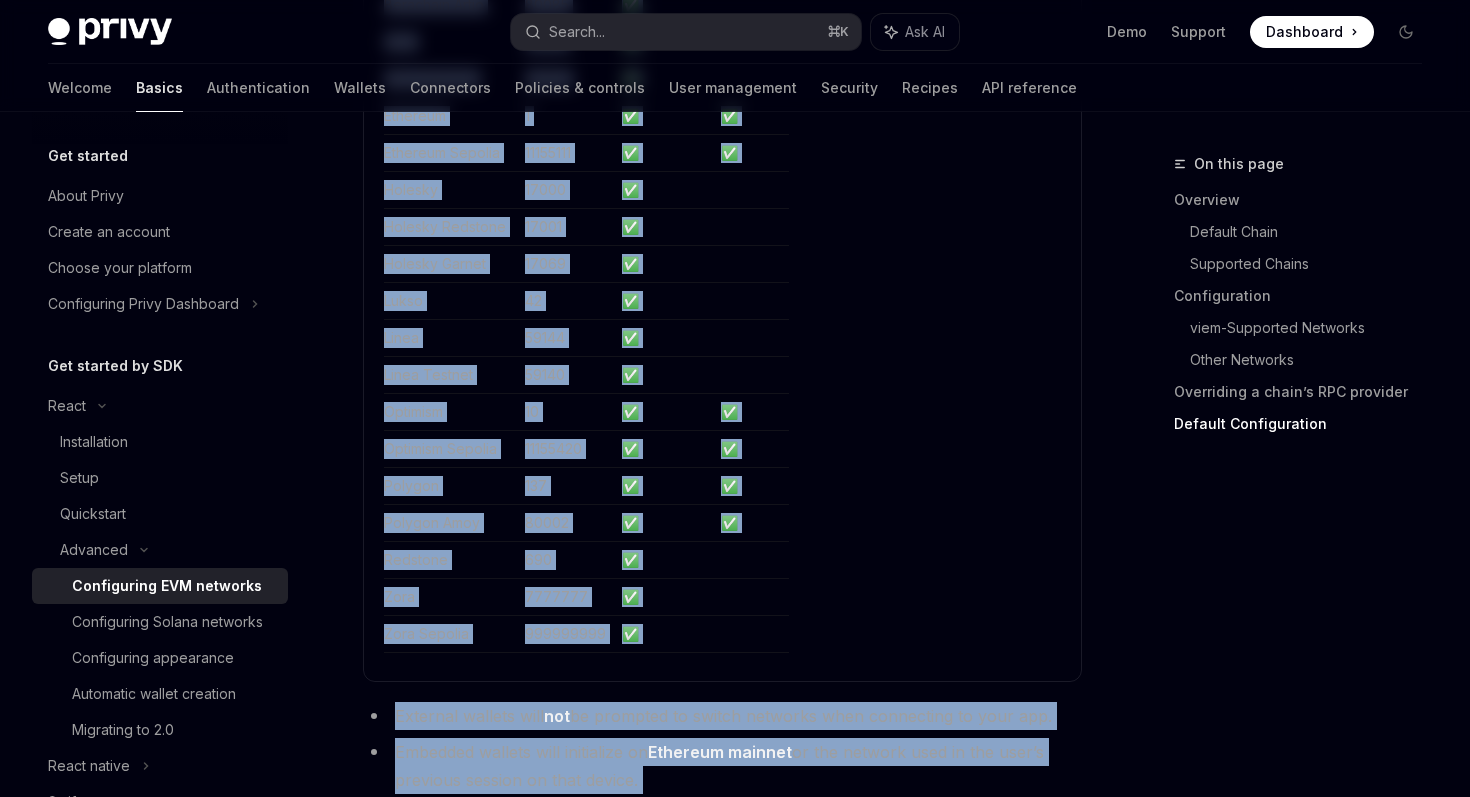 scroll, scrollTop: 5728, scrollLeft: 0, axis: vertical 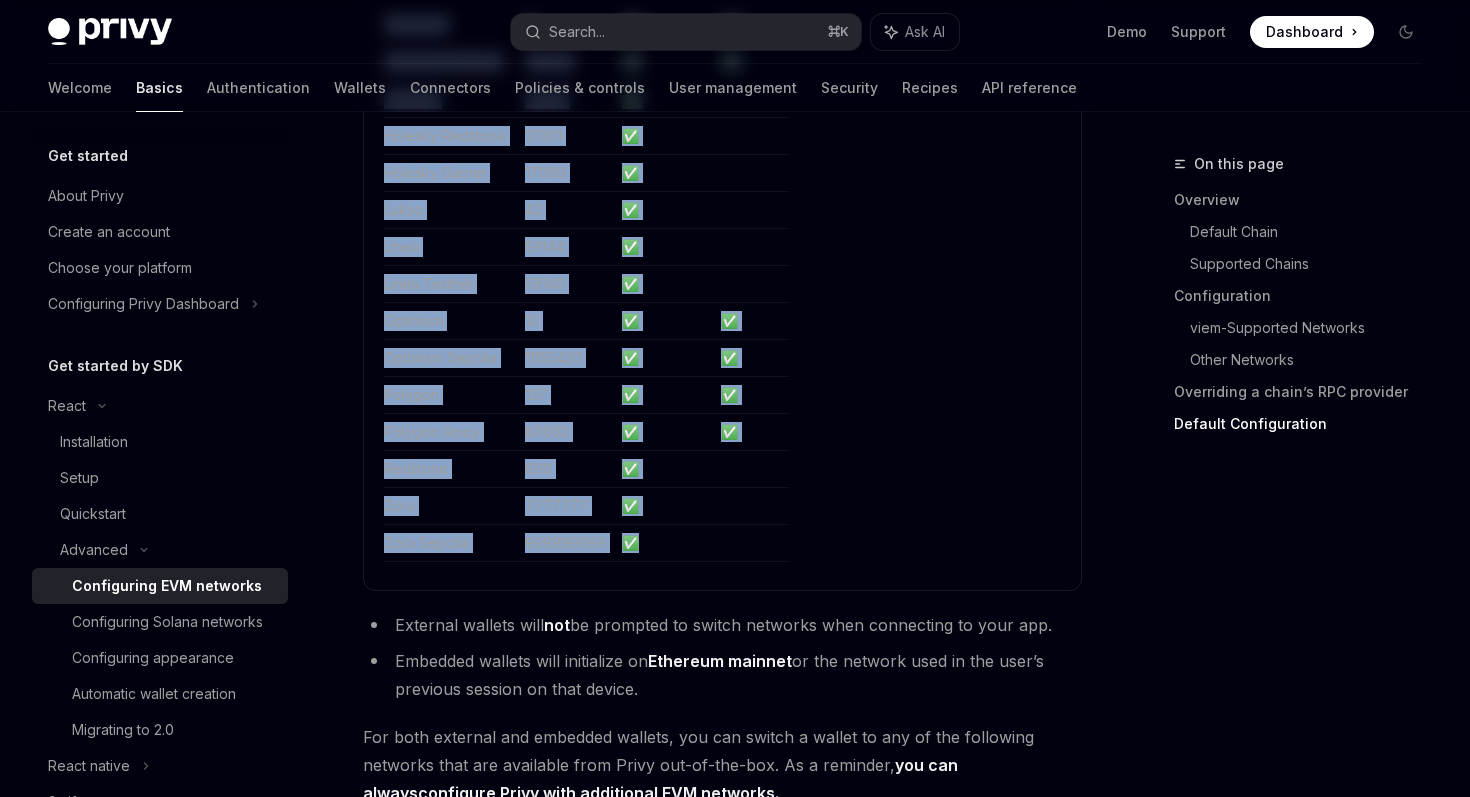 drag, startPoint x: 401, startPoint y: 356, endPoint x: 642, endPoint y: 587, distance: 333.82928 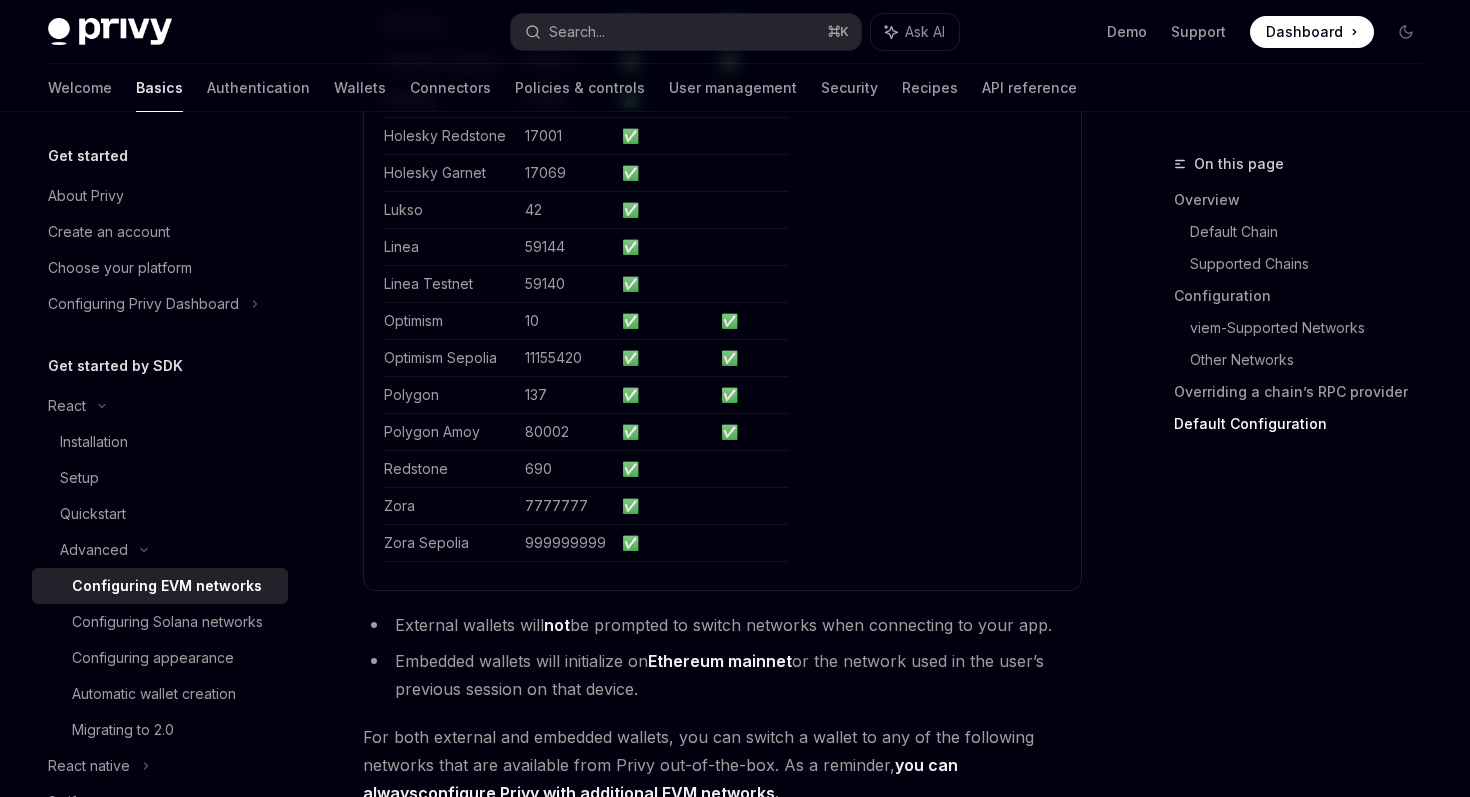click on "✅" at bounding box center (663, 542) 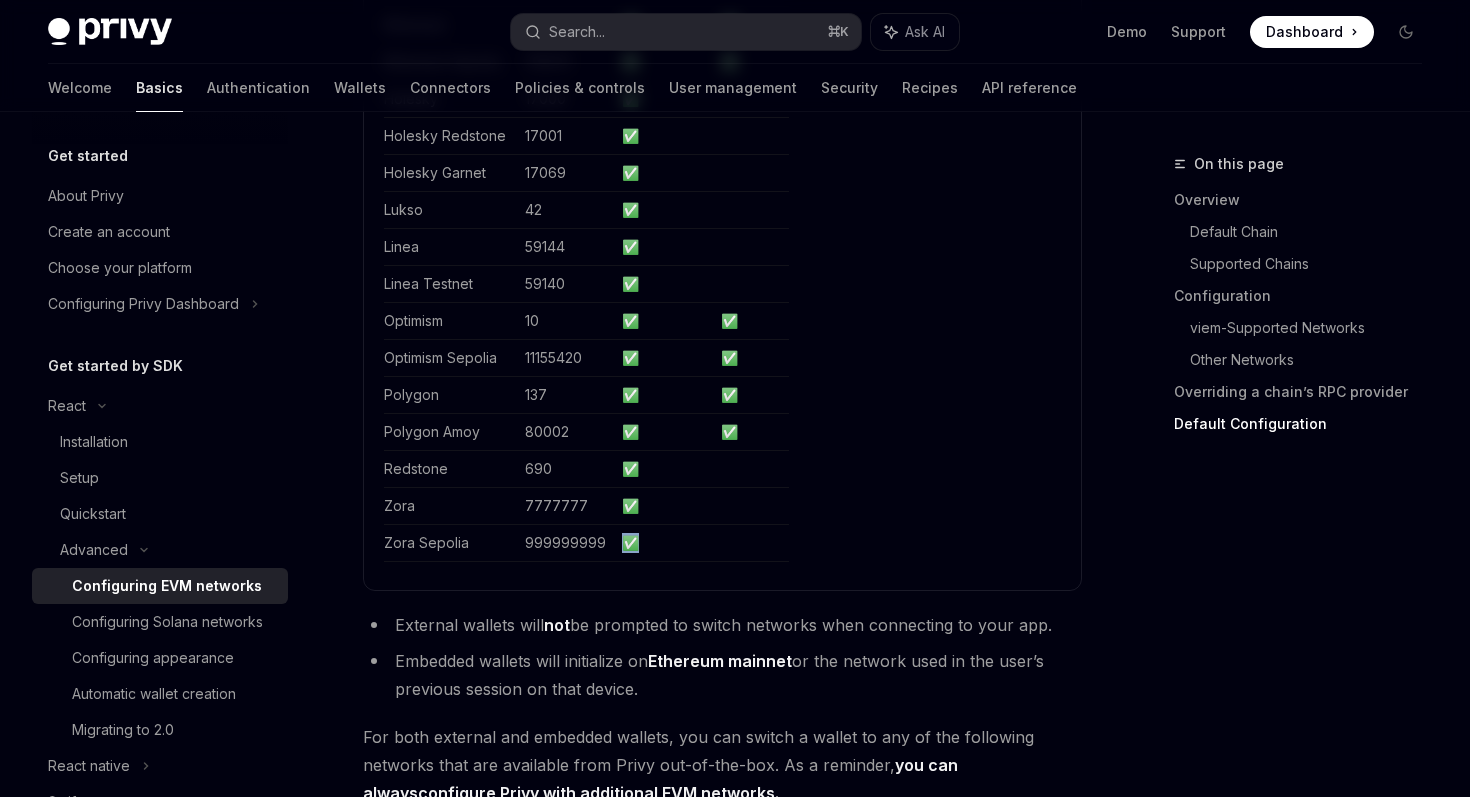 click on "✅" at bounding box center [663, 542] 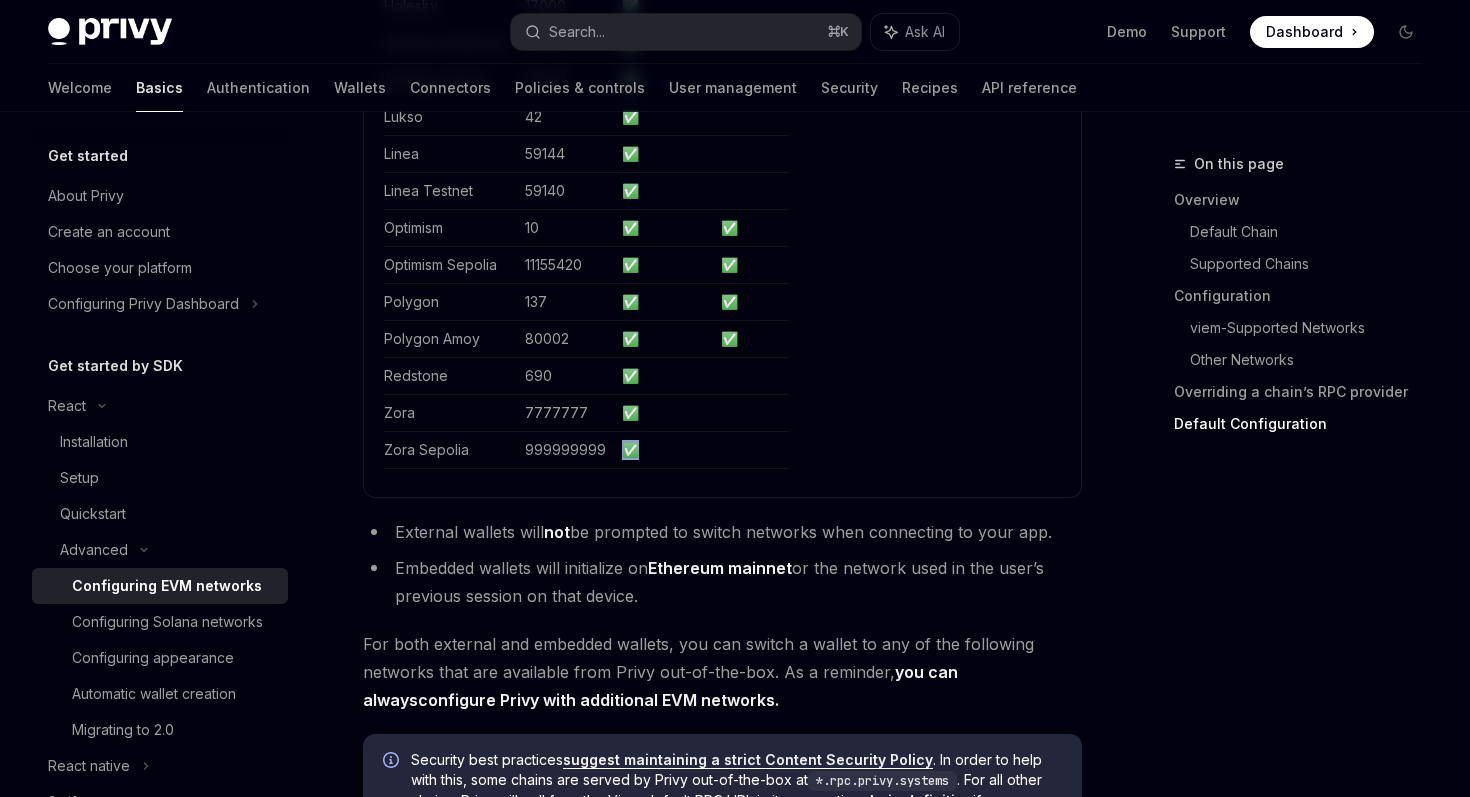 click on "not" at bounding box center (557, 532) 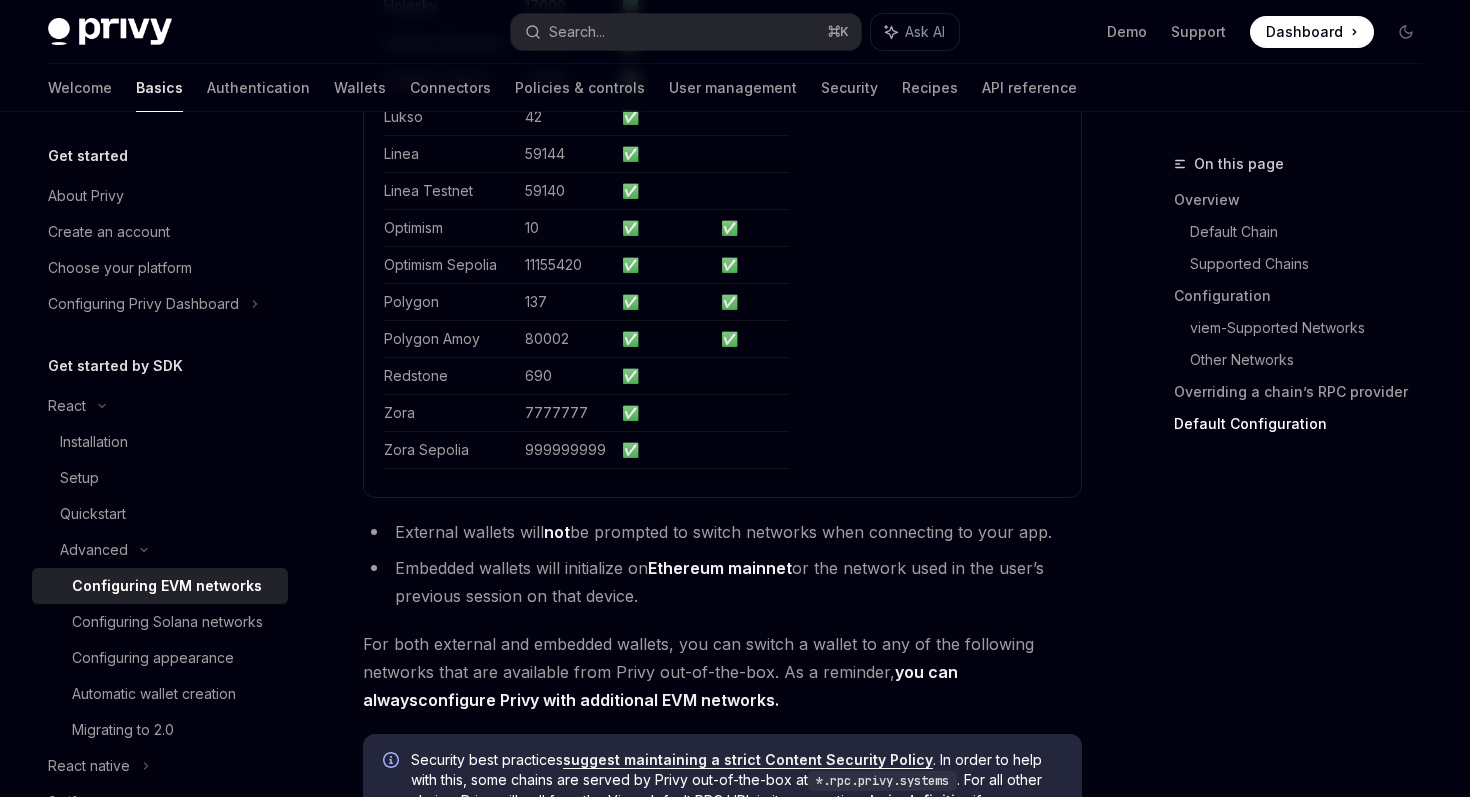 click on "not" at bounding box center (557, 532) 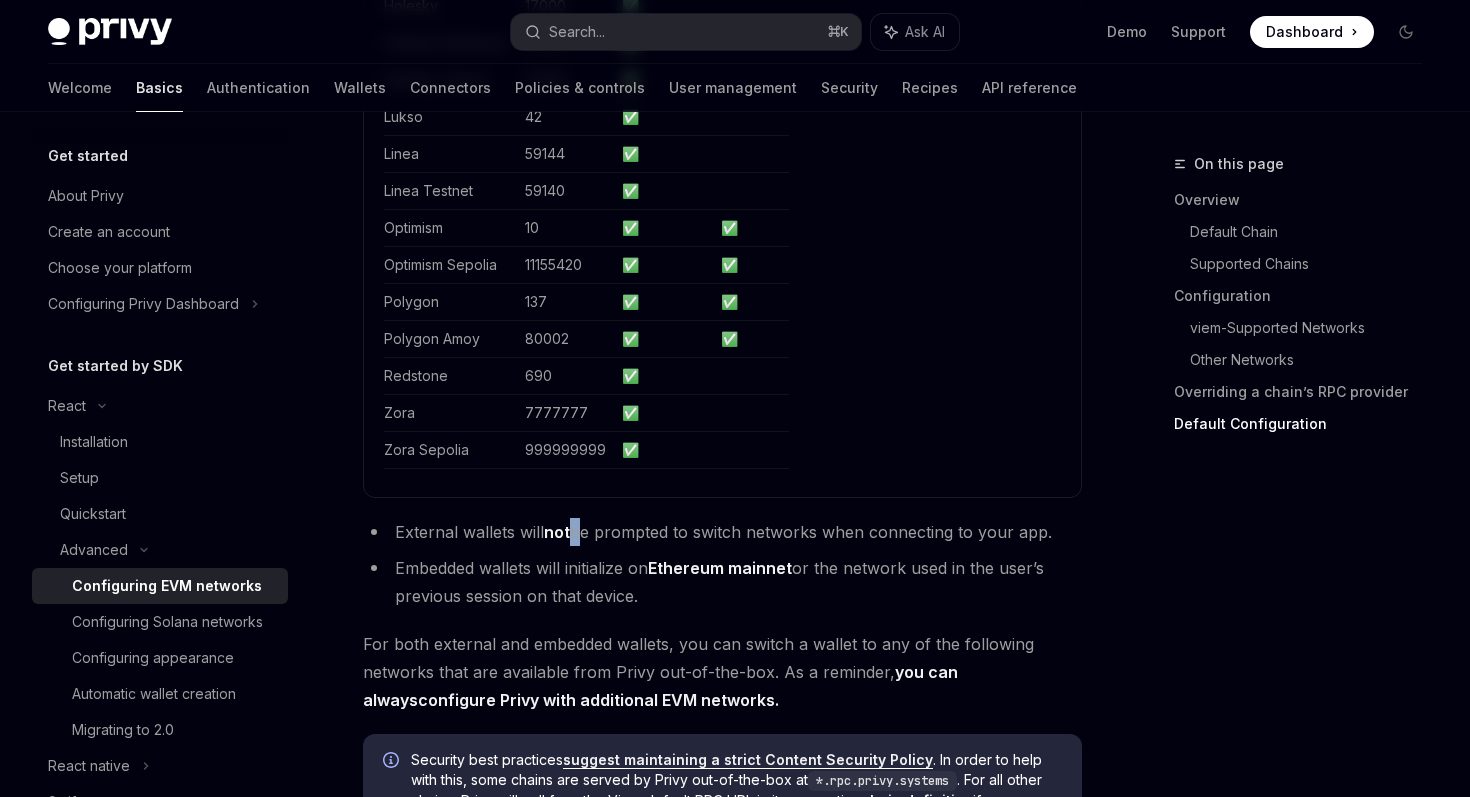 click on "not" at bounding box center (557, 532) 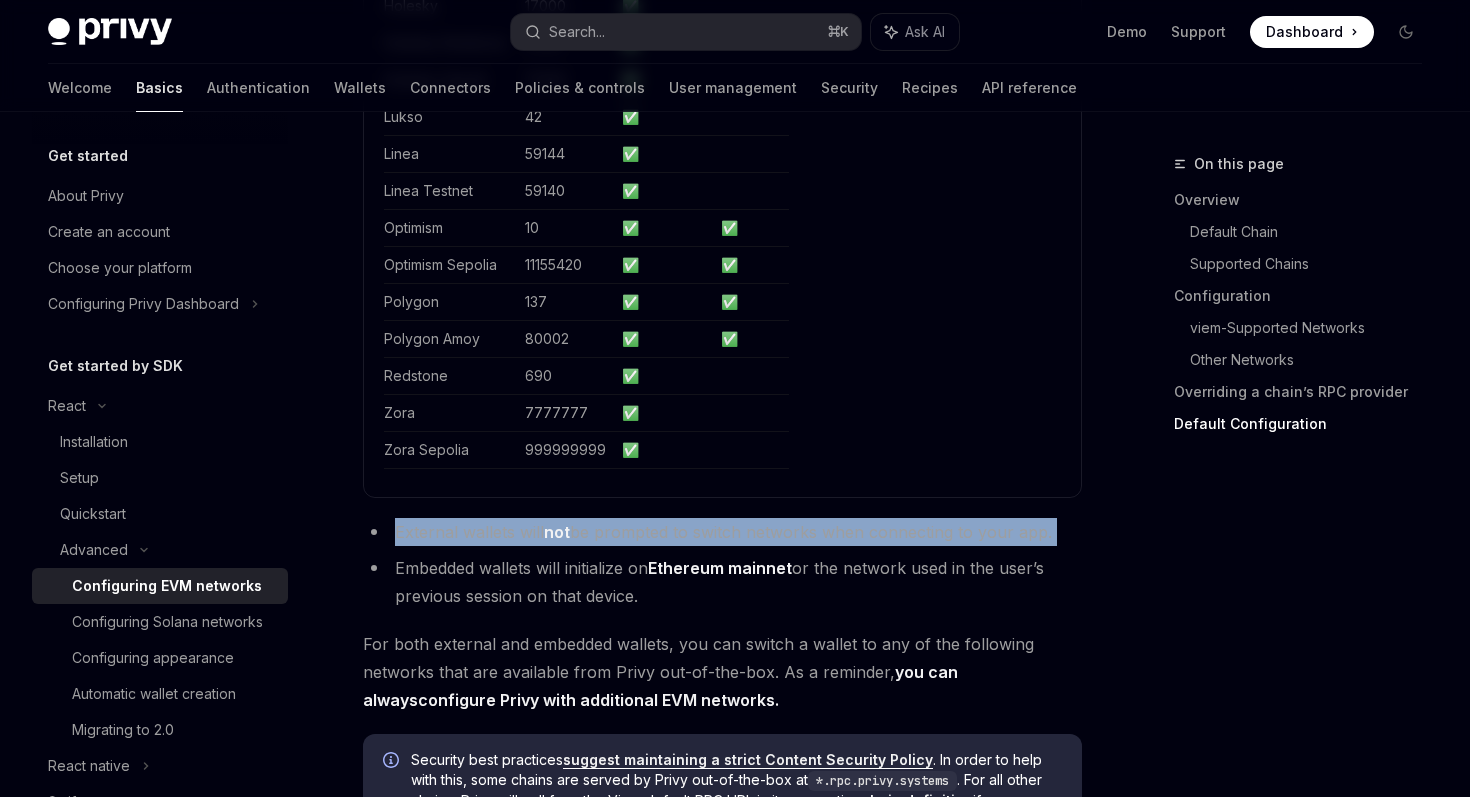 click on "not" at bounding box center (557, 532) 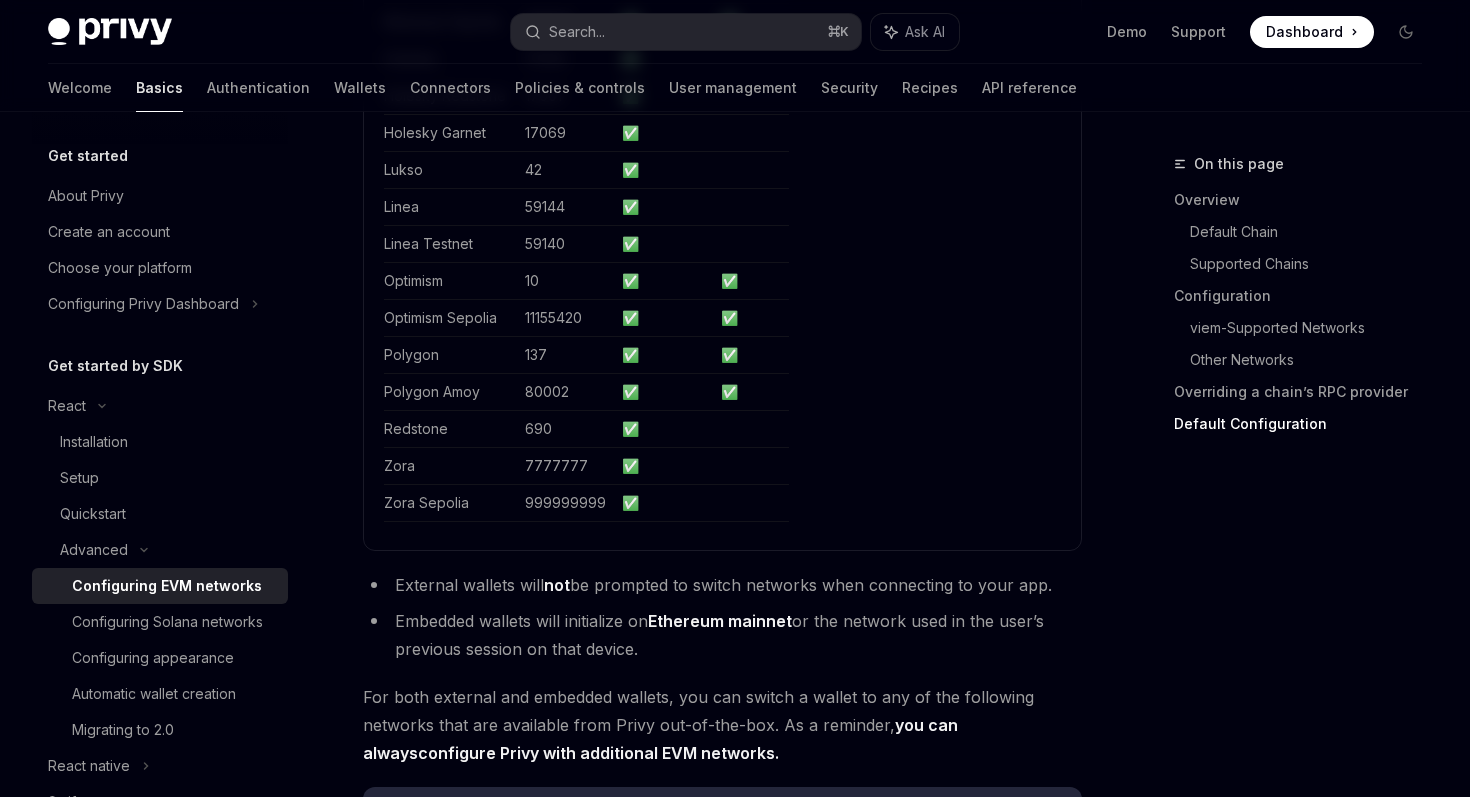 scroll, scrollTop: 5765, scrollLeft: 0, axis: vertical 